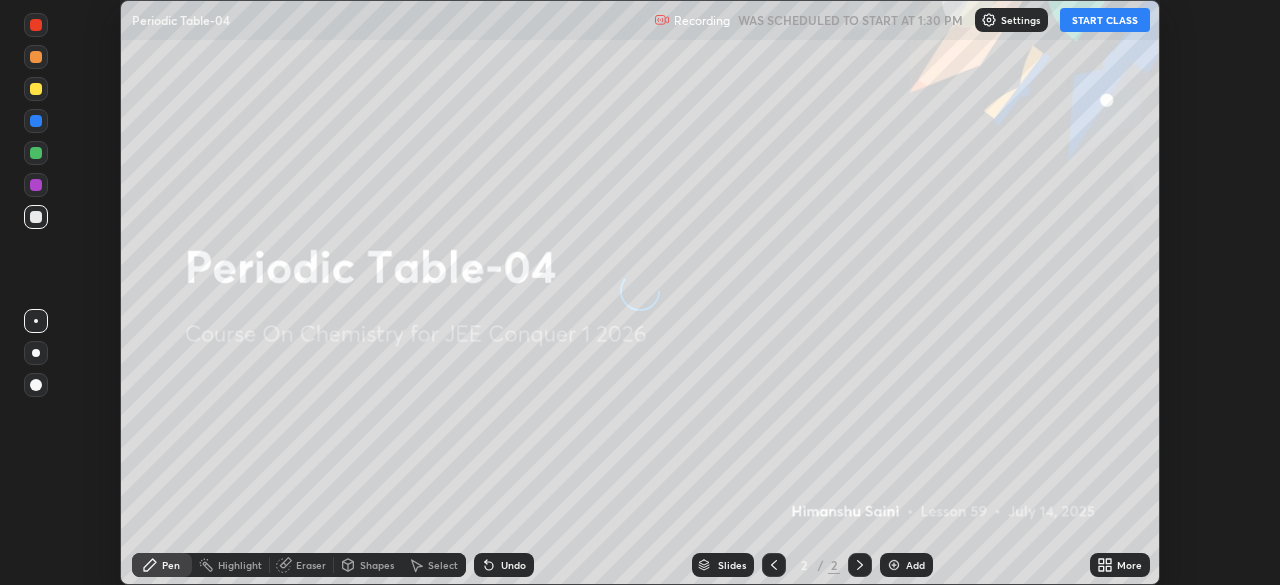 scroll, scrollTop: 0, scrollLeft: 0, axis: both 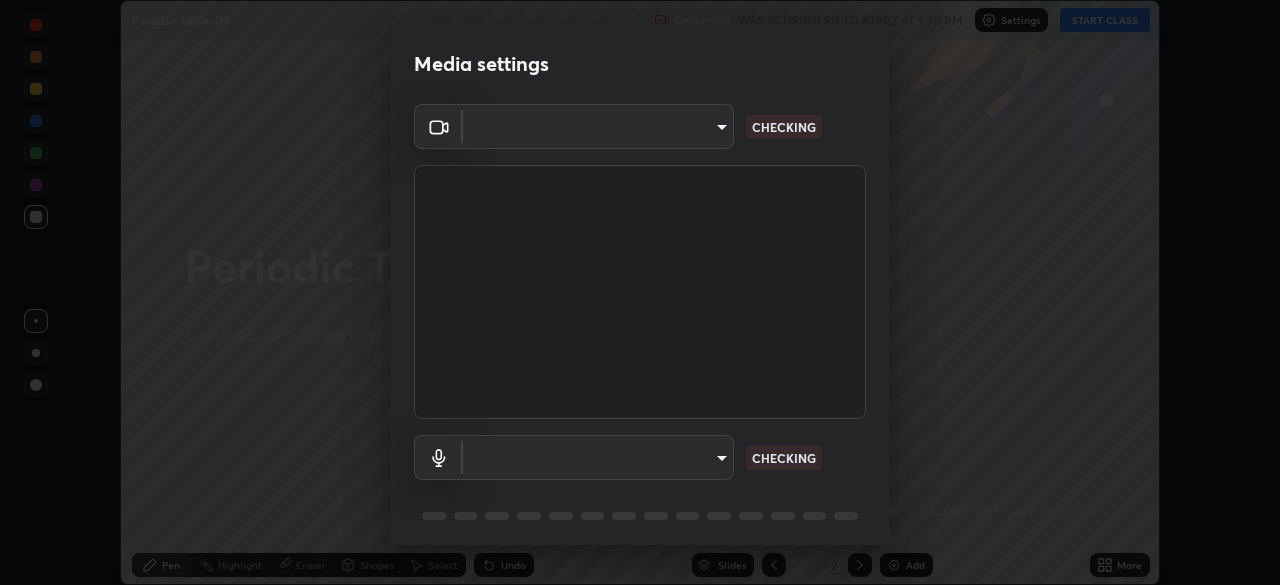 type on "2884edce438fbdf4a0e7c0a12c954832faf2177faa6447e4a99ba8712c36ce84" 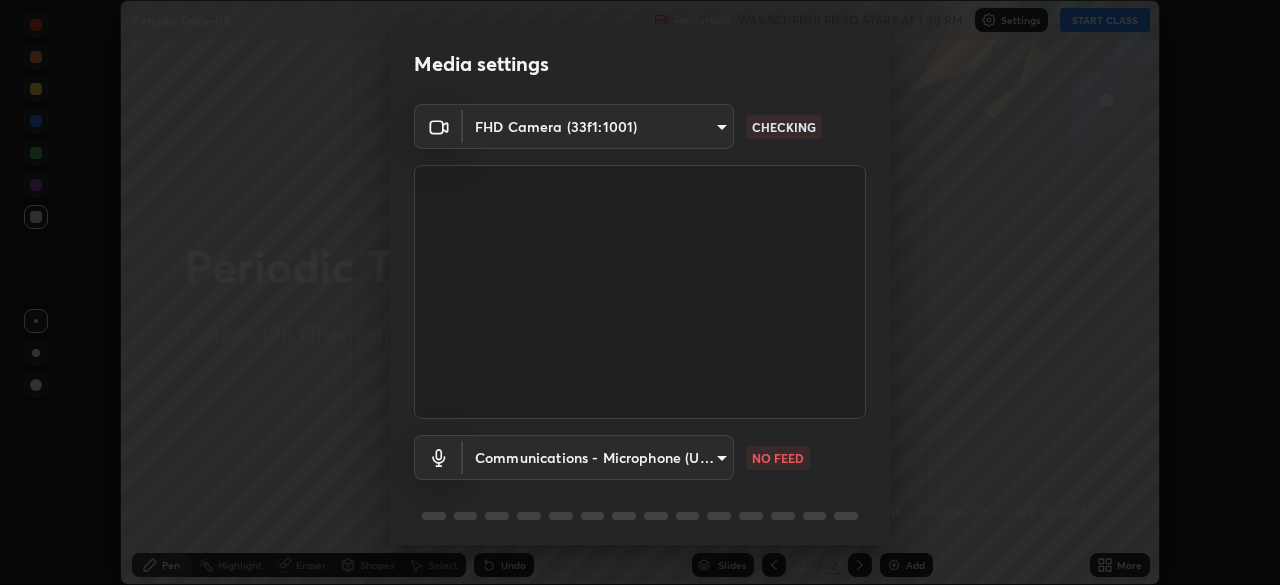 scroll, scrollTop: 71, scrollLeft: 0, axis: vertical 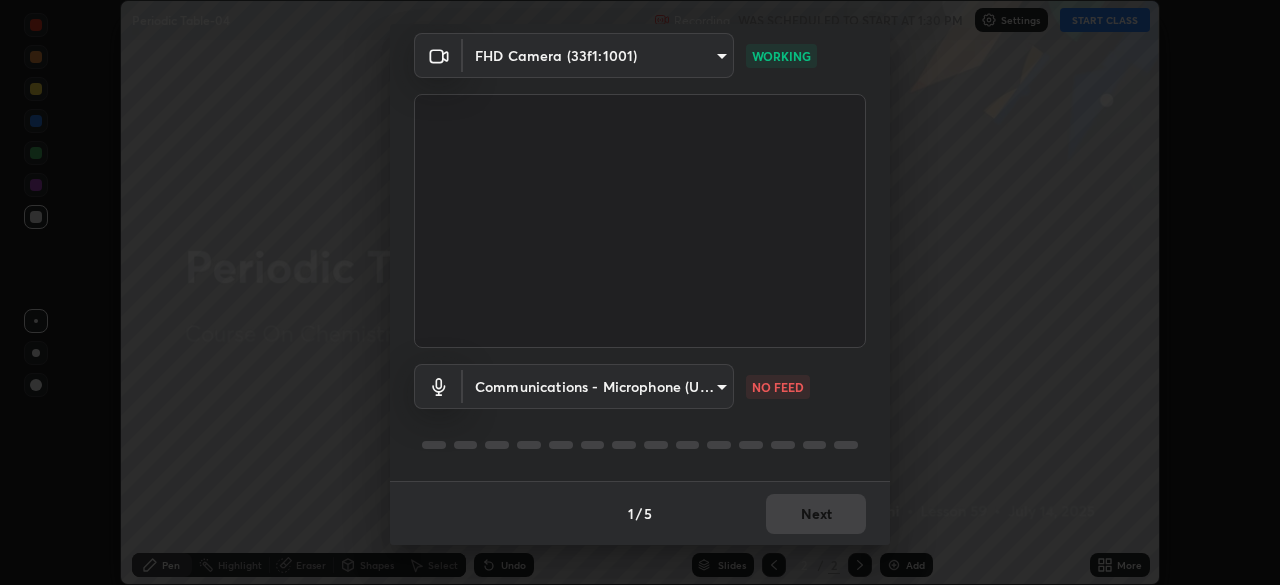 click on "Erase all Periodic Table-04 Recording WAS SCHEDULED TO START AT  1:30 PM Settings START CLASS Setting up your live class Periodic Table-04 • L59 of Course On Chemistry for JEE Conquer 1 2026 [PERSON_NAME] Pen Highlight Eraser Shapes Select Undo Slides 2 / 2 Add More No doubts shared Encourage your learners to ask a doubt for better clarity Report an issue Reason for reporting Buffering Chat not working Audio - Video sync issue Educator video quality low ​ Attach an image Report Media settings FHD Camera (33f1:1001) 2884edce438fbdf4a0e7c0a12c954832faf2177faa6447e4a99ba8712c36ce84 WORKING Communications - Microphone (USB PnP Sound Device) communications NO FEED 1 / 5 Next" at bounding box center [640, 292] 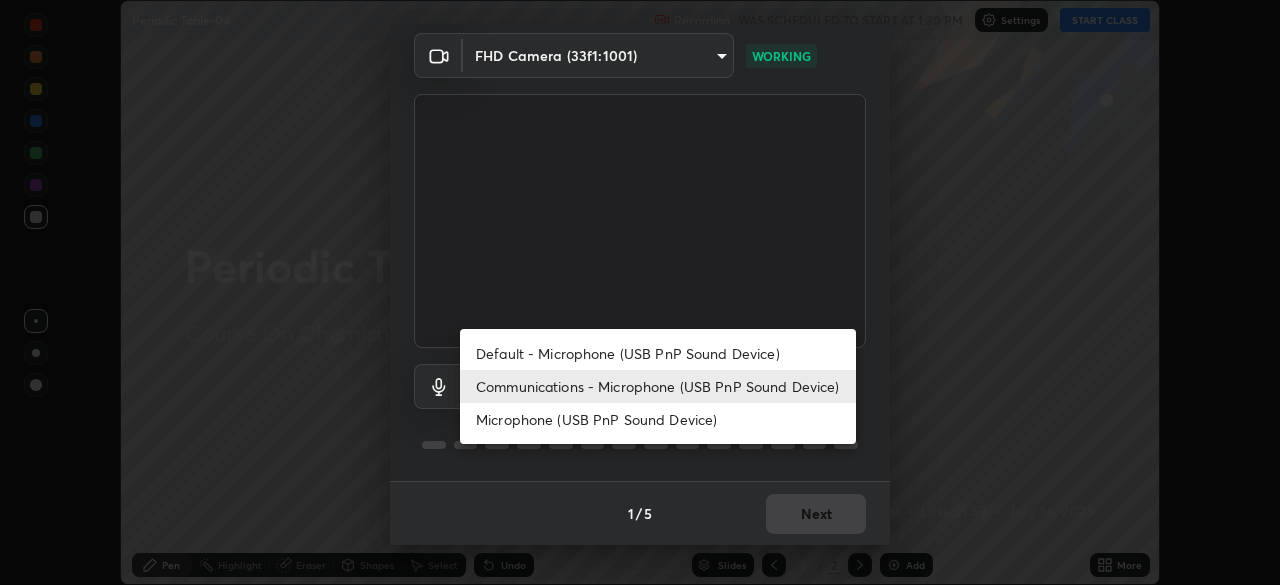 click on "Microphone (USB PnP Sound Device)" at bounding box center (658, 419) 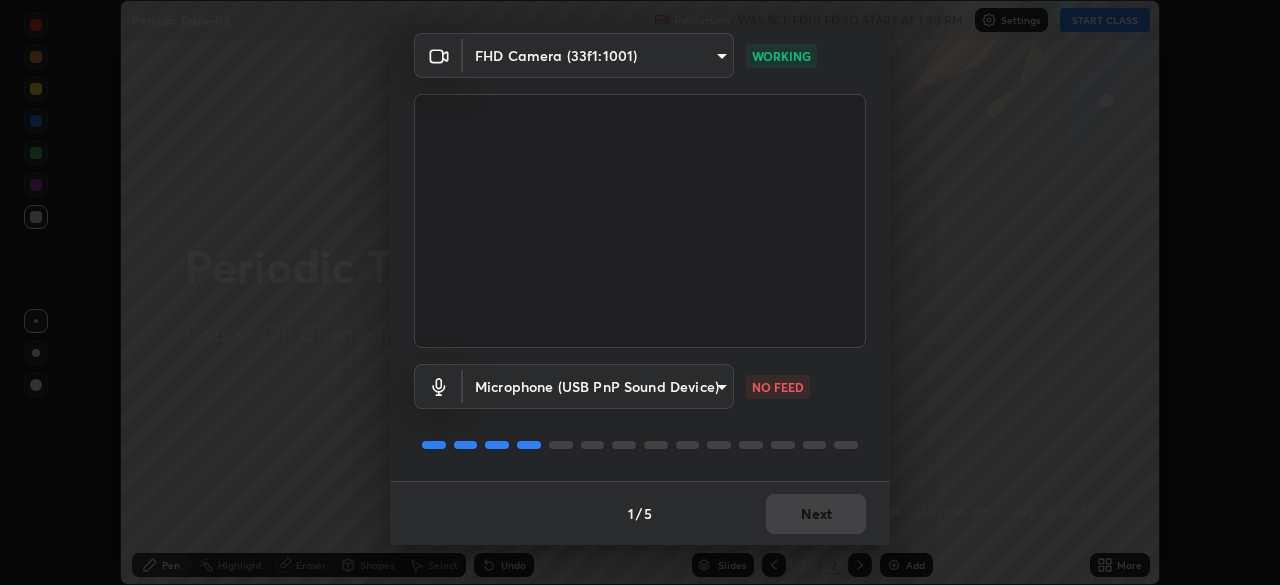 click on "Erase all Periodic Table-04 Recording WAS SCHEDULED TO START AT  1:30 PM Settings START CLASS Setting up your live class Periodic Table-04 • L59 of Course On Chemistry for JEE Conquer 1 2026 [PERSON_NAME] Pen Highlight Eraser Shapes Select Undo Slides 2 / 2 Add More No doubts shared Encourage your learners to ask a doubt for better clarity Report an issue Reason for reporting Buffering Chat not working Audio - Video sync issue Educator video quality low ​ Attach an image Report Media settings FHD Camera (33f1:1001) 2884edce438fbdf4a0e7c0a12c954832faf2177faa6447e4a99ba8712c36ce84 WORKING Microphone (USB PnP Sound Device) 0d19f37ffe6da9c7b6f257749cb566e21a991a1d40c6d0e8790f35946ca181e4 NO FEED 1 / 5 Next" at bounding box center (640, 292) 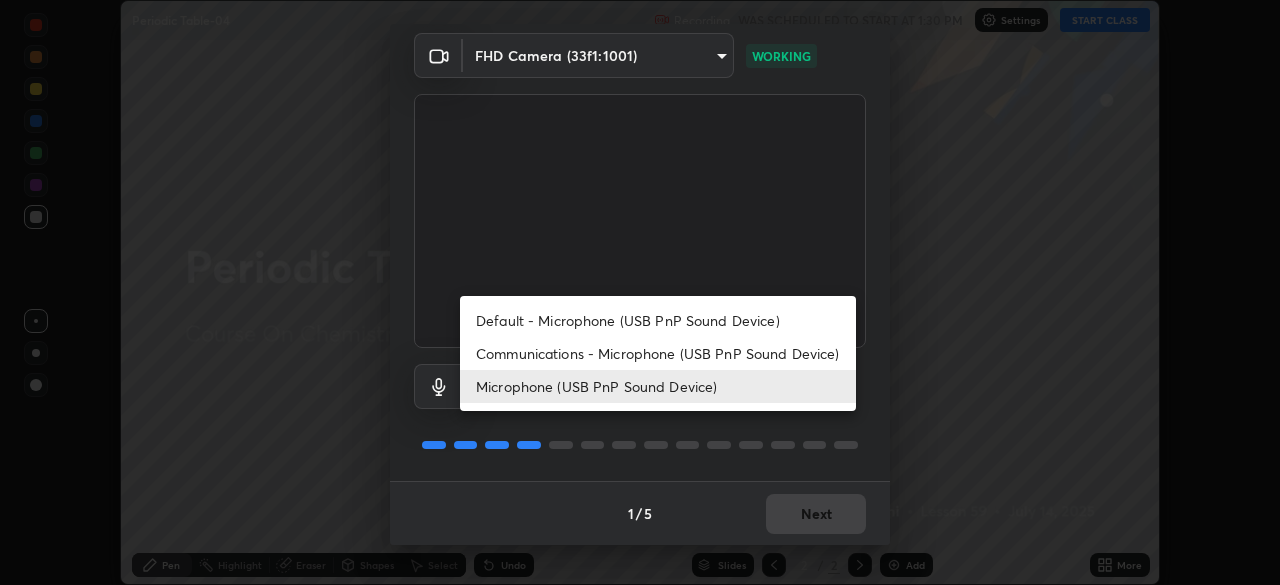 click on "Default - Microphone (USB PnP Sound Device)" at bounding box center (658, 320) 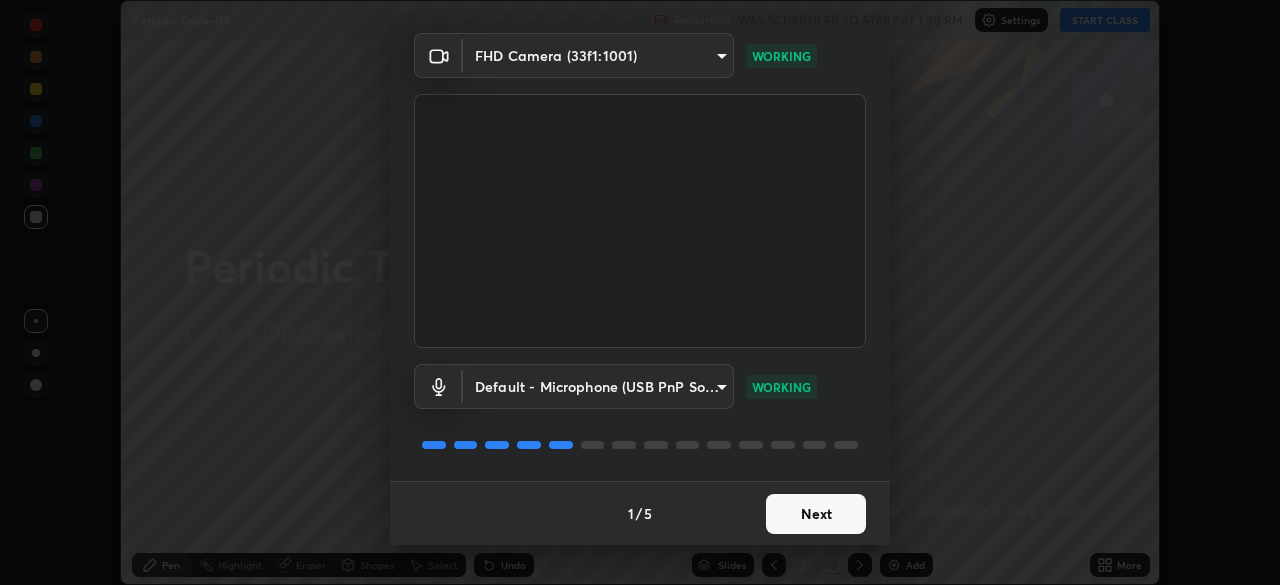 click on "Next" at bounding box center (816, 514) 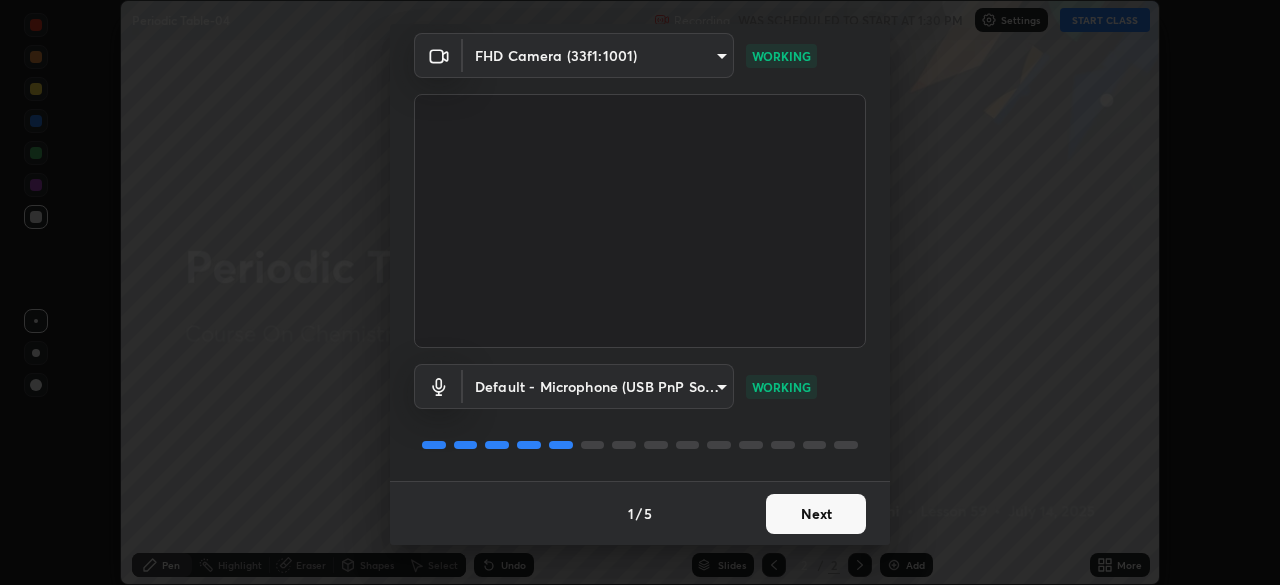scroll, scrollTop: 0, scrollLeft: 0, axis: both 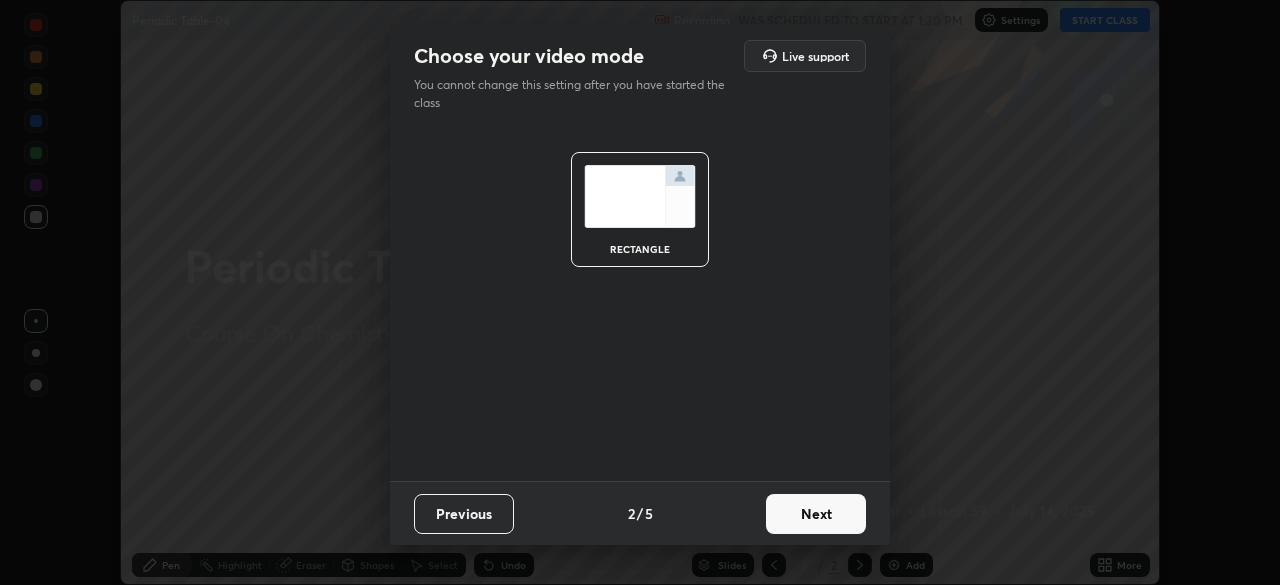 click on "Next" at bounding box center (816, 514) 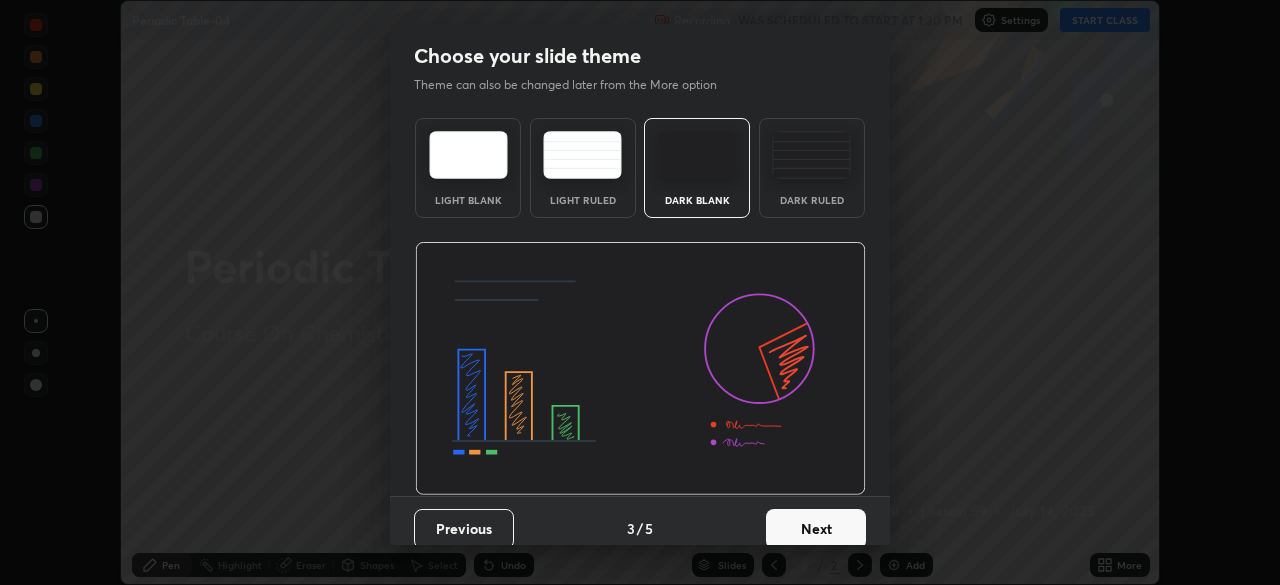 click on "Next" at bounding box center [816, 529] 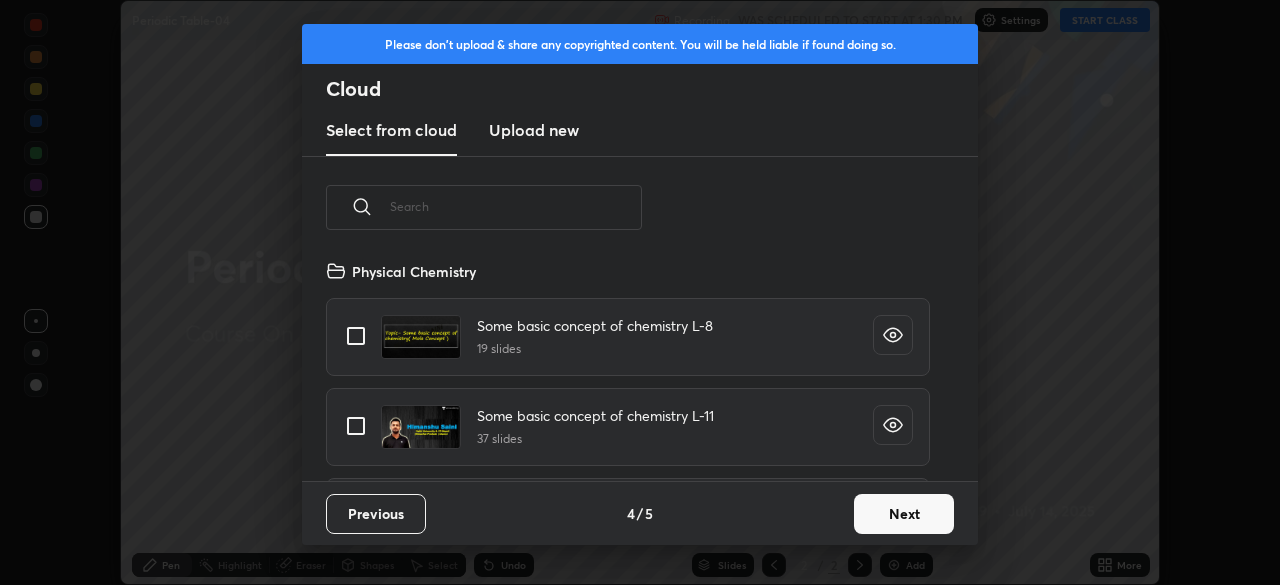 scroll, scrollTop: 7, scrollLeft: 11, axis: both 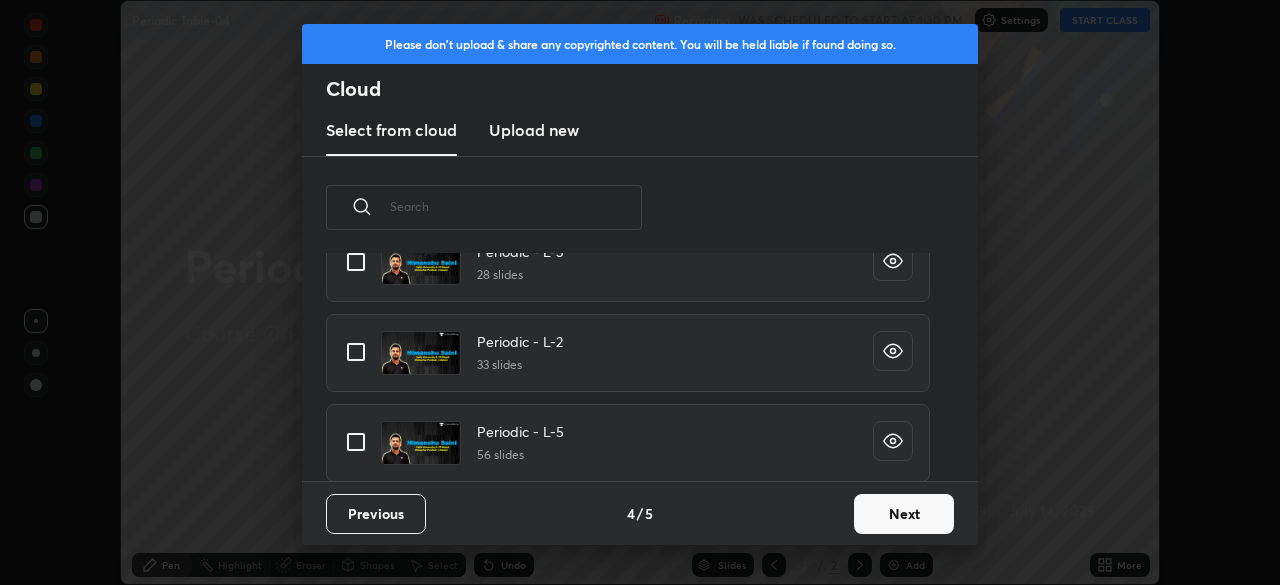 click at bounding box center (356, 352) 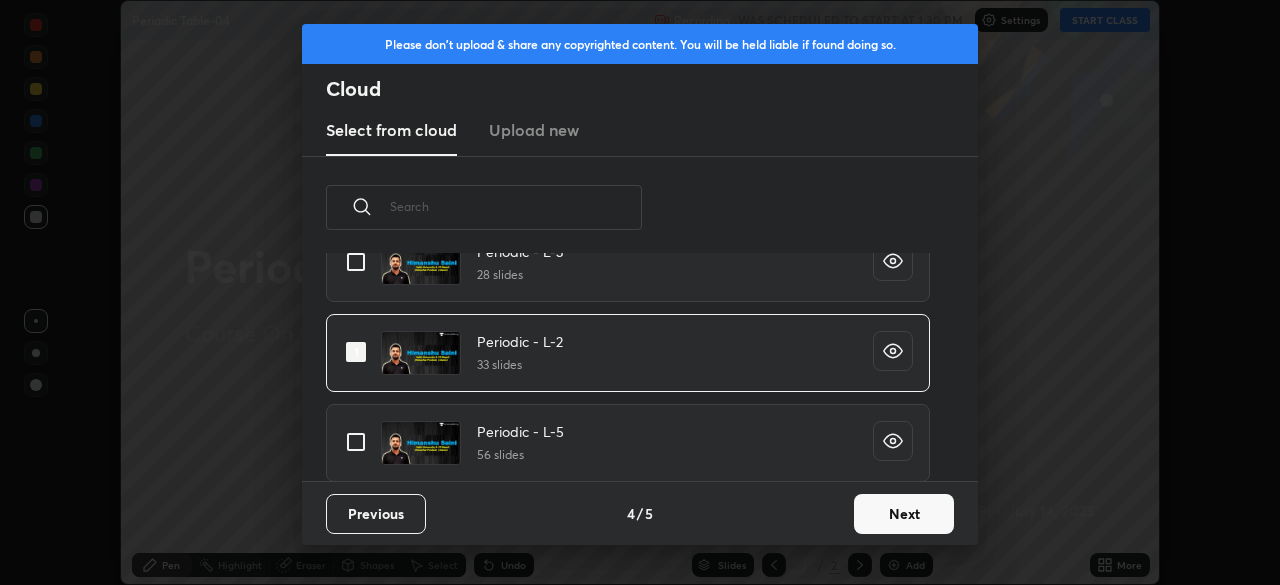 click on "Next" at bounding box center (904, 514) 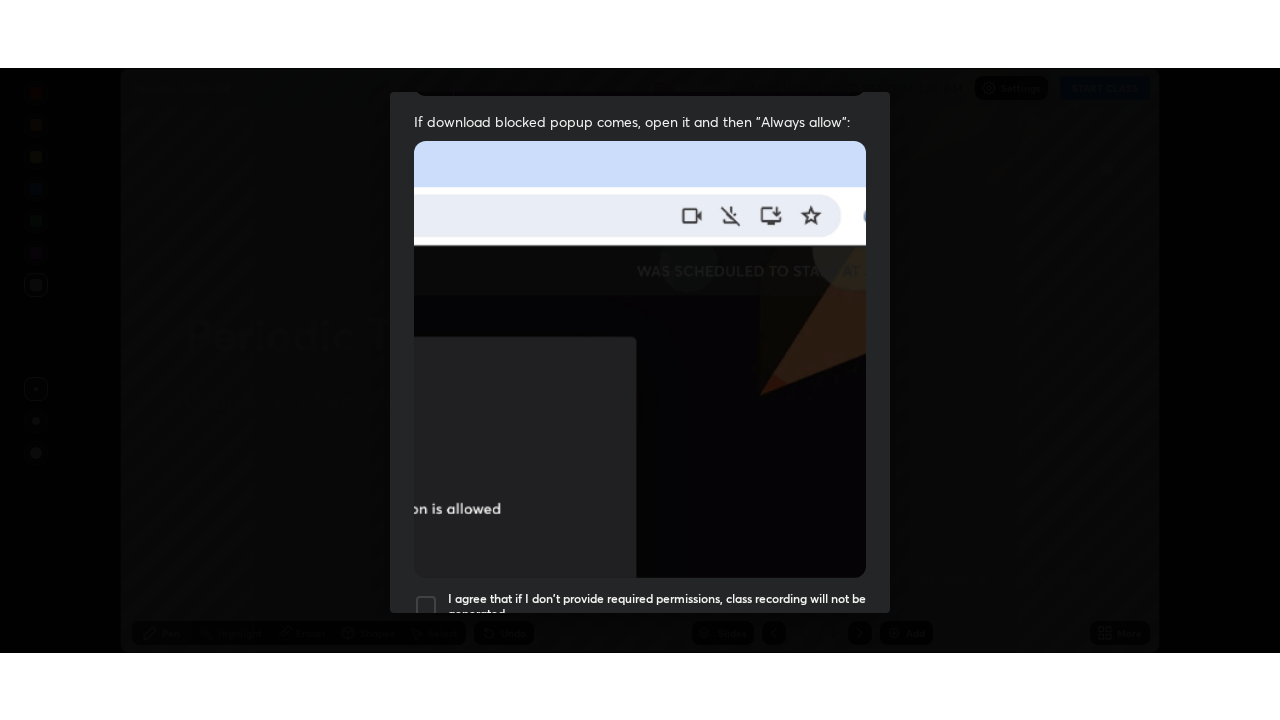 scroll, scrollTop: 479, scrollLeft: 0, axis: vertical 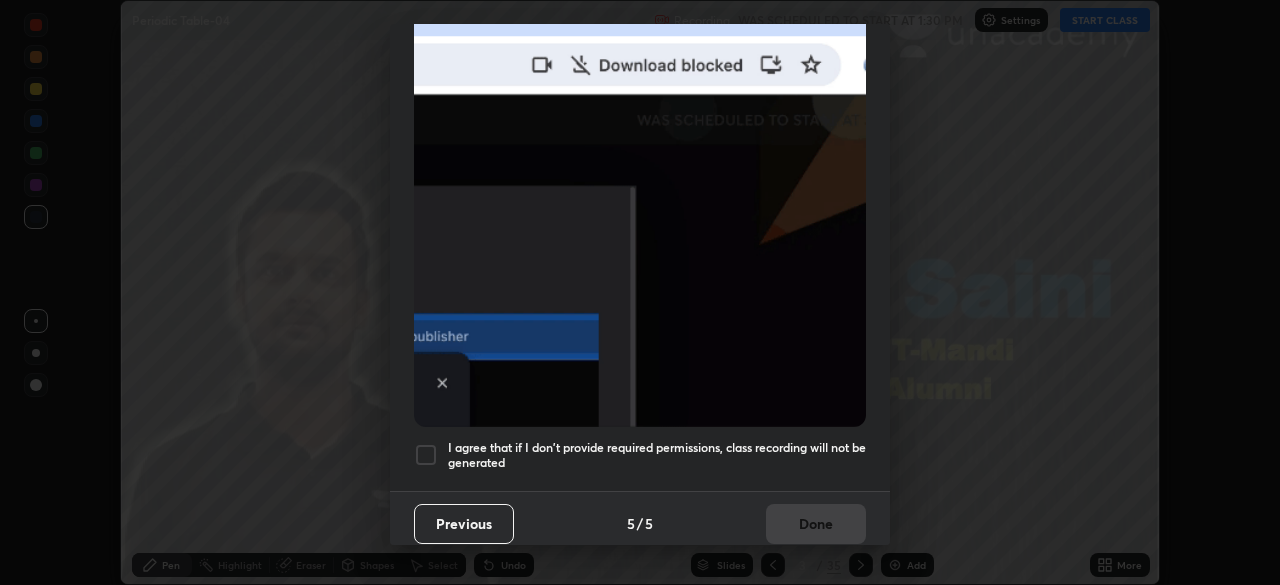 click at bounding box center (426, 455) 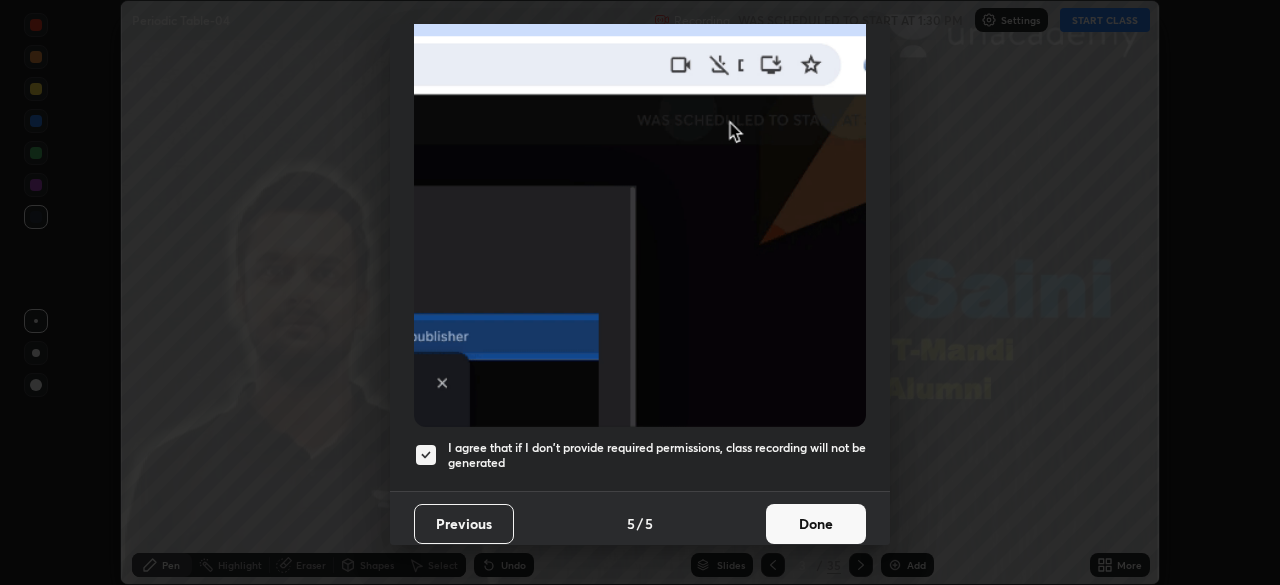 click on "Done" at bounding box center [816, 524] 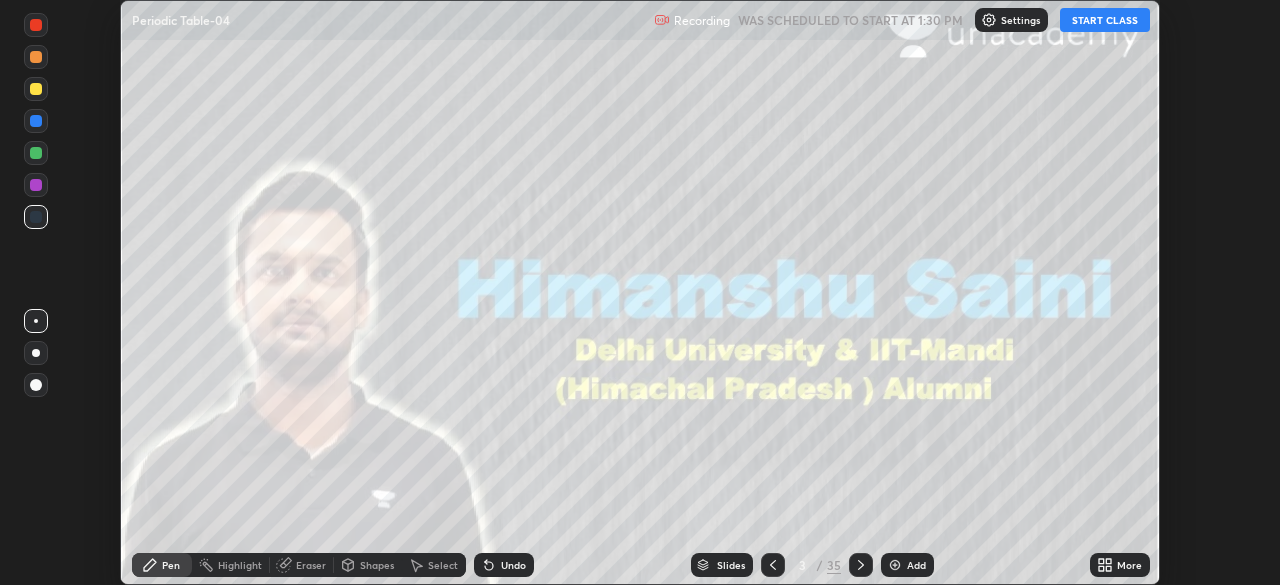 click 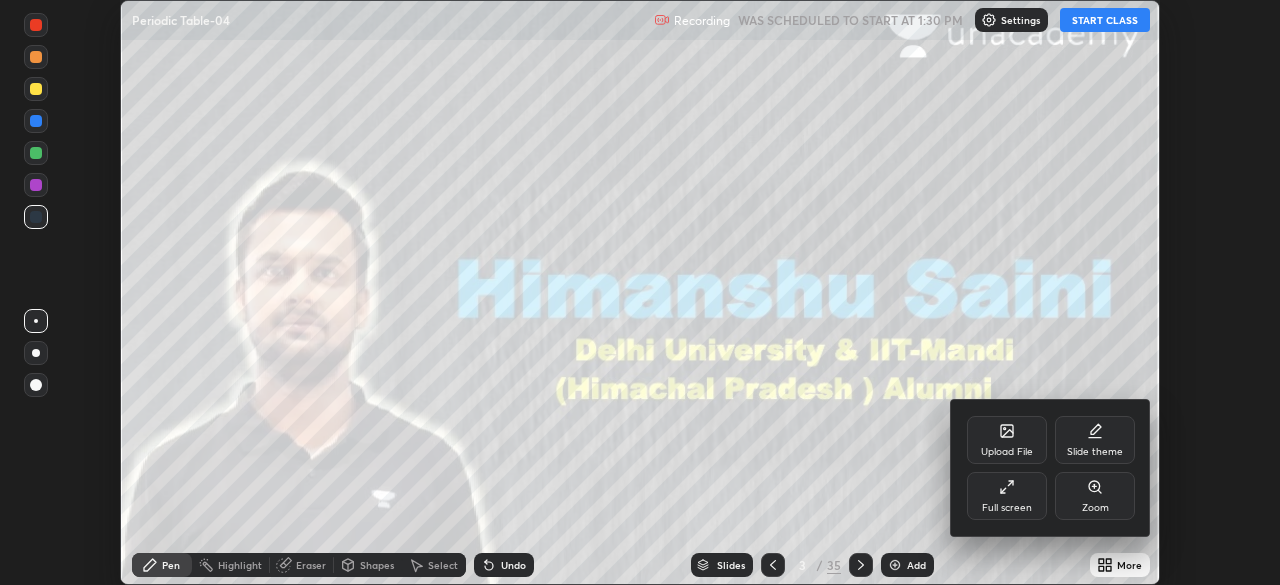 click on "Full screen" at bounding box center (1007, 496) 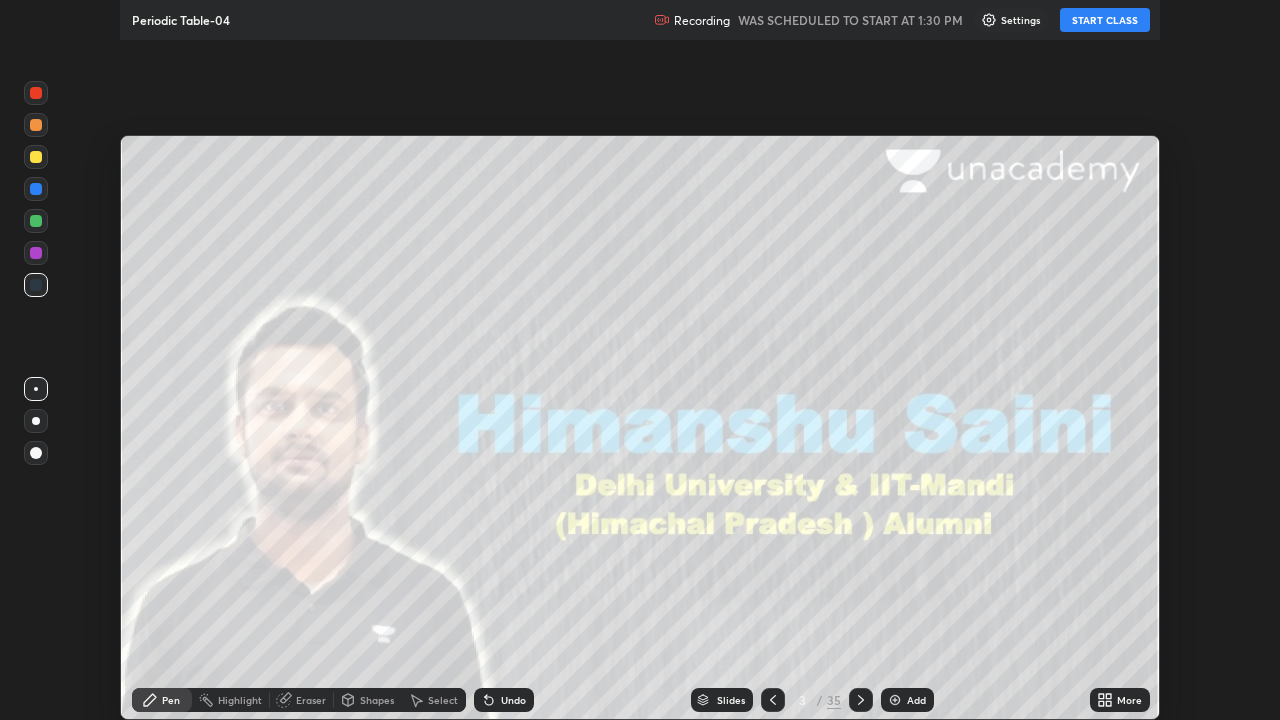 scroll, scrollTop: 99280, scrollLeft: 98720, axis: both 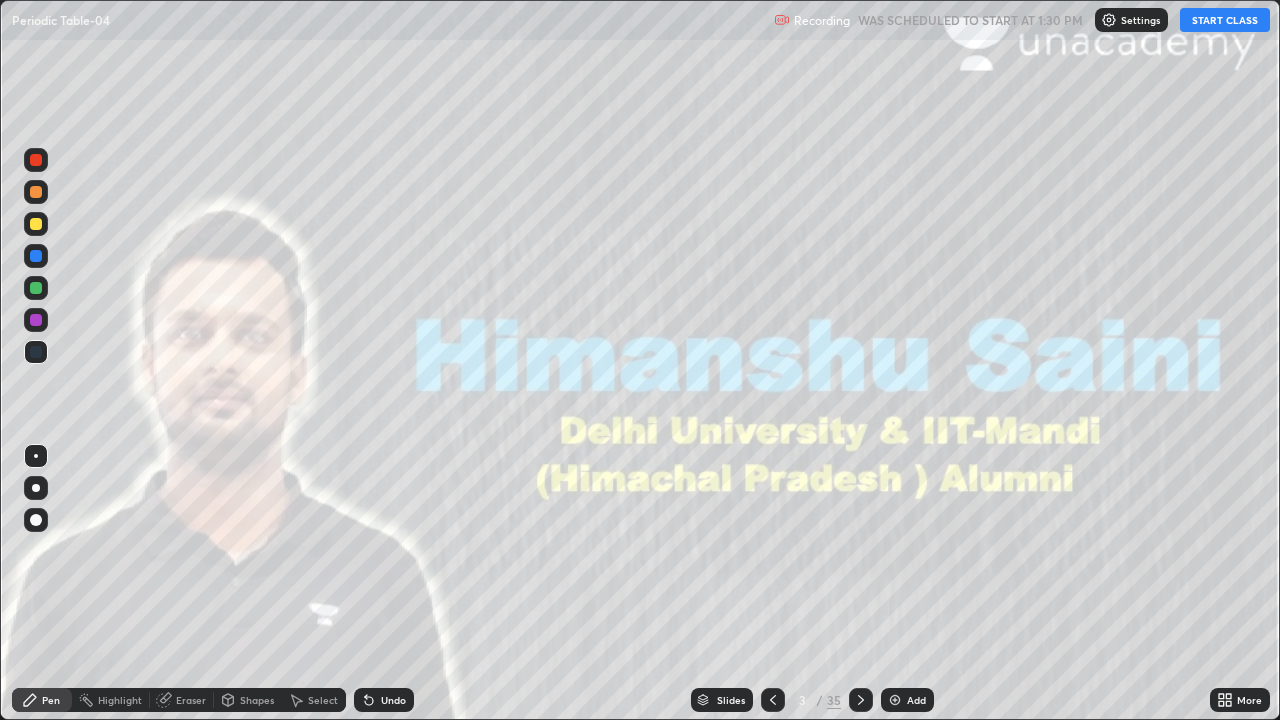 click on "START CLASS" at bounding box center (1225, 20) 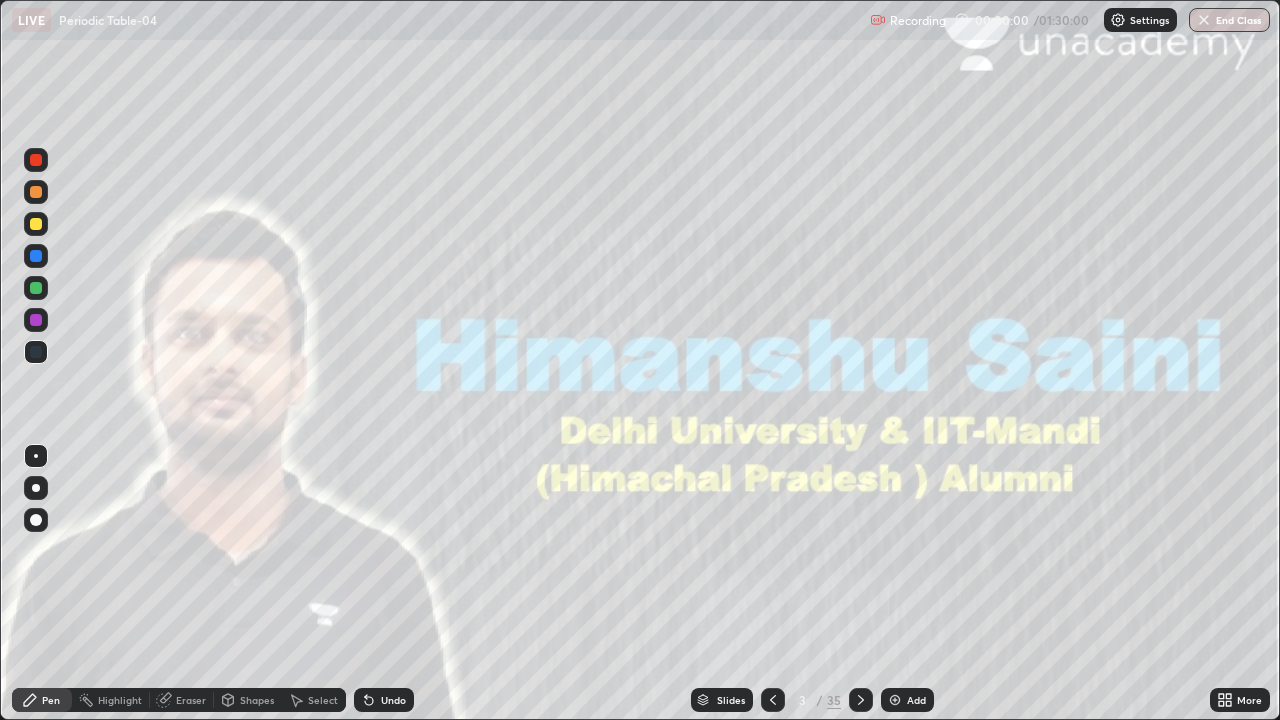 click at bounding box center (36, 520) 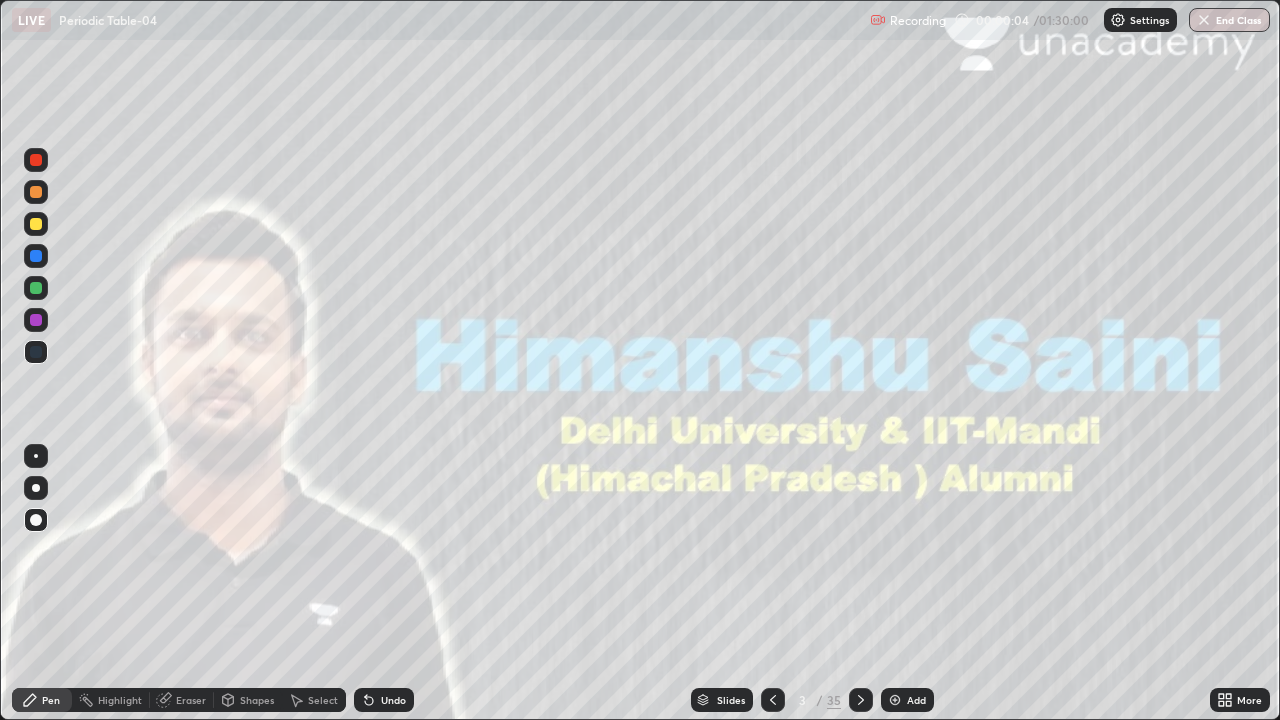 click on "Slides" at bounding box center (731, 700) 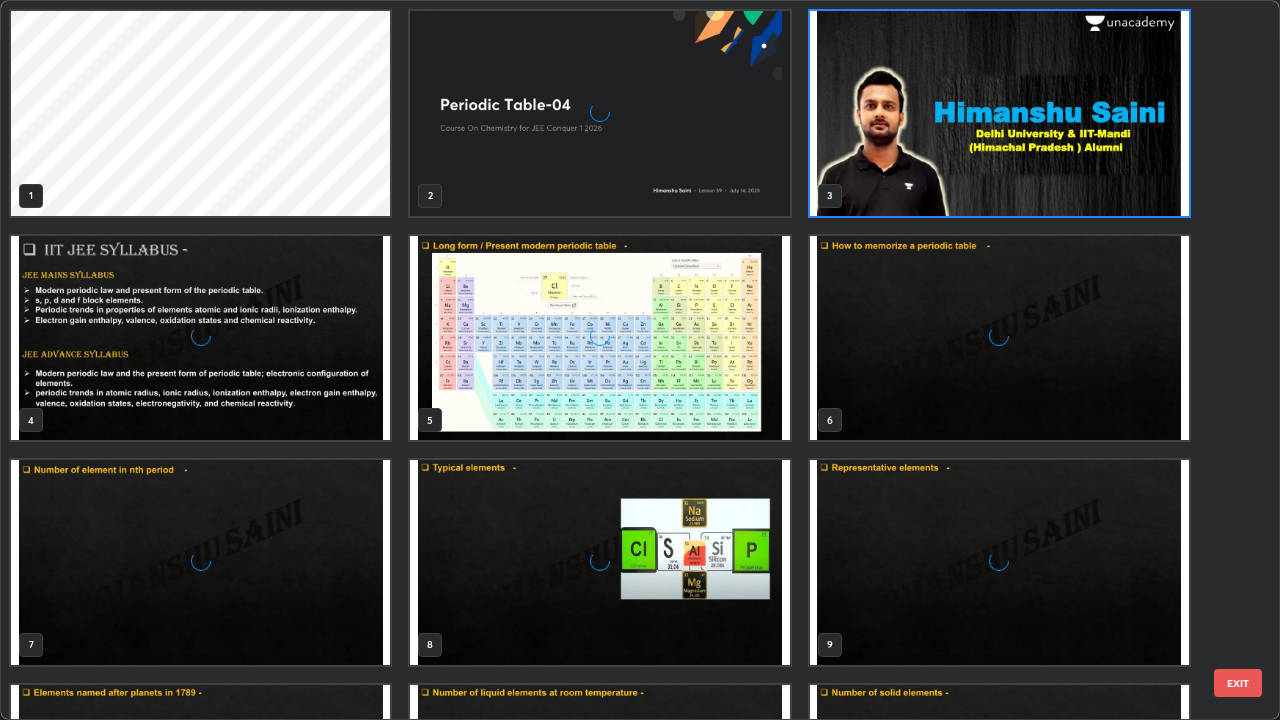 scroll, scrollTop: 7, scrollLeft: 11, axis: both 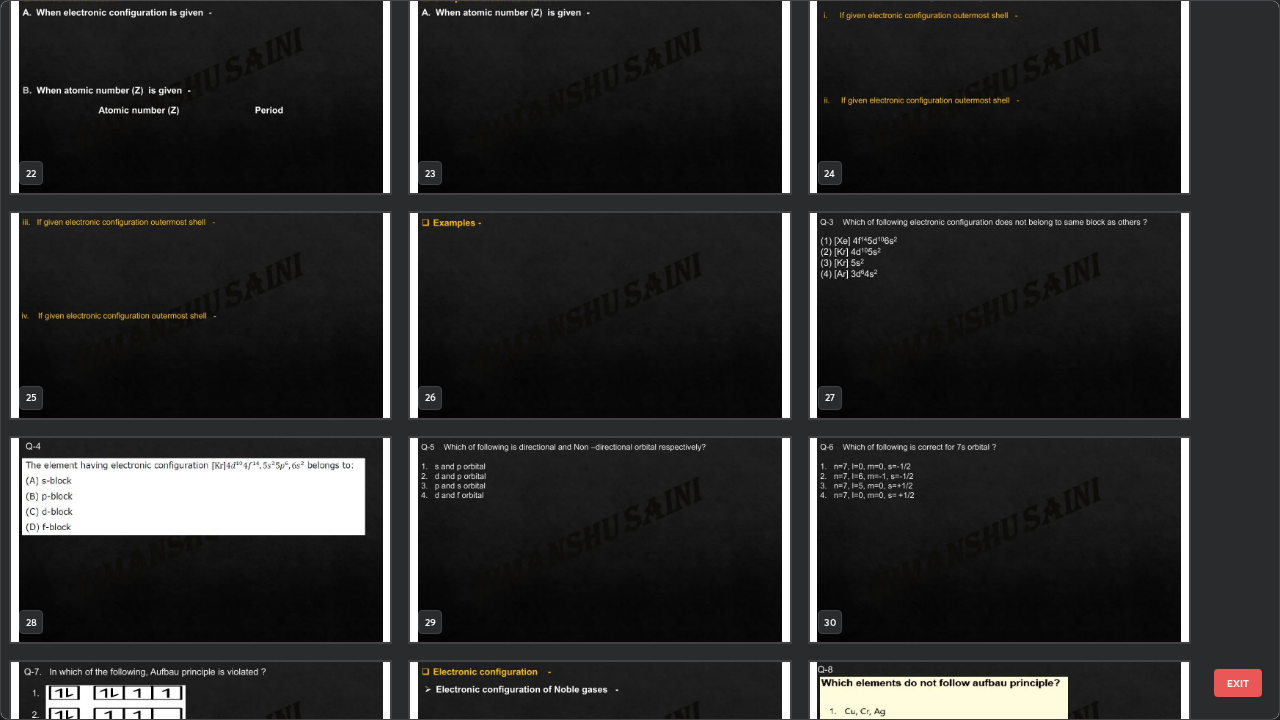 click at bounding box center (599, 315) 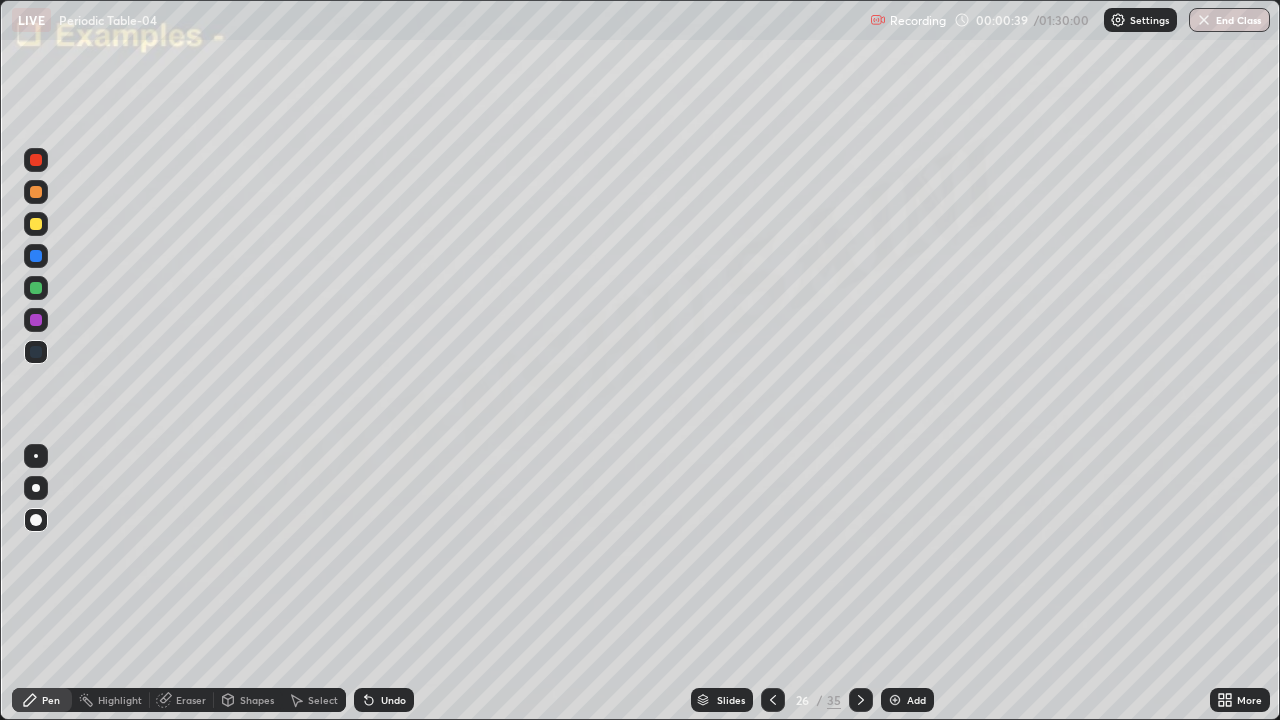 click at bounding box center [599, 315] 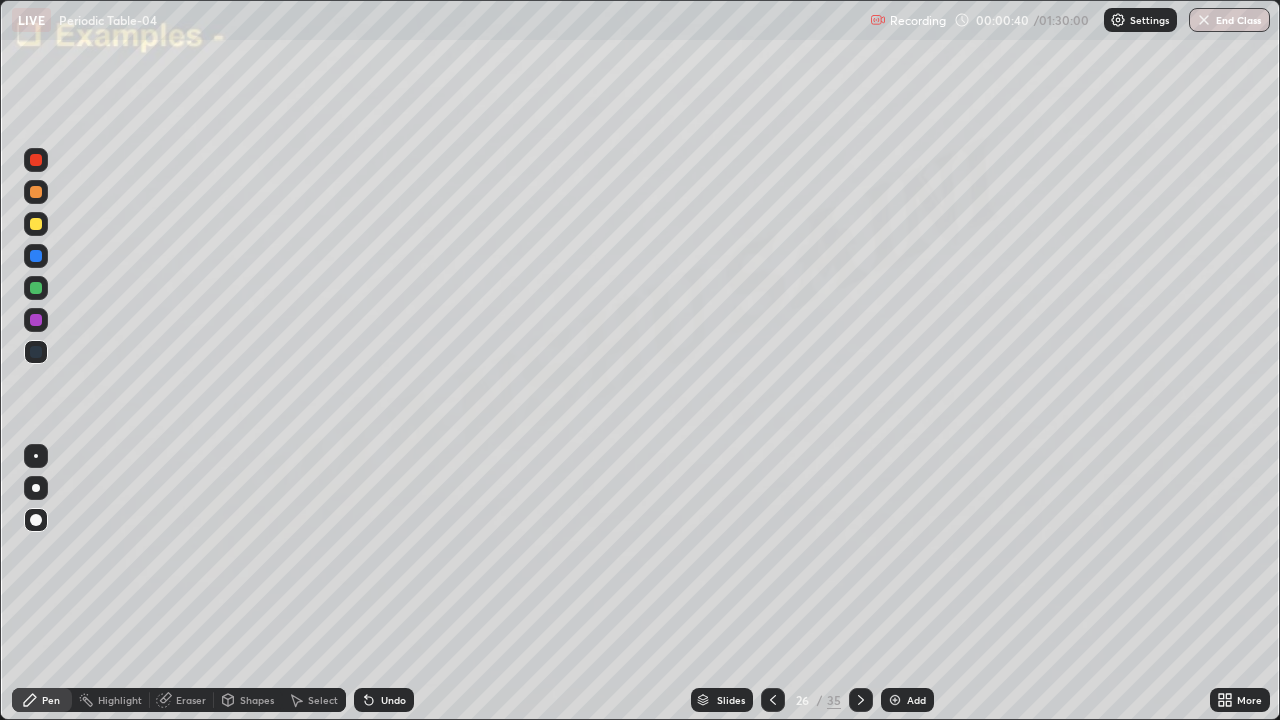 click at bounding box center [861, 700] 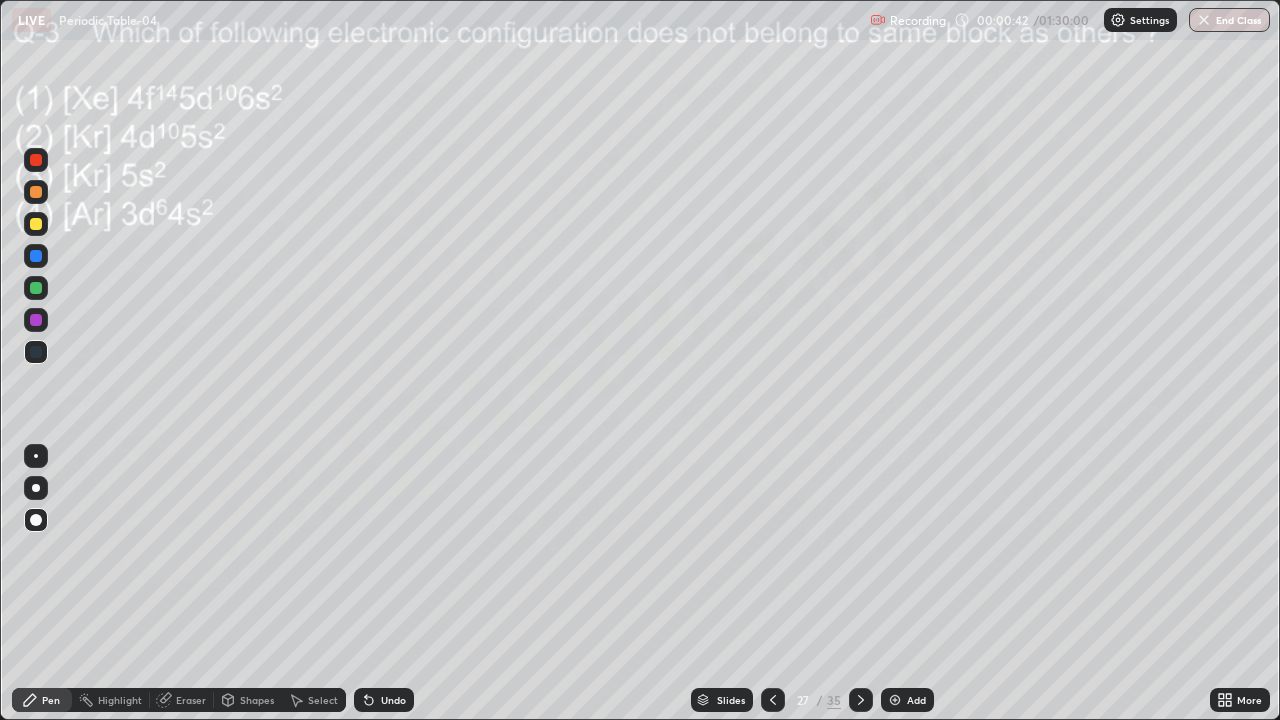 click on "Eraser" at bounding box center [182, 700] 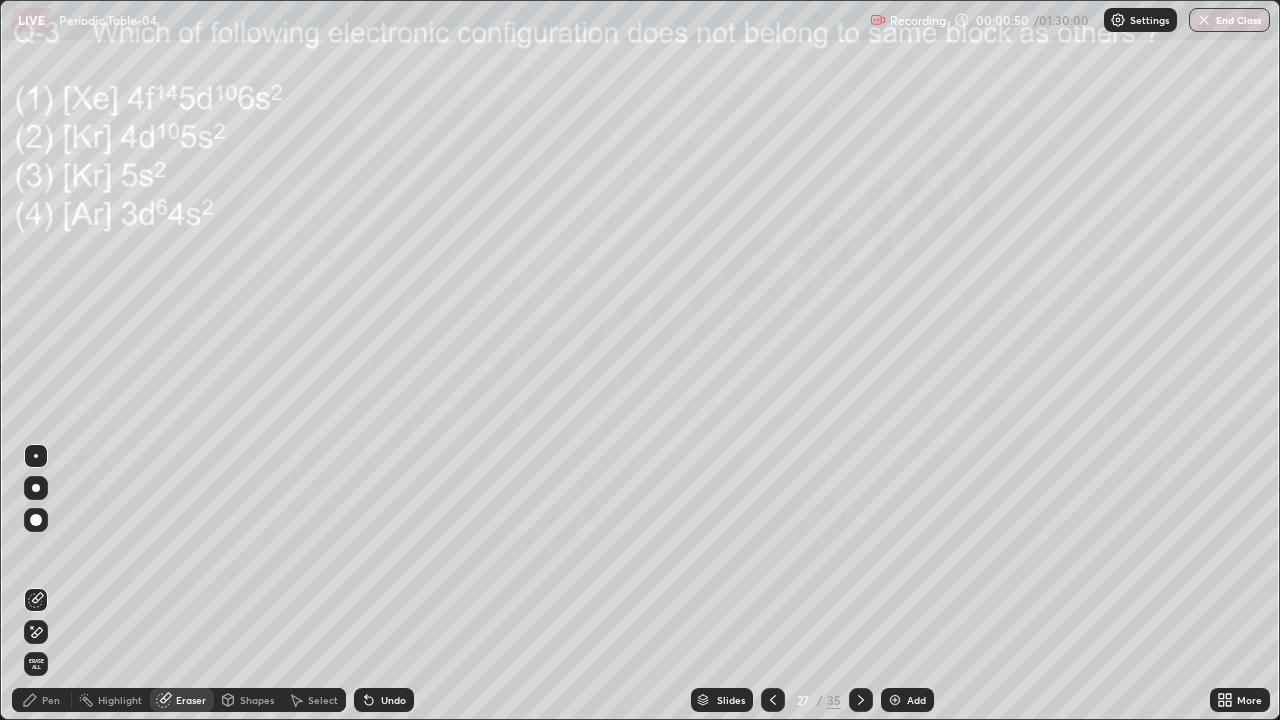 click 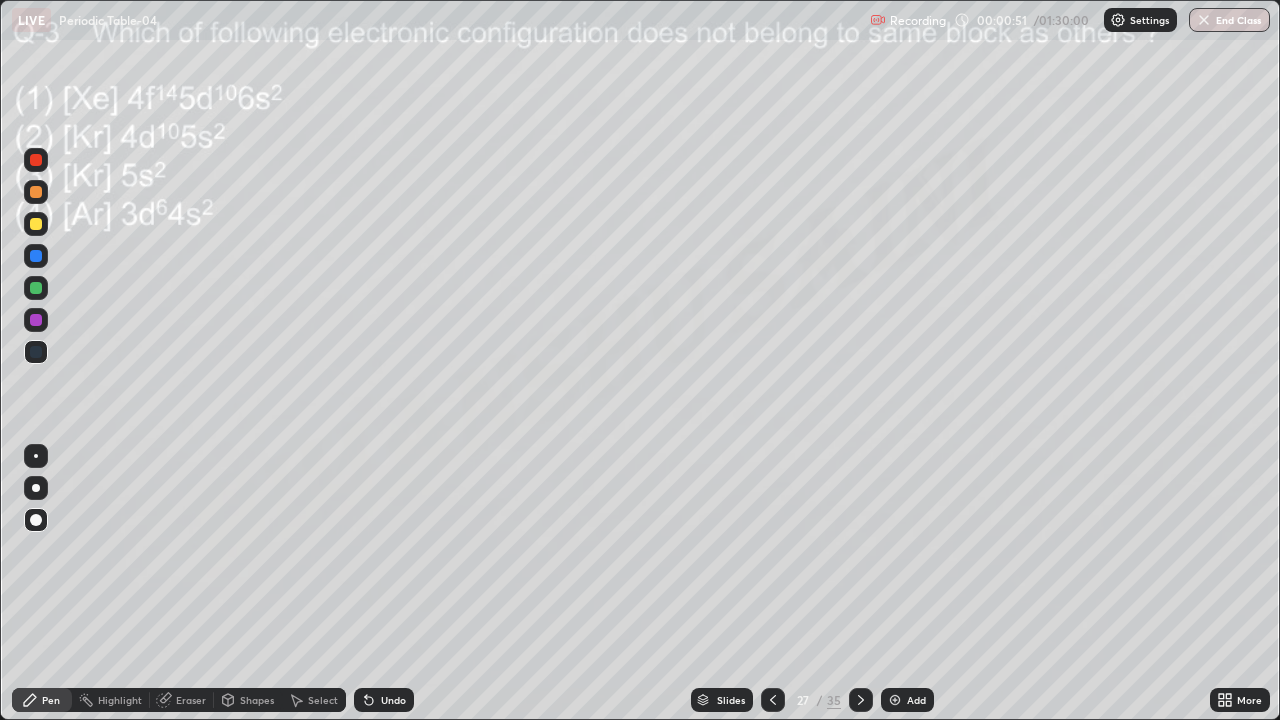 click at bounding box center [36, 288] 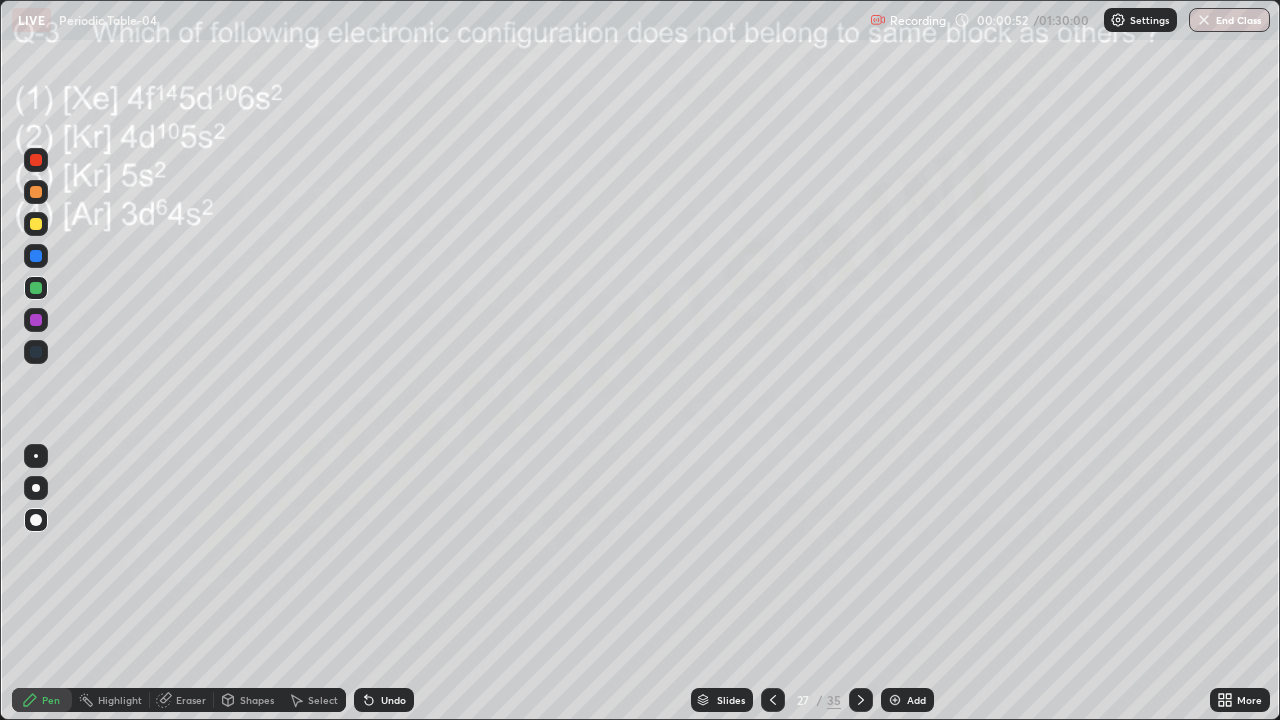 click on "Eraser" at bounding box center [191, 700] 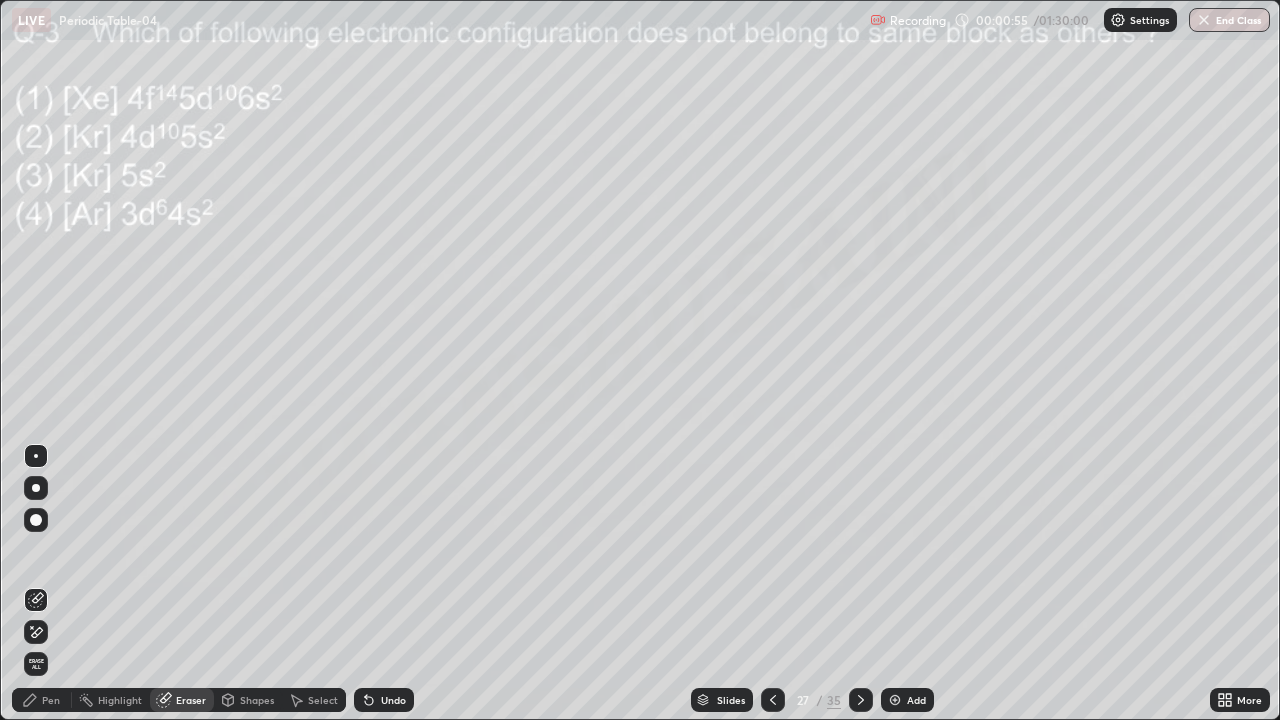 click on "Slides" at bounding box center [722, 700] 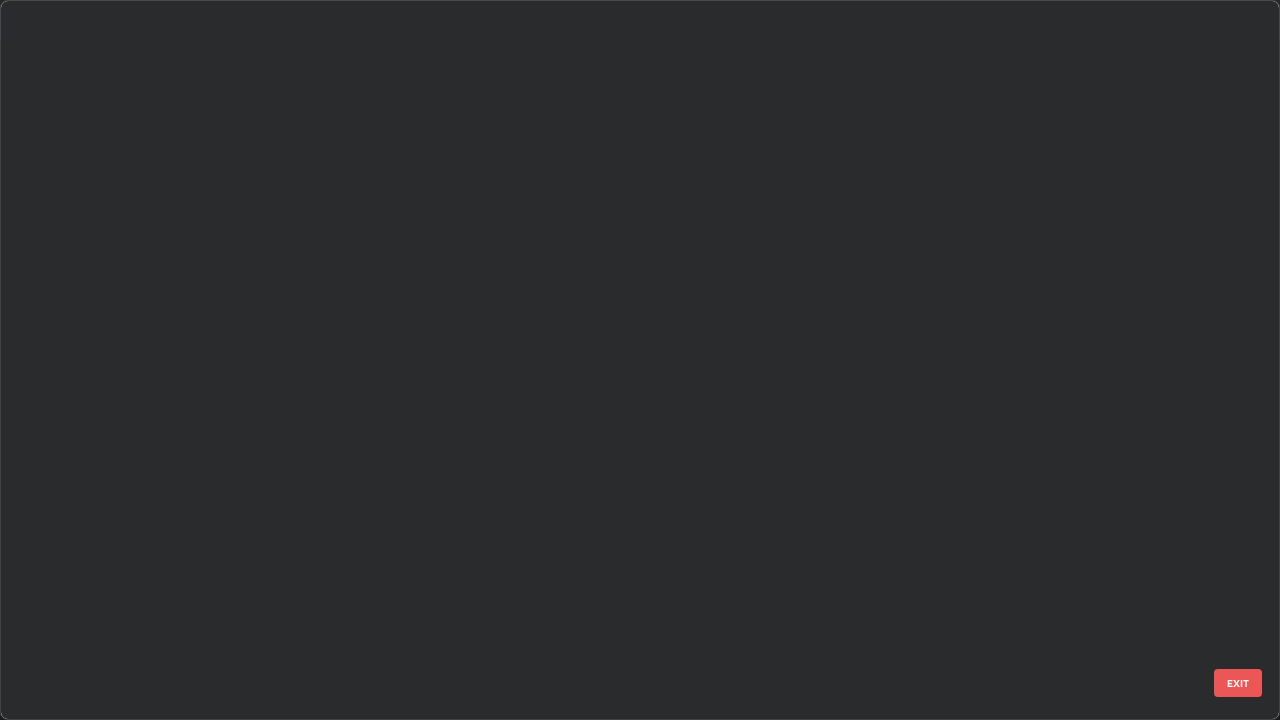 scroll, scrollTop: 1303, scrollLeft: 0, axis: vertical 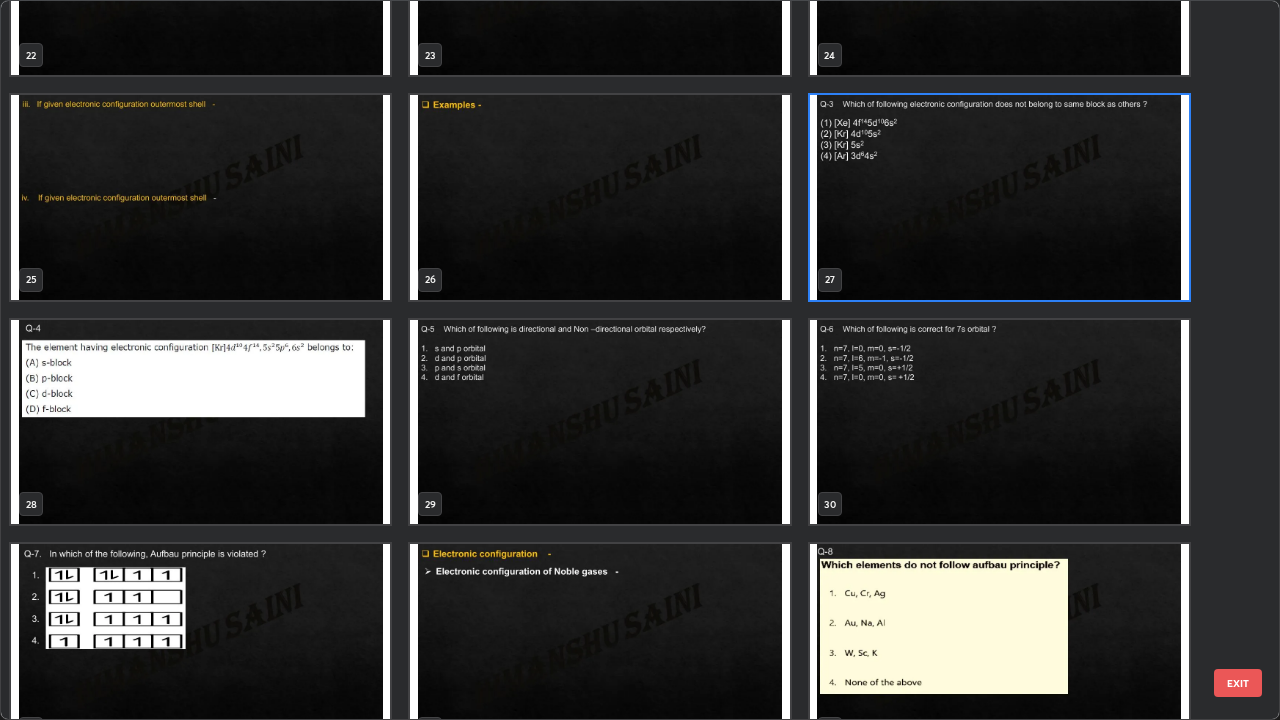 click at bounding box center (999, 197) 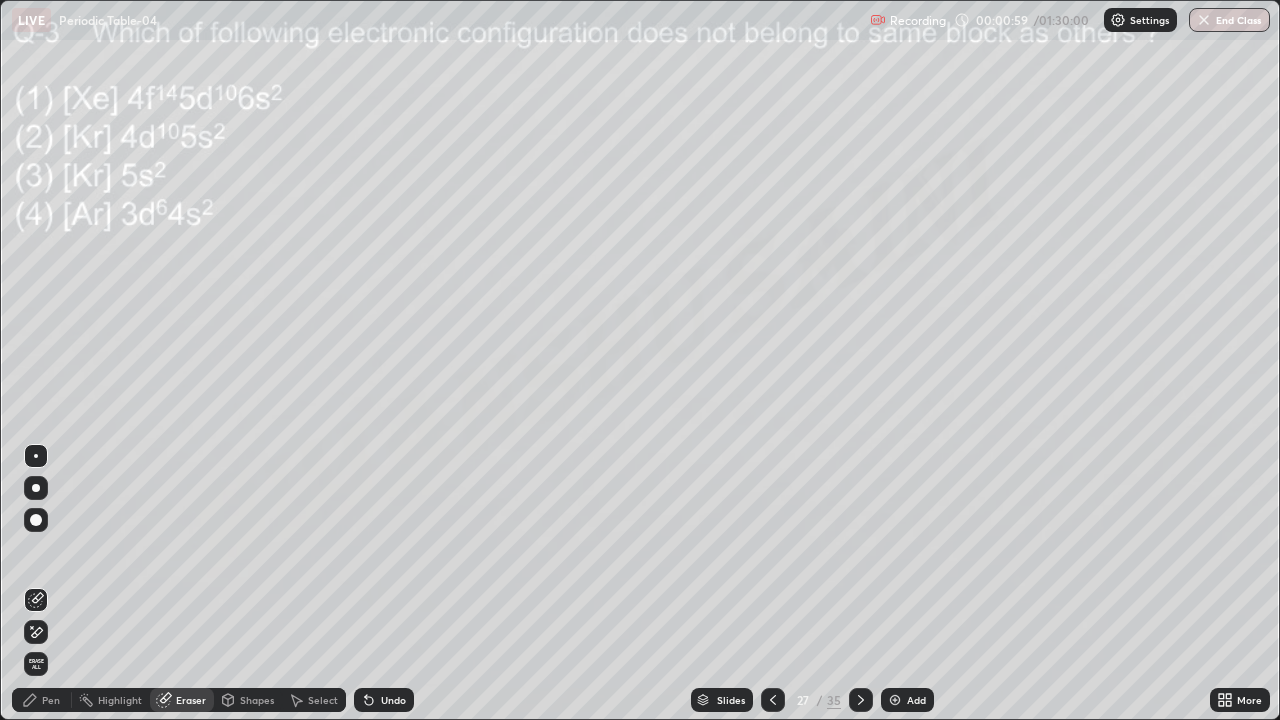 click at bounding box center [999, 197] 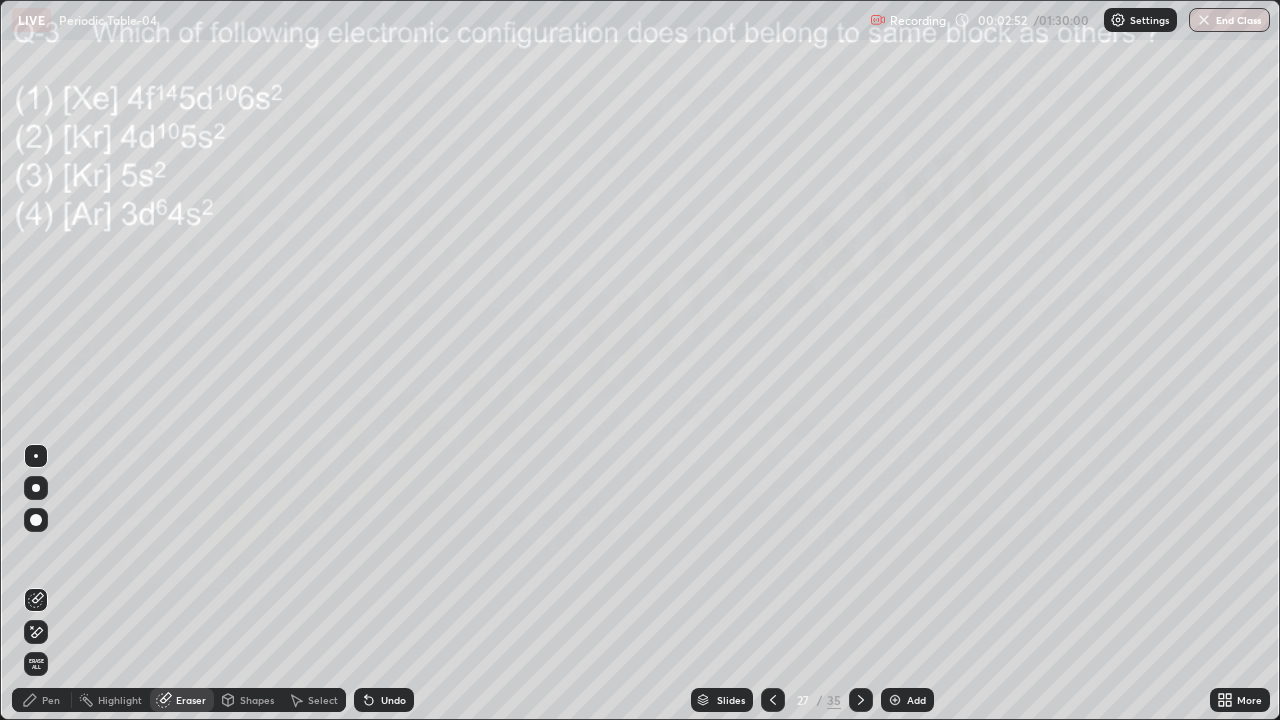 click on "Pen" at bounding box center (51, 700) 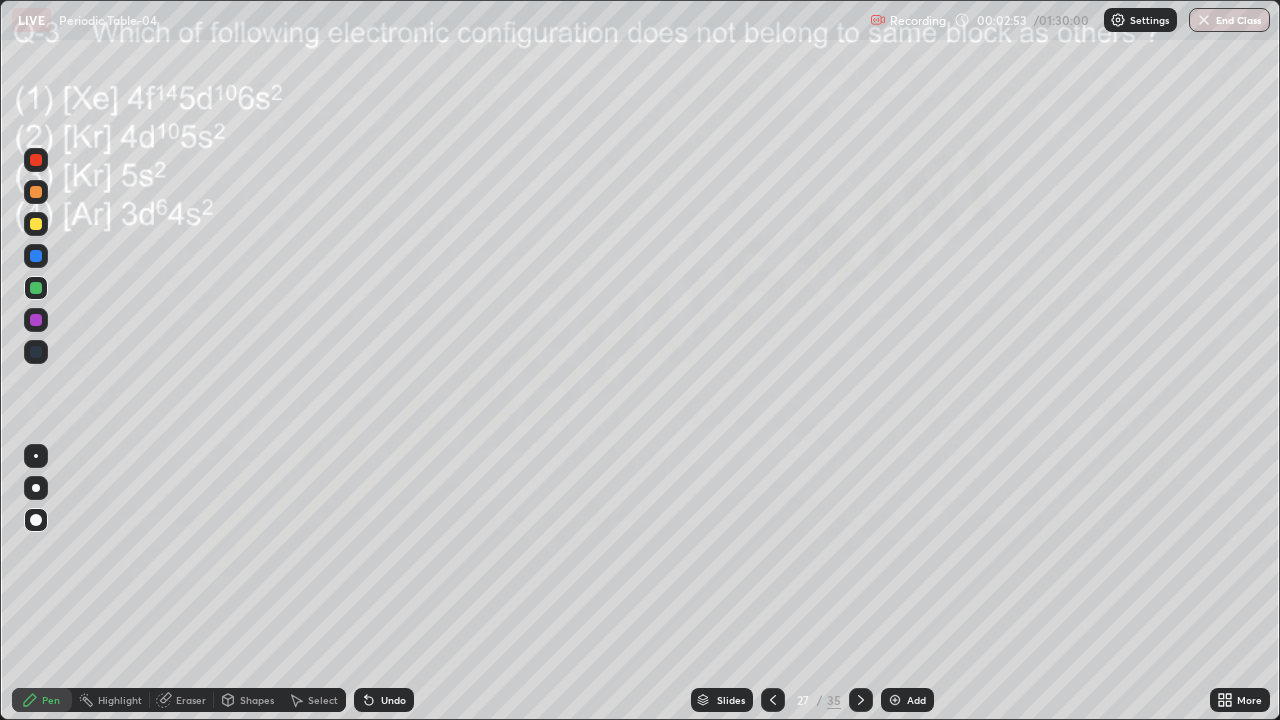 click at bounding box center [36, 224] 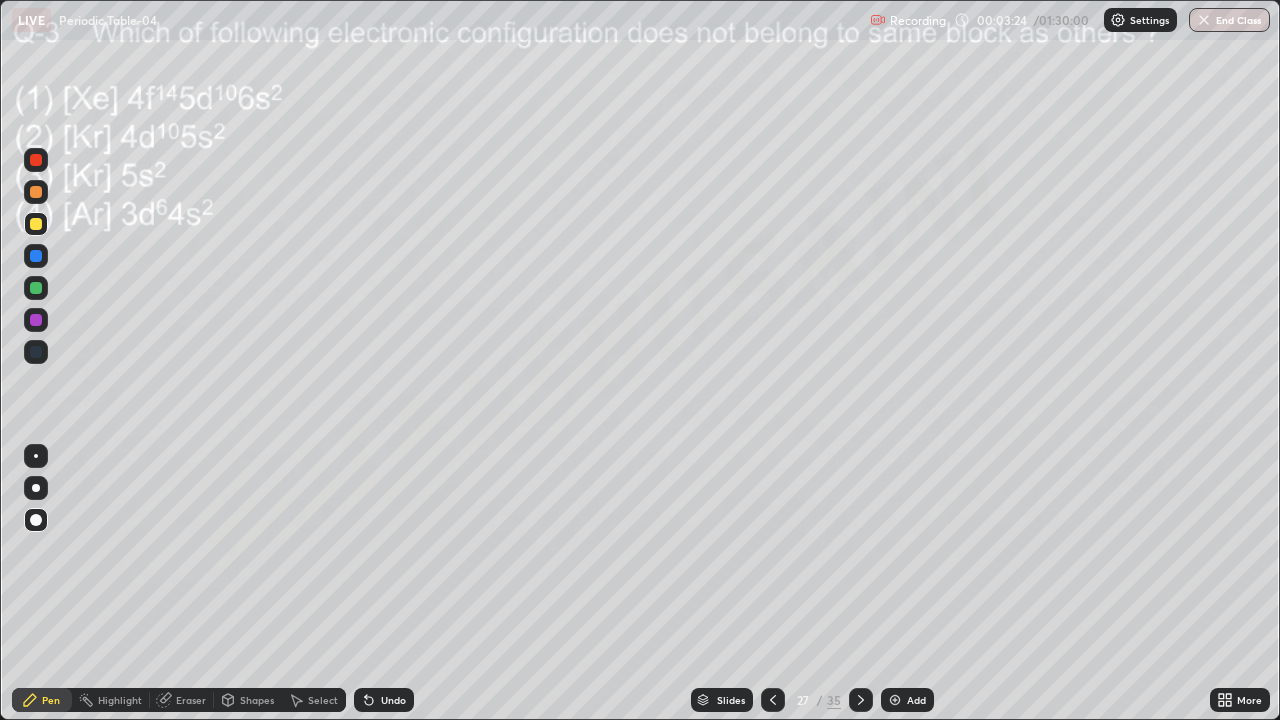 click 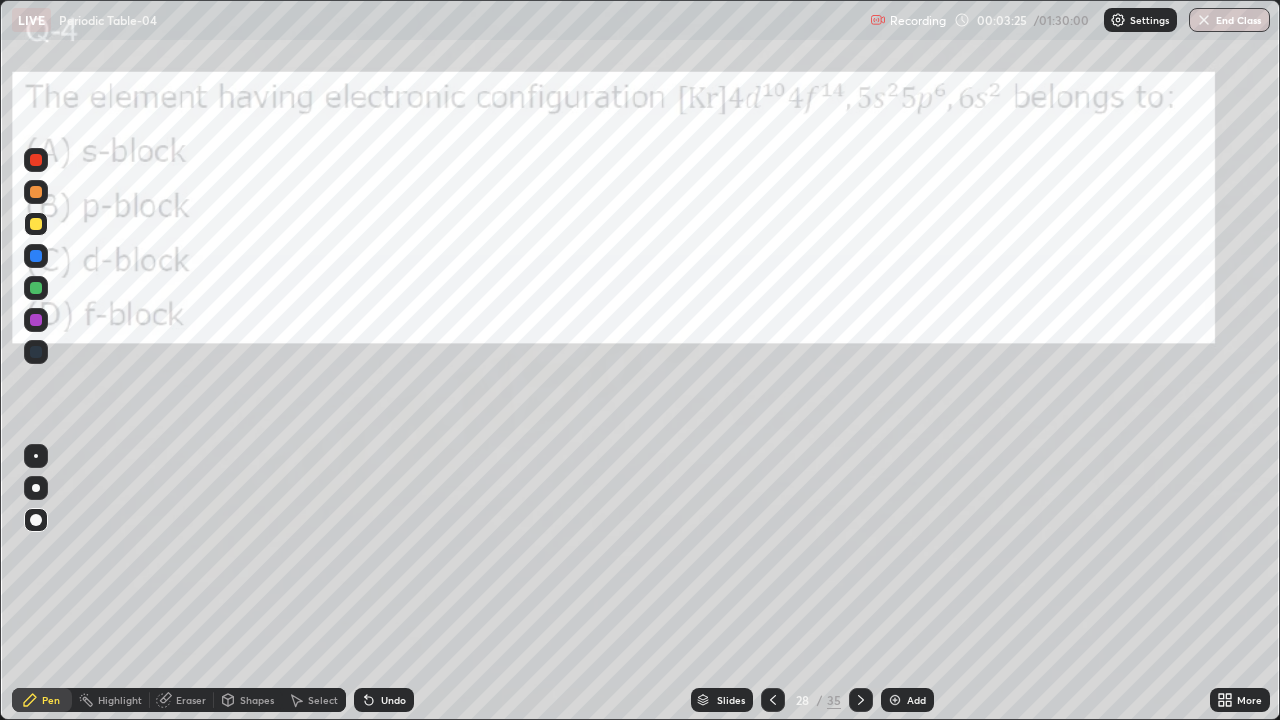 click on "Eraser" at bounding box center (191, 700) 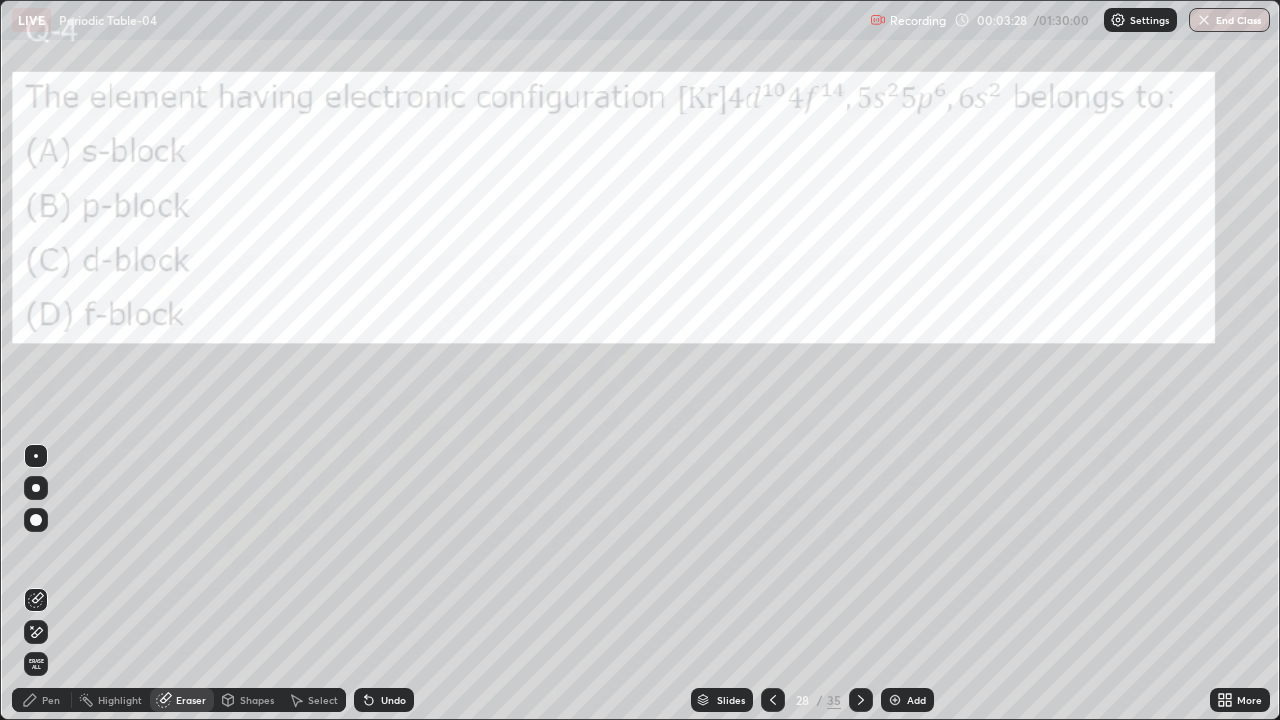 click on "Pen" at bounding box center (42, 700) 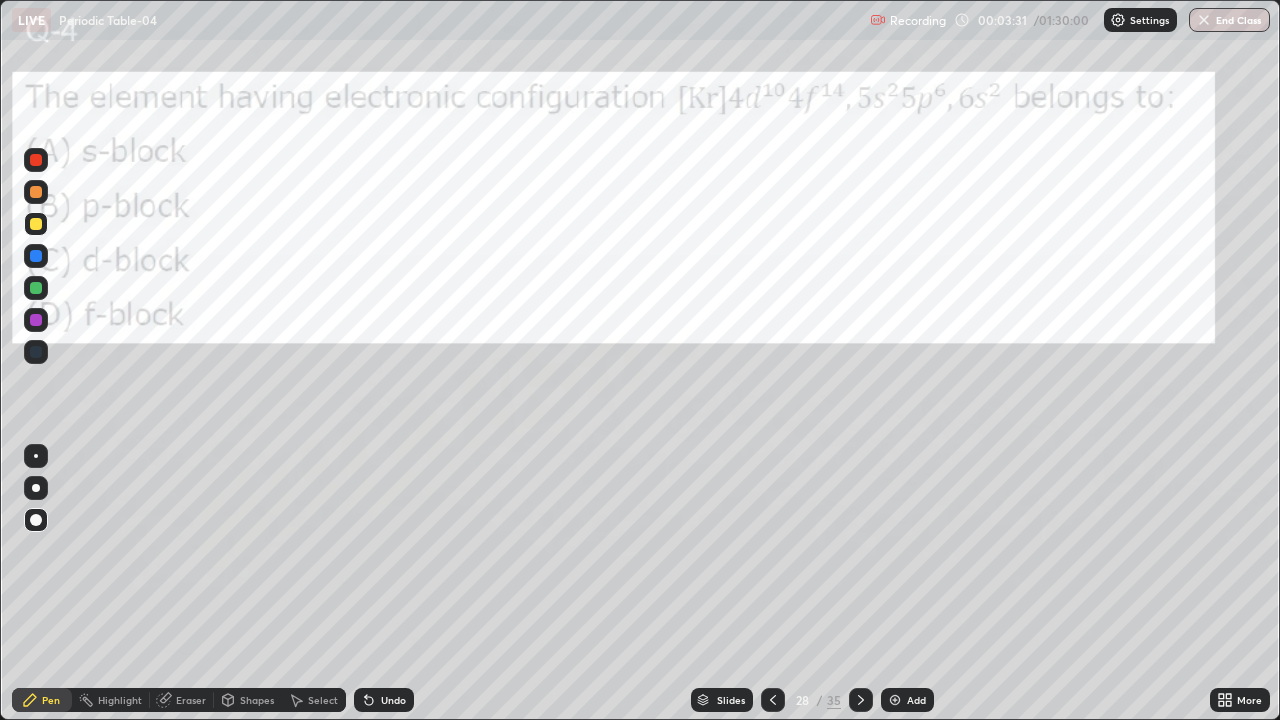 click at bounding box center [36, 288] 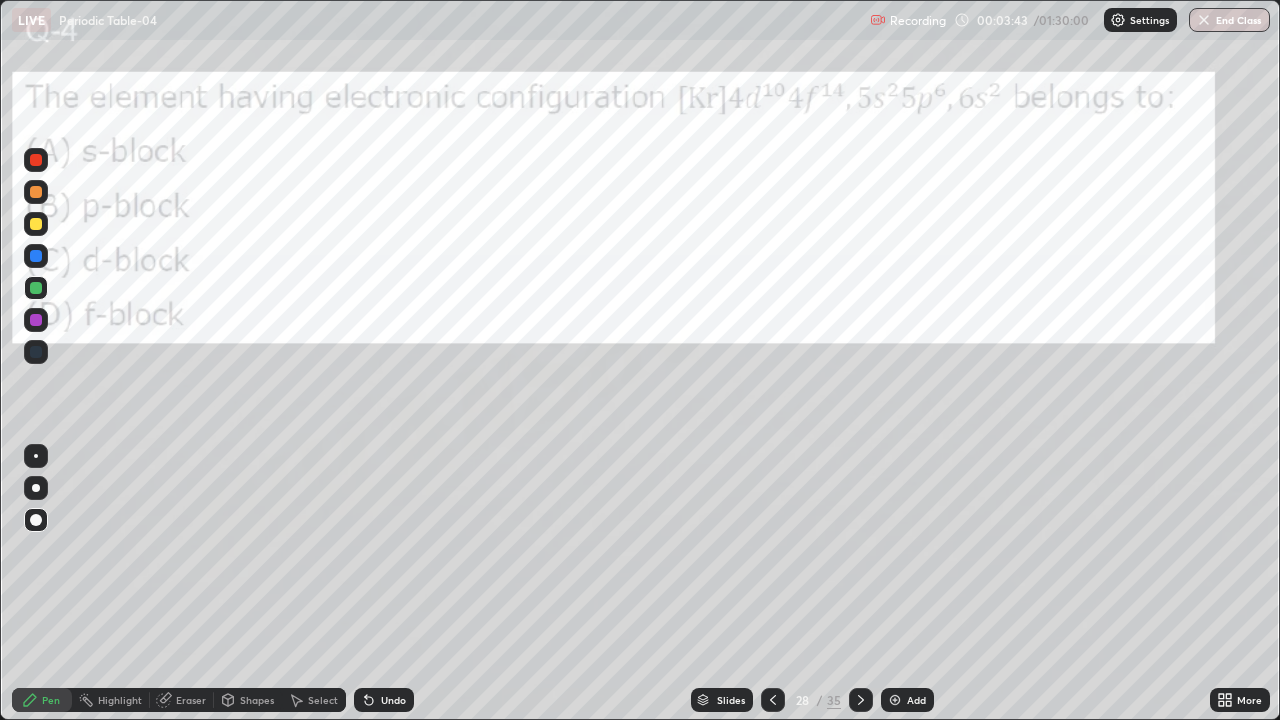 click on "Undo" at bounding box center [393, 700] 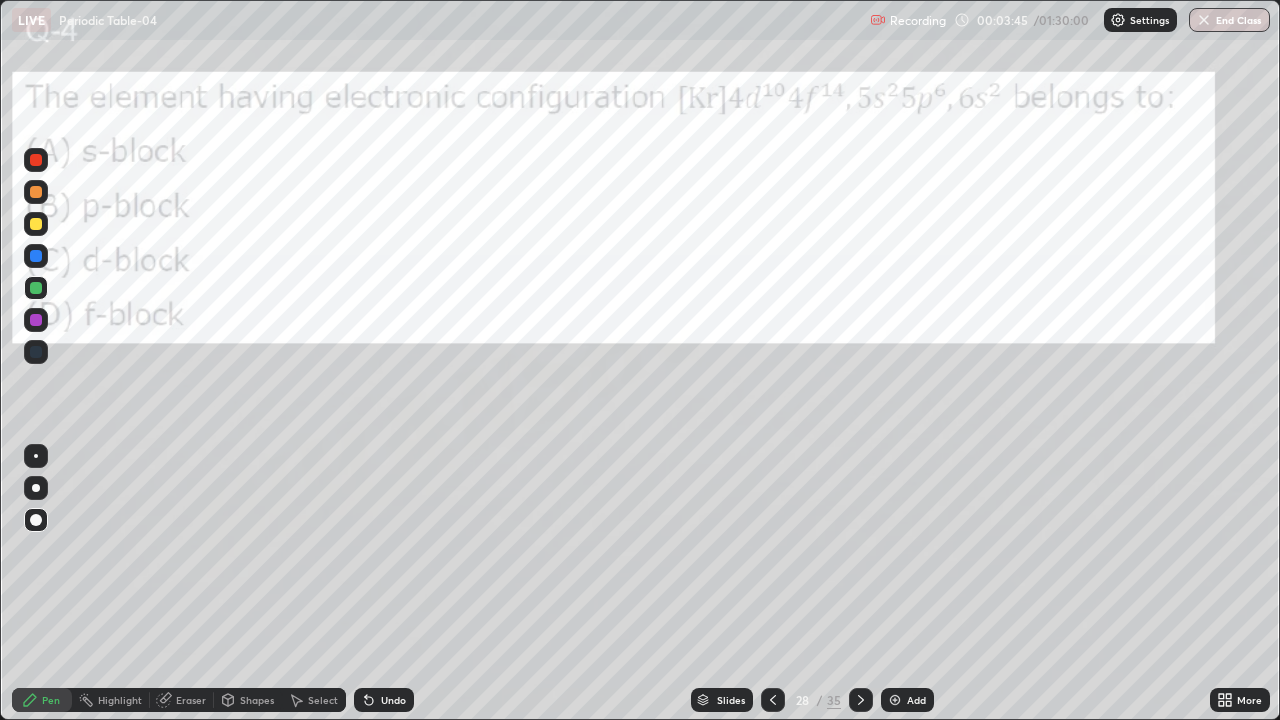click on "Undo" at bounding box center (384, 700) 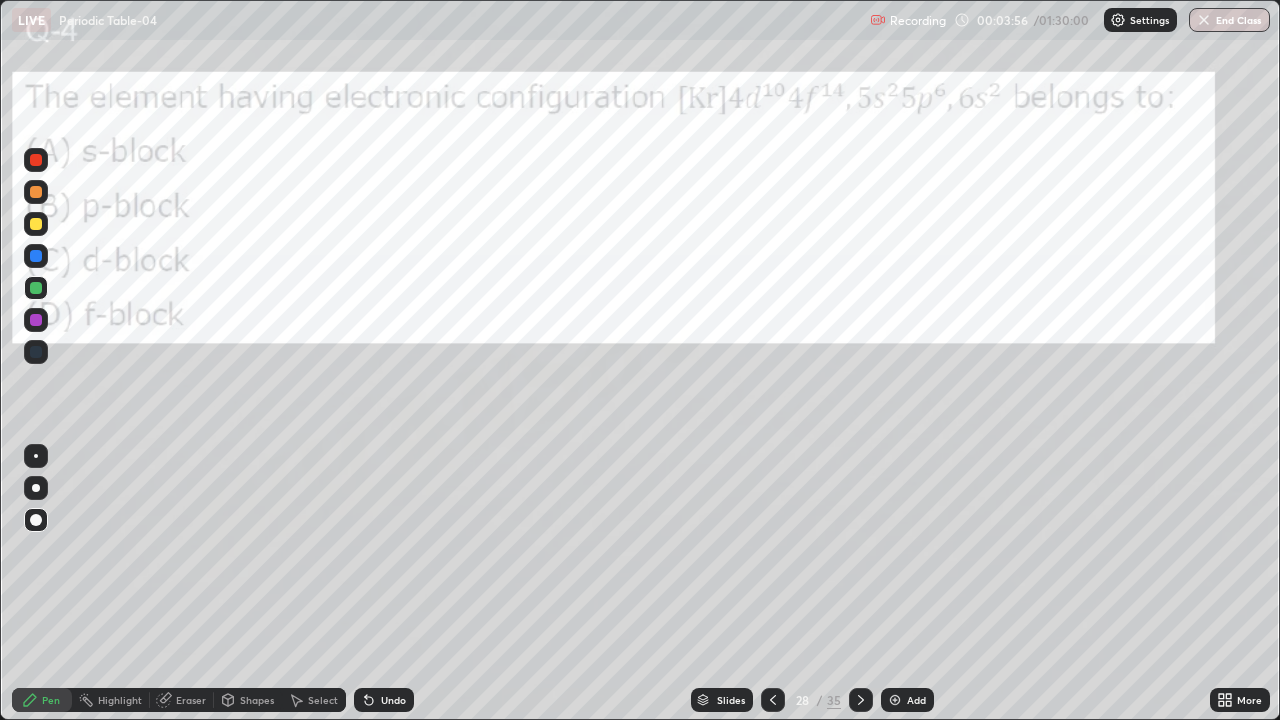 click on "Pen" at bounding box center (51, 700) 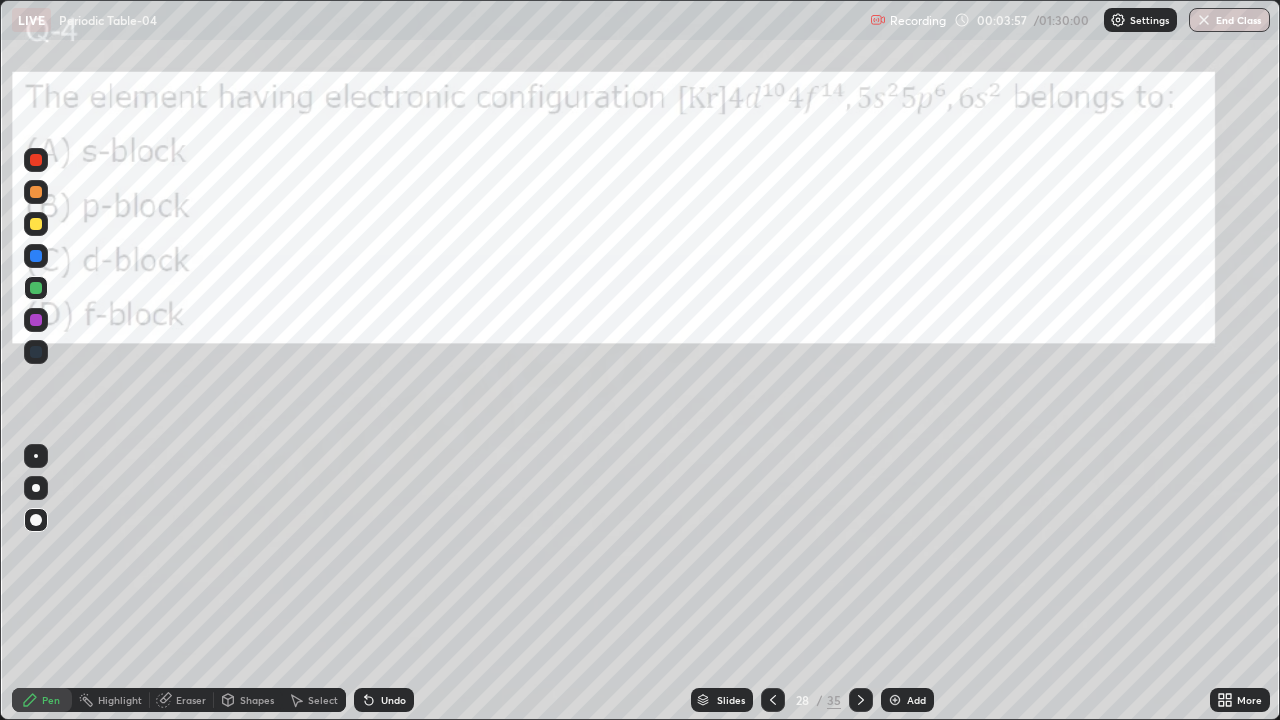 click at bounding box center [36, 224] 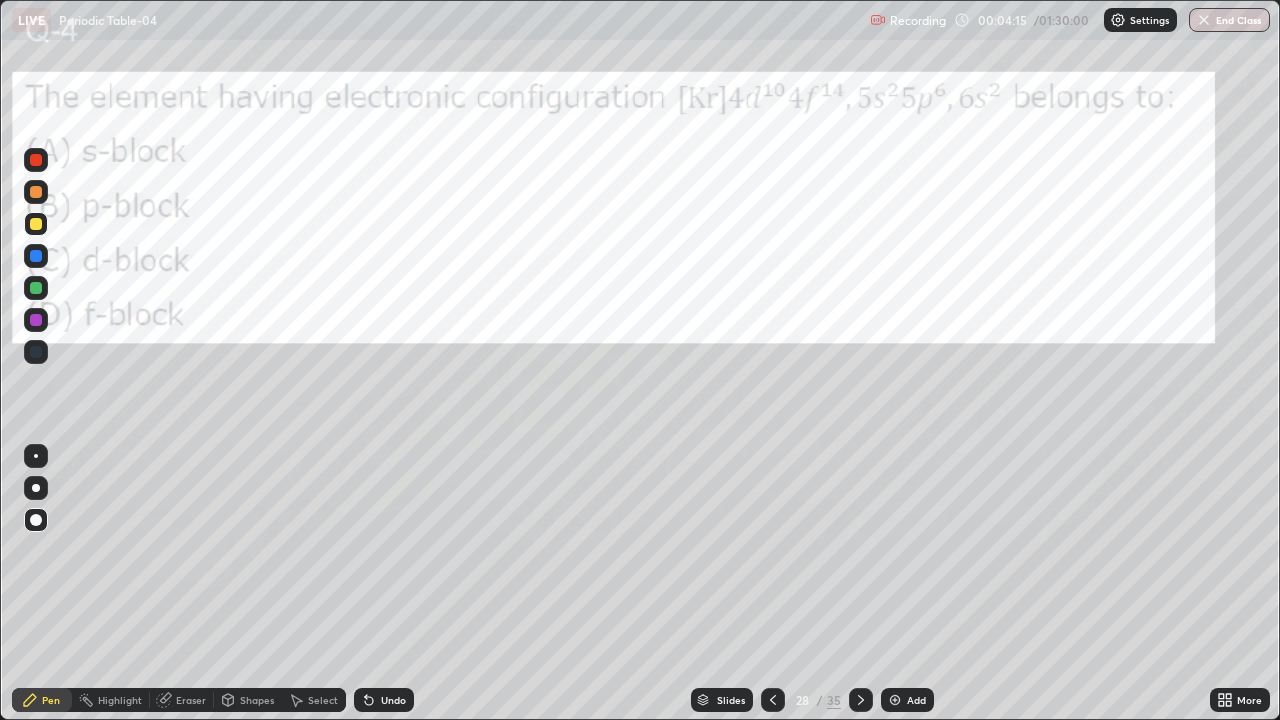 click at bounding box center (36, 192) 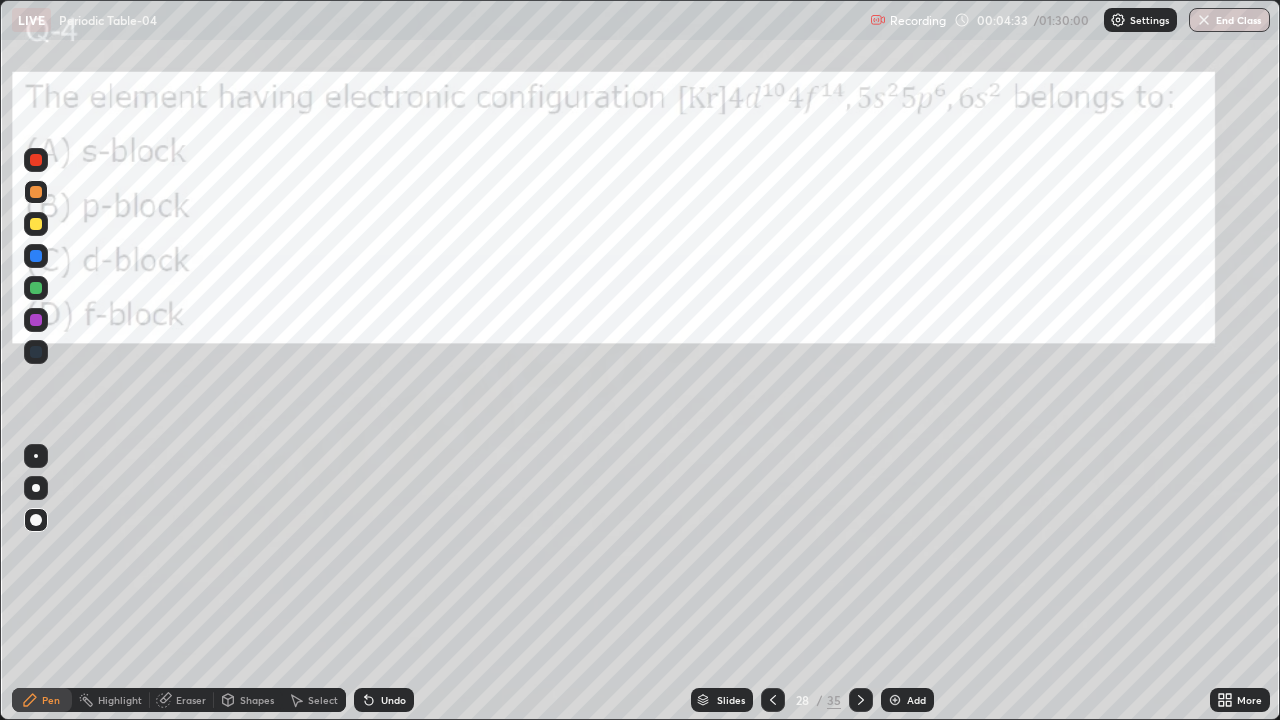 click on "Undo" at bounding box center (393, 700) 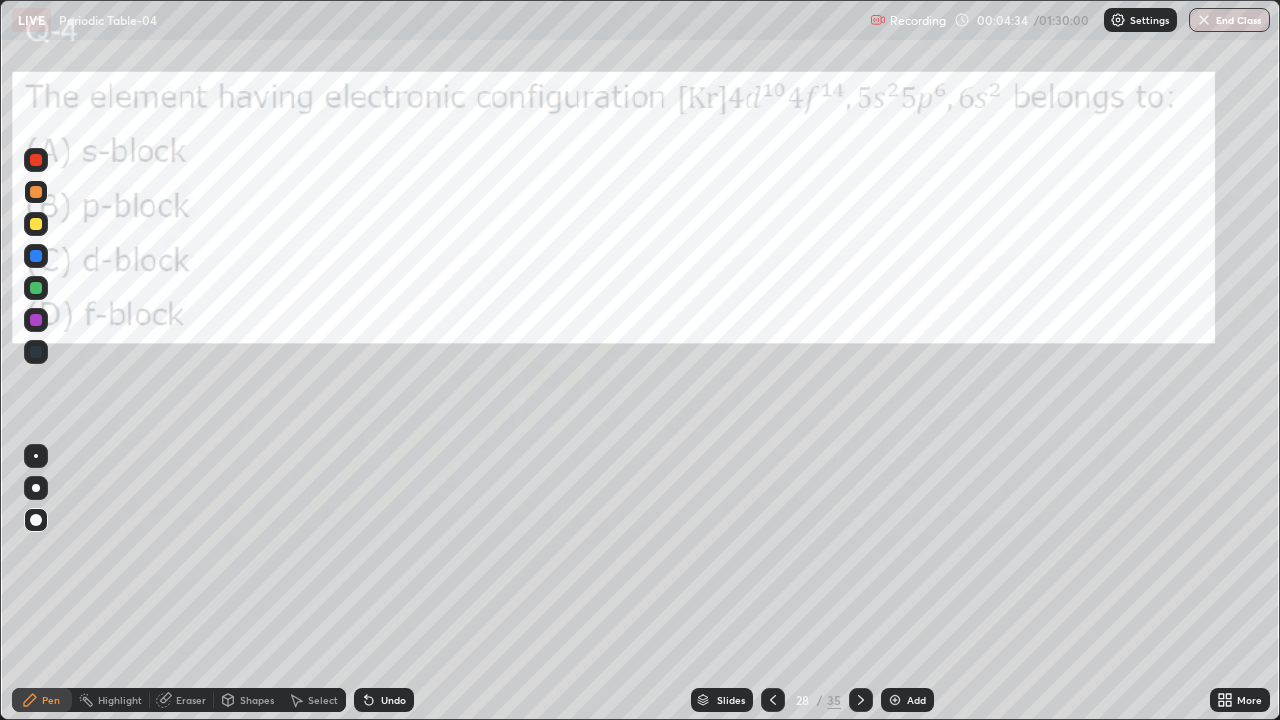 click on "Undo" at bounding box center (393, 700) 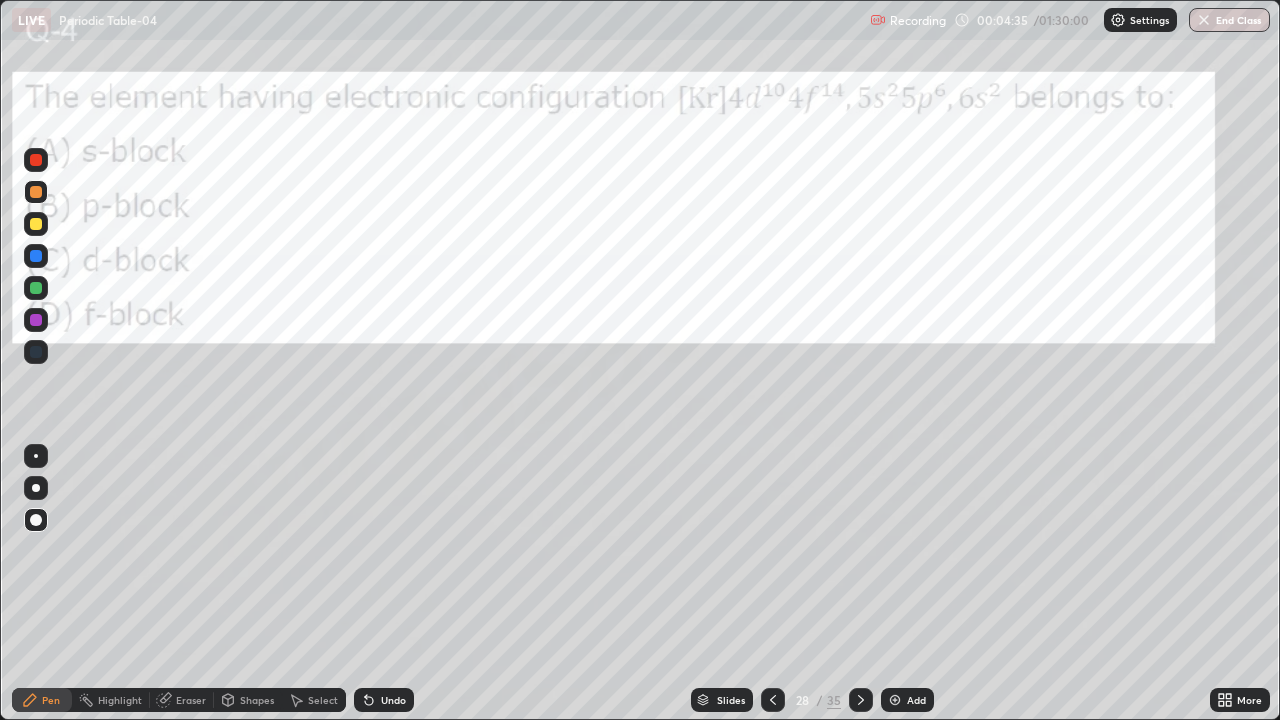 click on "Undo" at bounding box center (393, 700) 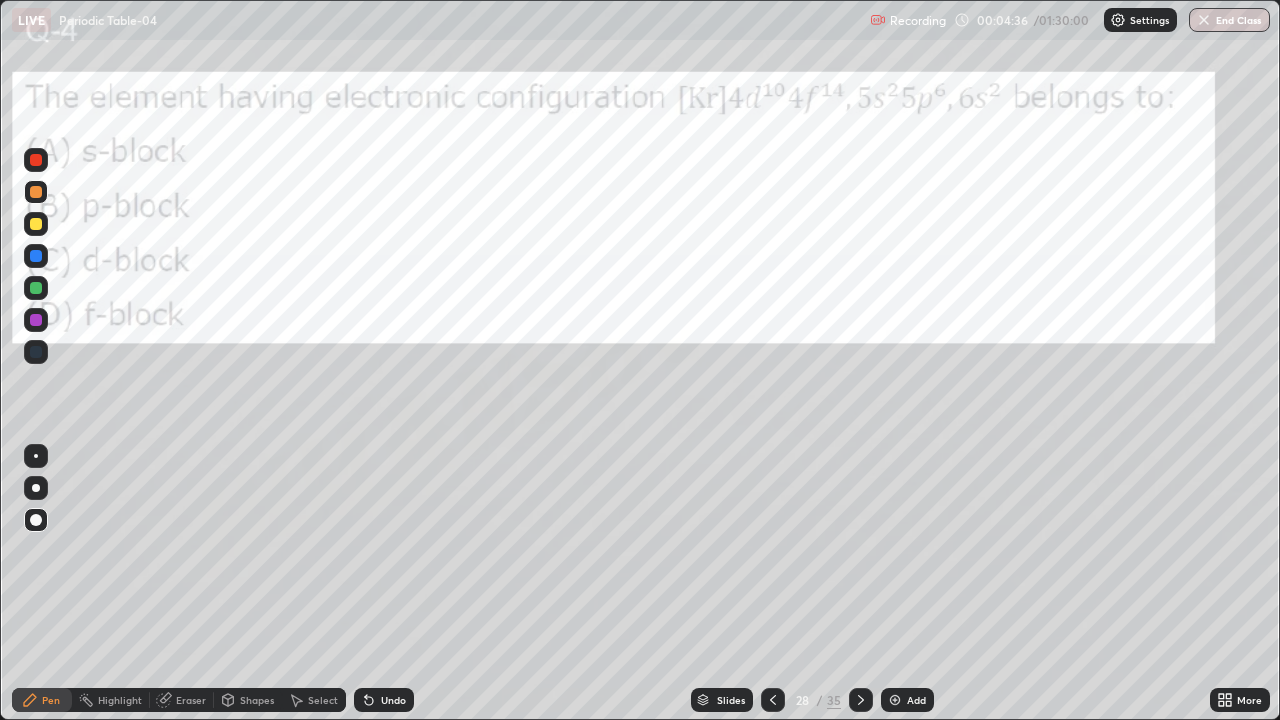 click on "Undo" at bounding box center (393, 700) 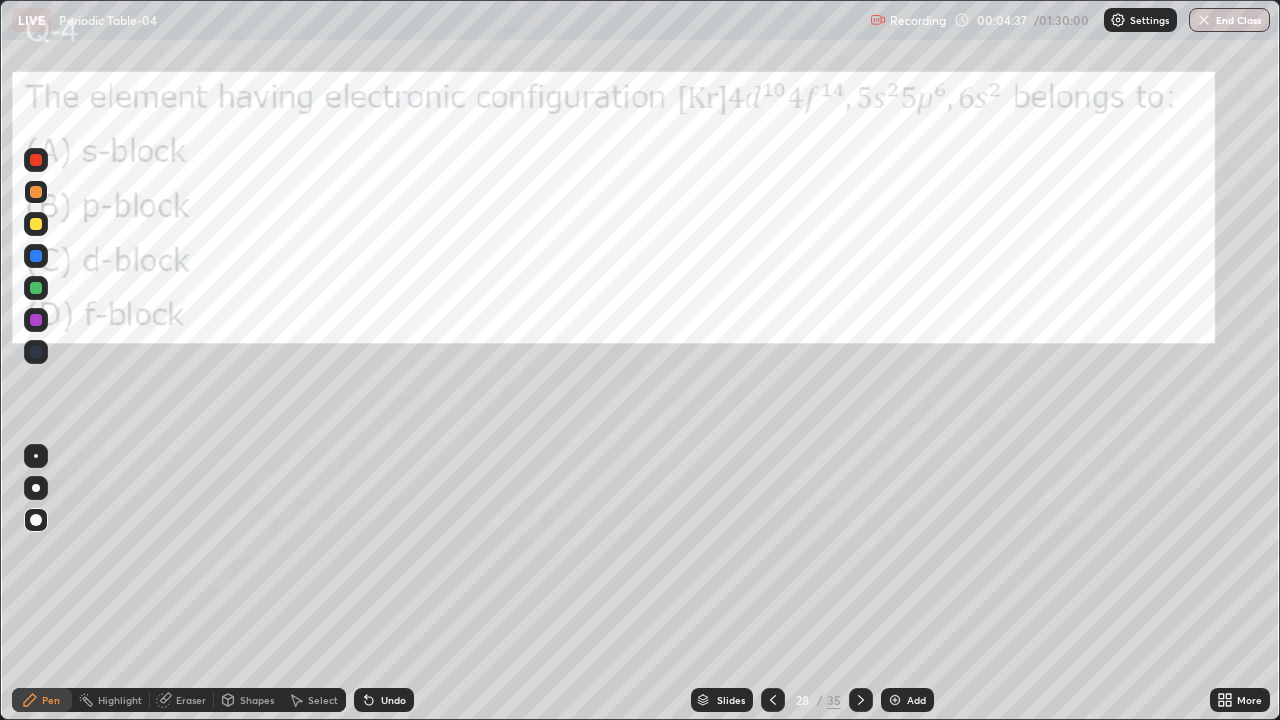 click on "Undo" at bounding box center [393, 700] 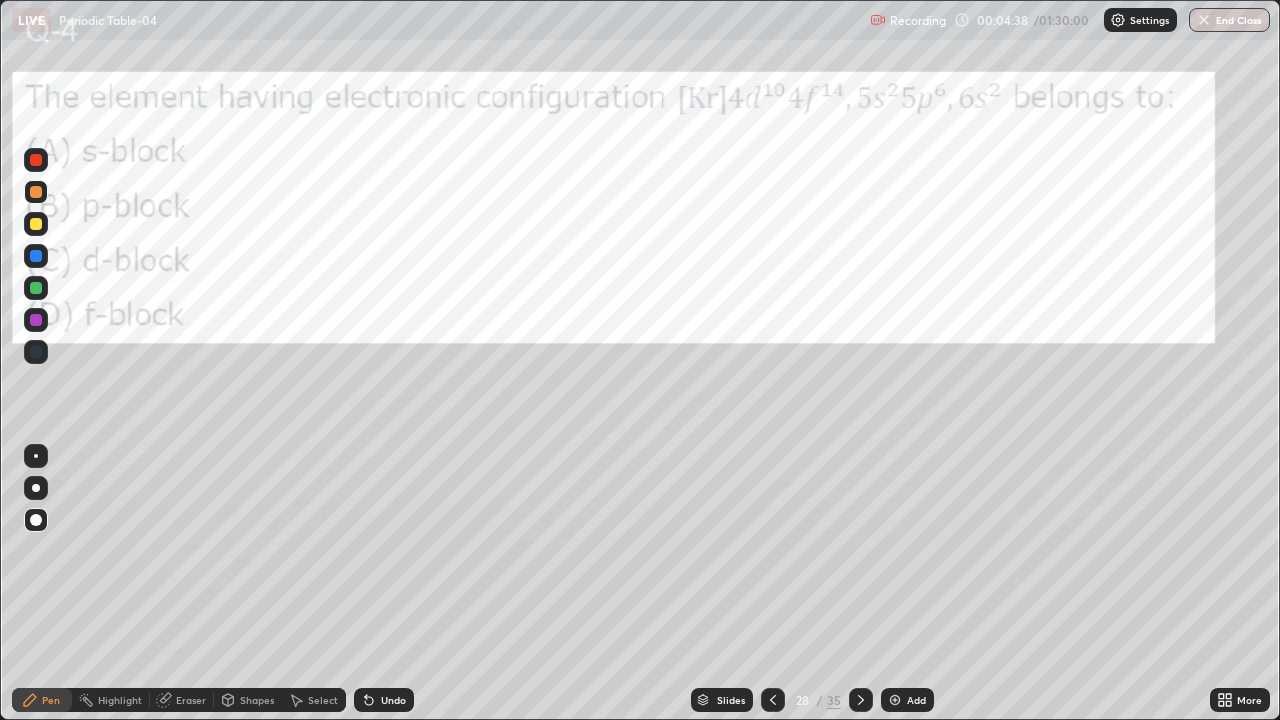 click on "Undo" at bounding box center (393, 700) 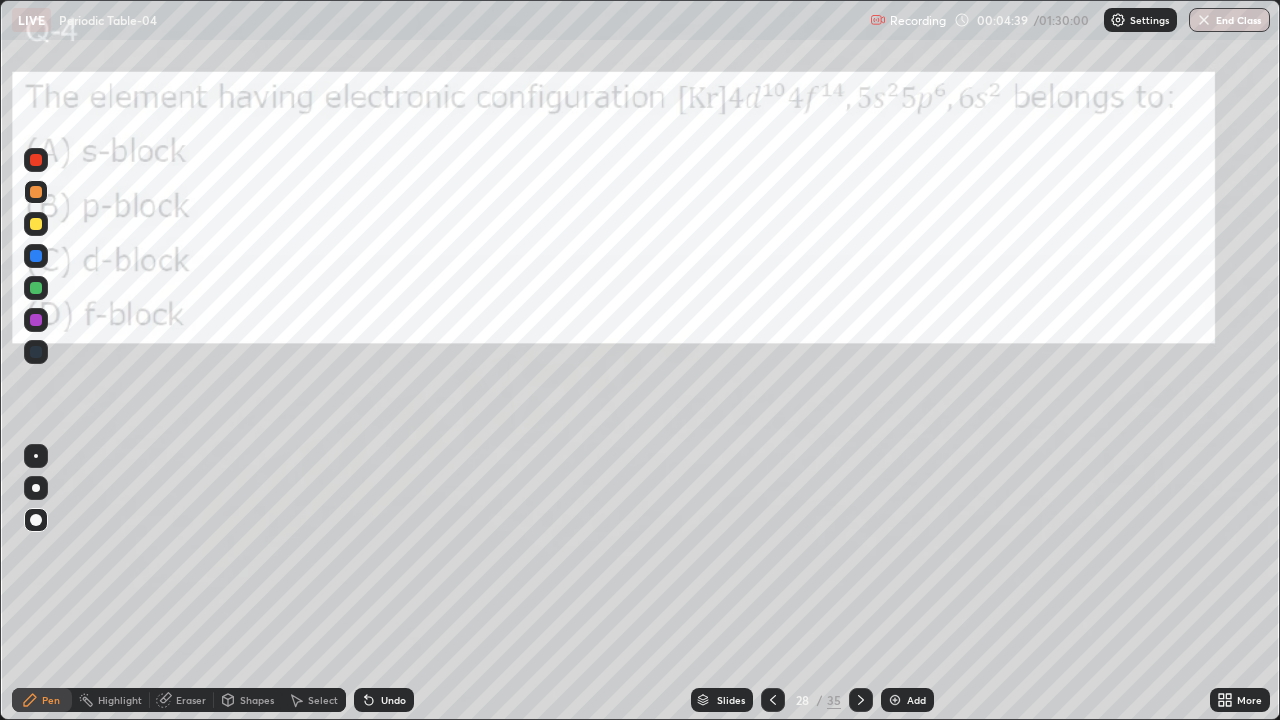 click on "Undo" at bounding box center [393, 700] 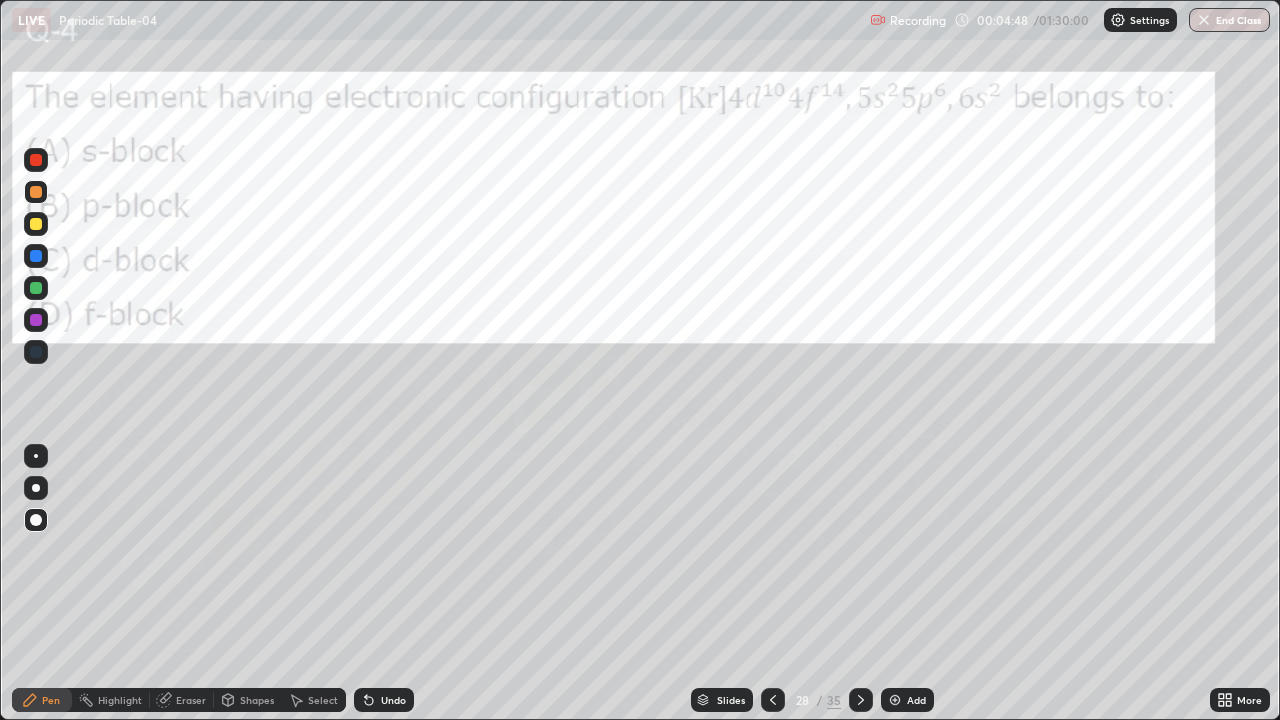 click 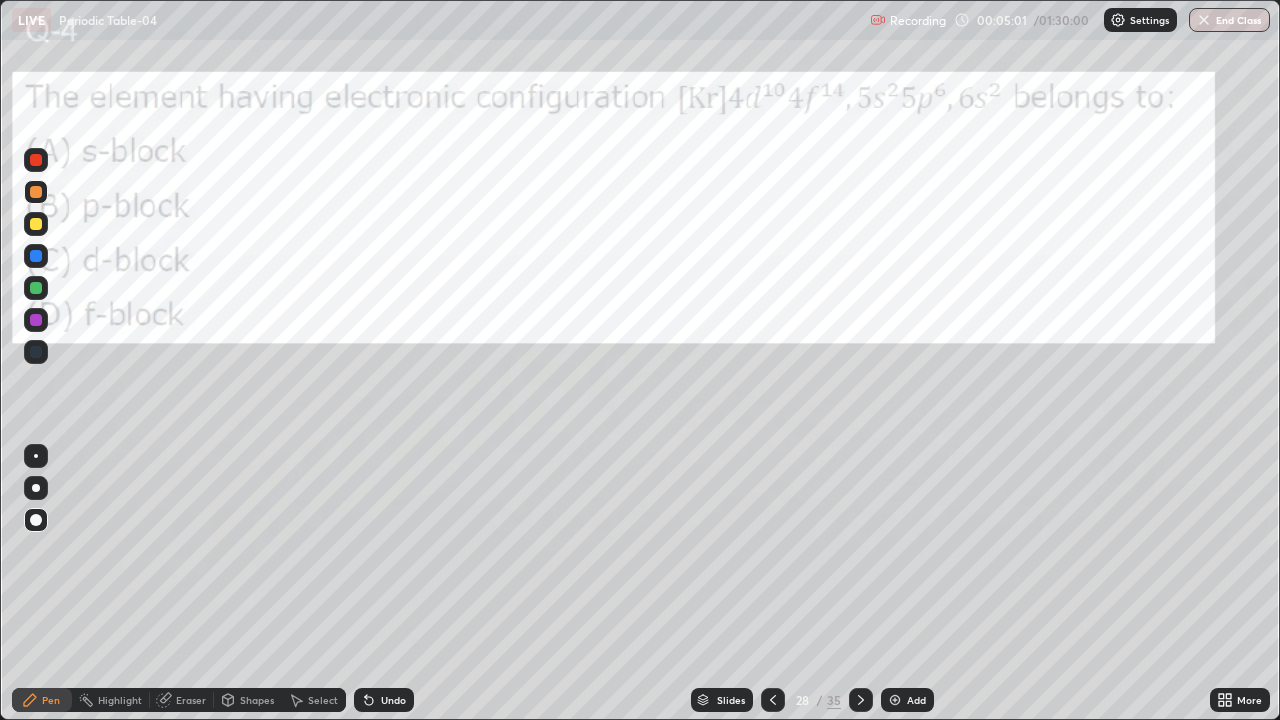 click 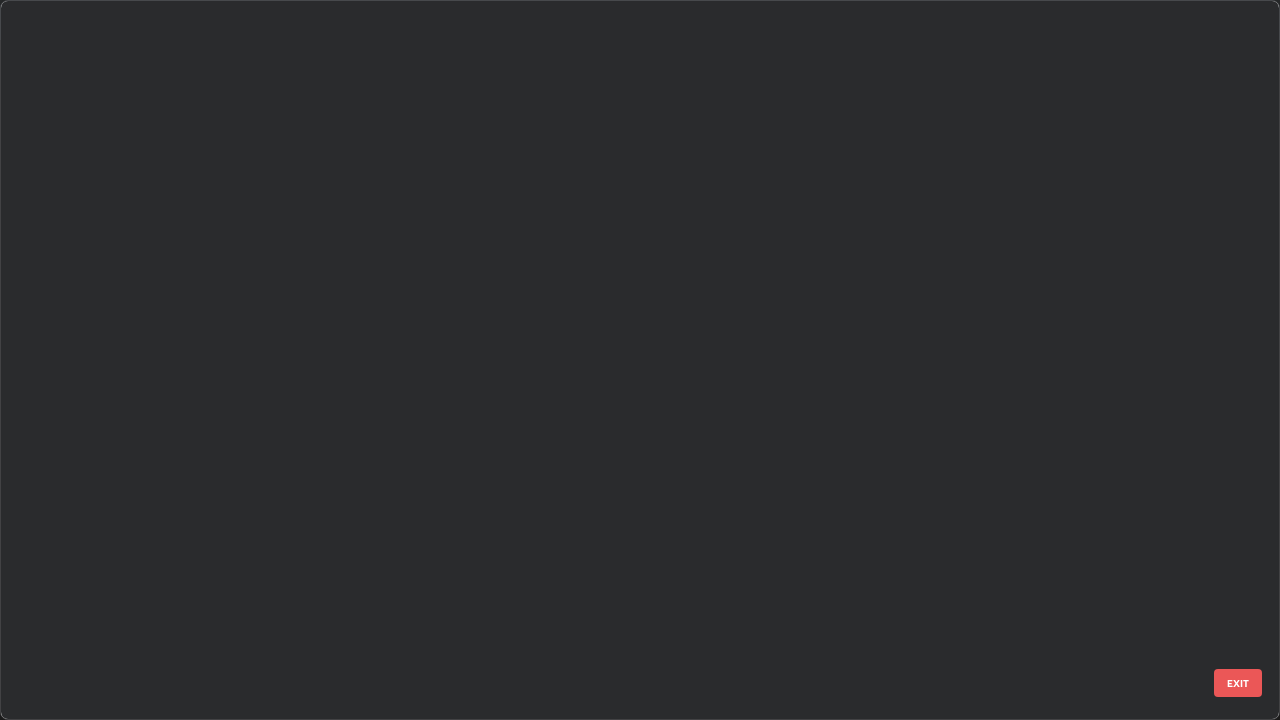 scroll, scrollTop: 1528, scrollLeft: 0, axis: vertical 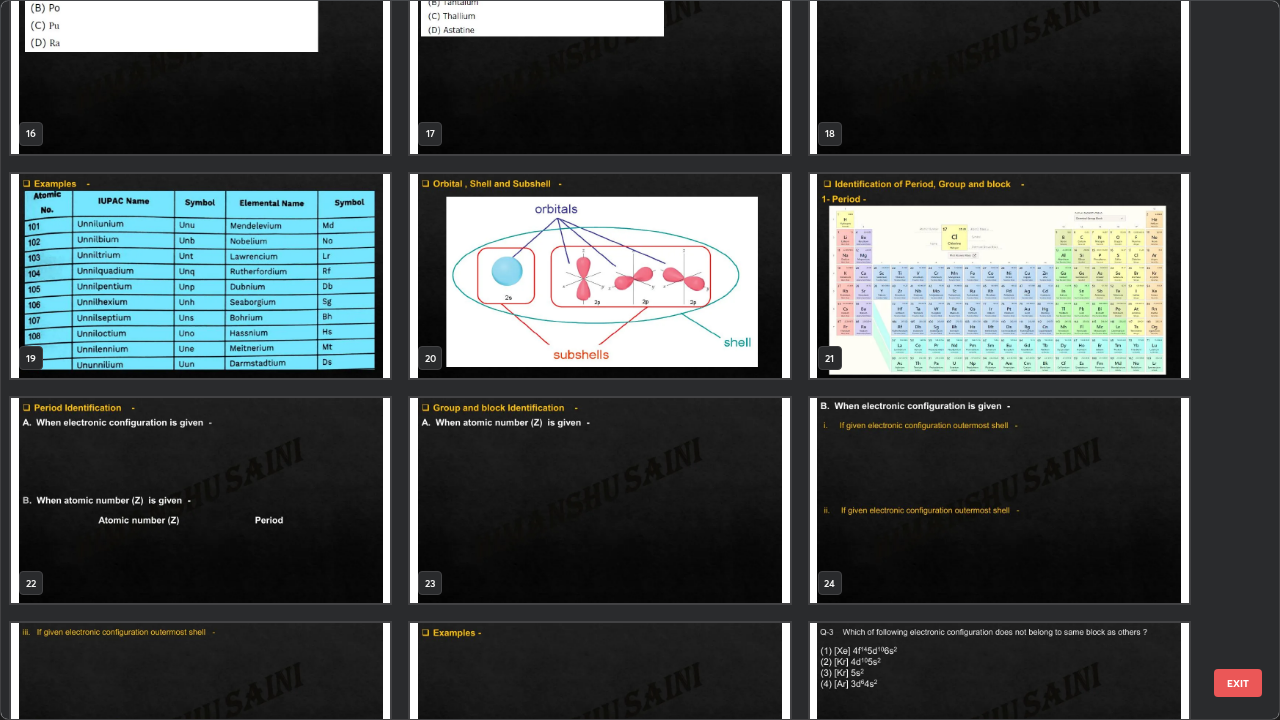 click at bounding box center (999, 276) 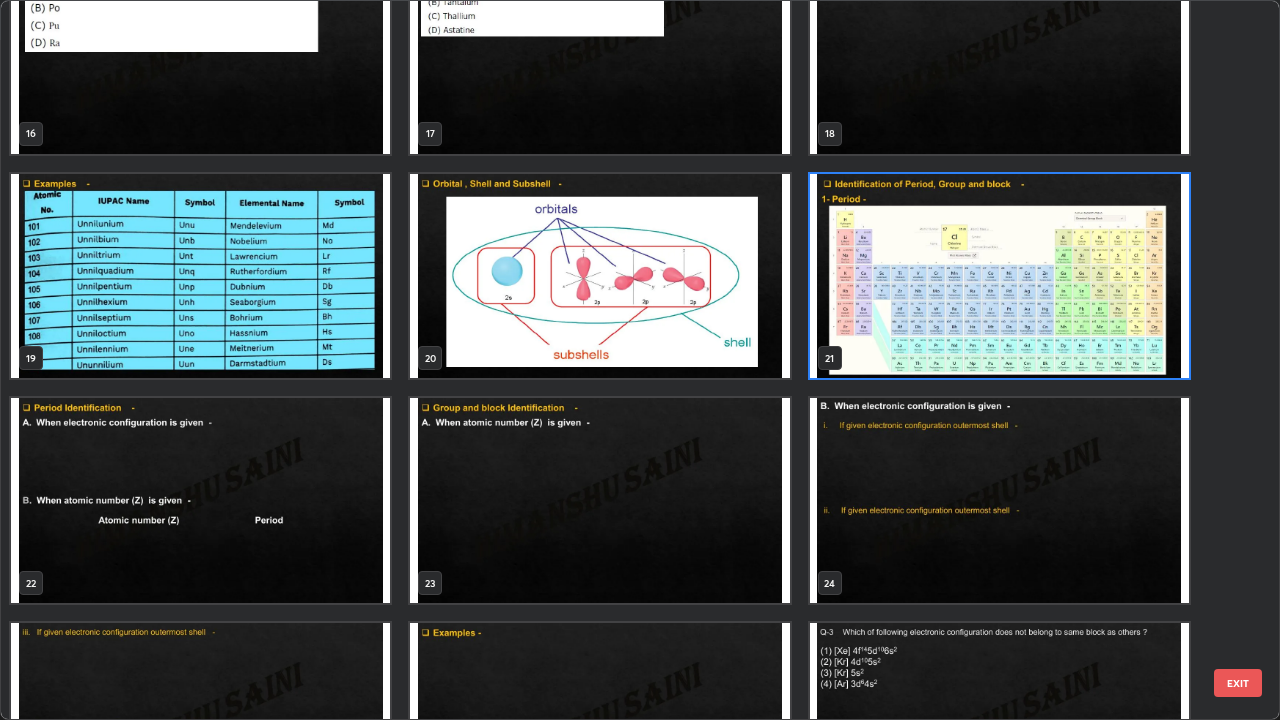 click at bounding box center [999, 276] 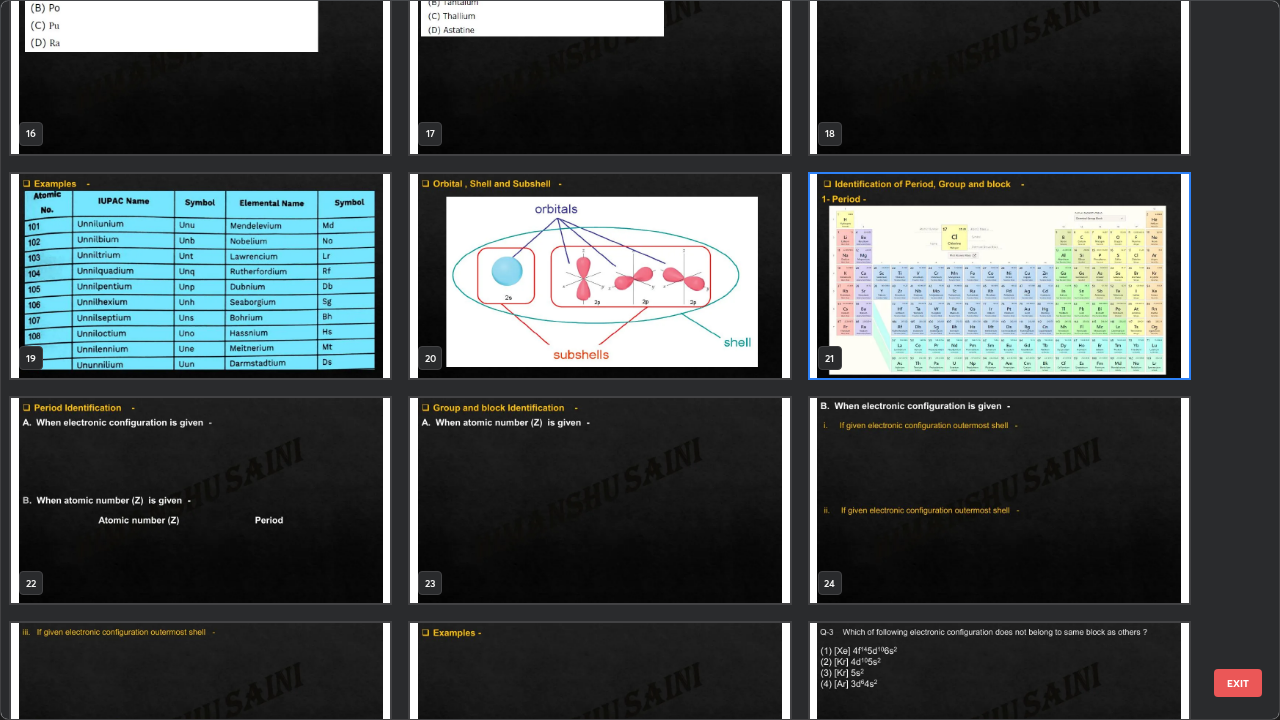 click at bounding box center [999, 276] 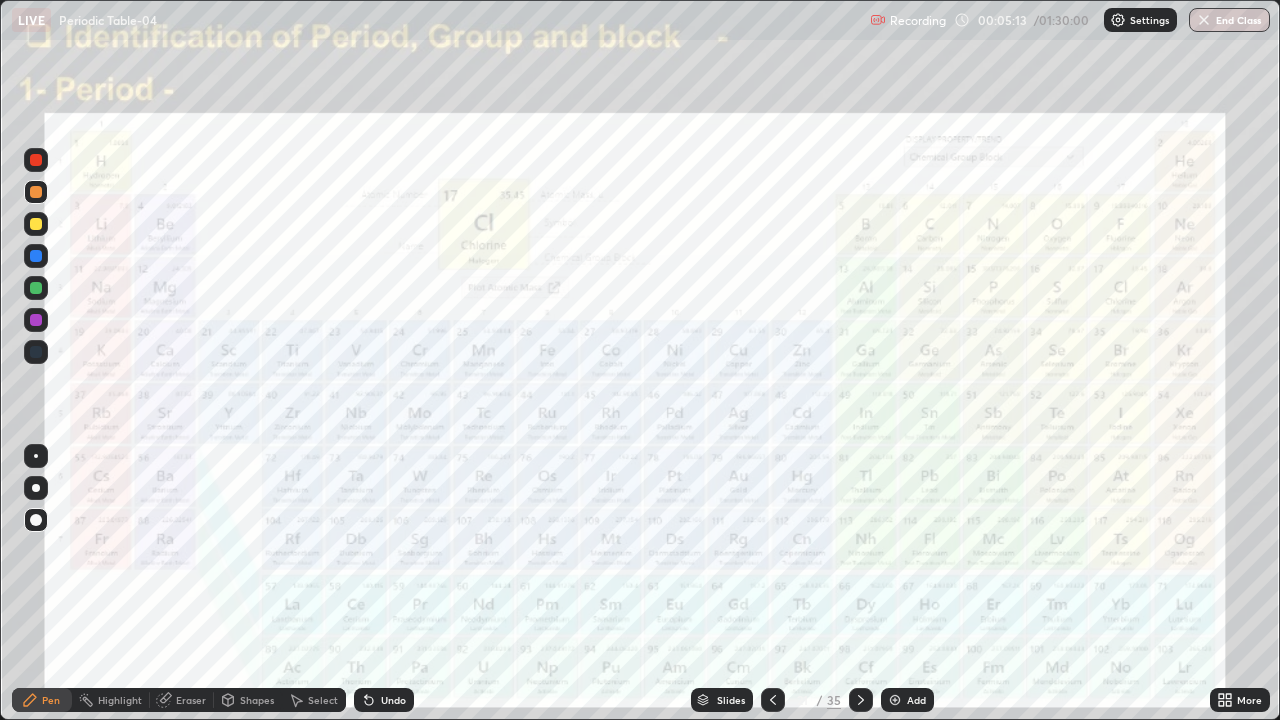 click 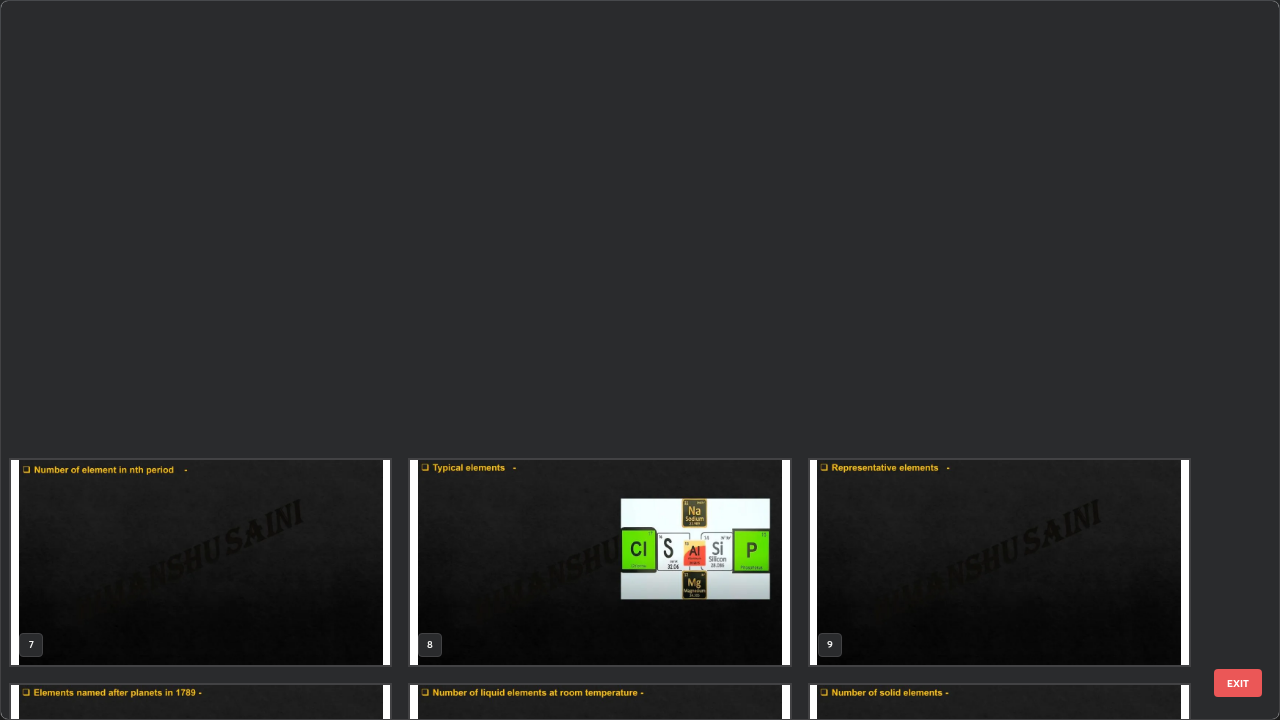 scroll, scrollTop: 854, scrollLeft: 0, axis: vertical 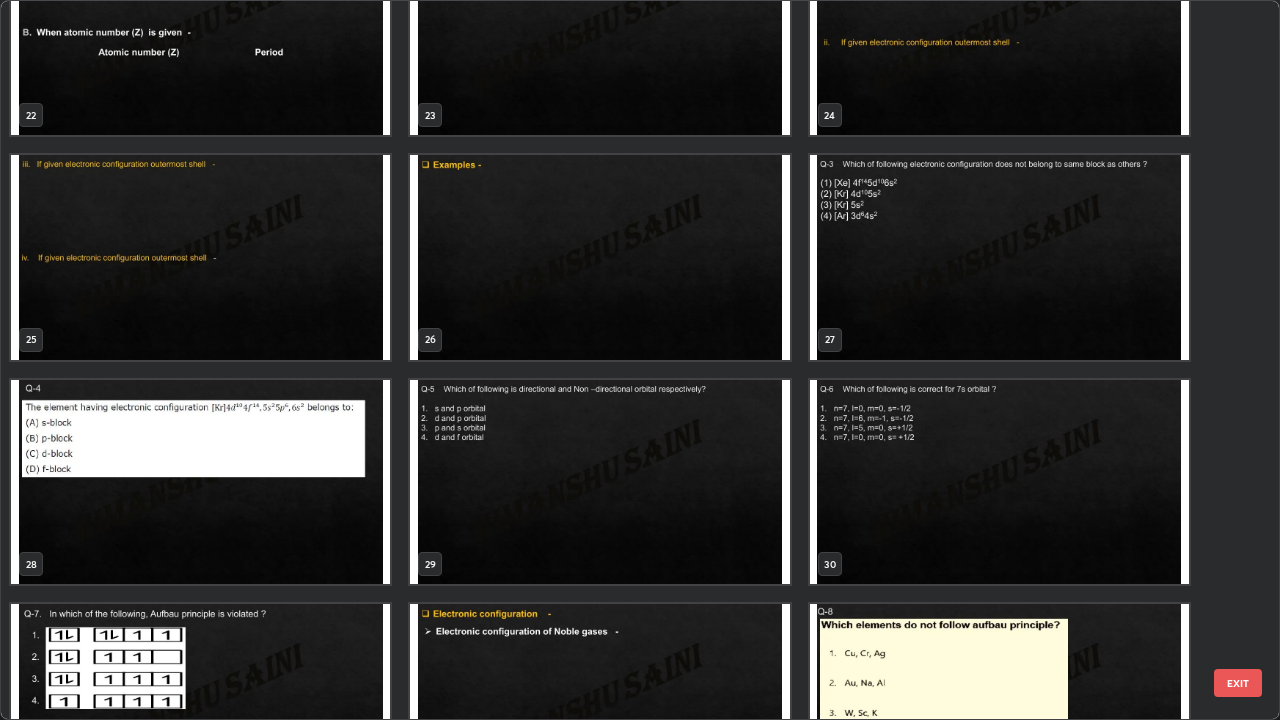 click at bounding box center (200, 482) 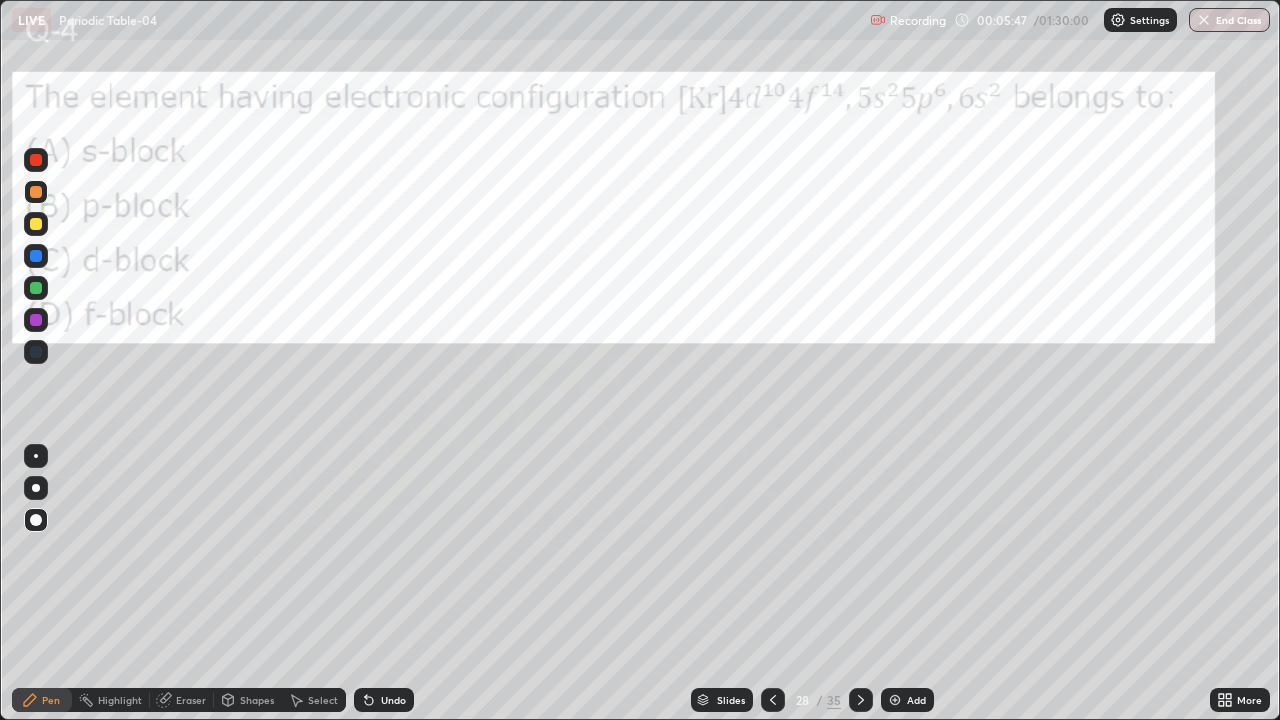 click at bounding box center [36, 288] 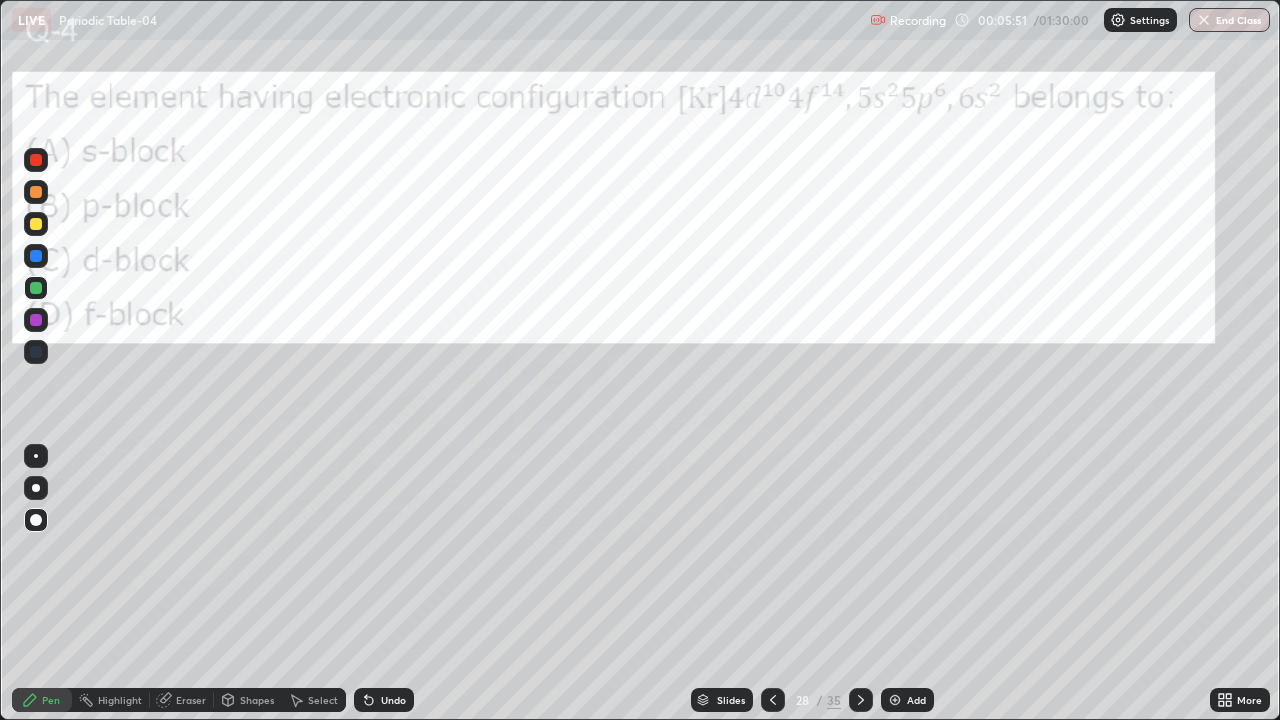 click on "Undo" at bounding box center [393, 700] 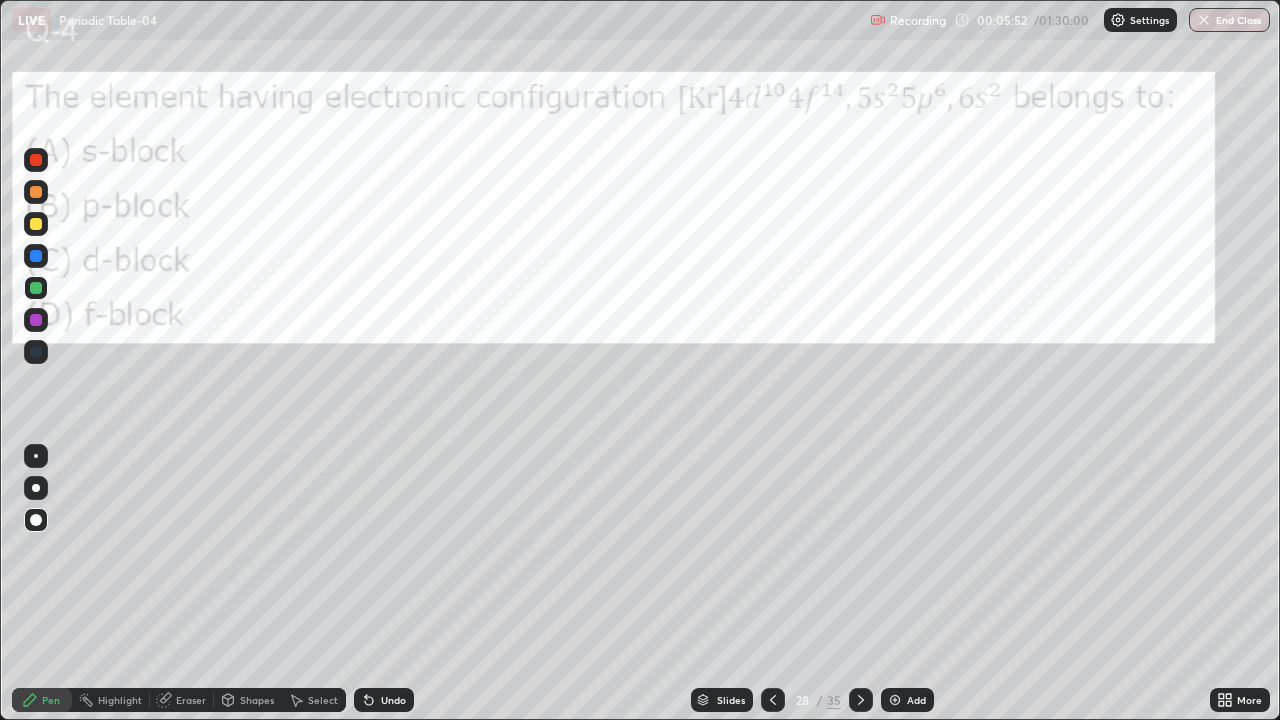 click on "Undo" at bounding box center (393, 700) 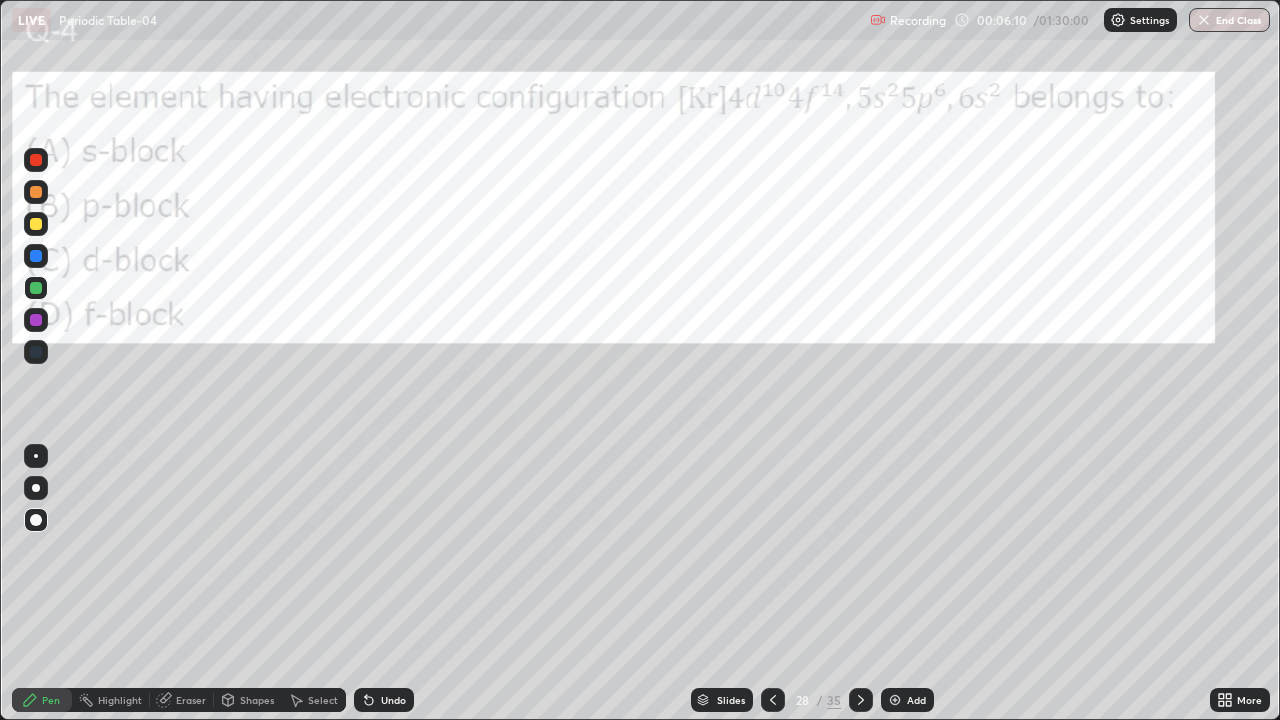 click on "Undo" at bounding box center (393, 700) 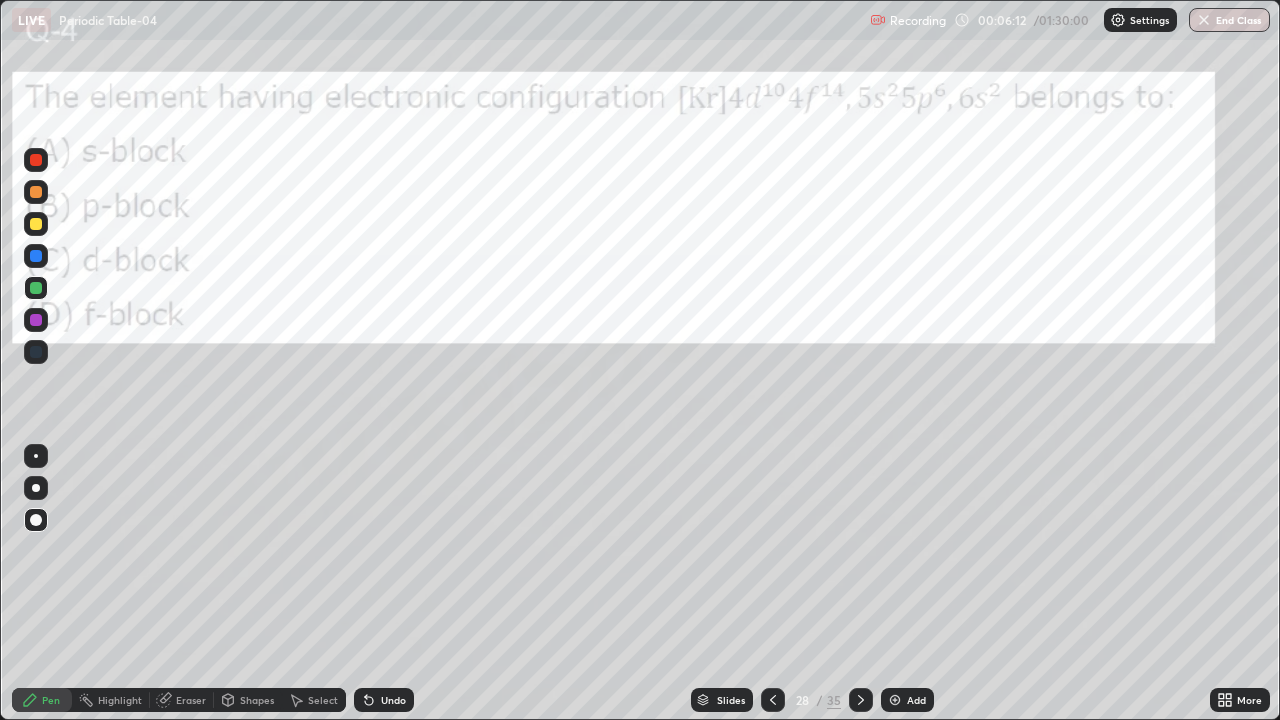 click on "Undo" at bounding box center [393, 700] 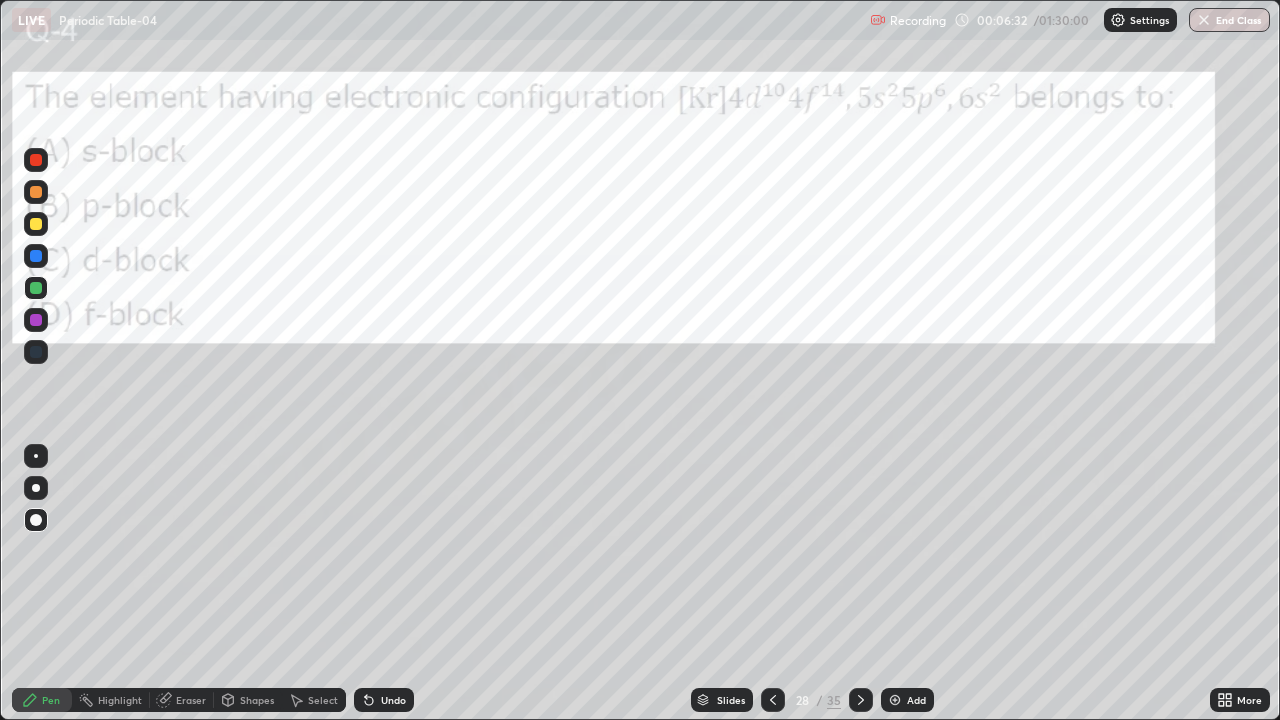 click on "Undo" at bounding box center [393, 700] 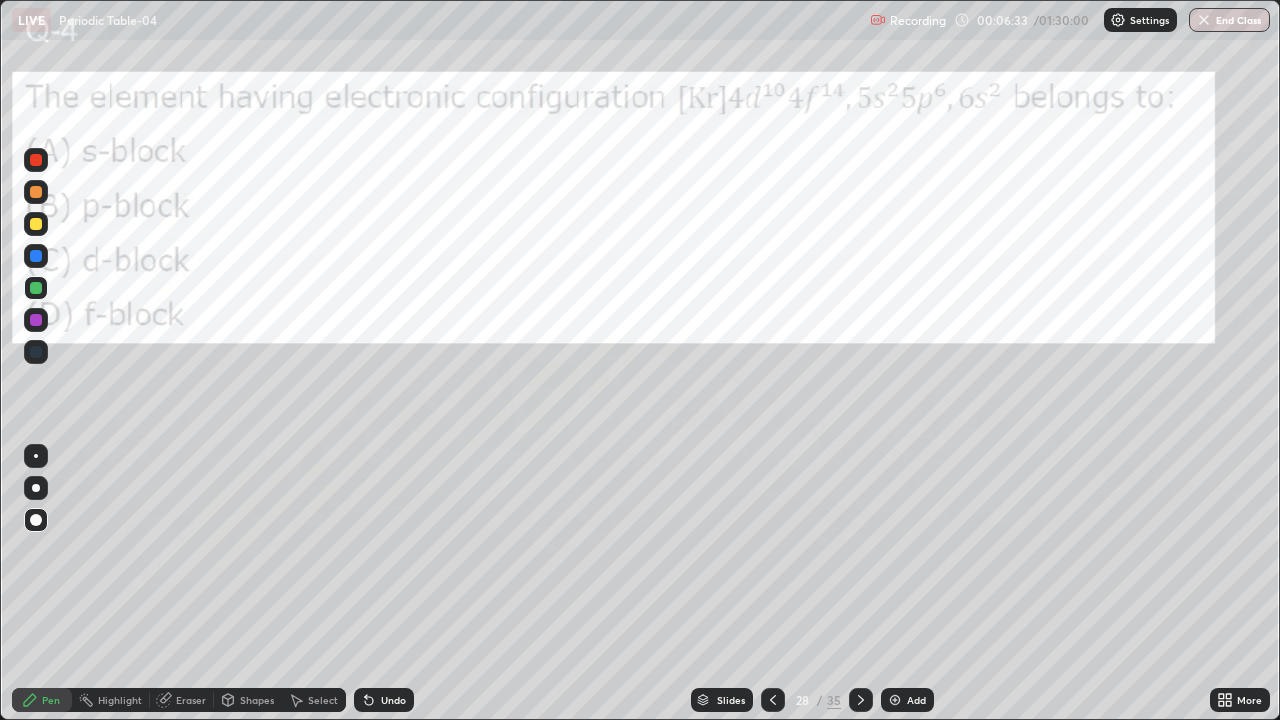 click on "Undo" at bounding box center [393, 700] 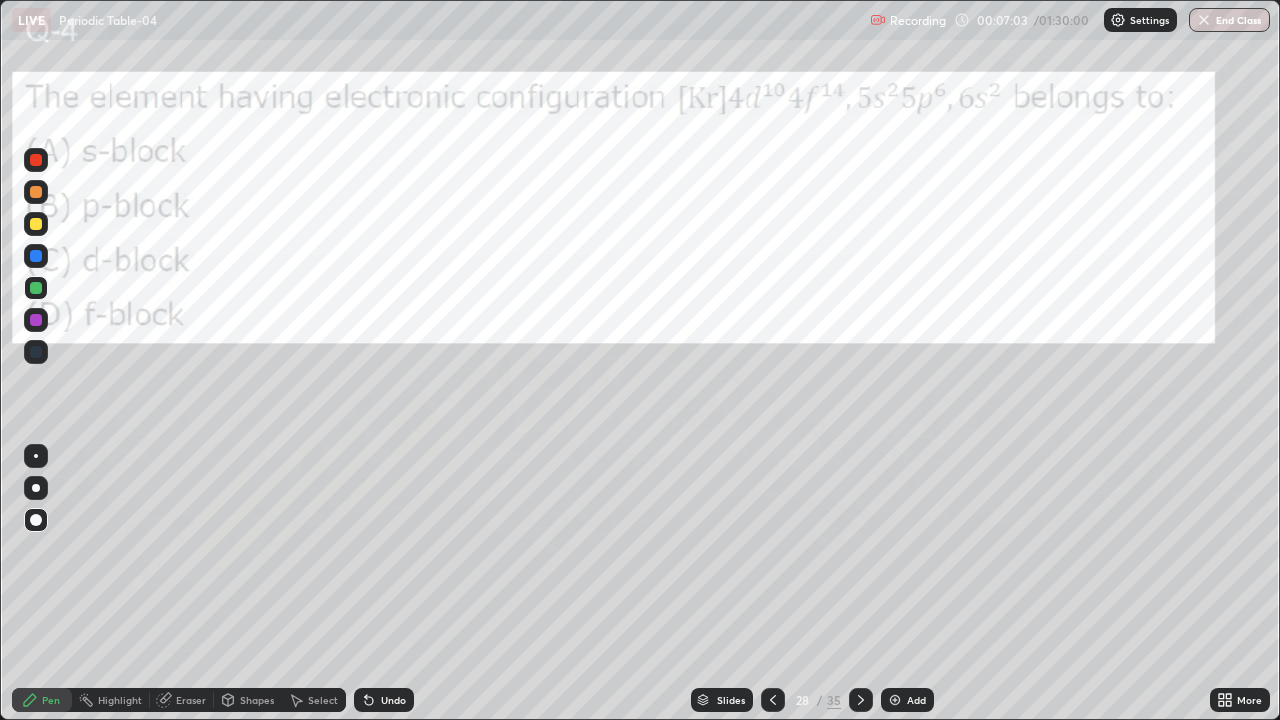 click at bounding box center [36, 320] 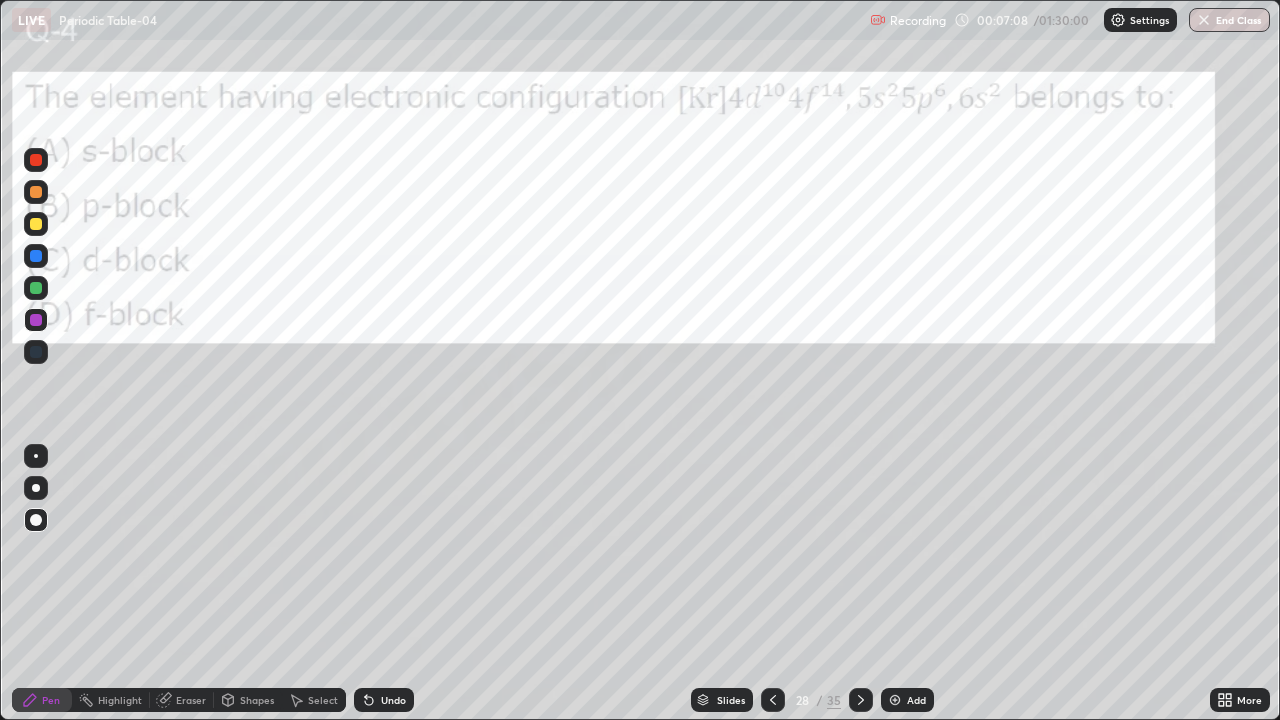 click on "Pen" at bounding box center (42, 700) 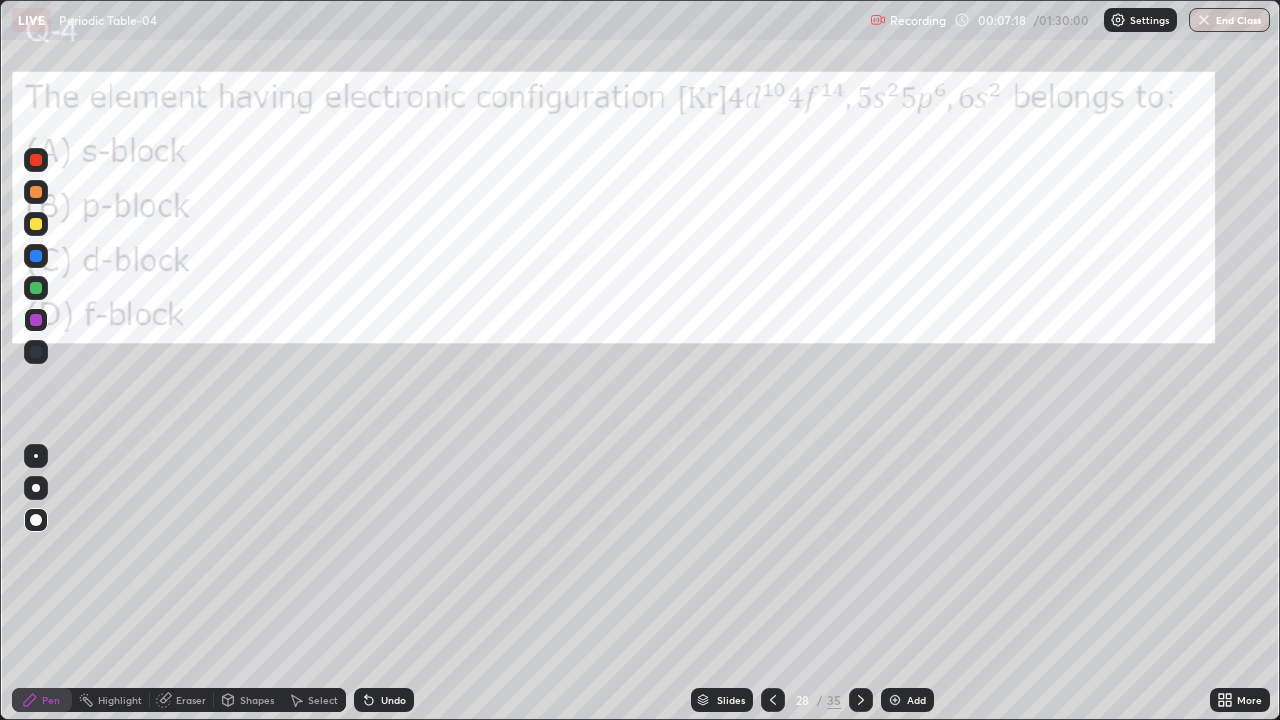 click 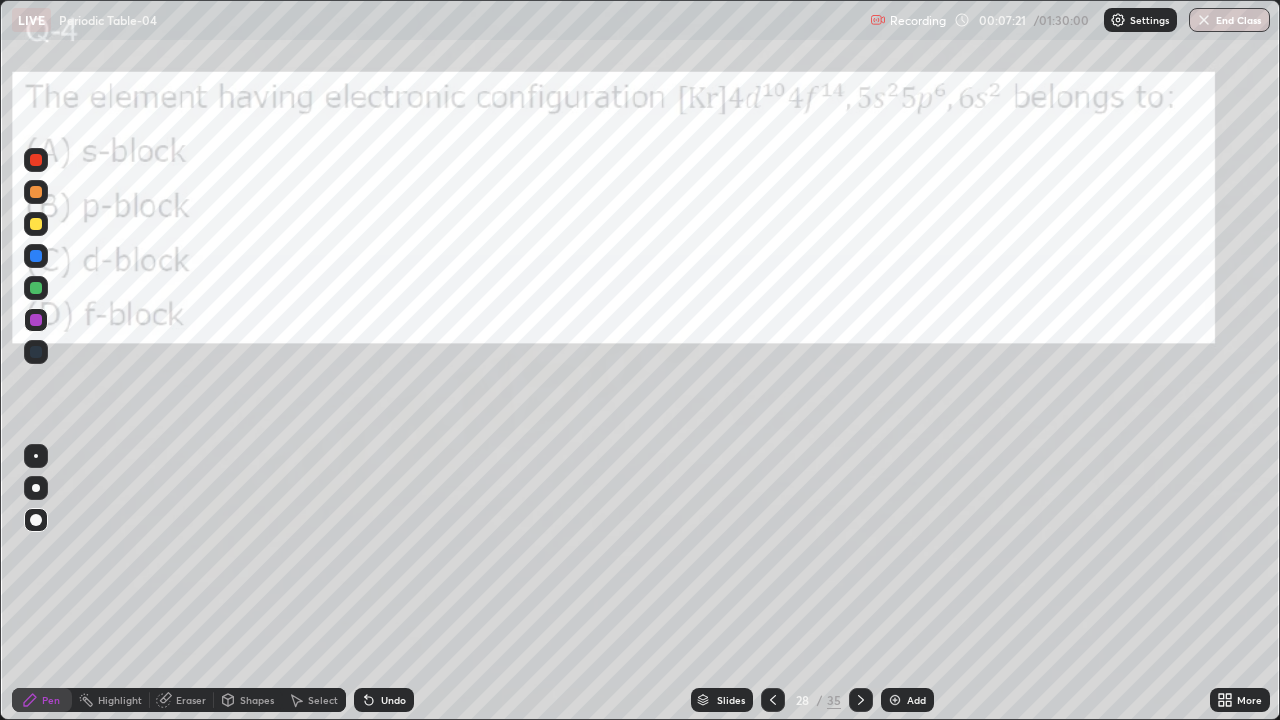 click on "Undo" at bounding box center [384, 700] 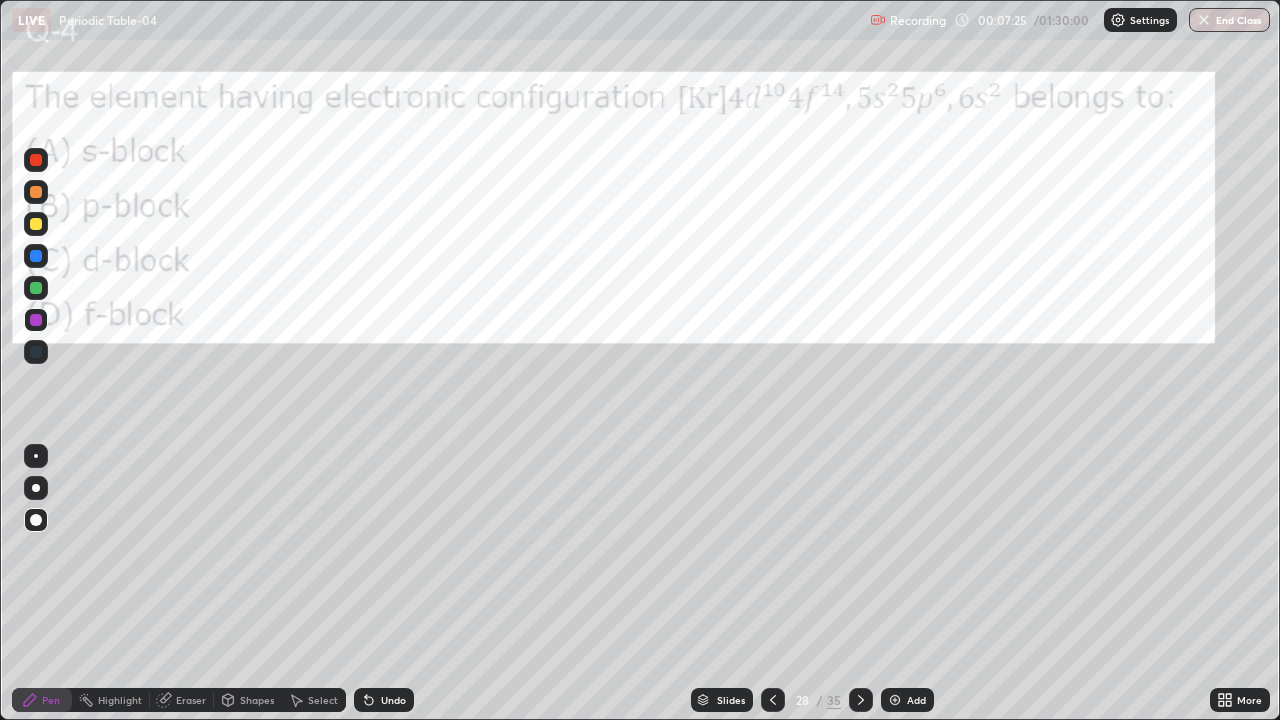 click 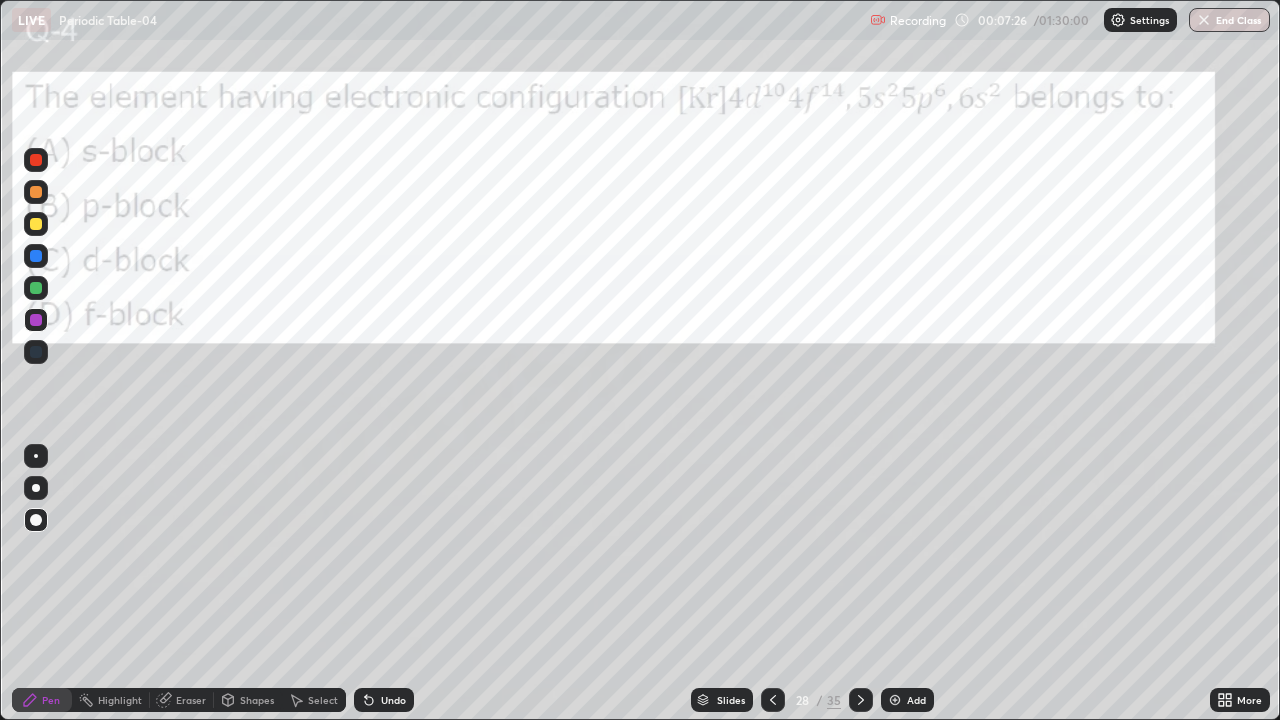 click on "Undo" at bounding box center [384, 700] 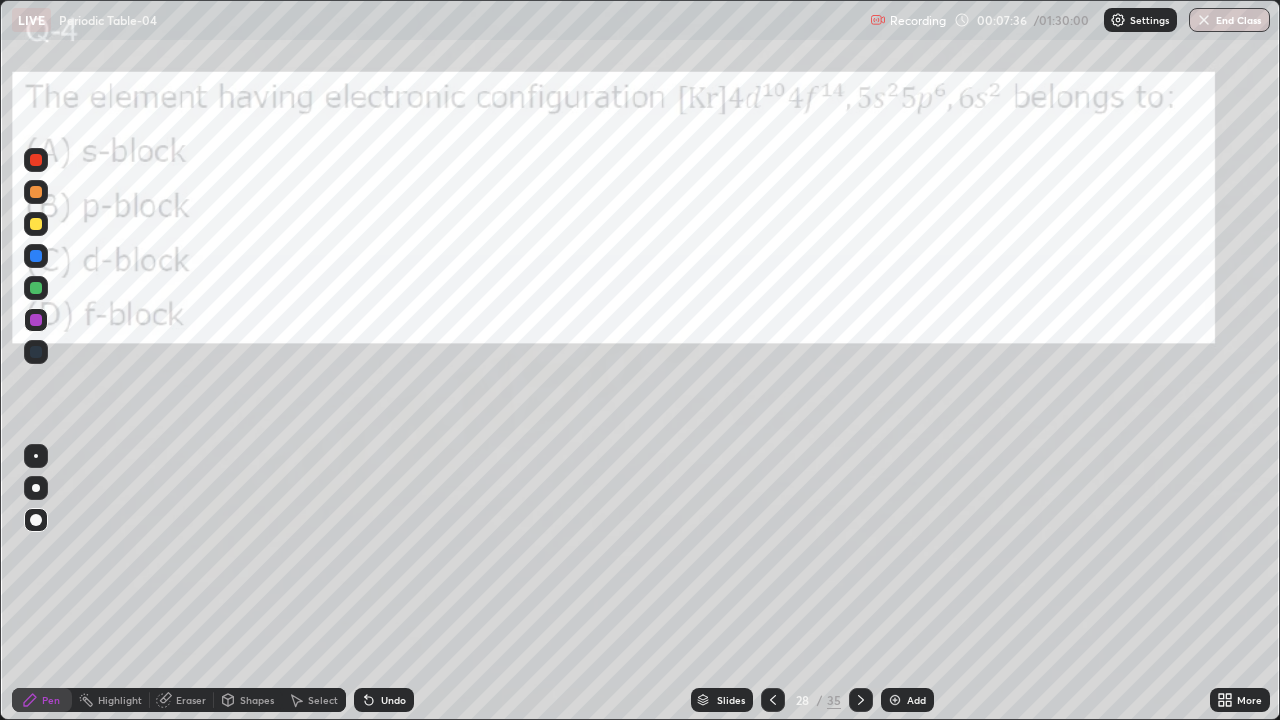 click at bounding box center (36, 320) 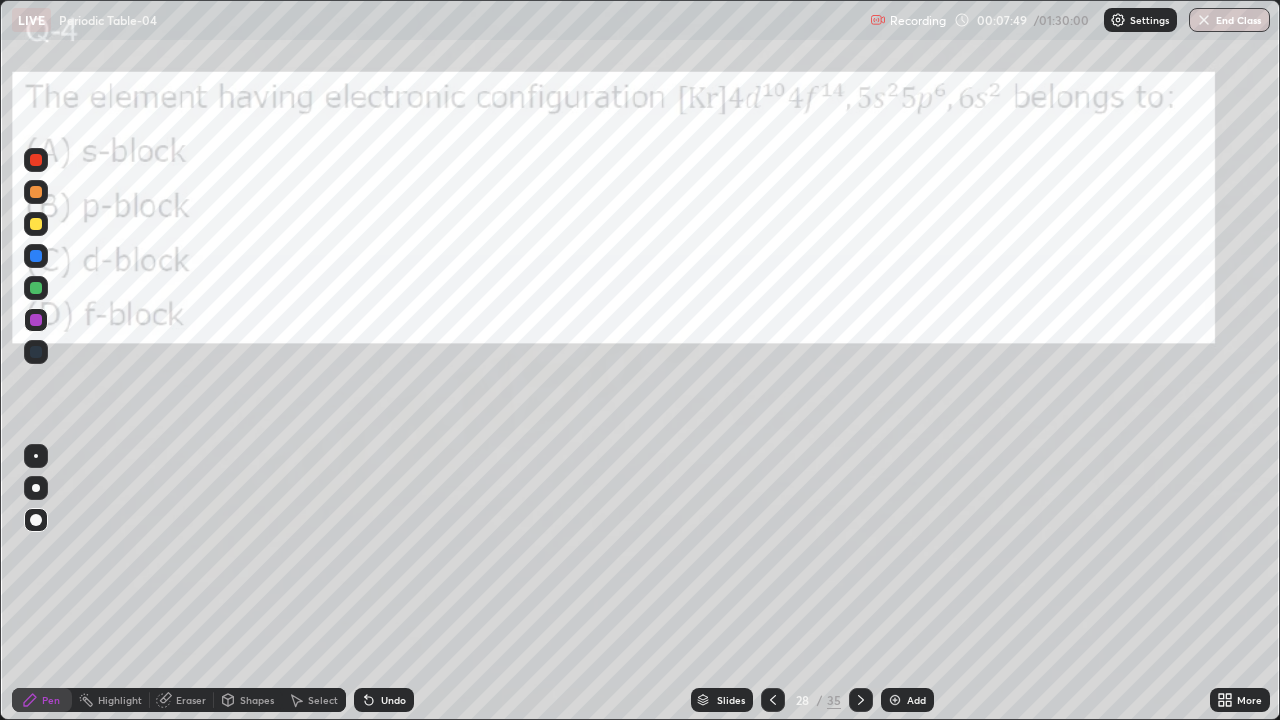 click 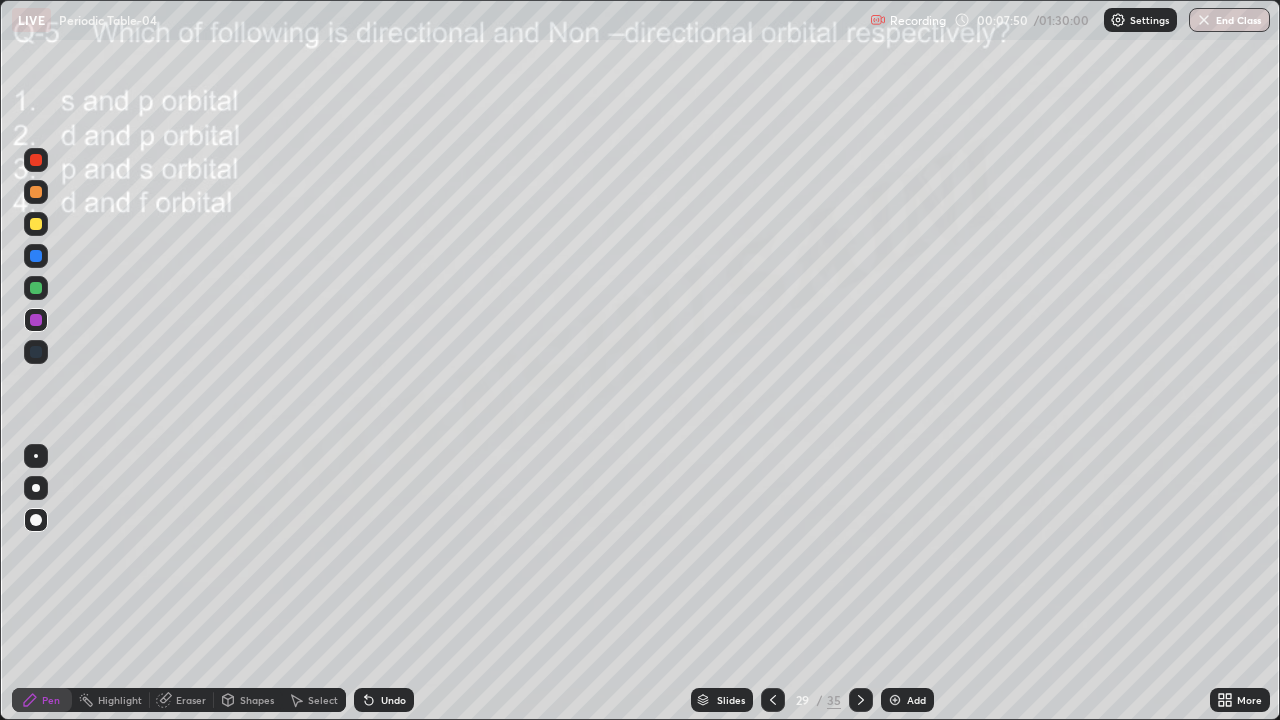 click 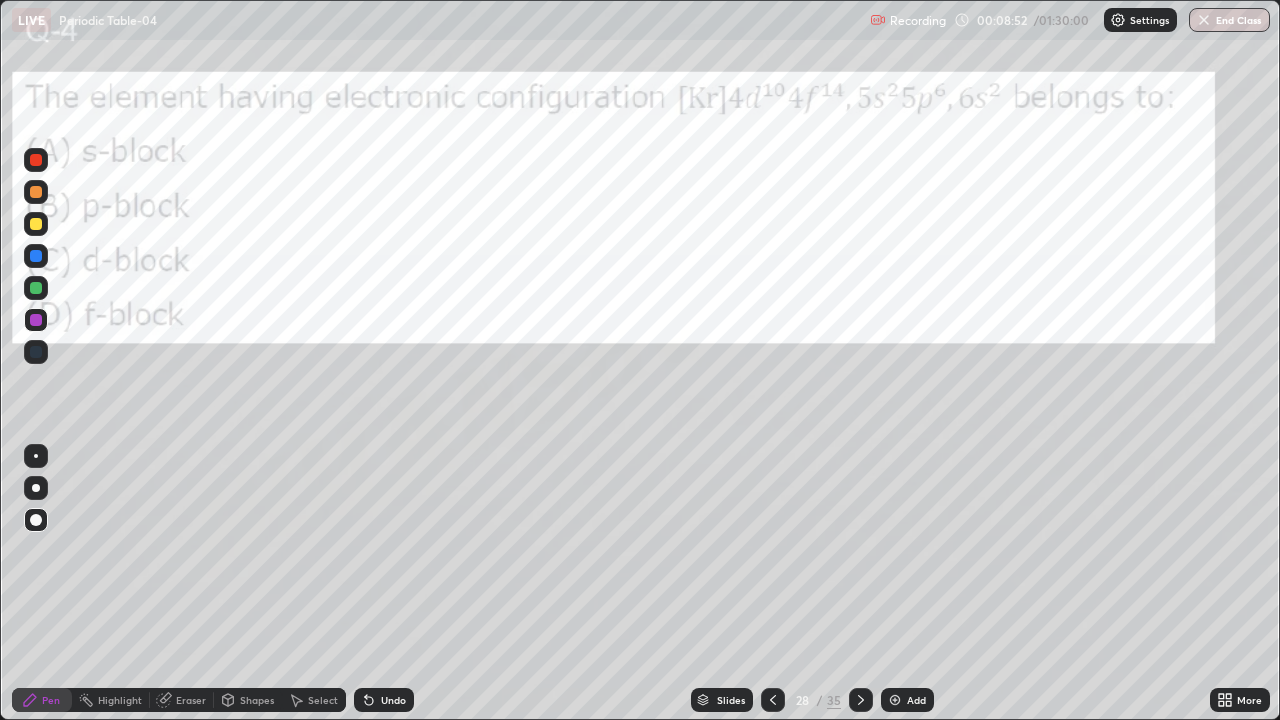 click 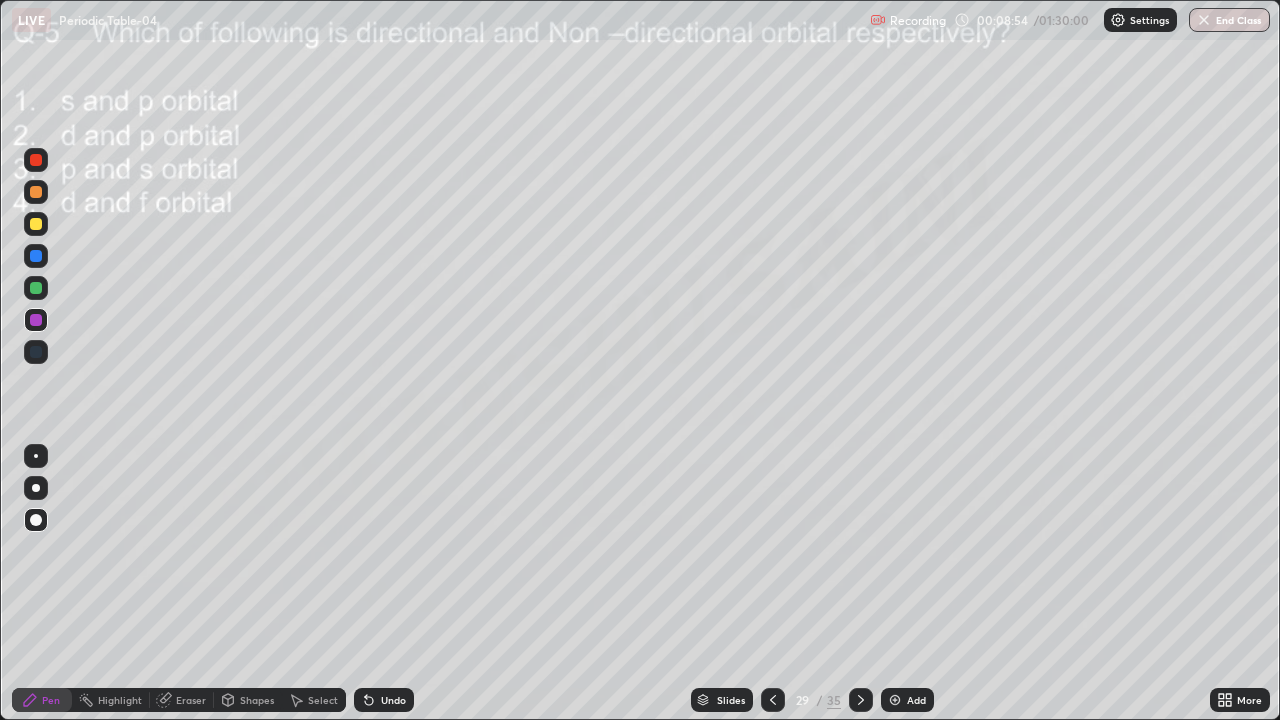 click on "Eraser" at bounding box center [191, 700] 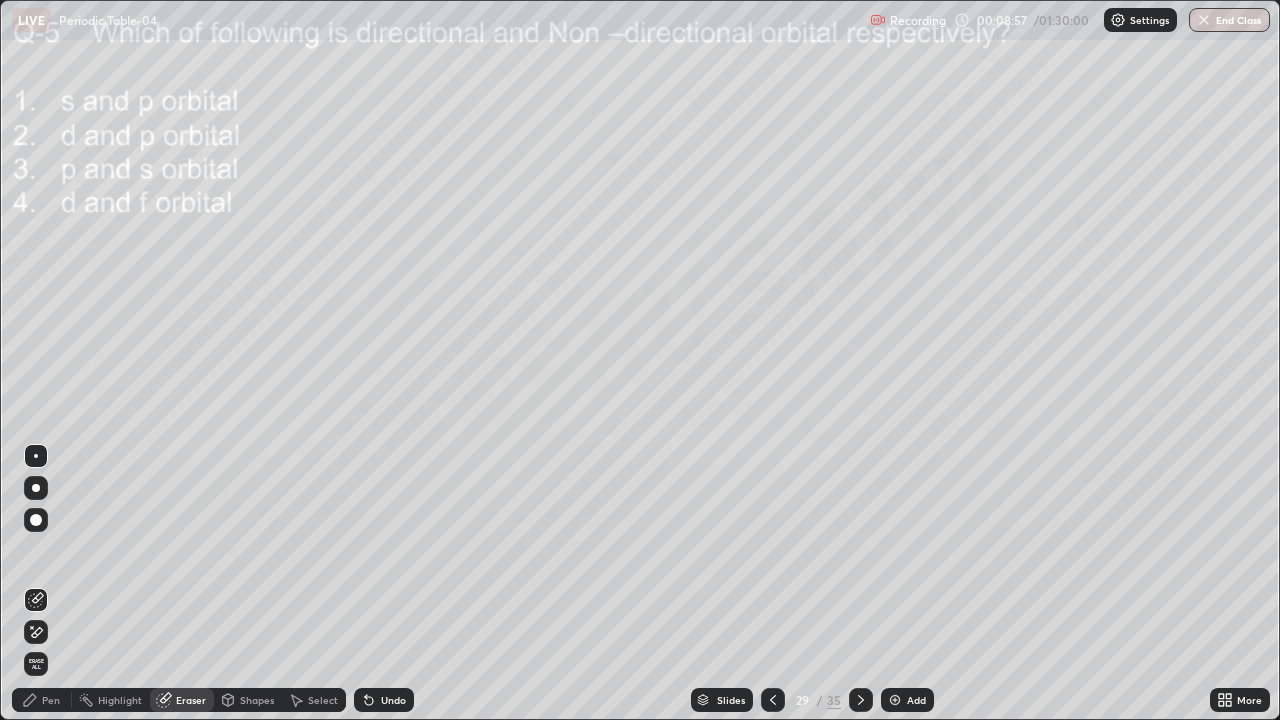 click on "Pen" at bounding box center (51, 700) 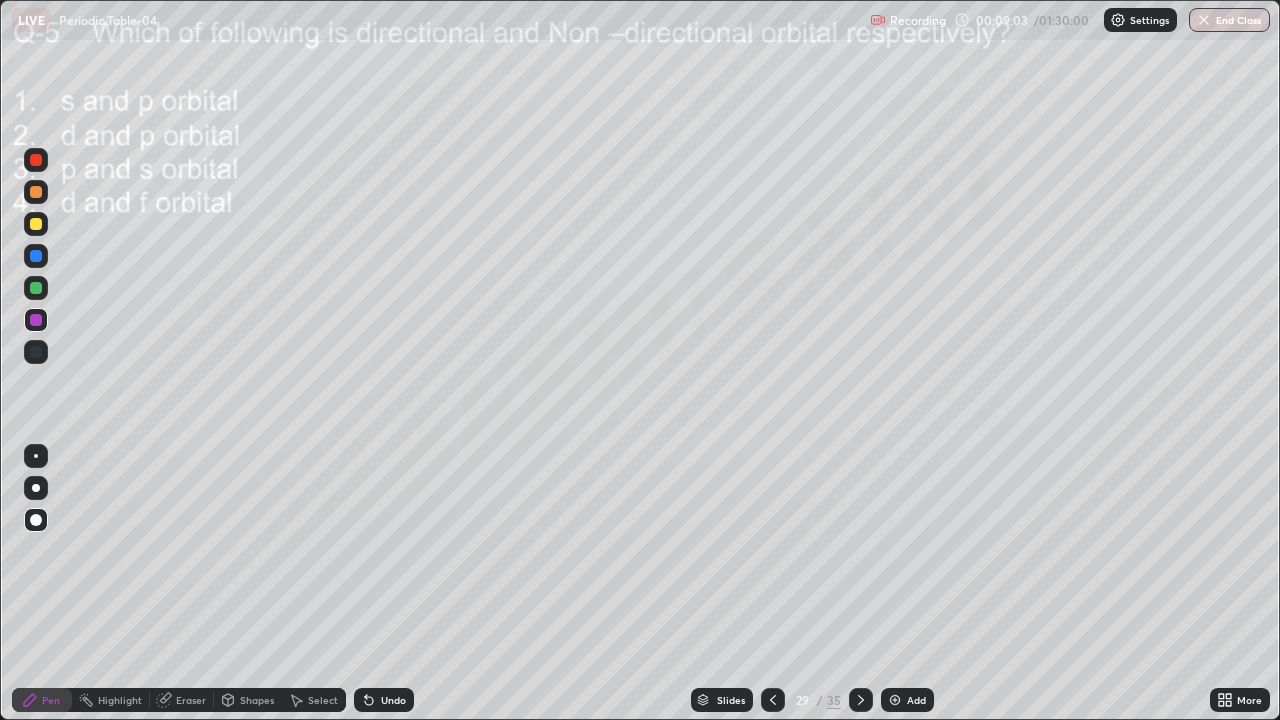 click at bounding box center (36, 224) 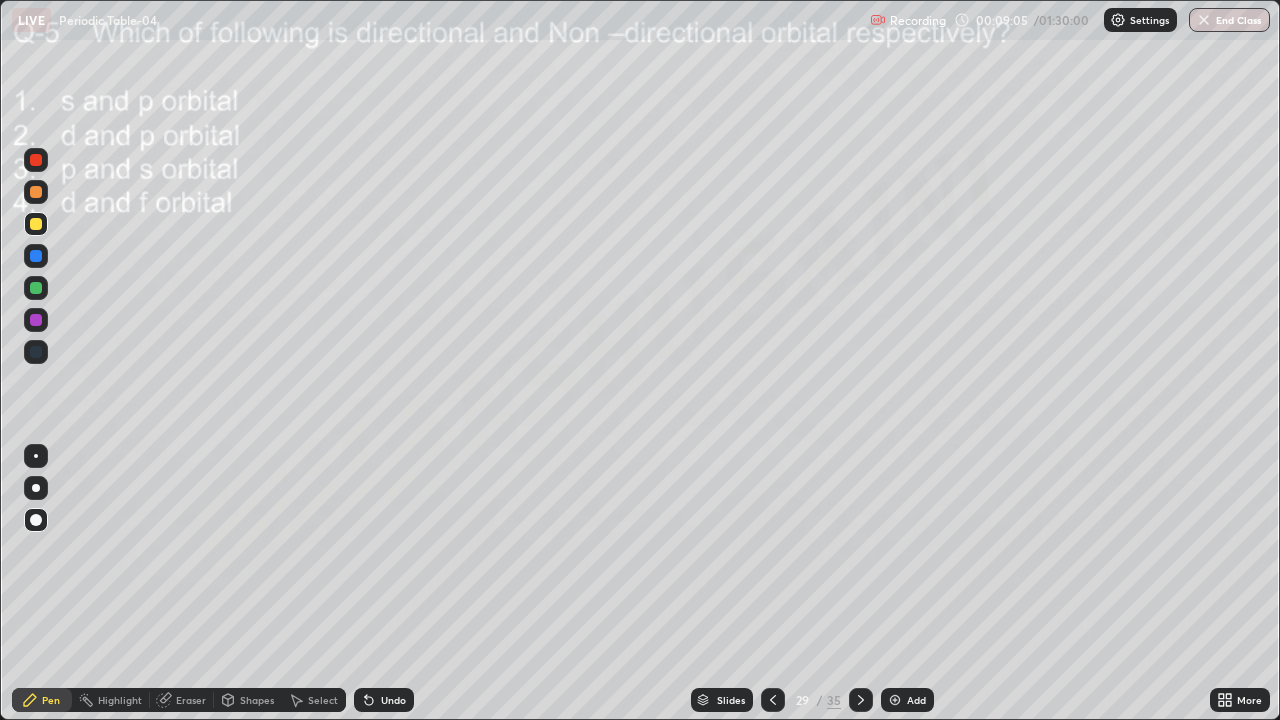 click 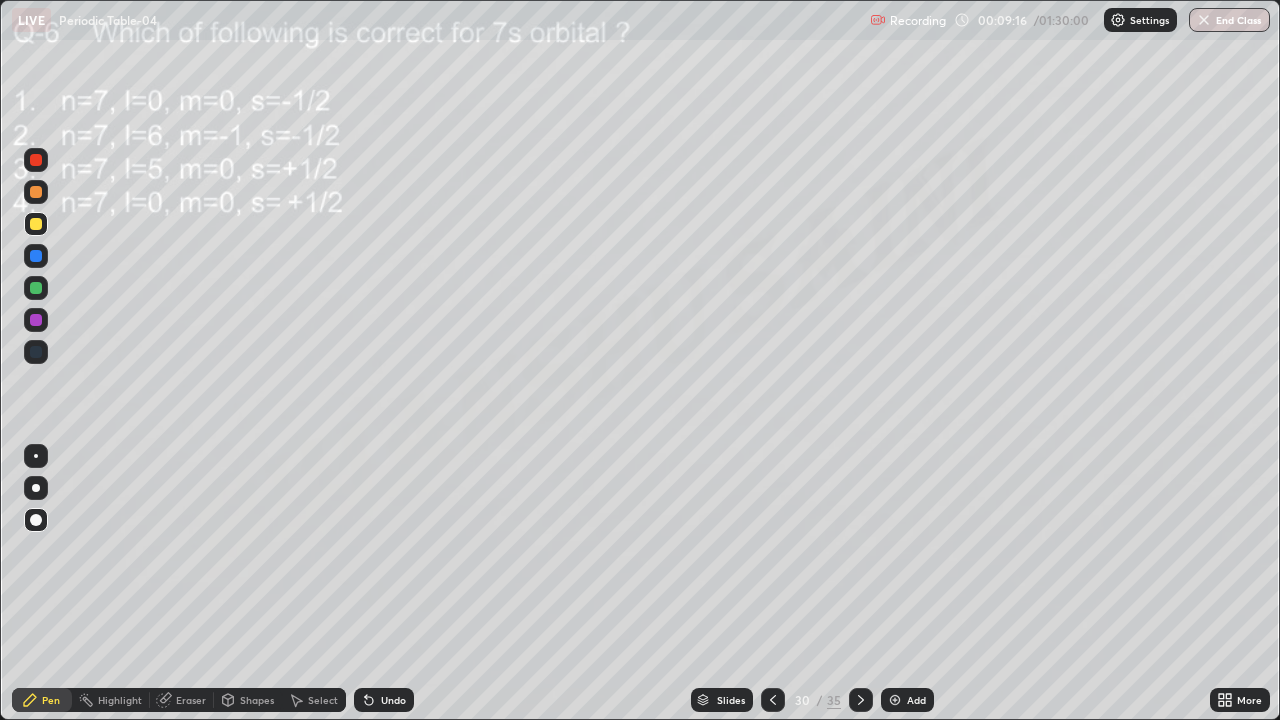 click at bounding box center (36, 256) 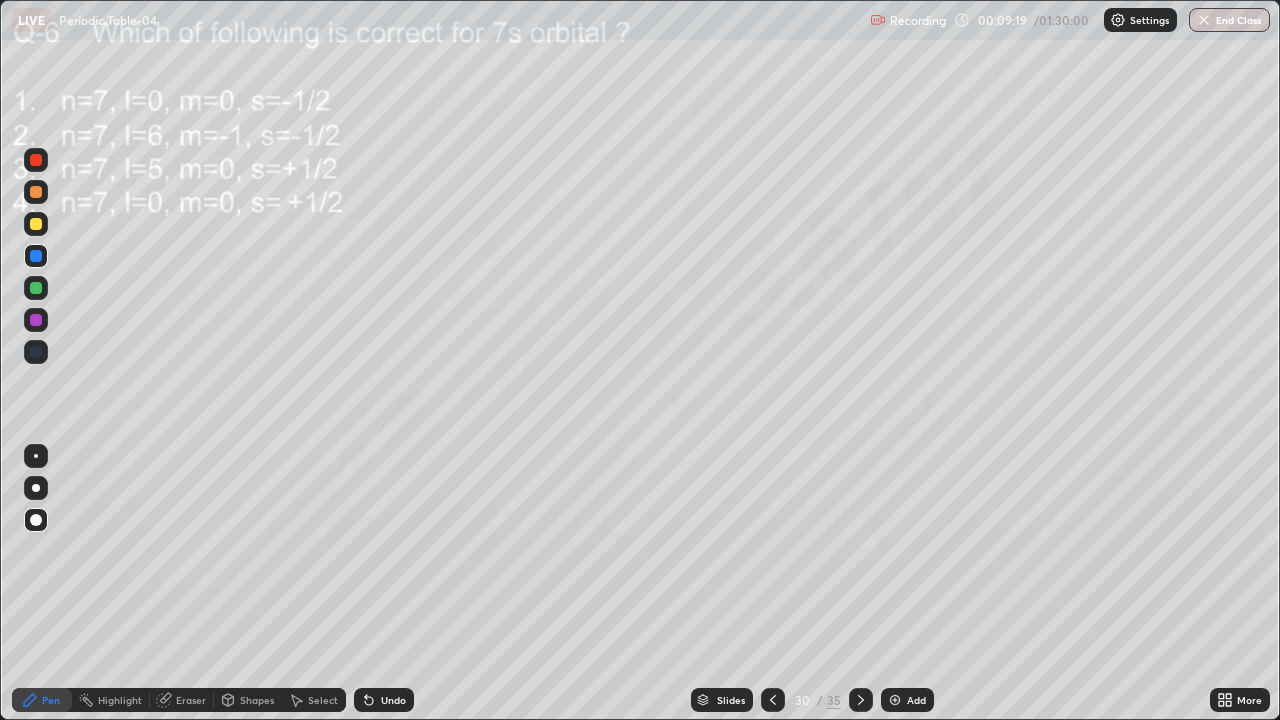 click 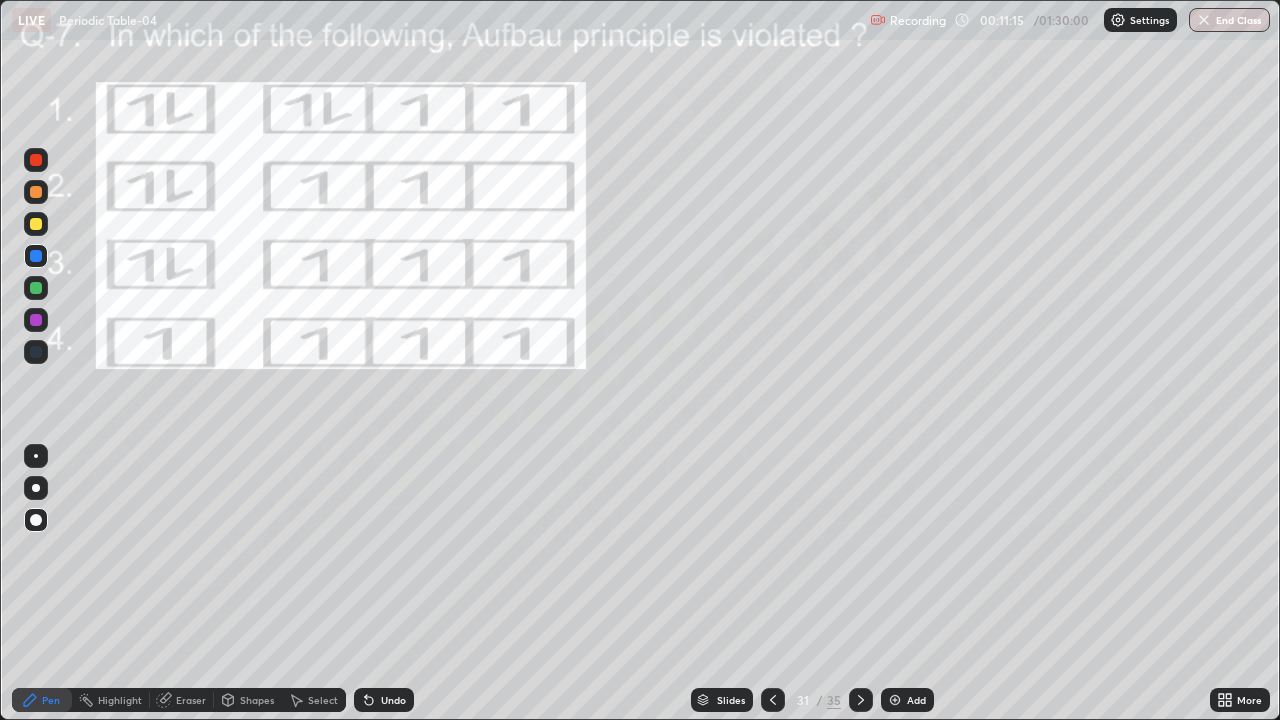 click 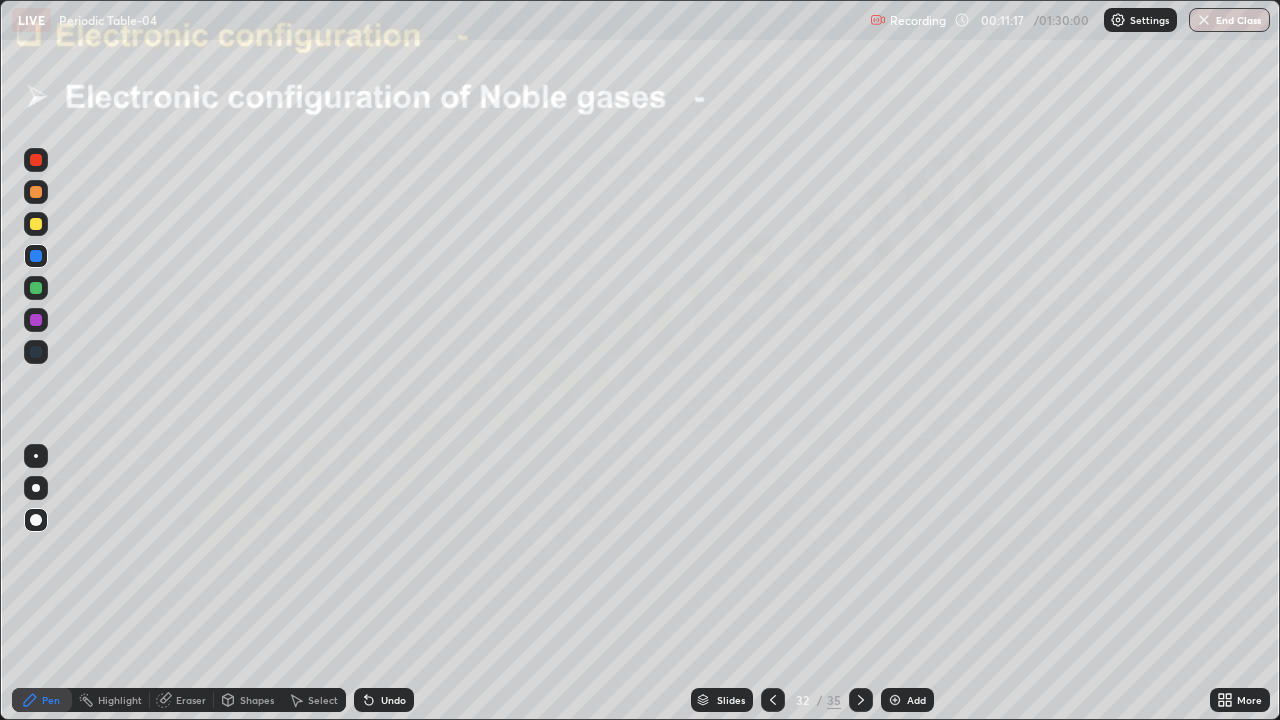 click at bounding box center (773, 700) 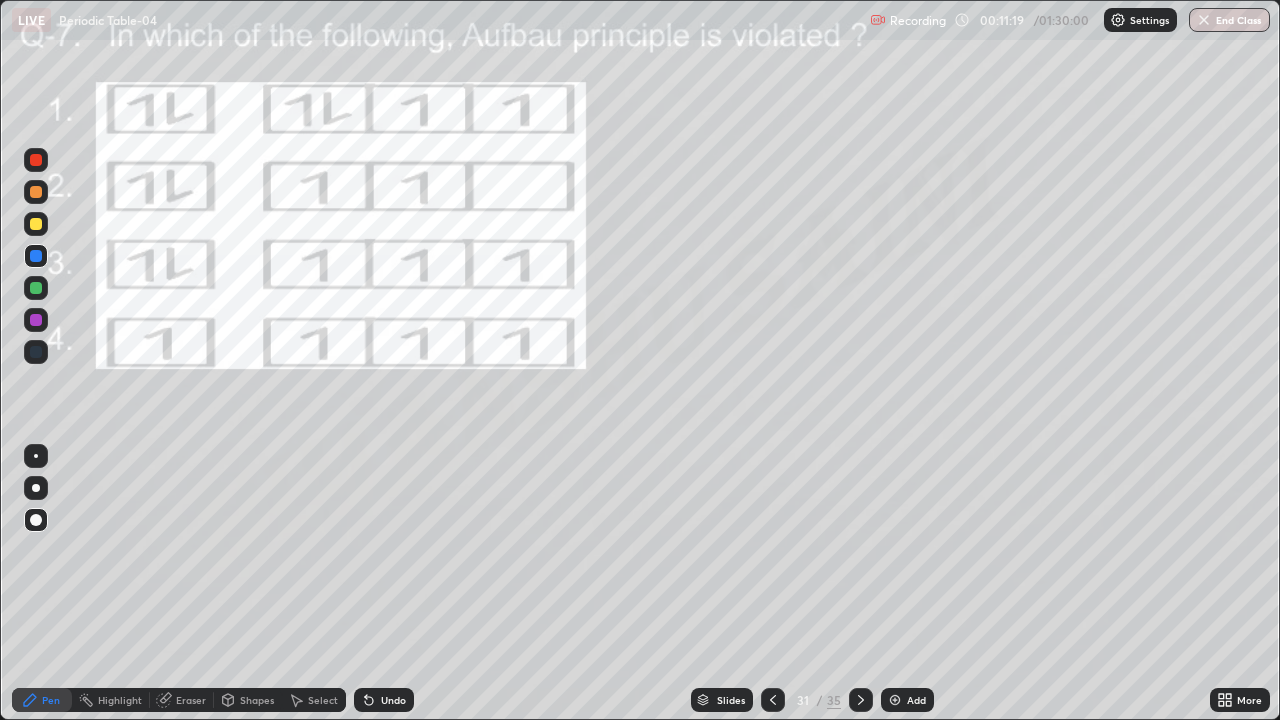 click at bounding box center (861, 700) 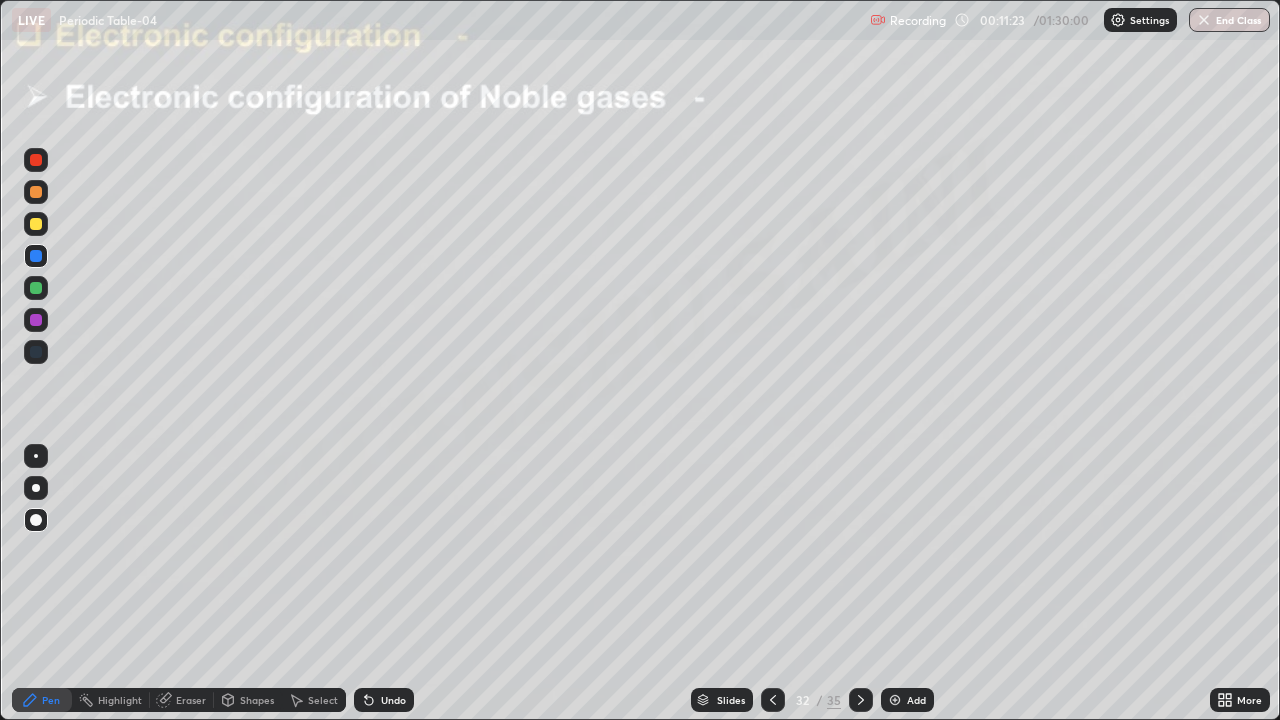 click at bounding box center (36, 224) 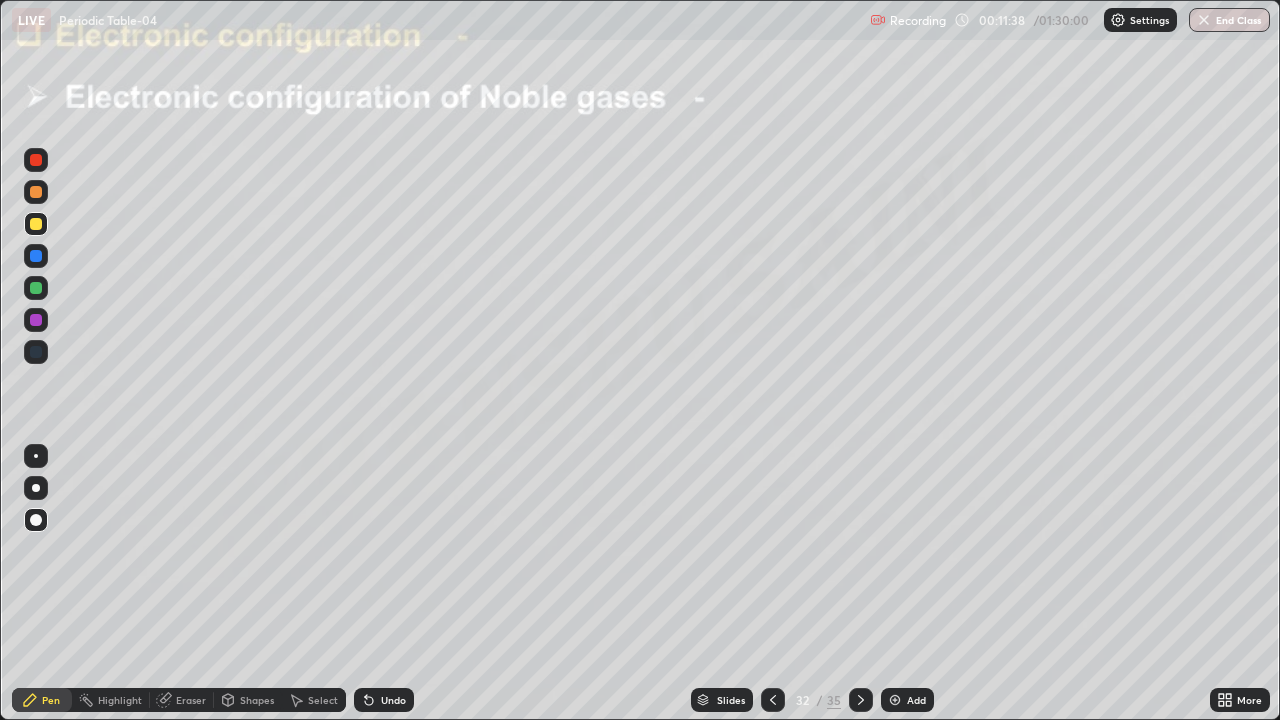 click 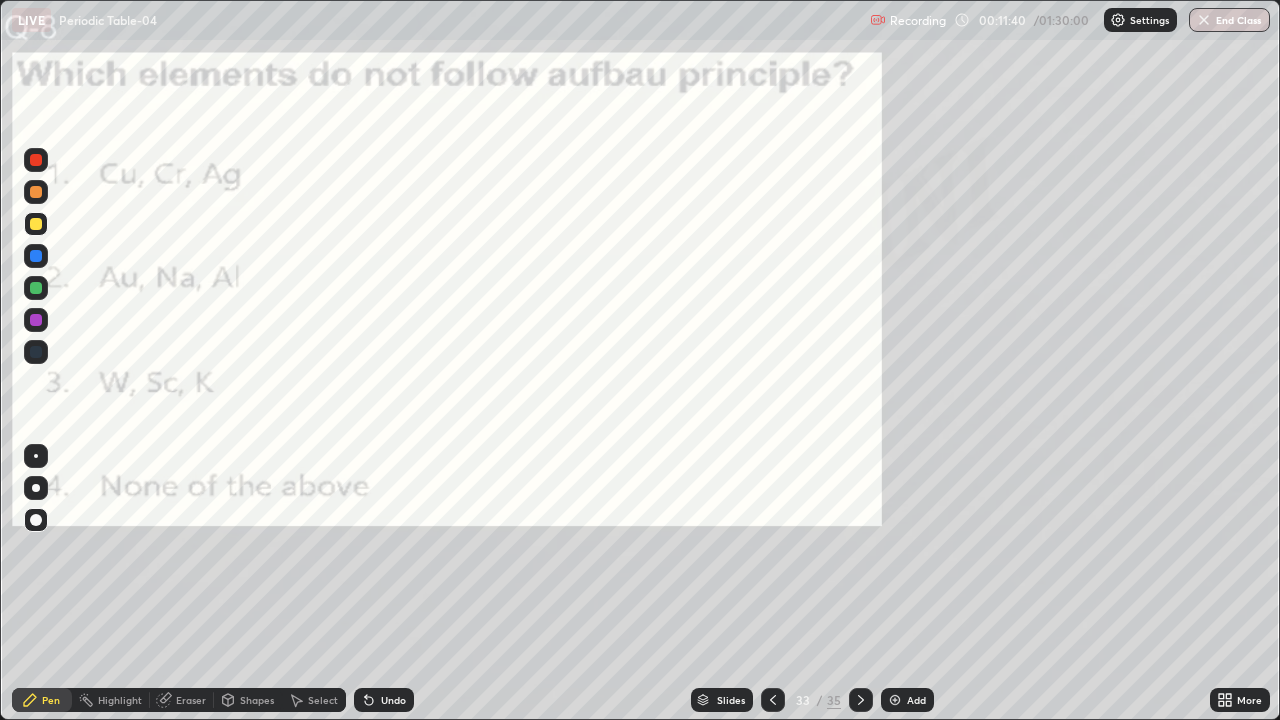 click on "Eraser" at bounding box center (191, 700) 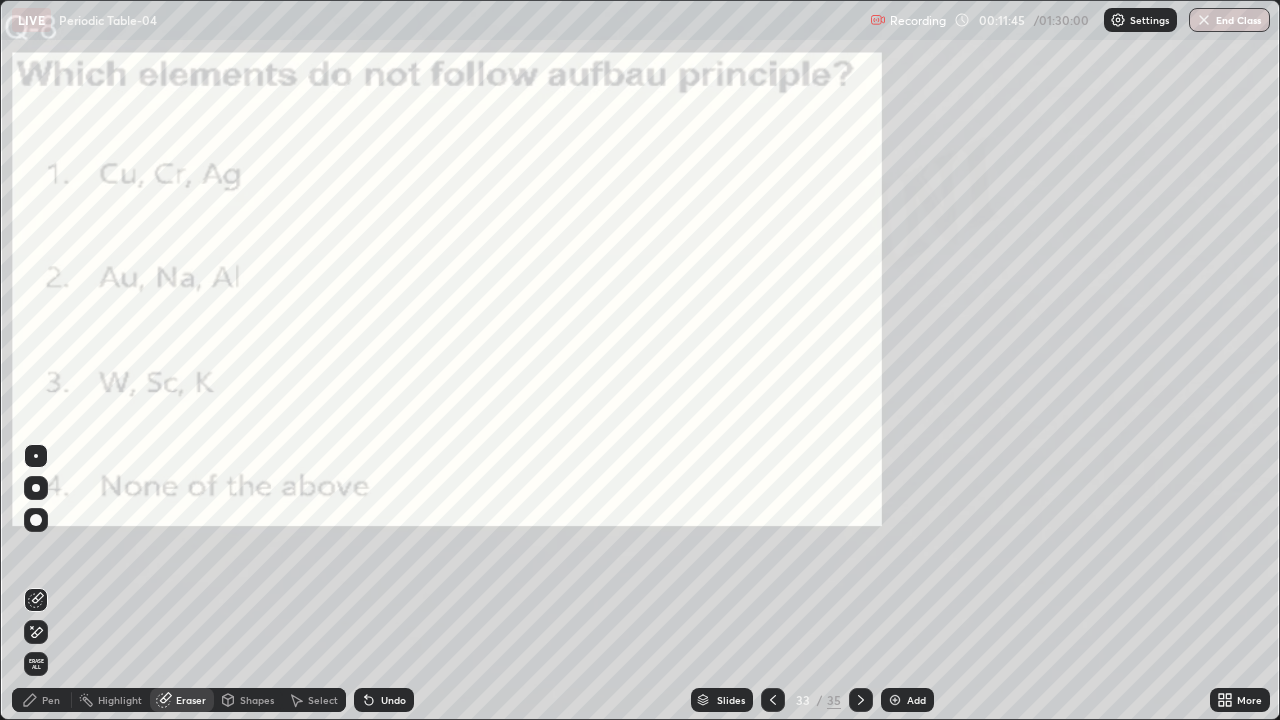click on "Pen" at bounding box center [42, 700] 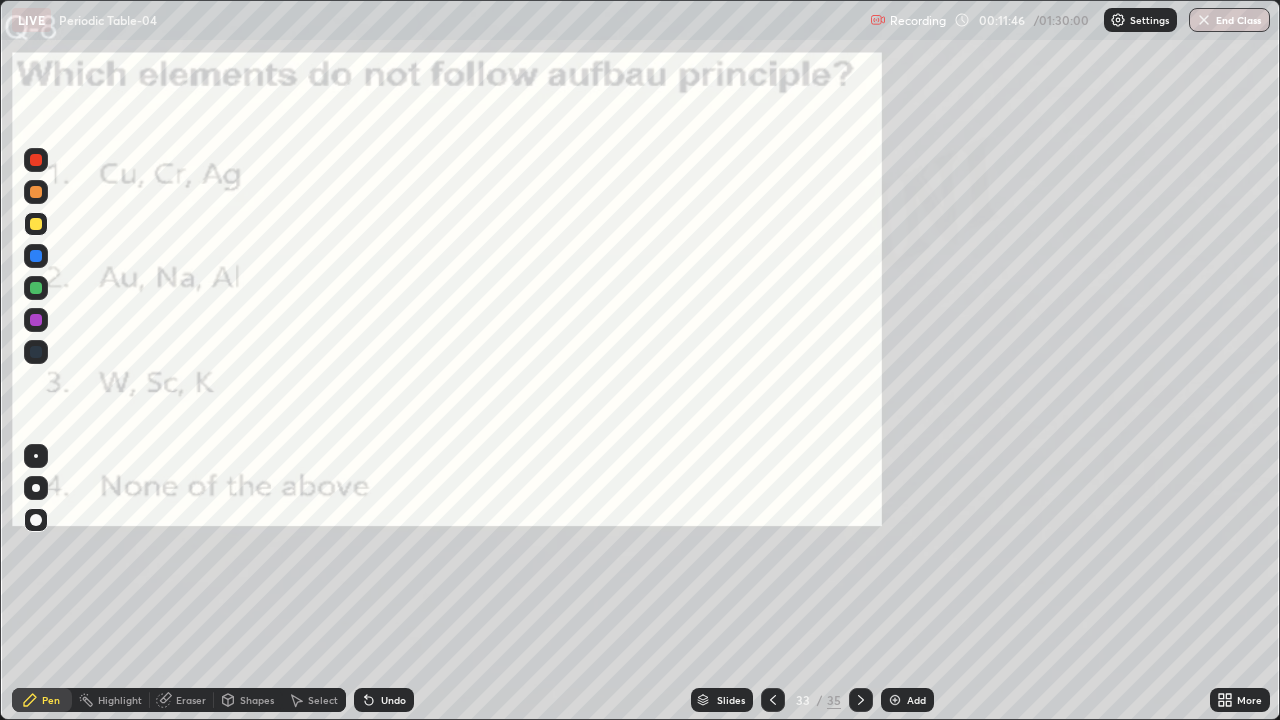 click at bounding box center [36, 224] 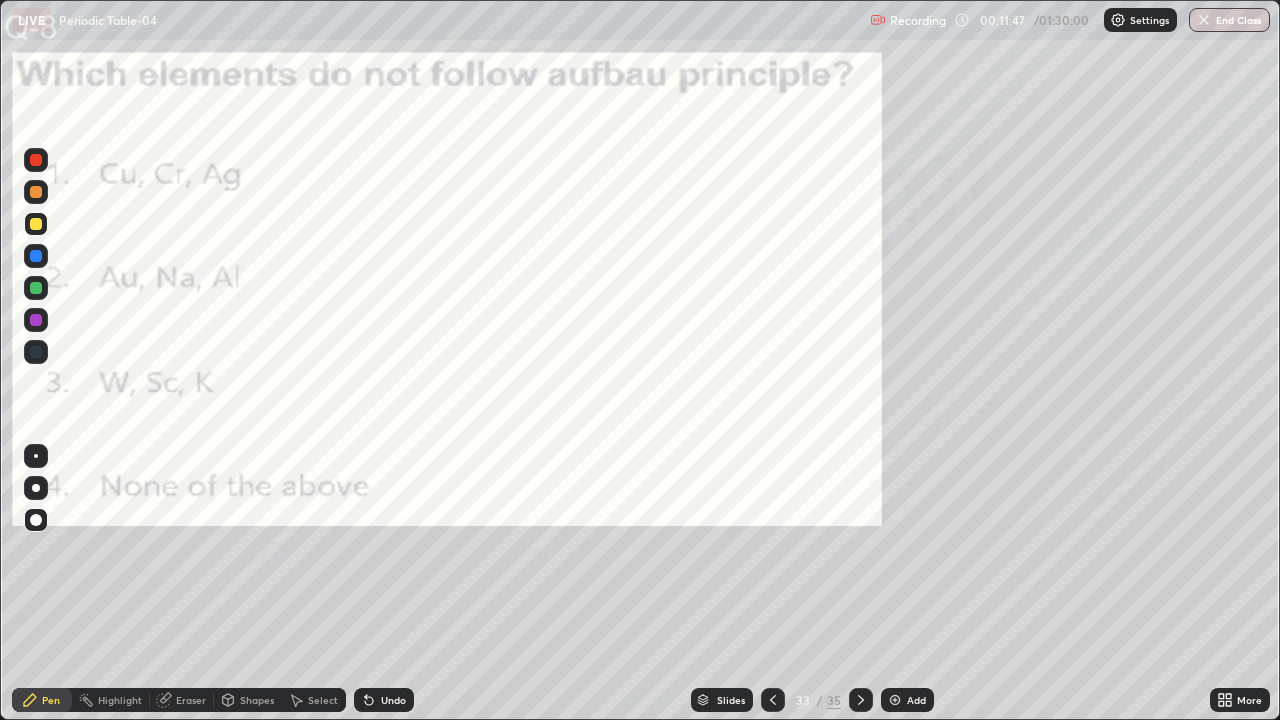 click at bounding box center [36, 224] 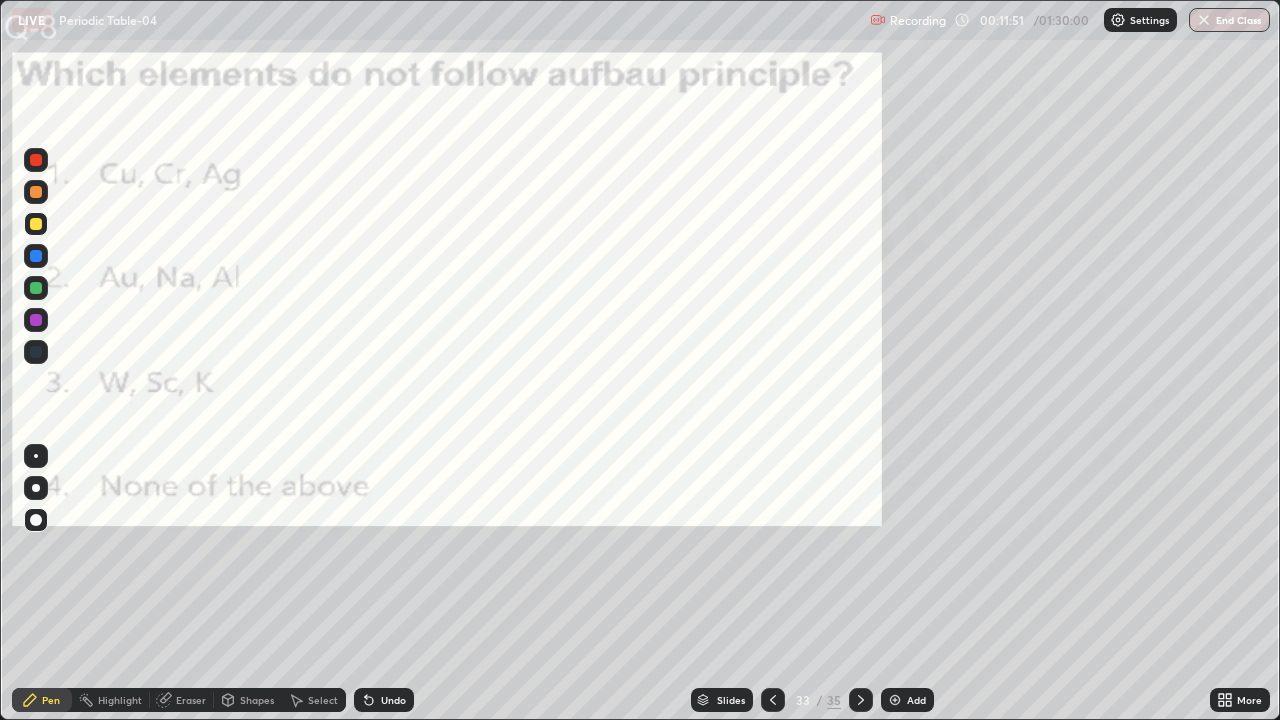 click at bounding box center (895, 700) 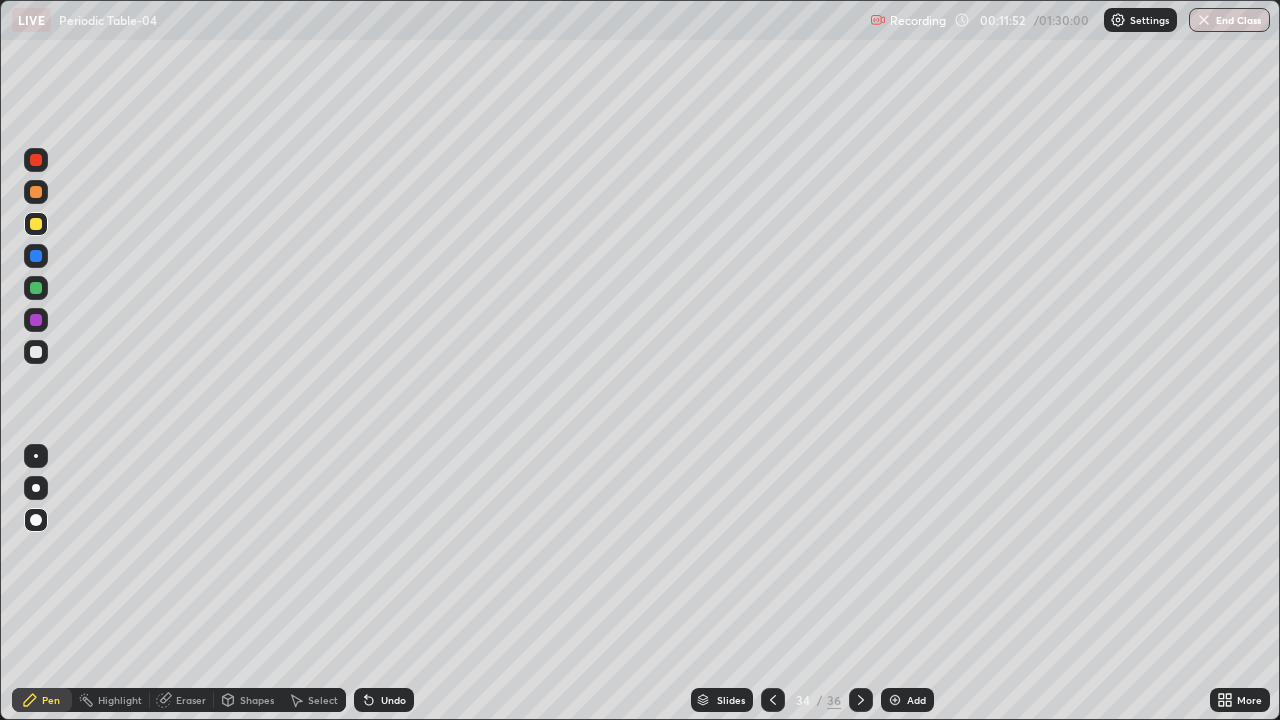 click 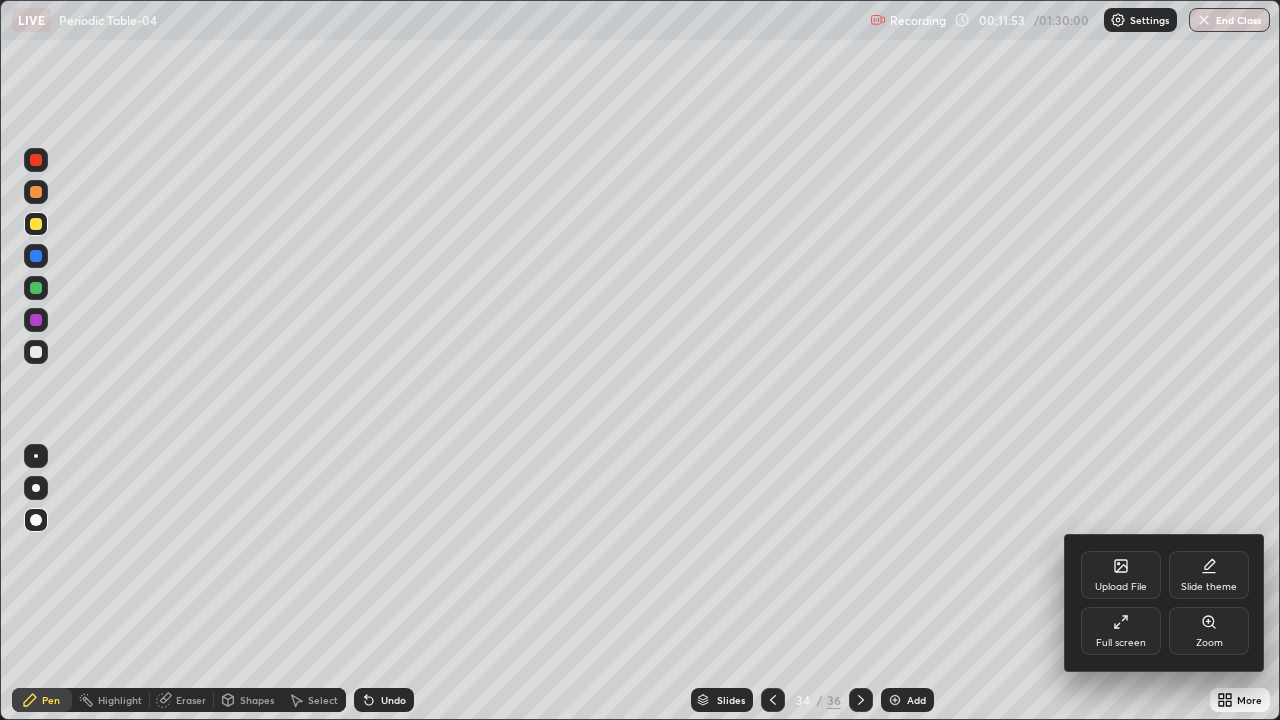 click on "Upload File" at bounding box center [1121, 575] 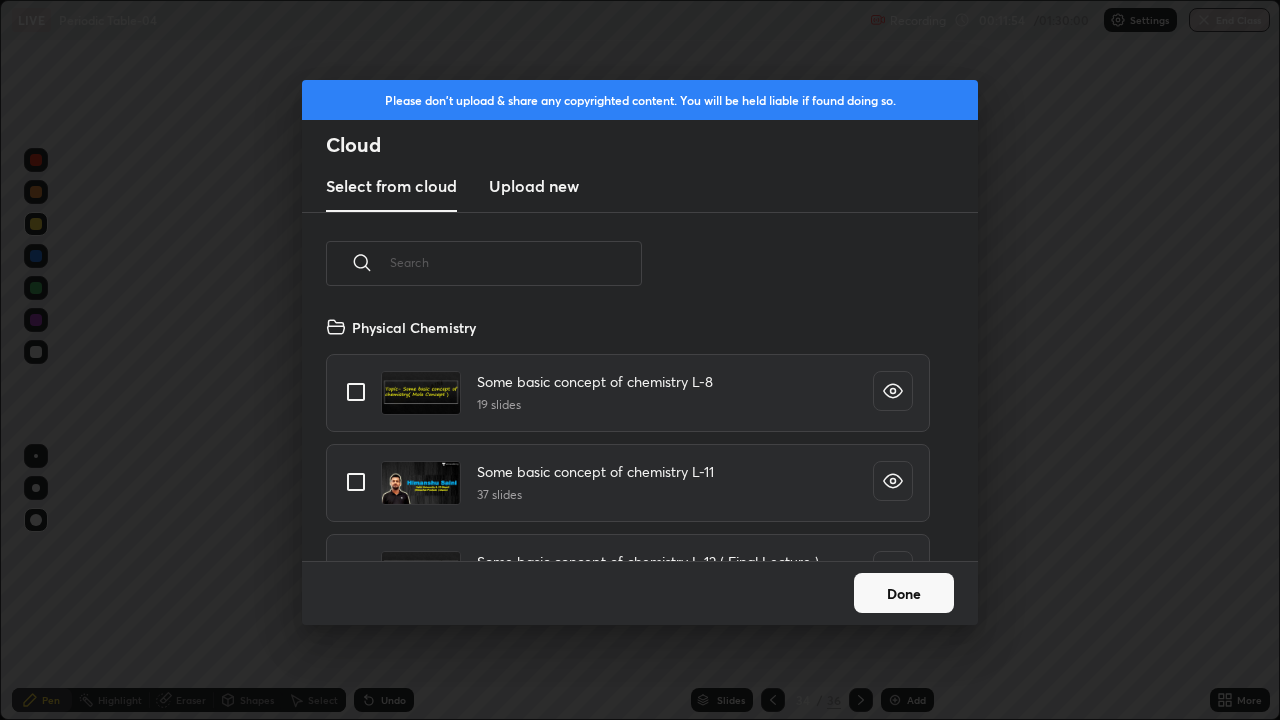 scroll, scrollTop: 7, scrollLeft: 11, axis: both 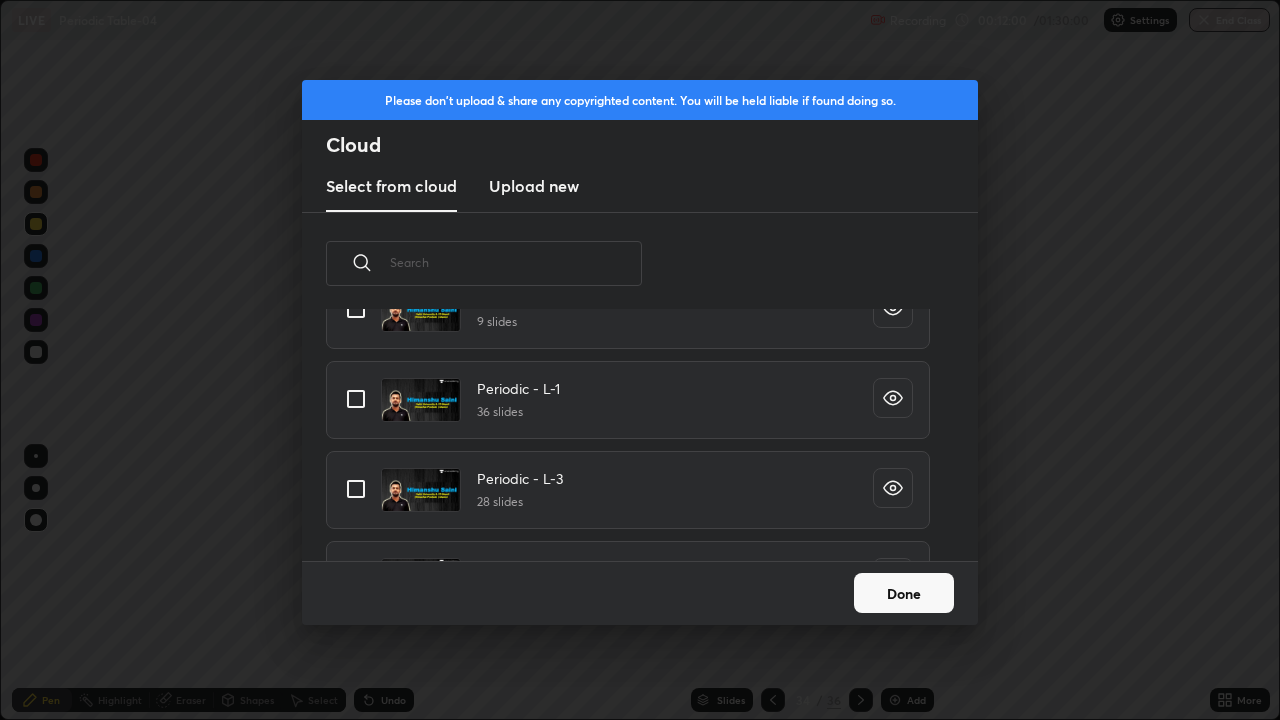 click at bounding box center (356, 489) 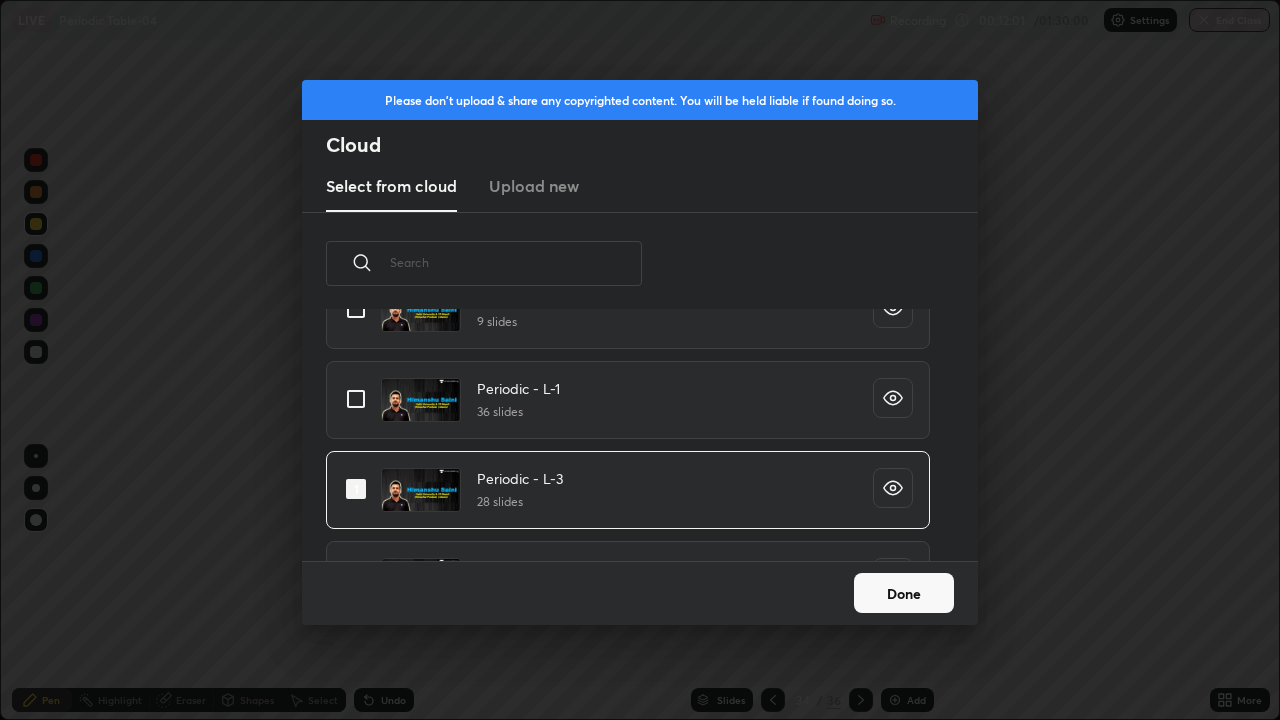 click on "Done" at bounding box center [904, 593] 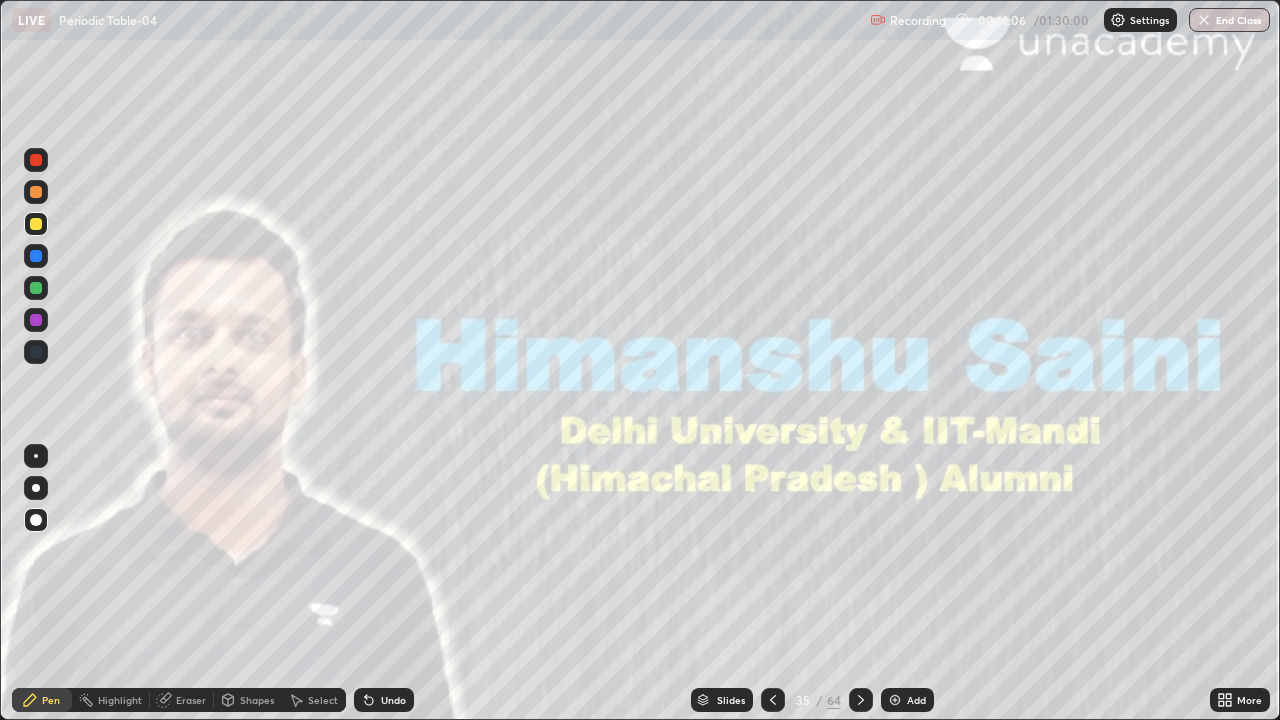 click on "Slides" at bounding box center (731, 700) 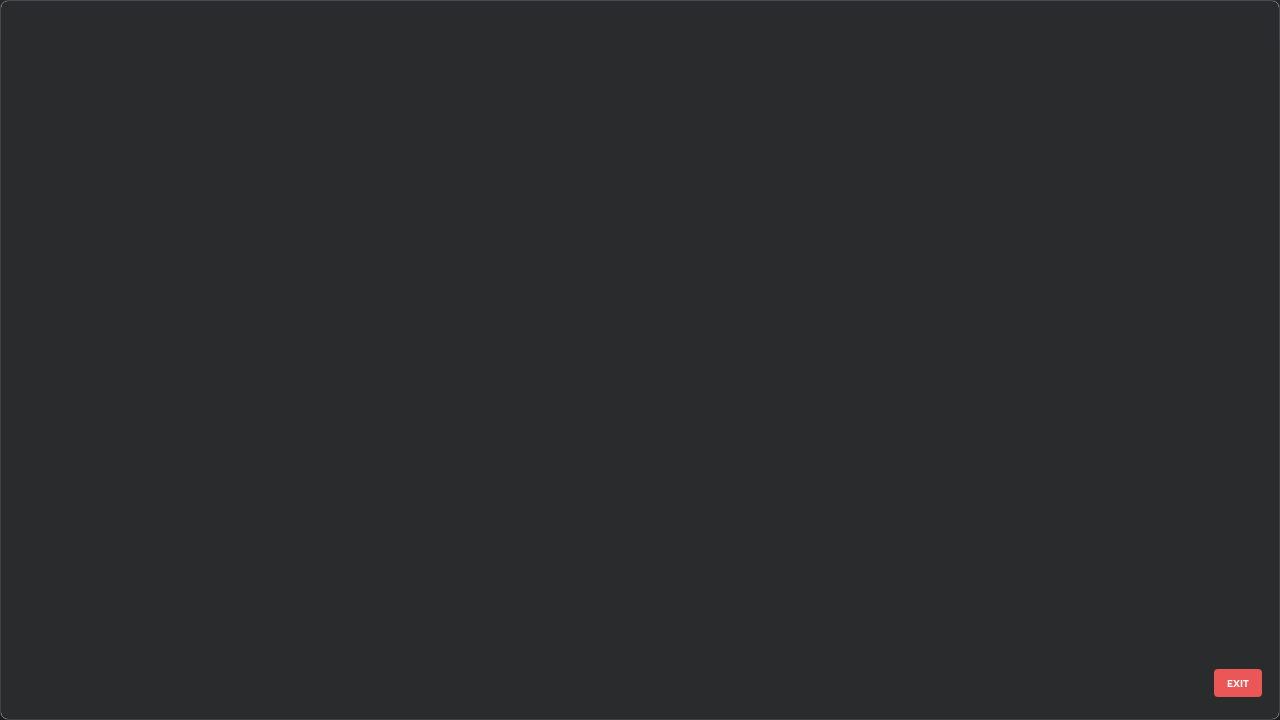 scroll, scrollTop: 1977, scrollLeft: 0, axis: vertical 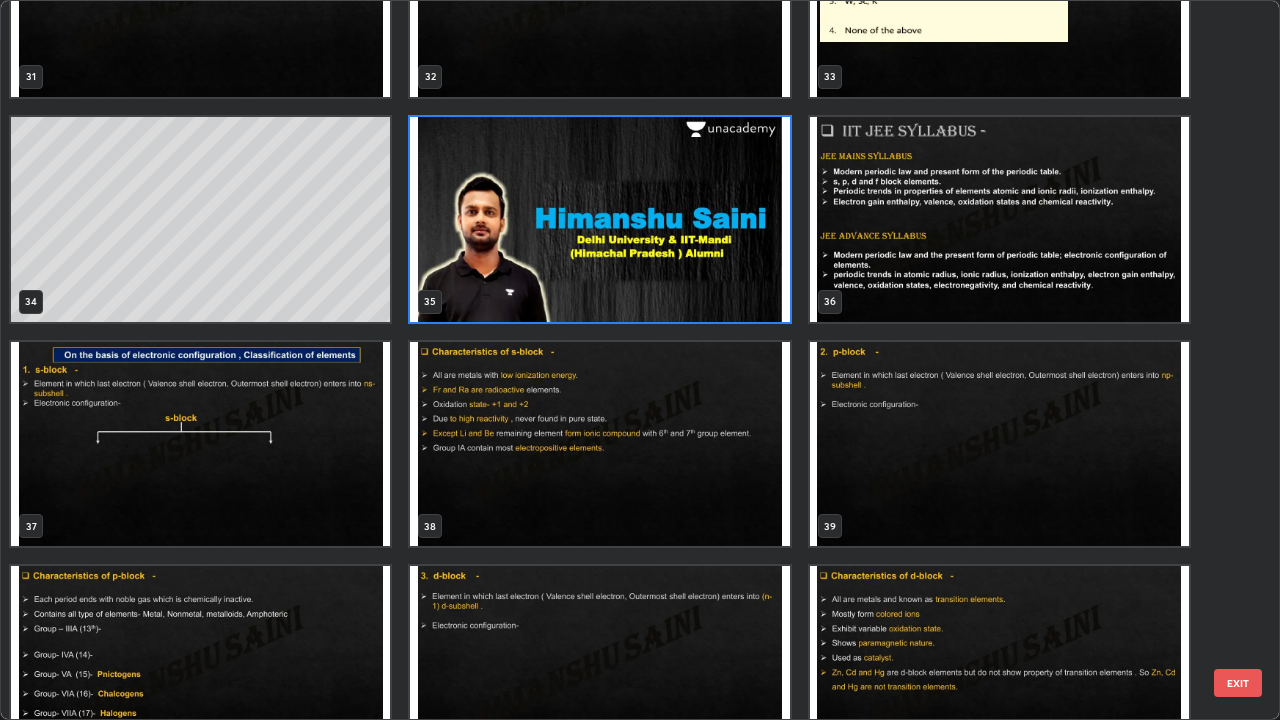 click at bounding box center [599, 444] 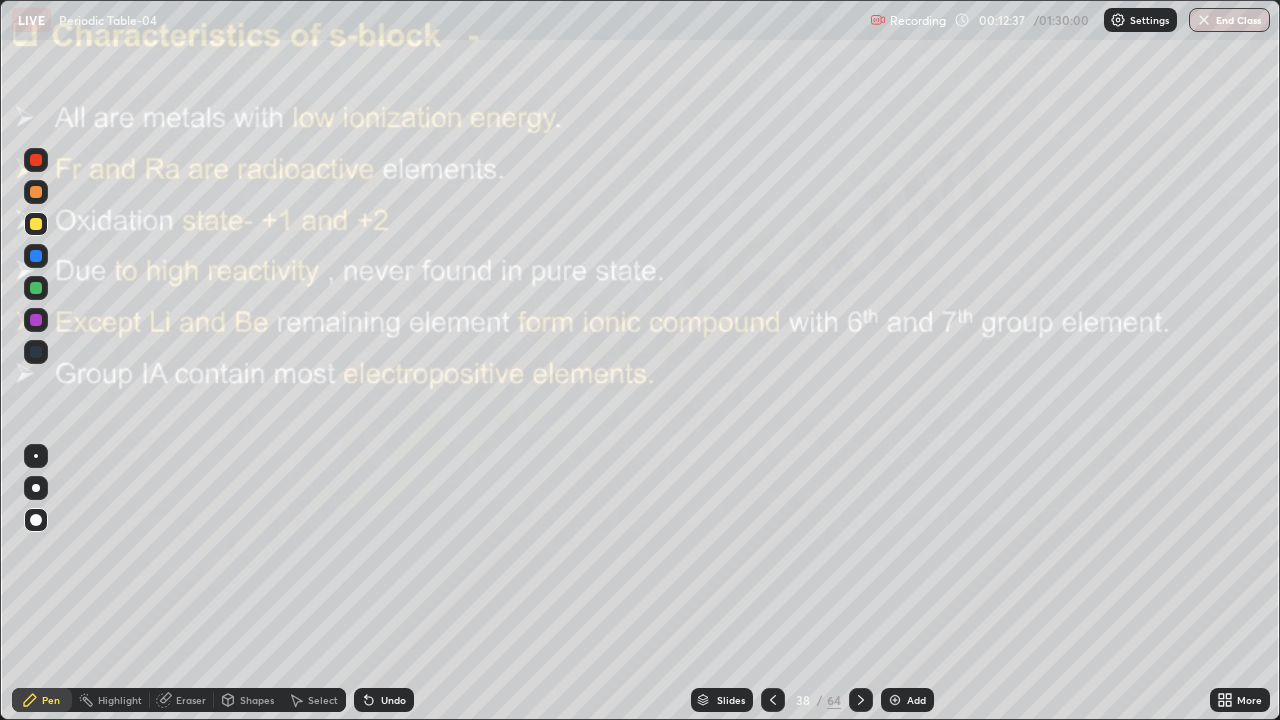 click at bounding box center (599, 444) 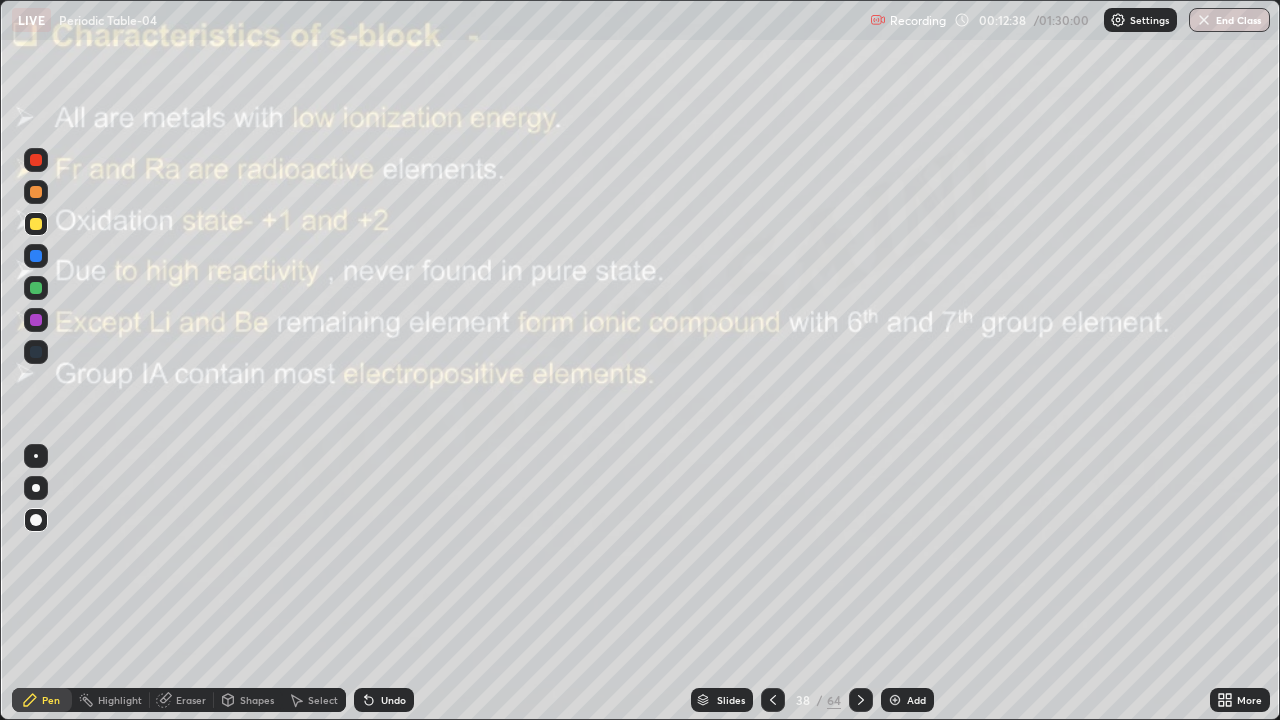 click 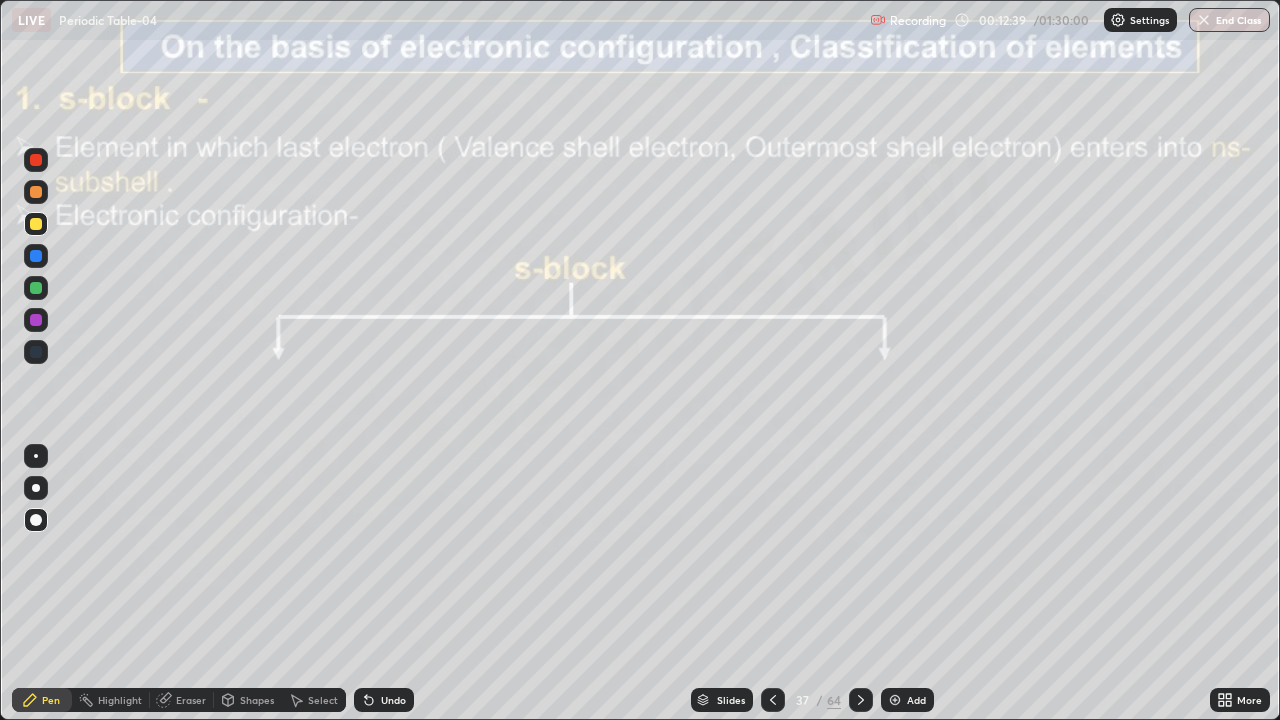 click on "Pen" at bounding box center [42, 700] 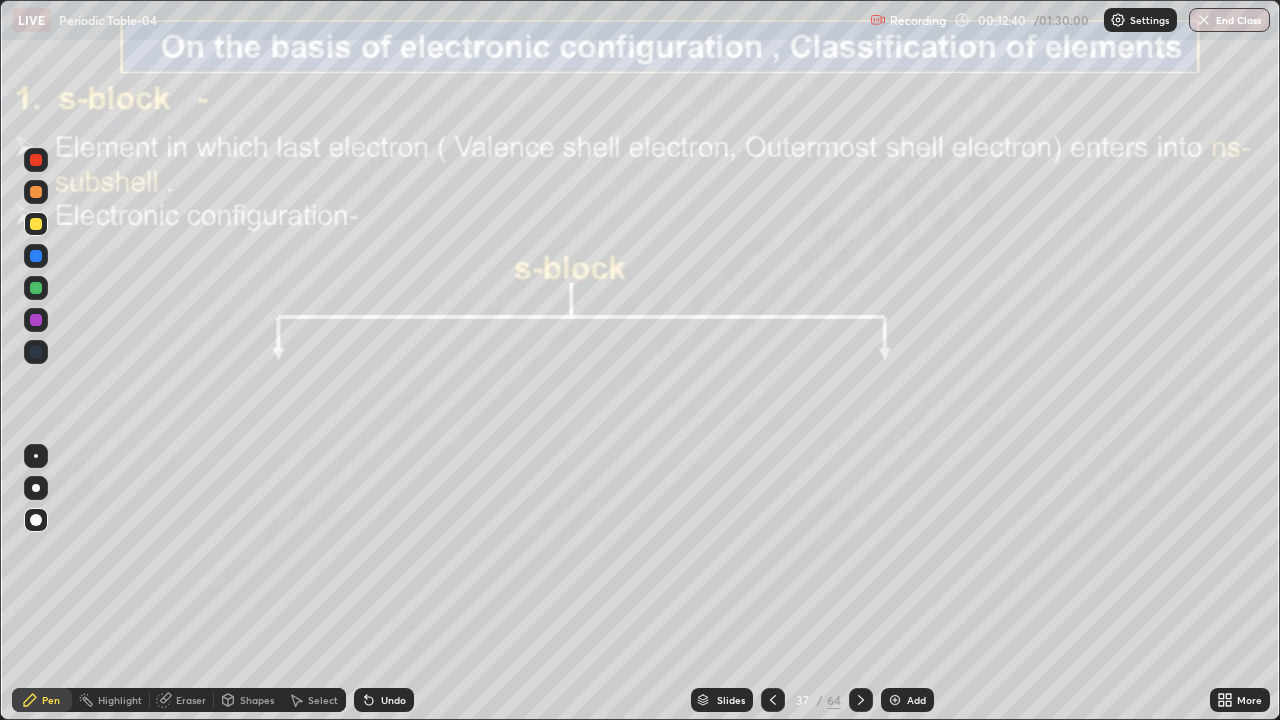 click at bounding box center (36, 160) 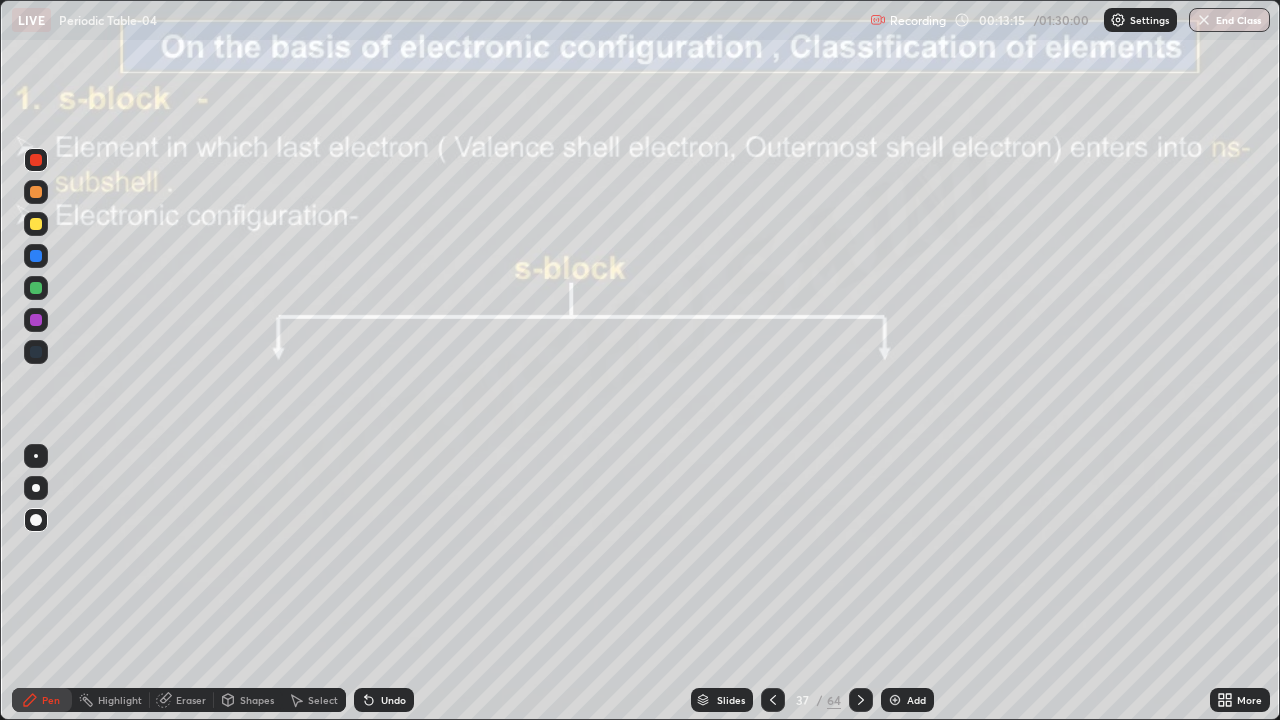 click on "Pen" at bounding box center (51, 700) 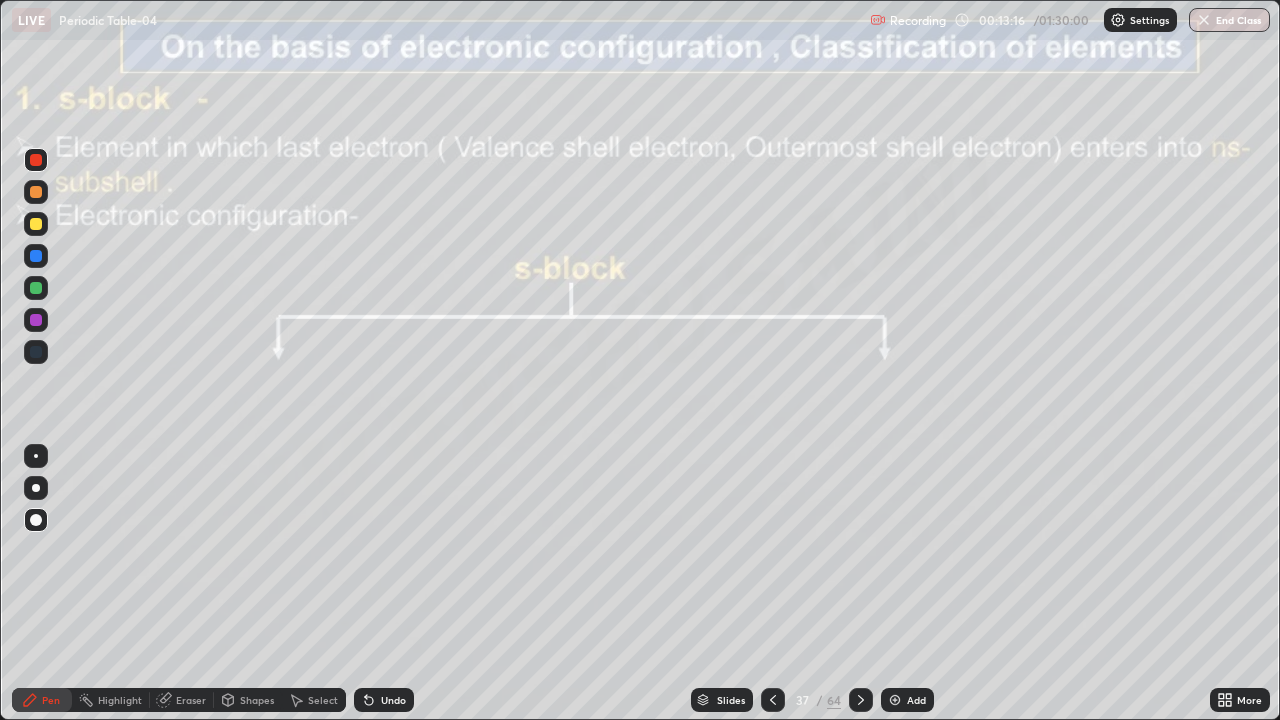 click at bounding box center (36, 224) 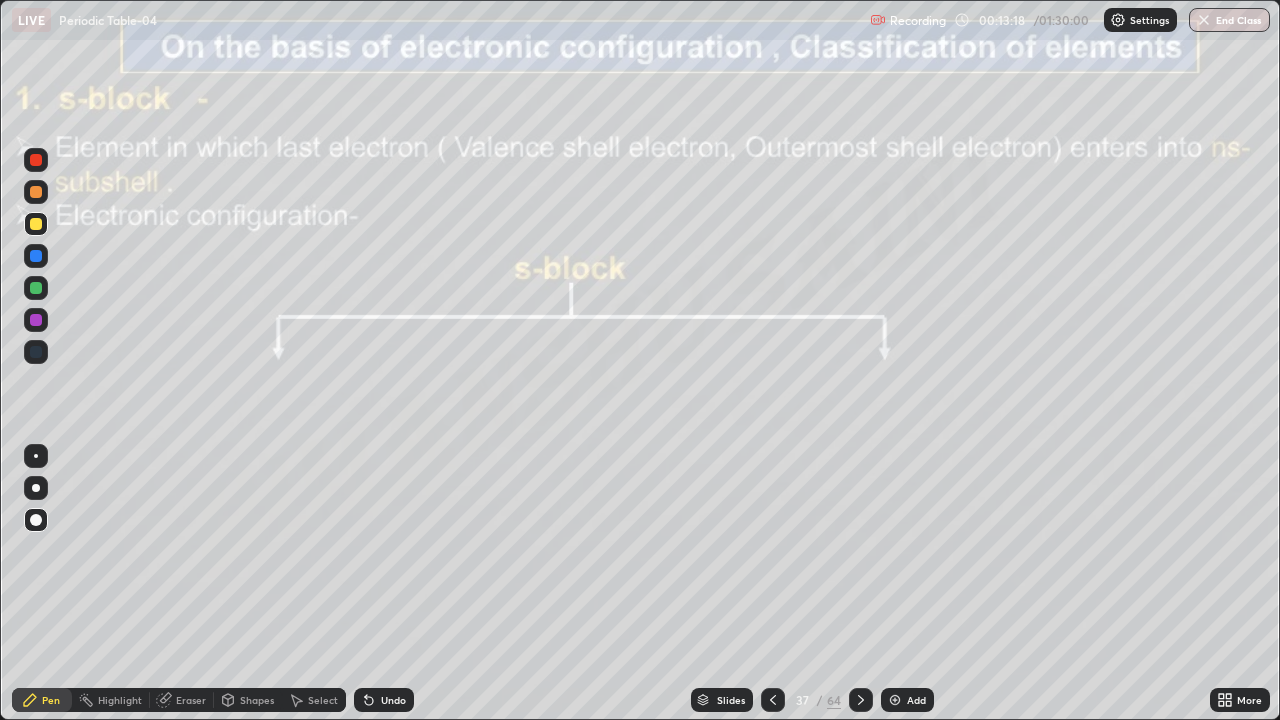 click at bounding box center (36, 192) 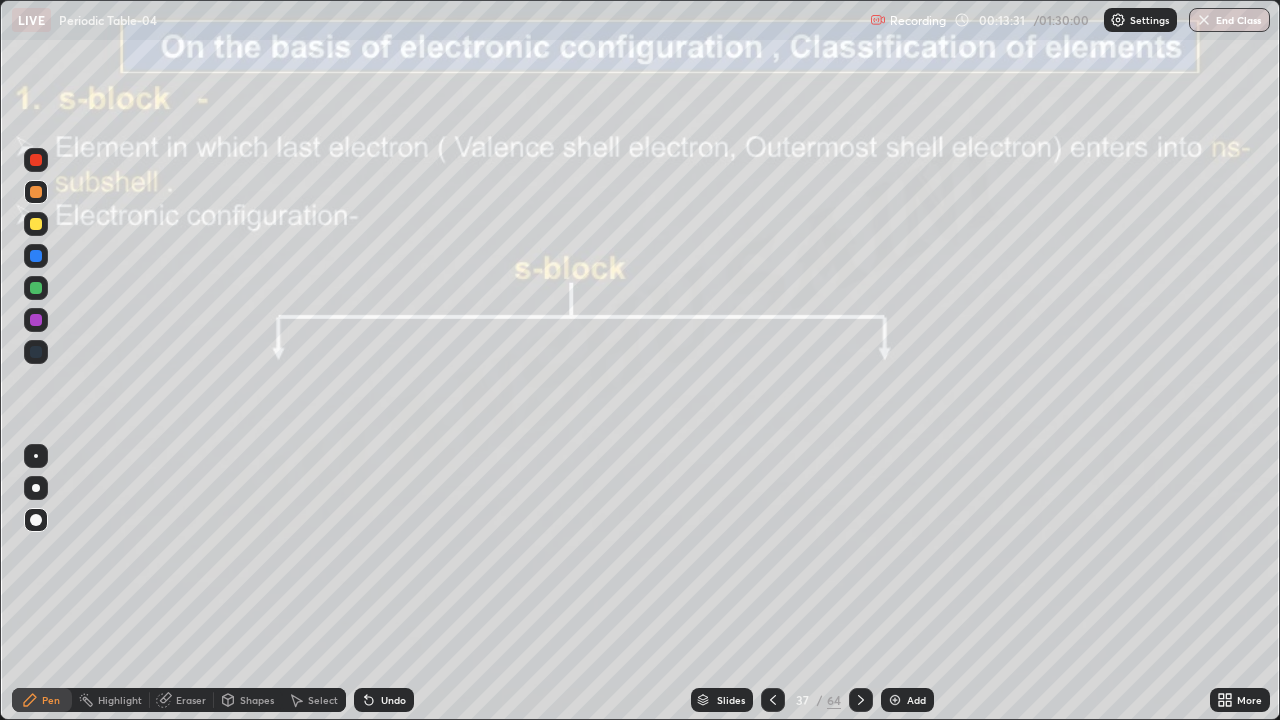 click at bounding box center [36, 224] 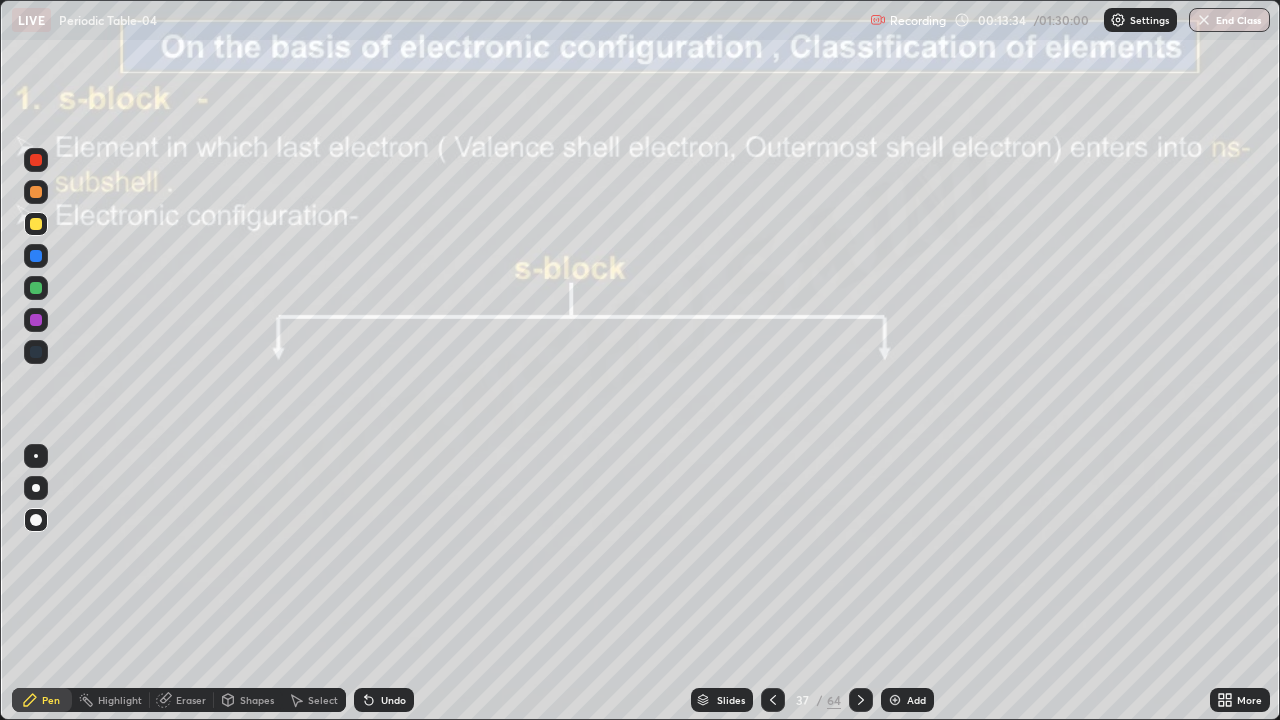 click on "Undo" at bounding box center (384, 700) 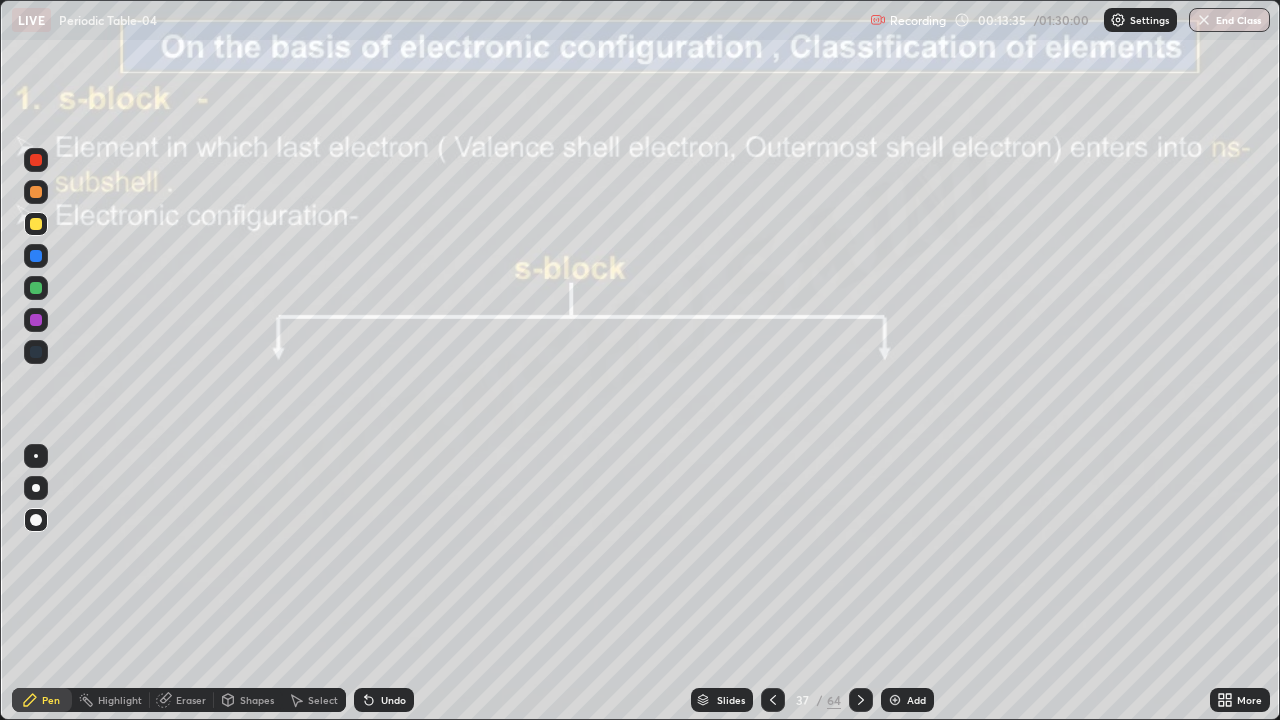 click on "Undo" at bounding box center [393, 700] 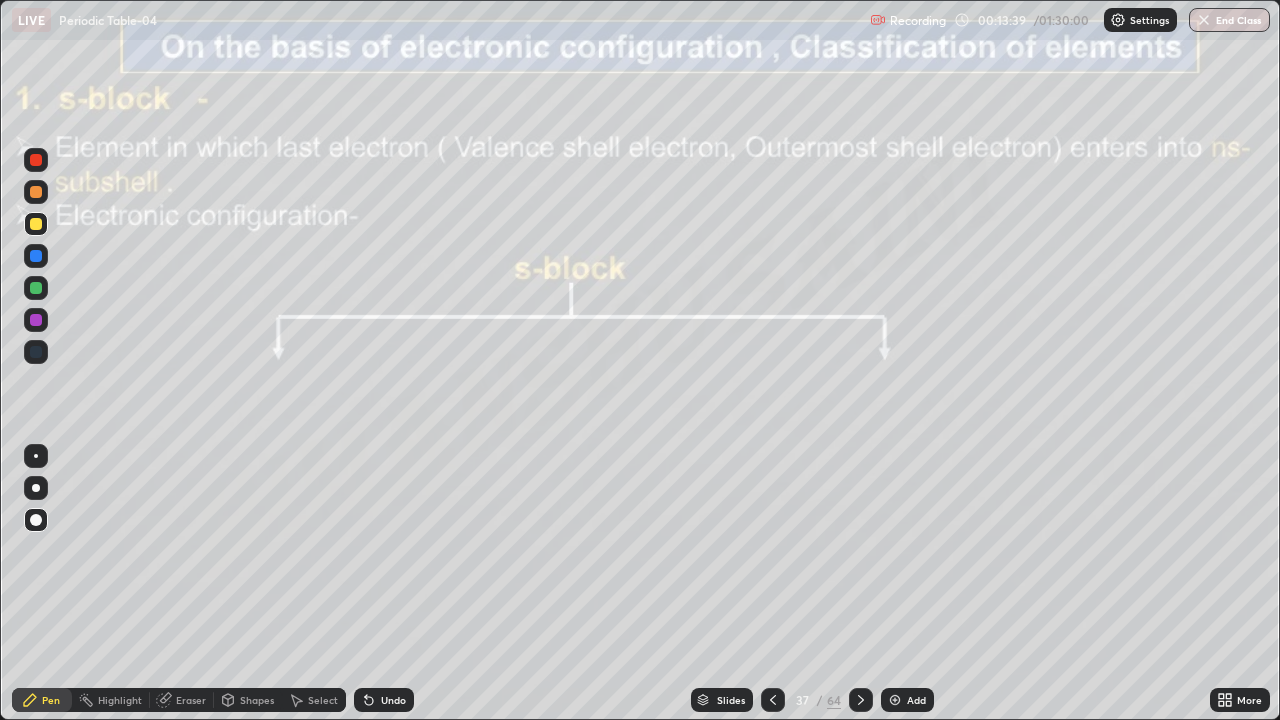 click at bounding box center (36, 256) 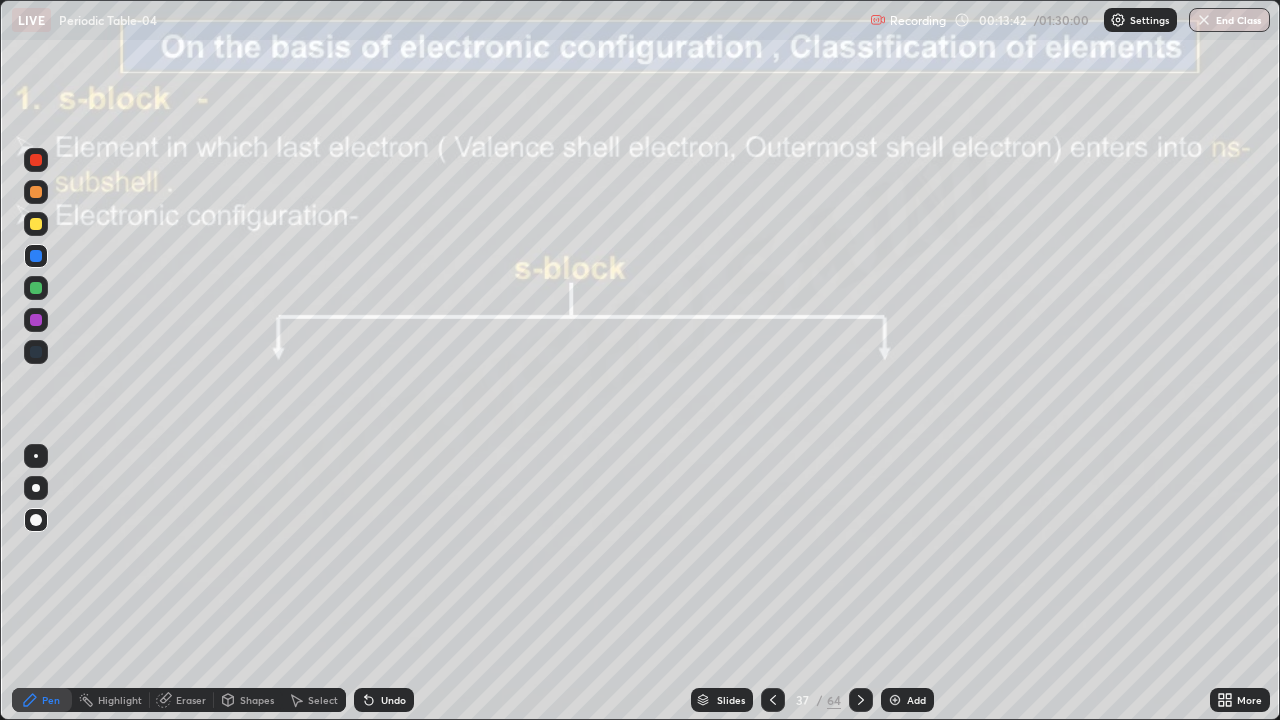 click at bounding box center [36, 520] 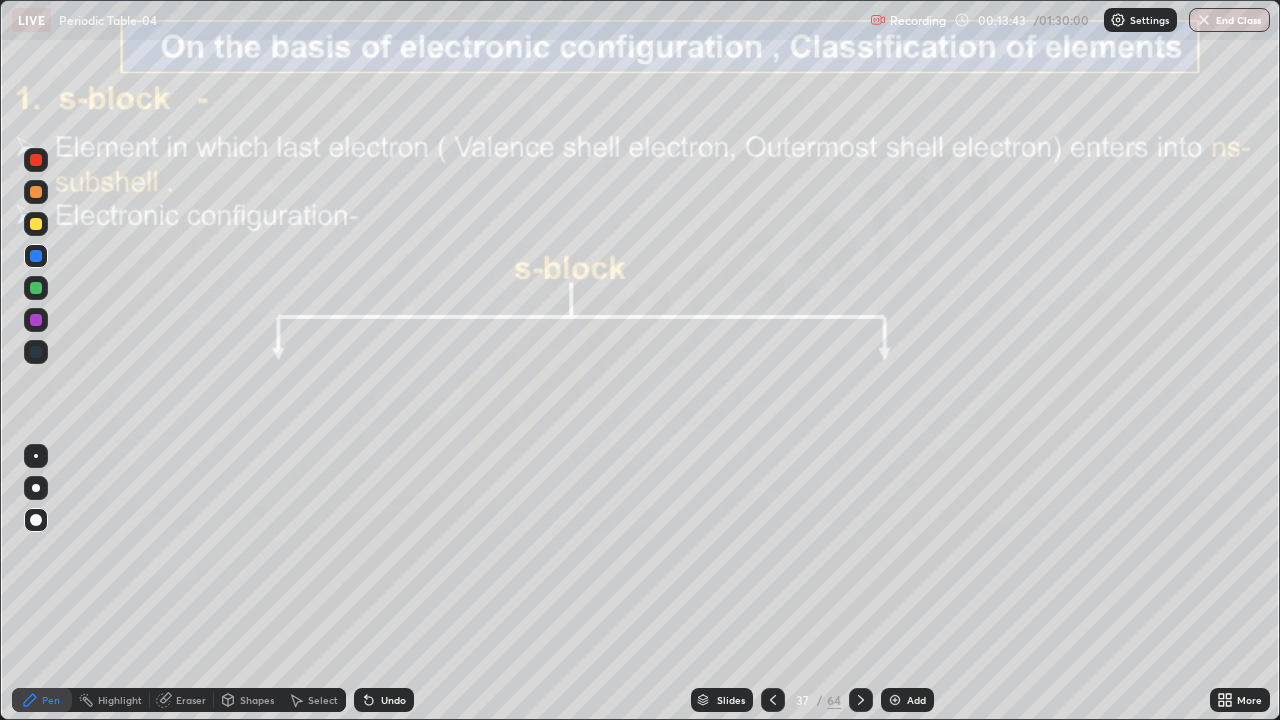 click at bounding box center [36, 320] 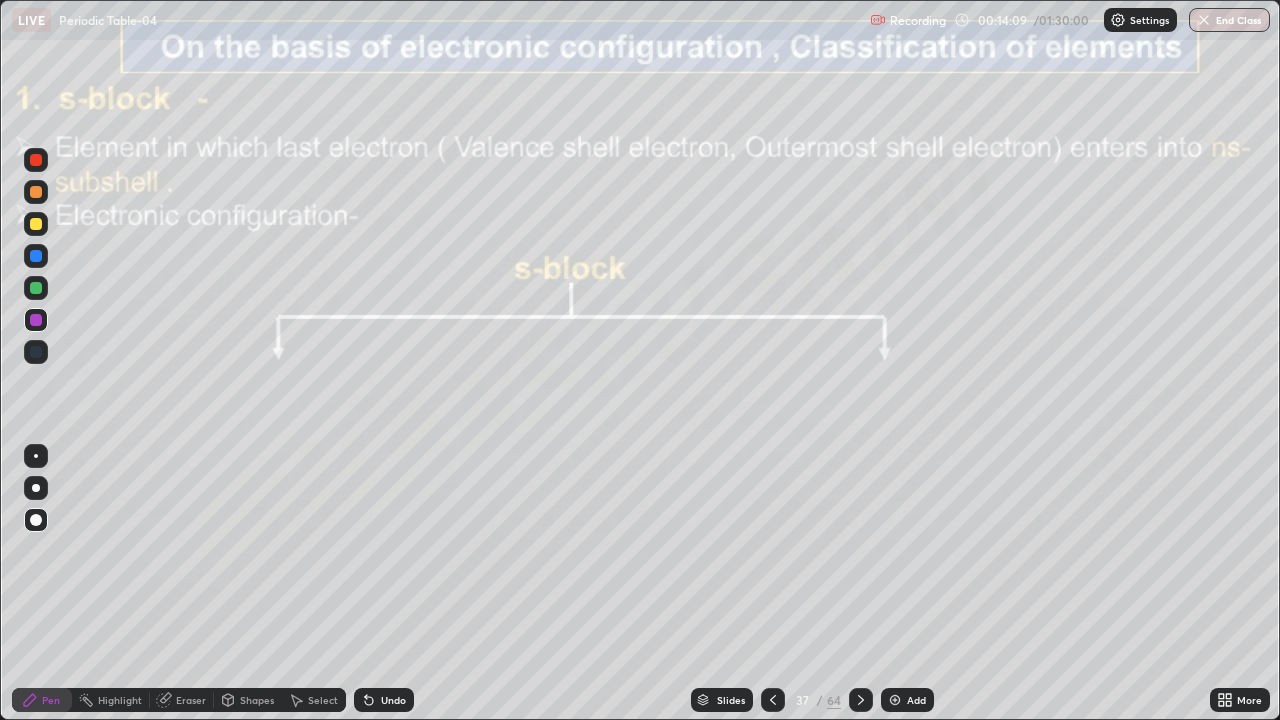 click 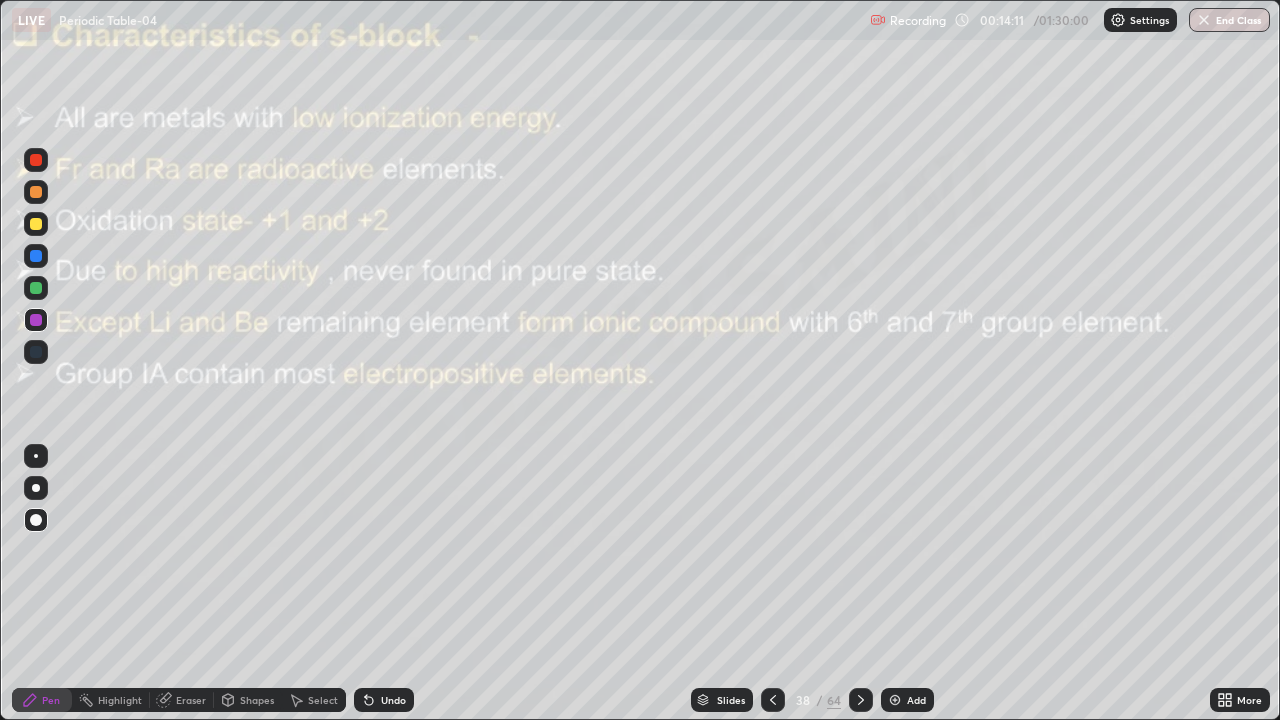 click 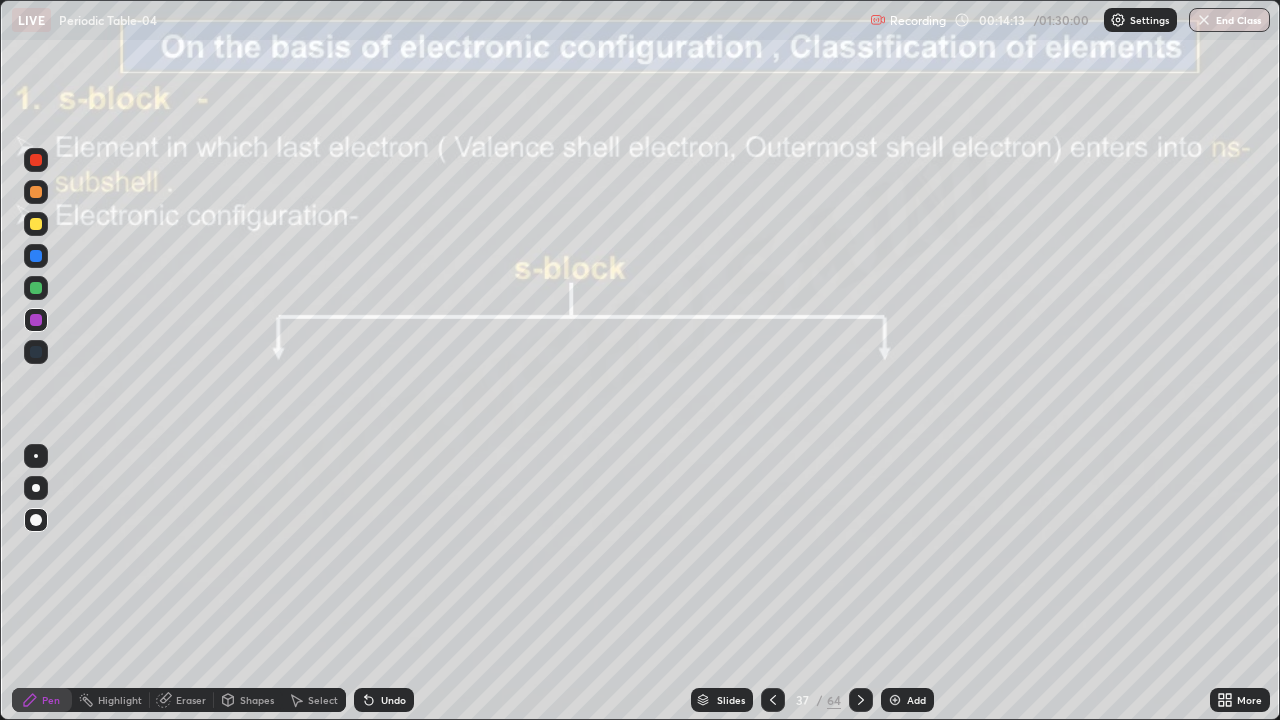 click on "Eraser" at bounding box center [191, 700] 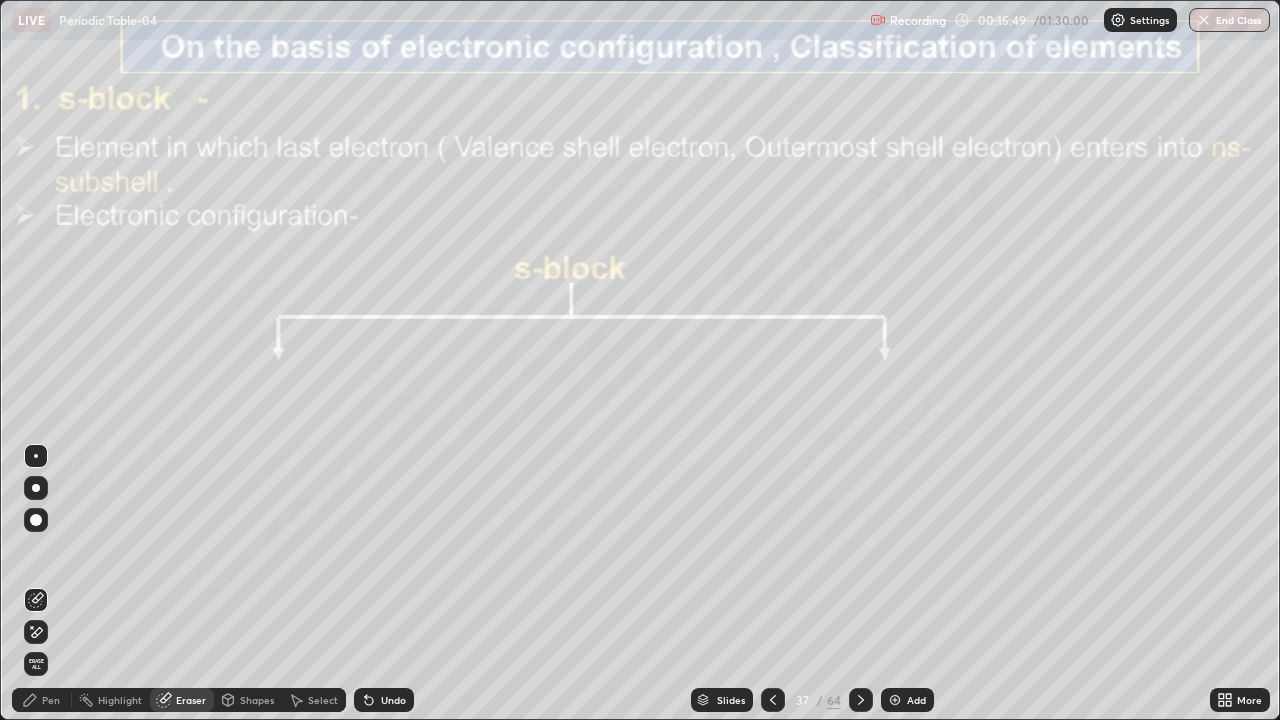 click 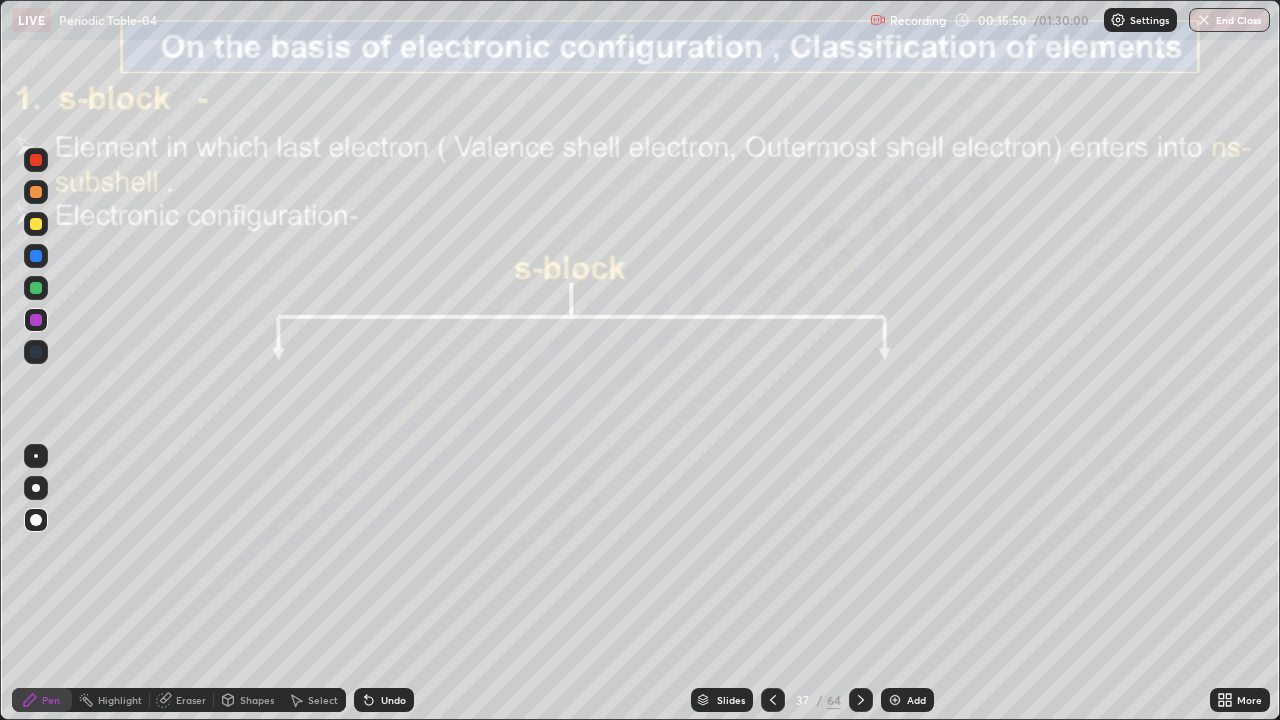 click at bounding box center [36, 224] 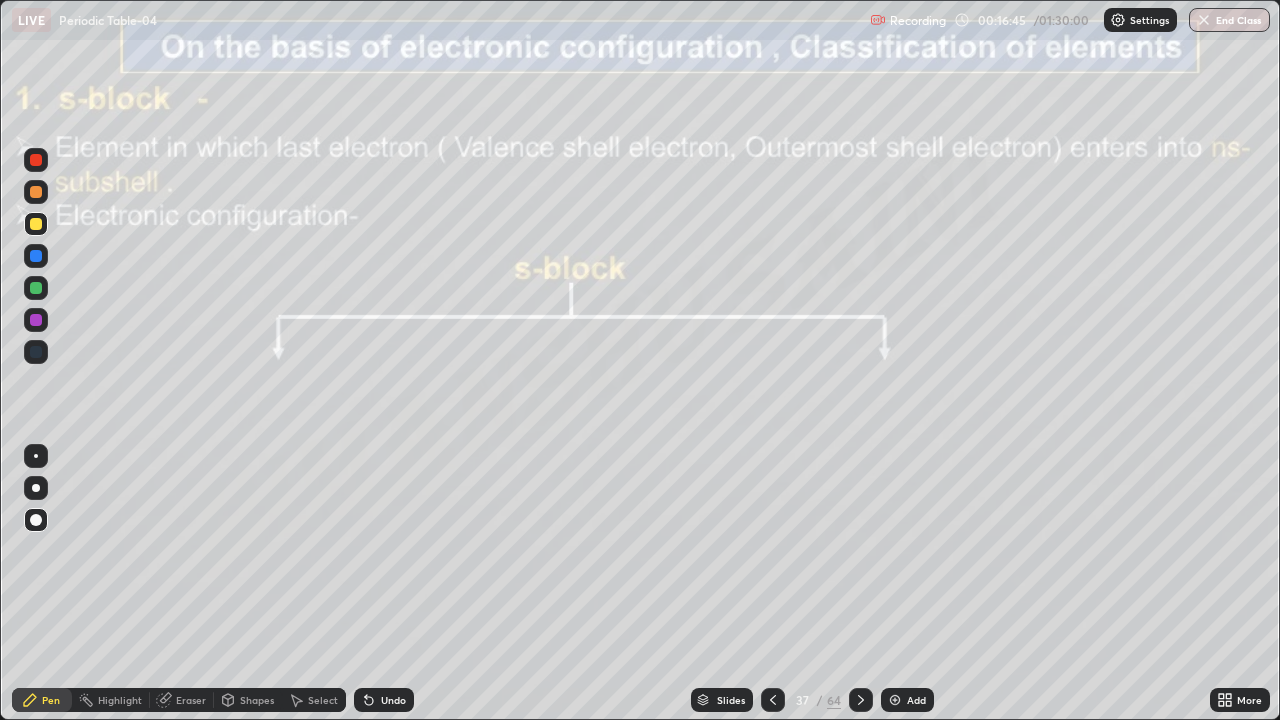 click 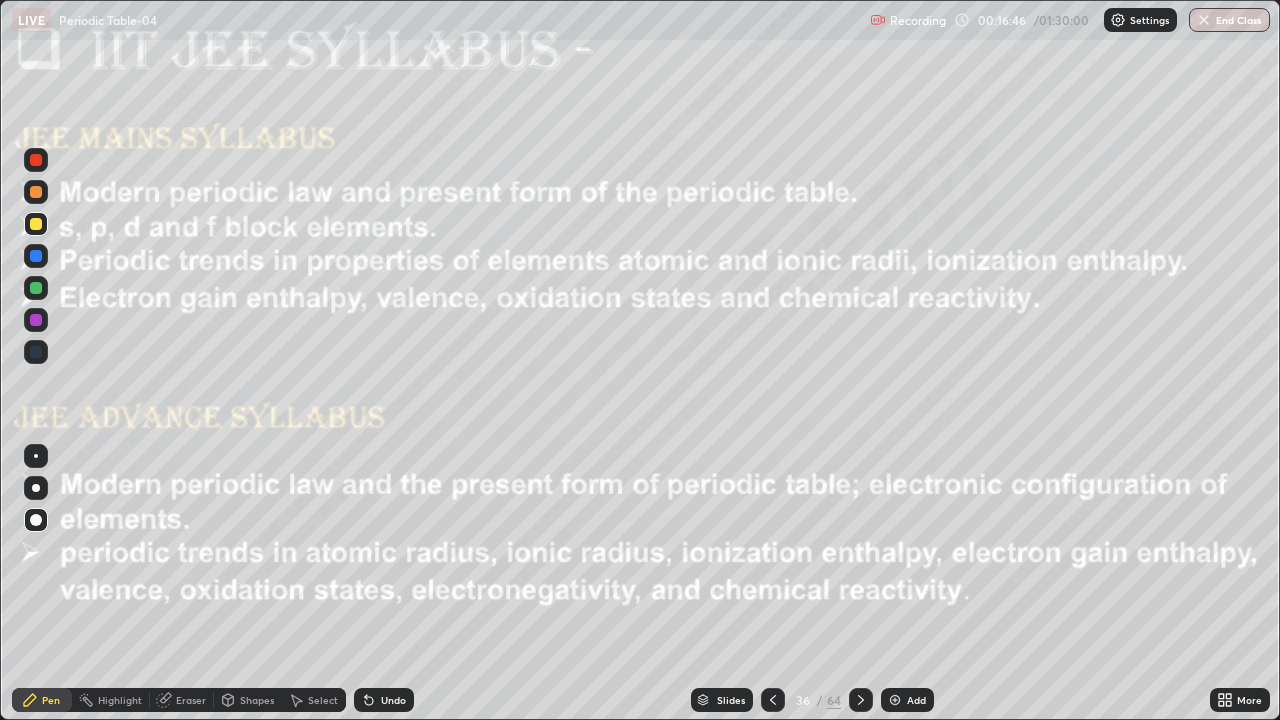 click 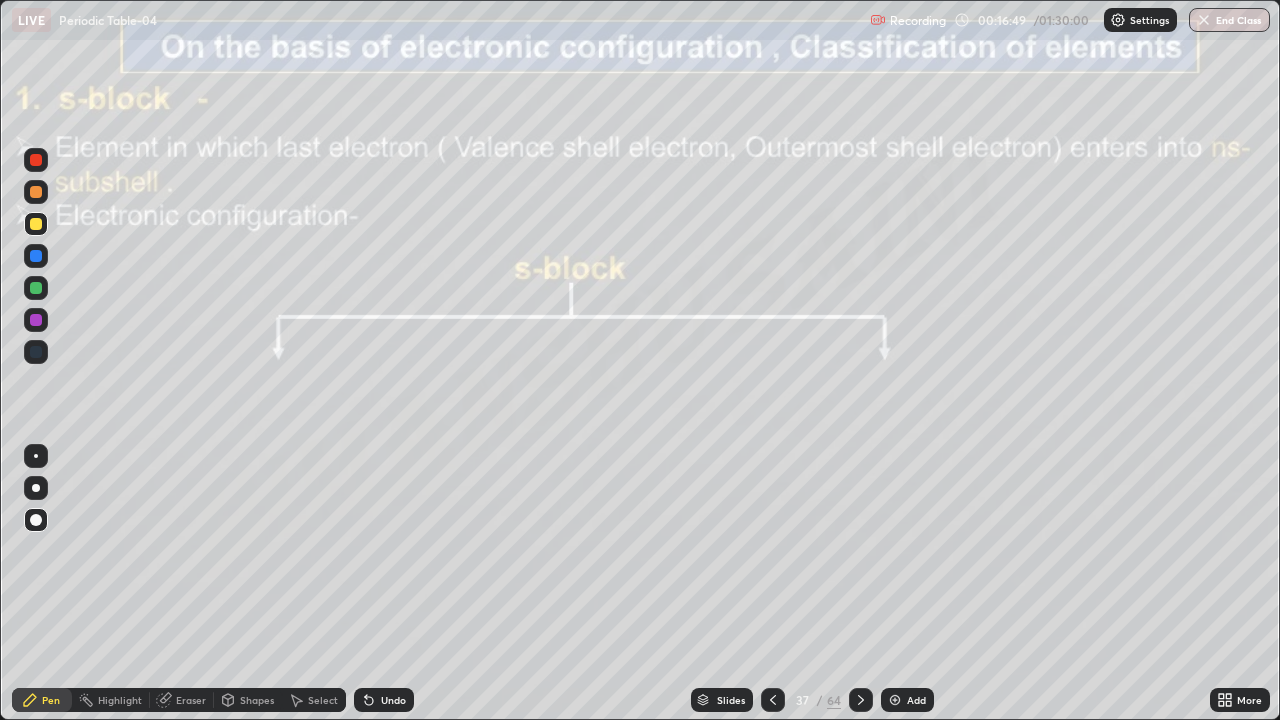 click at bounding box center (861, 700) 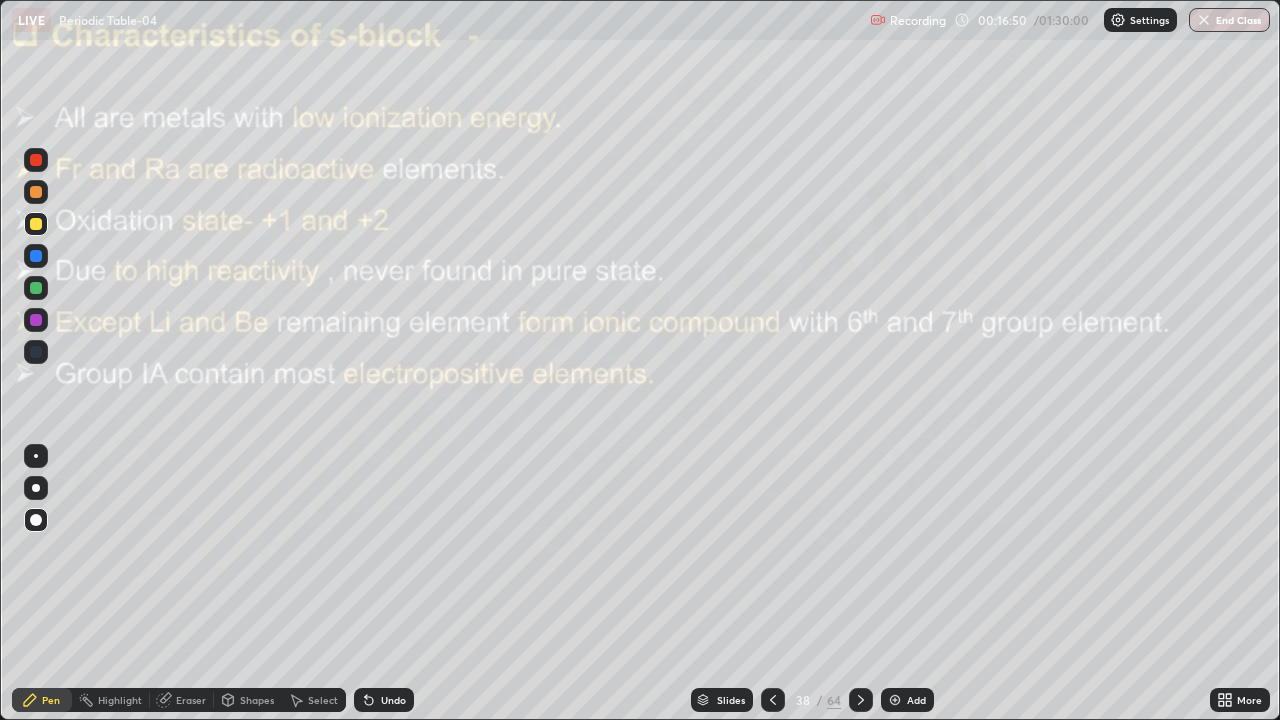 click 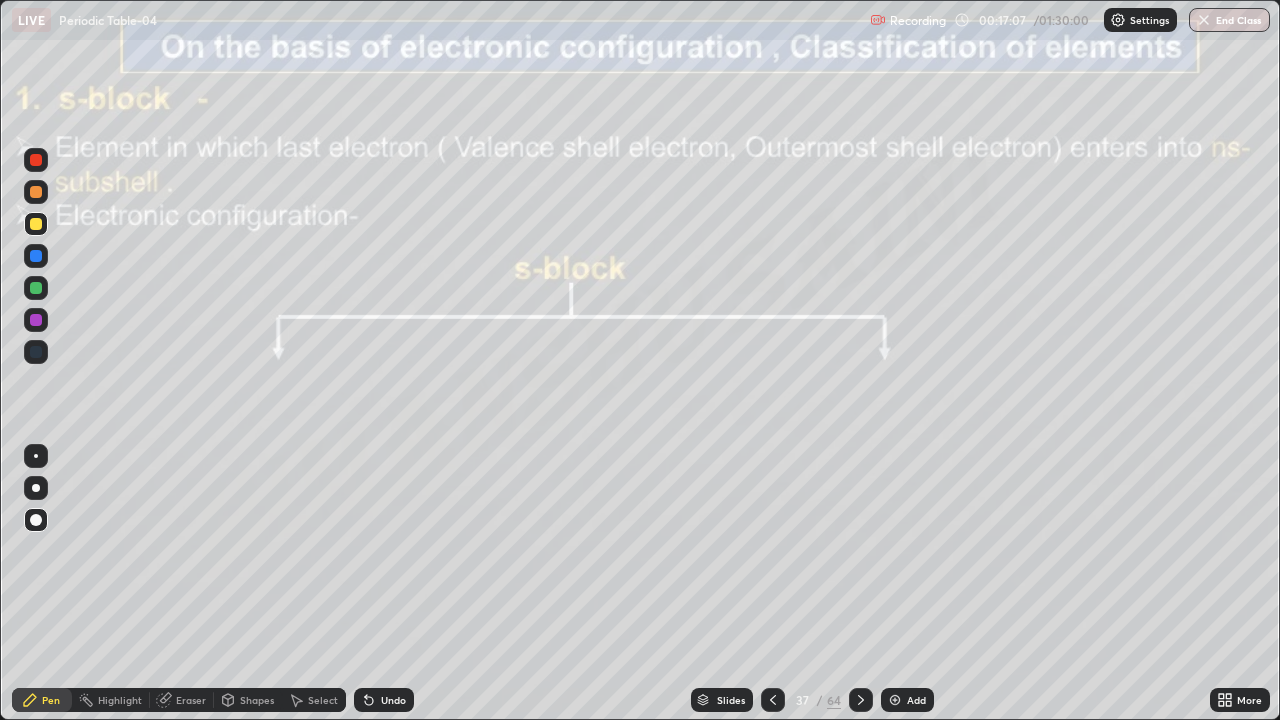 click at bounding box center [861, 700] 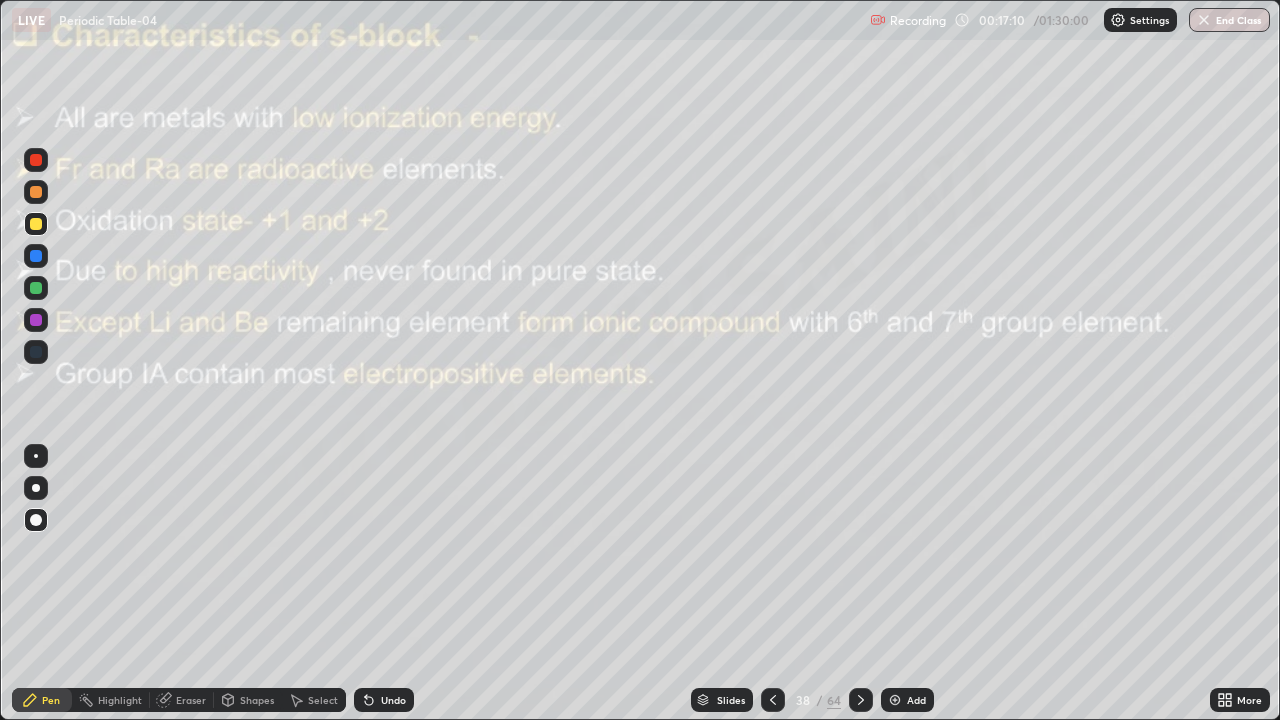click on "Eraser" at bounding box center [182, 700] 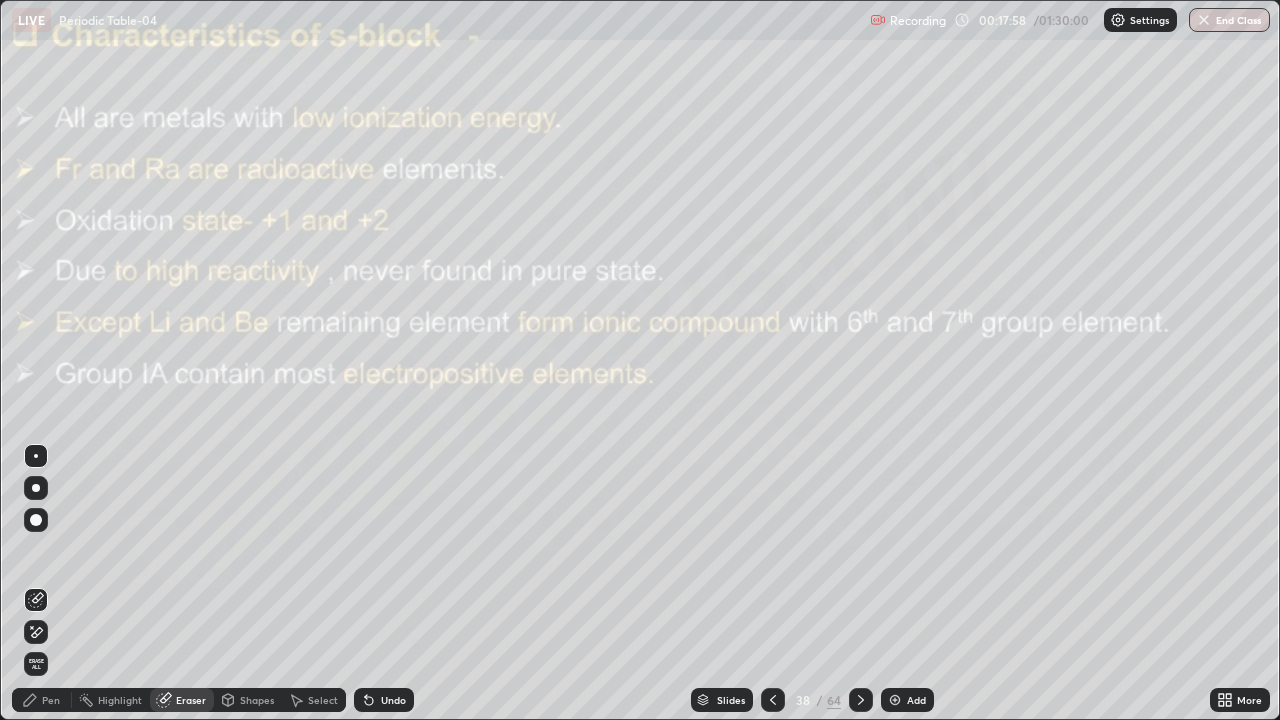 click on "Pen" at bounding box center (51, 700) 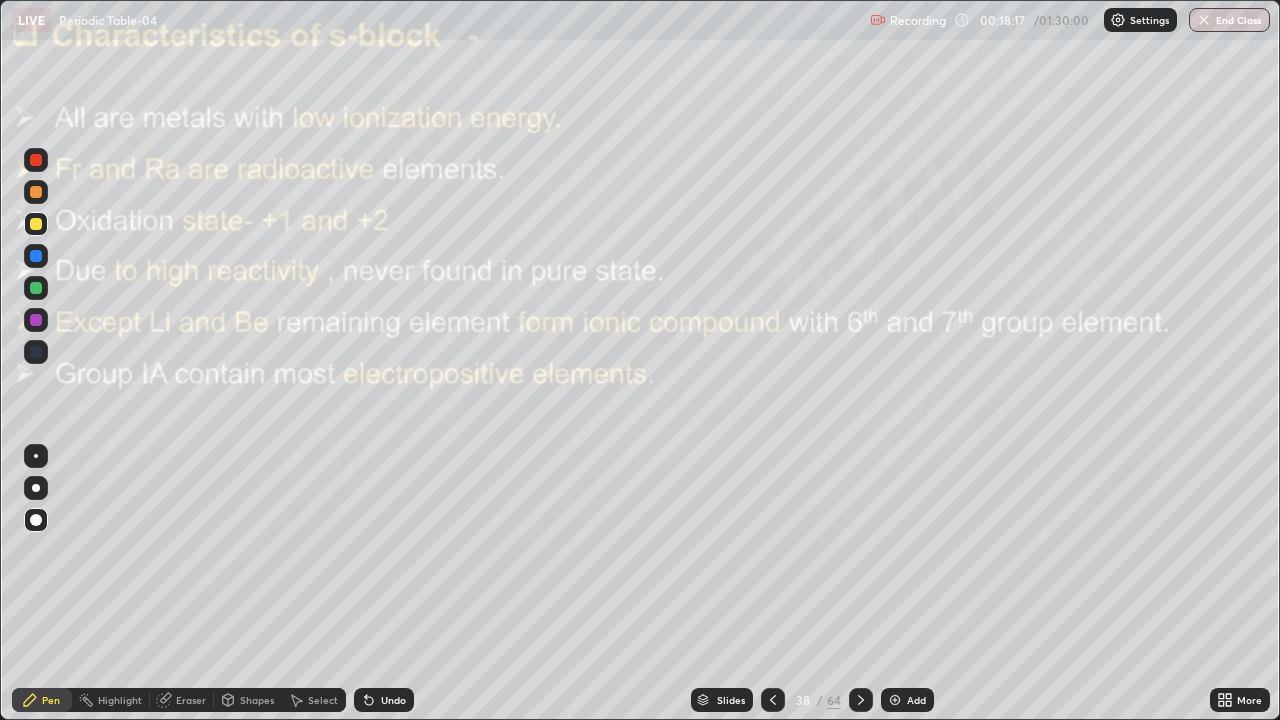 click at bounding box center [36, 256] 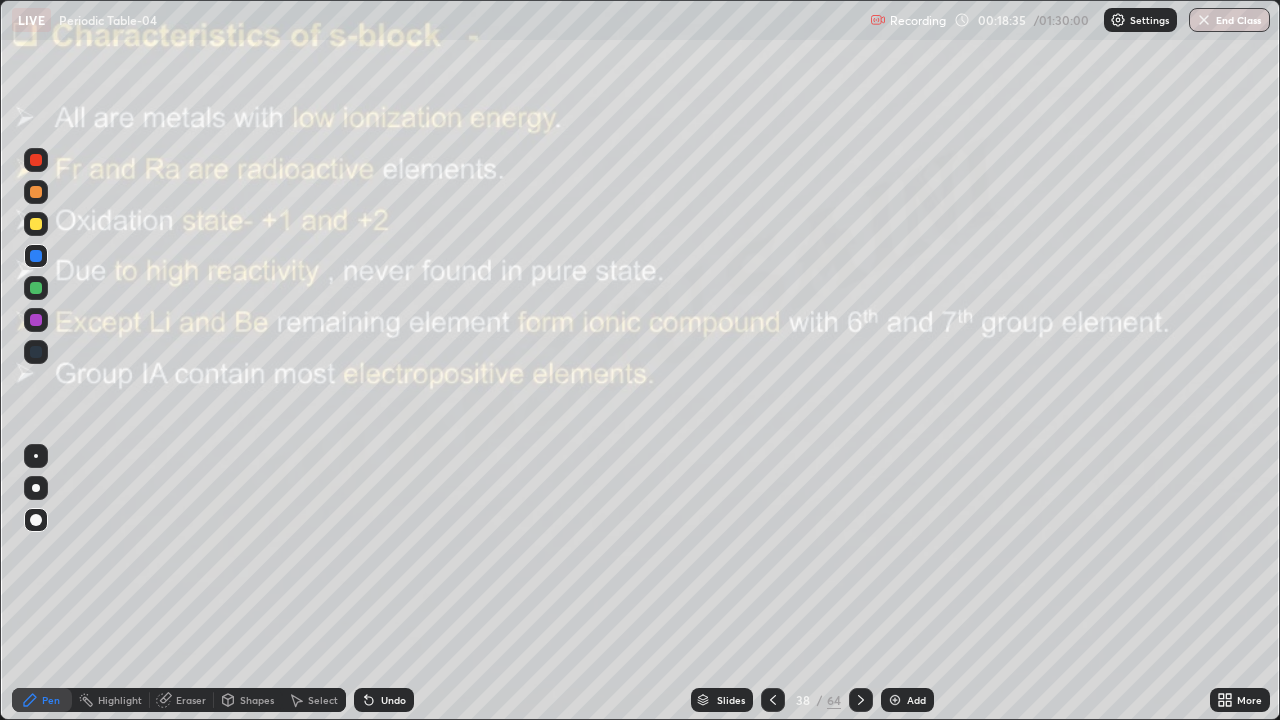 click on "Eraser" at bounding box center [191, 700] 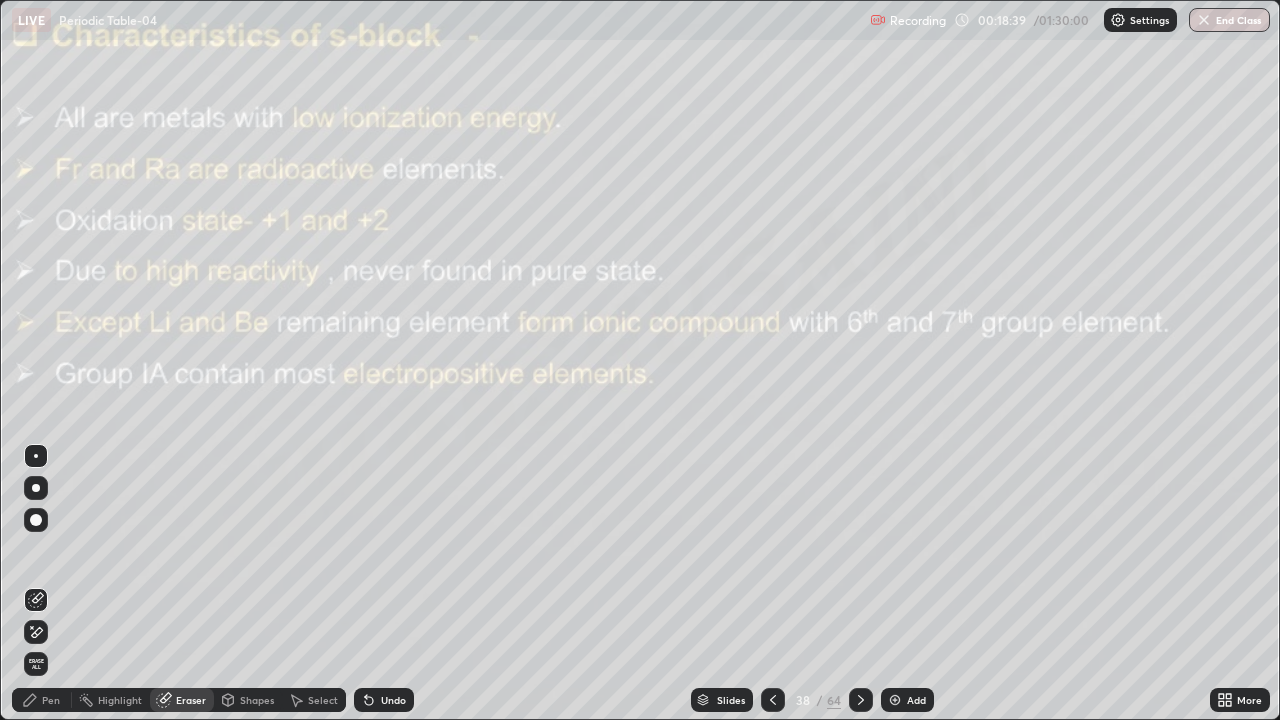 click on "Pen" at bounding box center [42, 700] 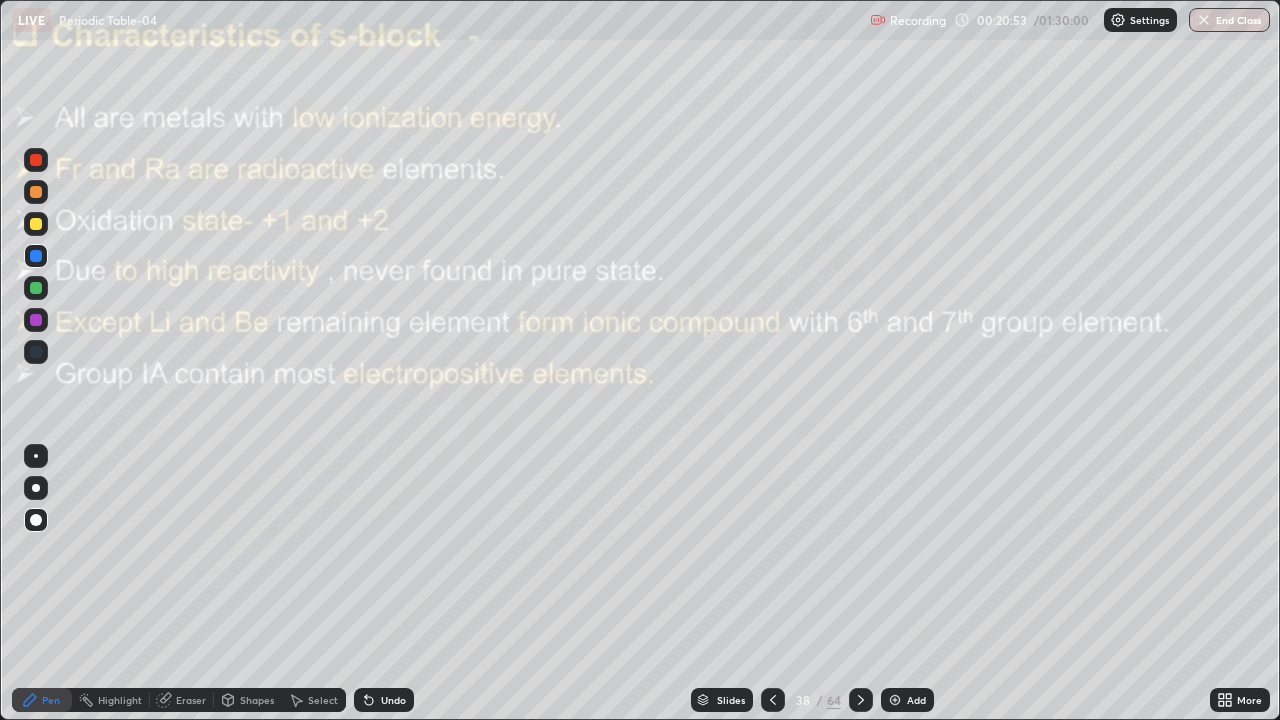 click at bounding box center (36, 320) 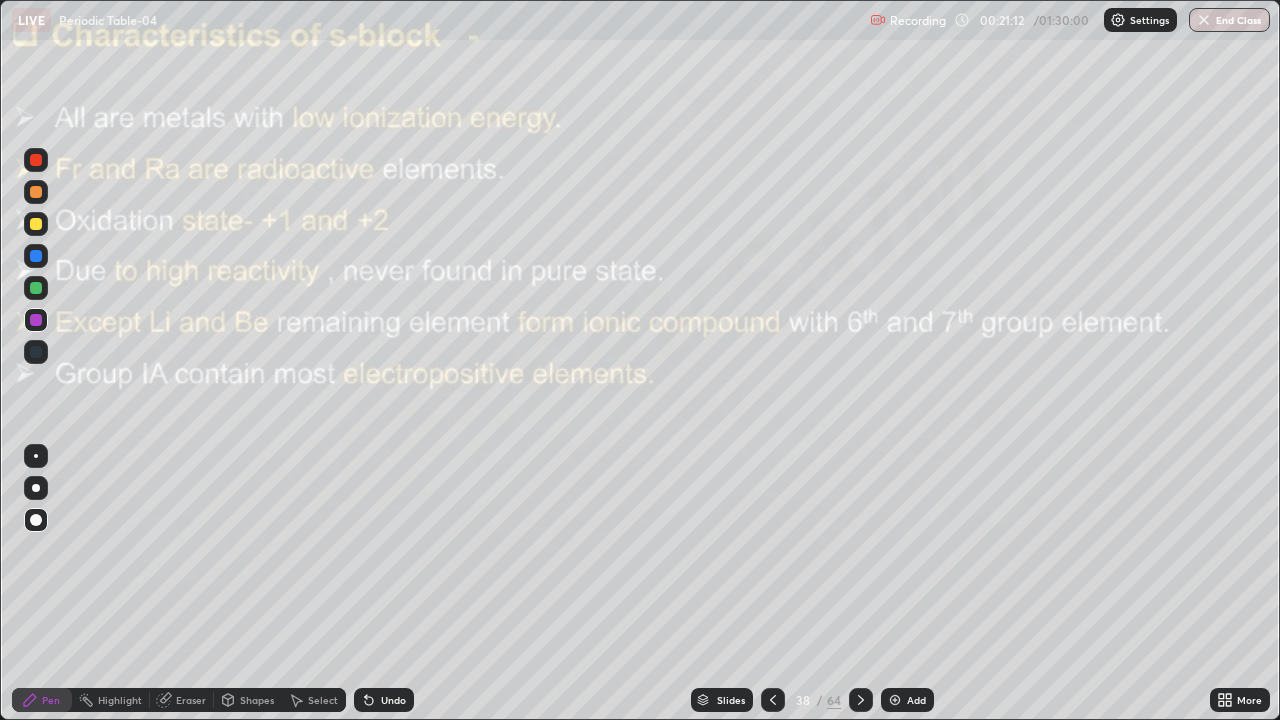 click at bounding box center [36, 288] 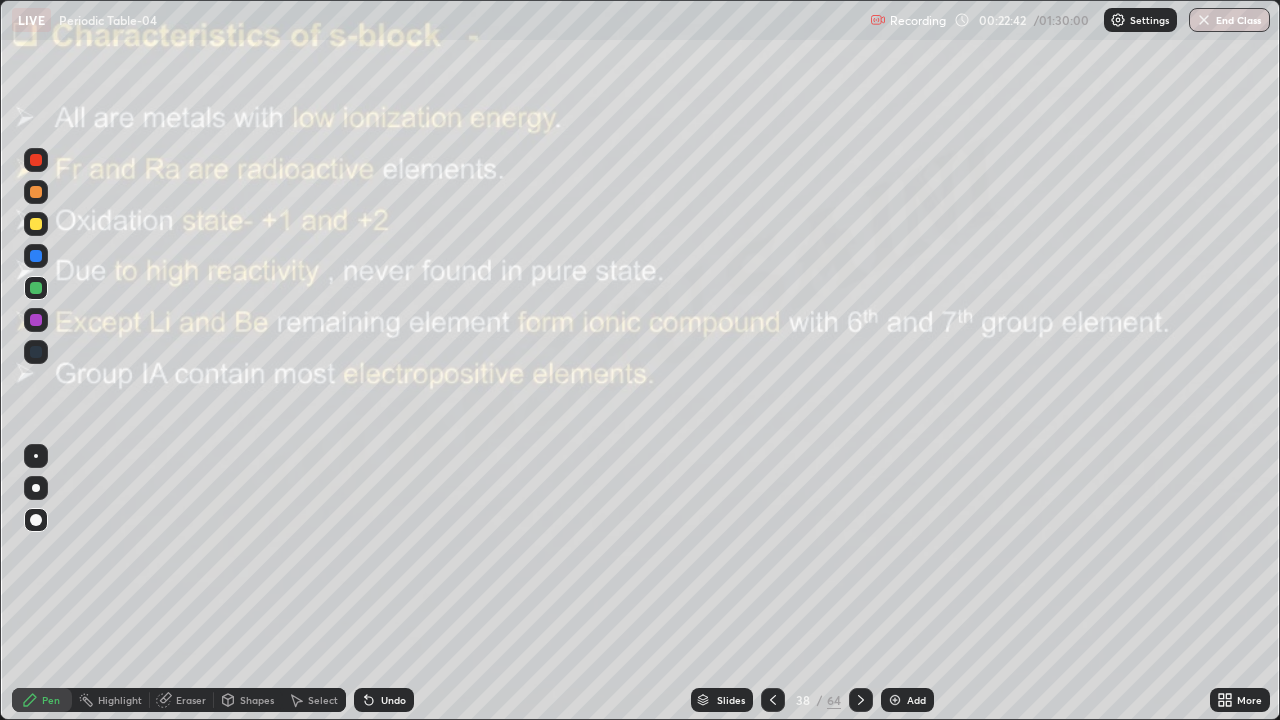 click at bounding box center [36, 224] 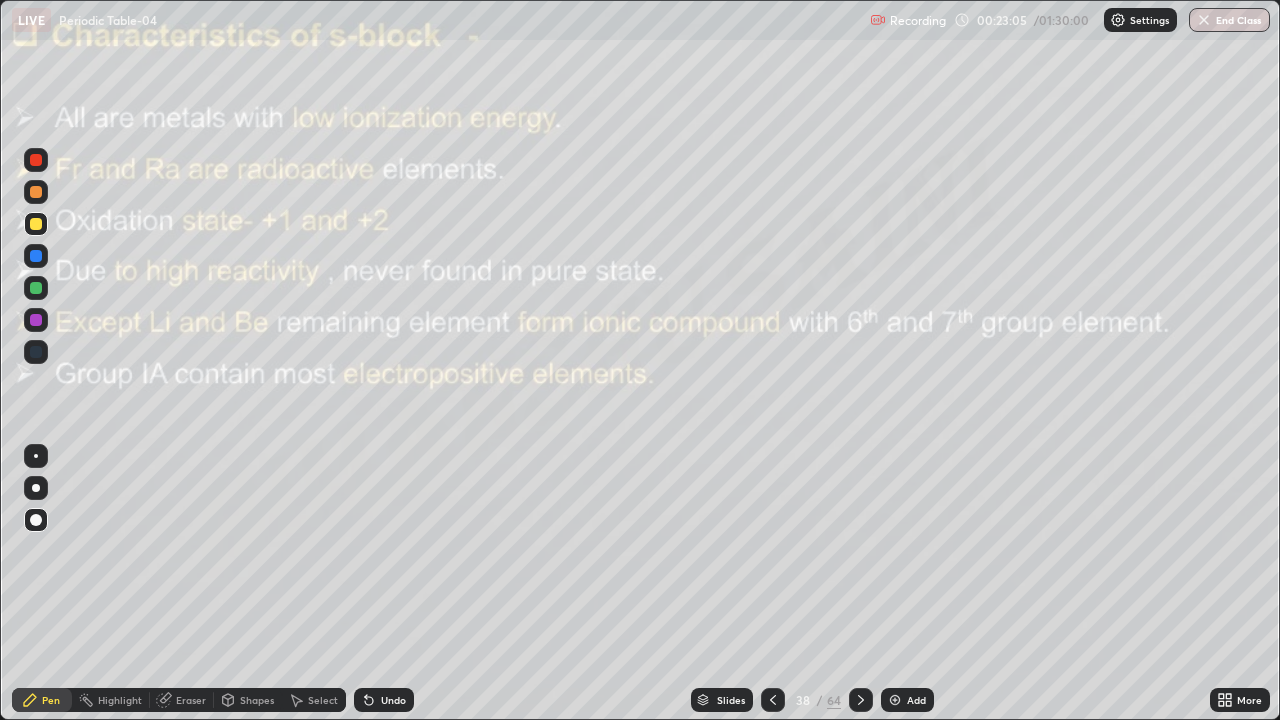 click at bounding box center [36, 192] 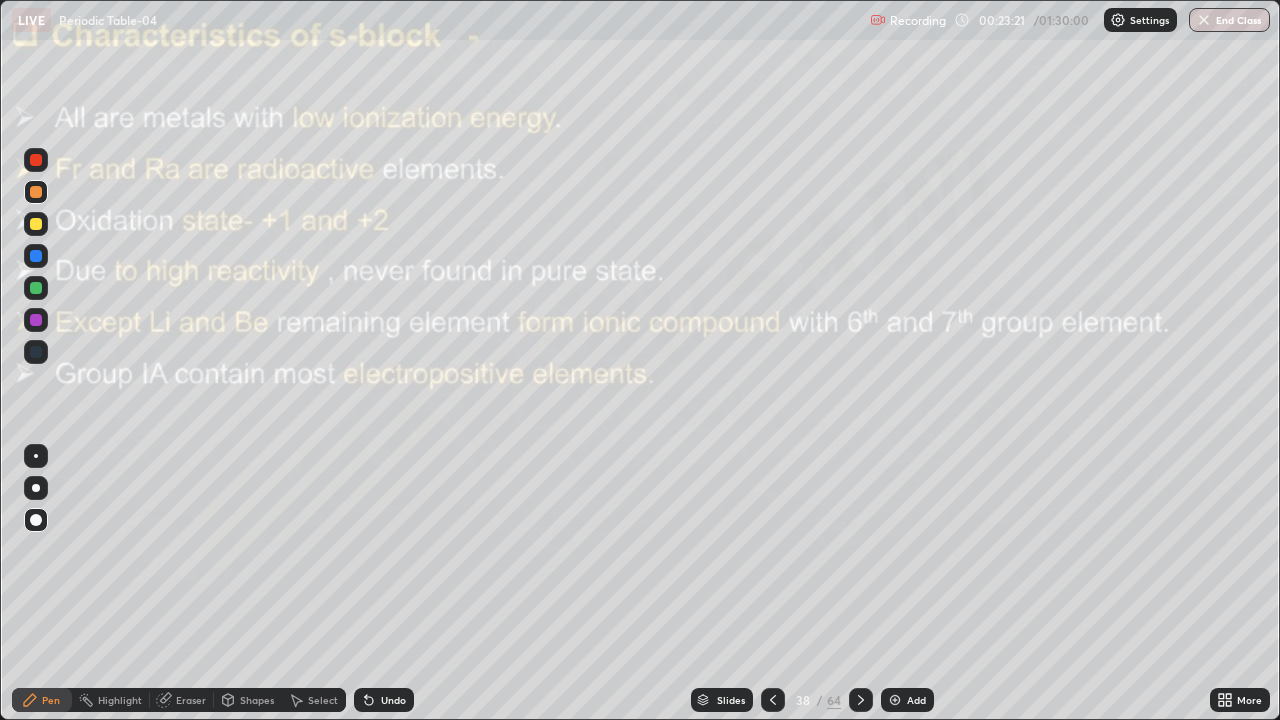 click at bounding box center (36, 256) 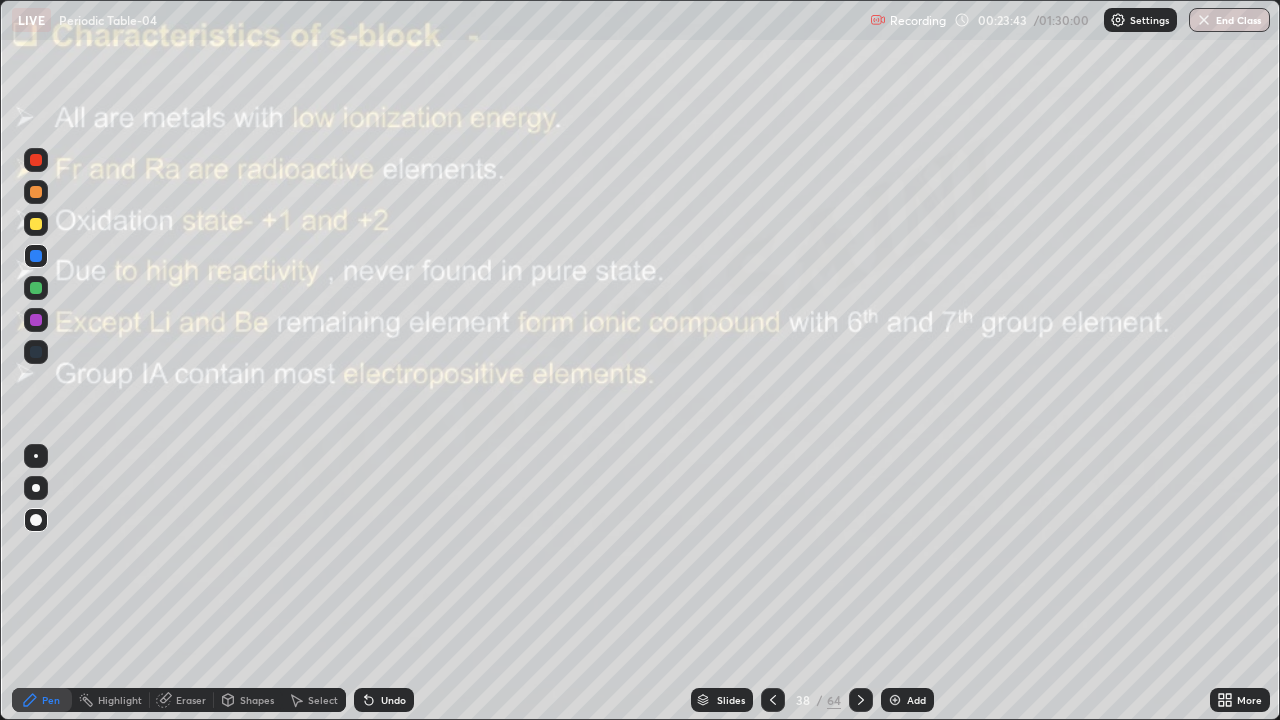 click at bounding box center (36, 288) 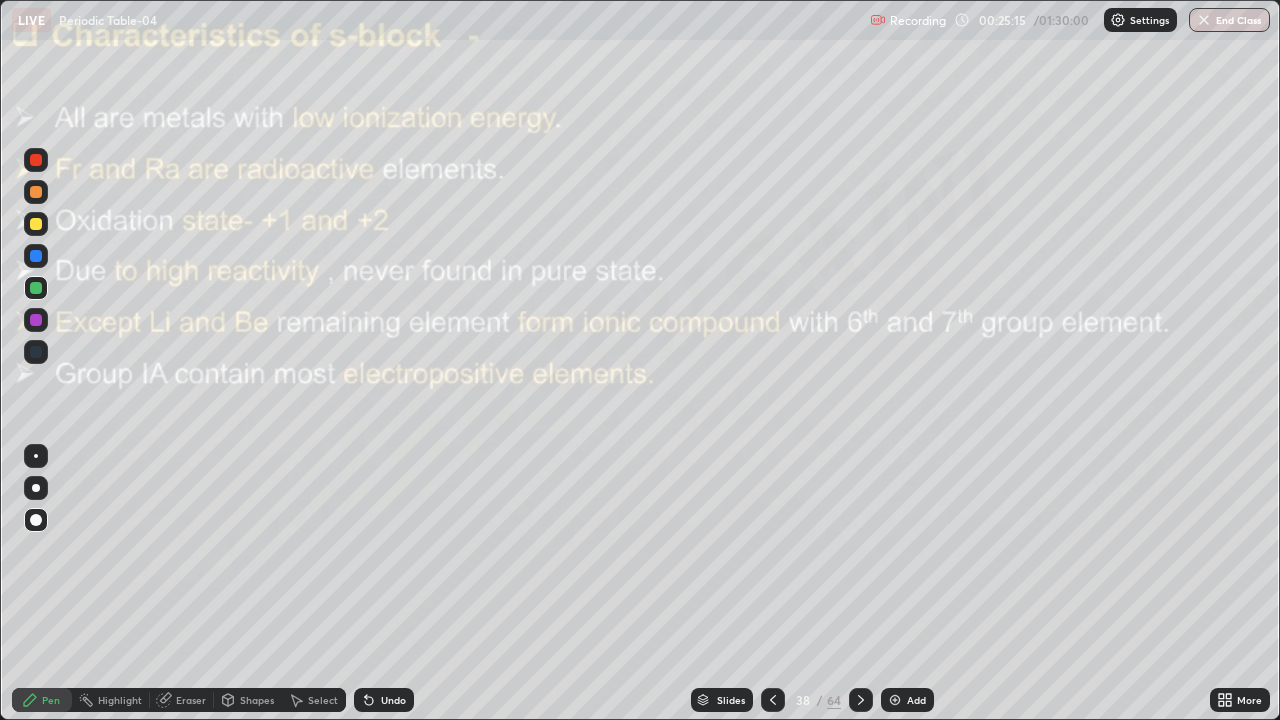 click at bounding box center (36, 256) 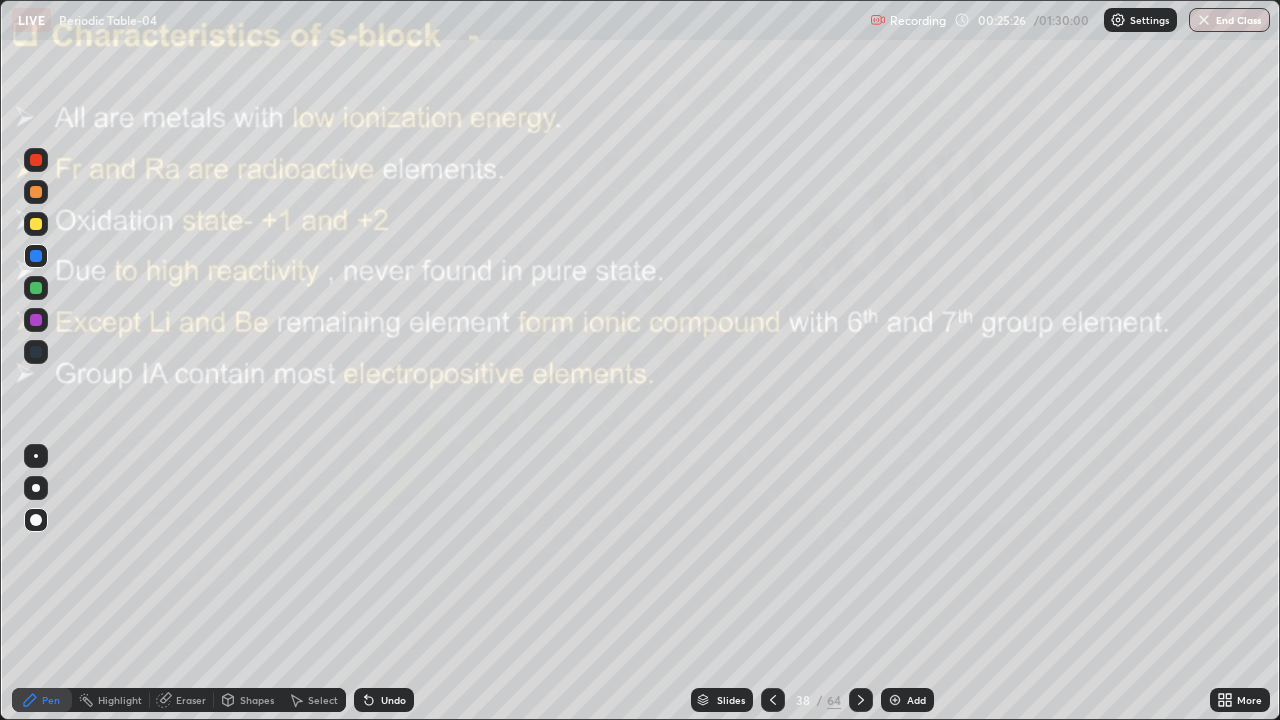 click at bounding box center (36, 256) 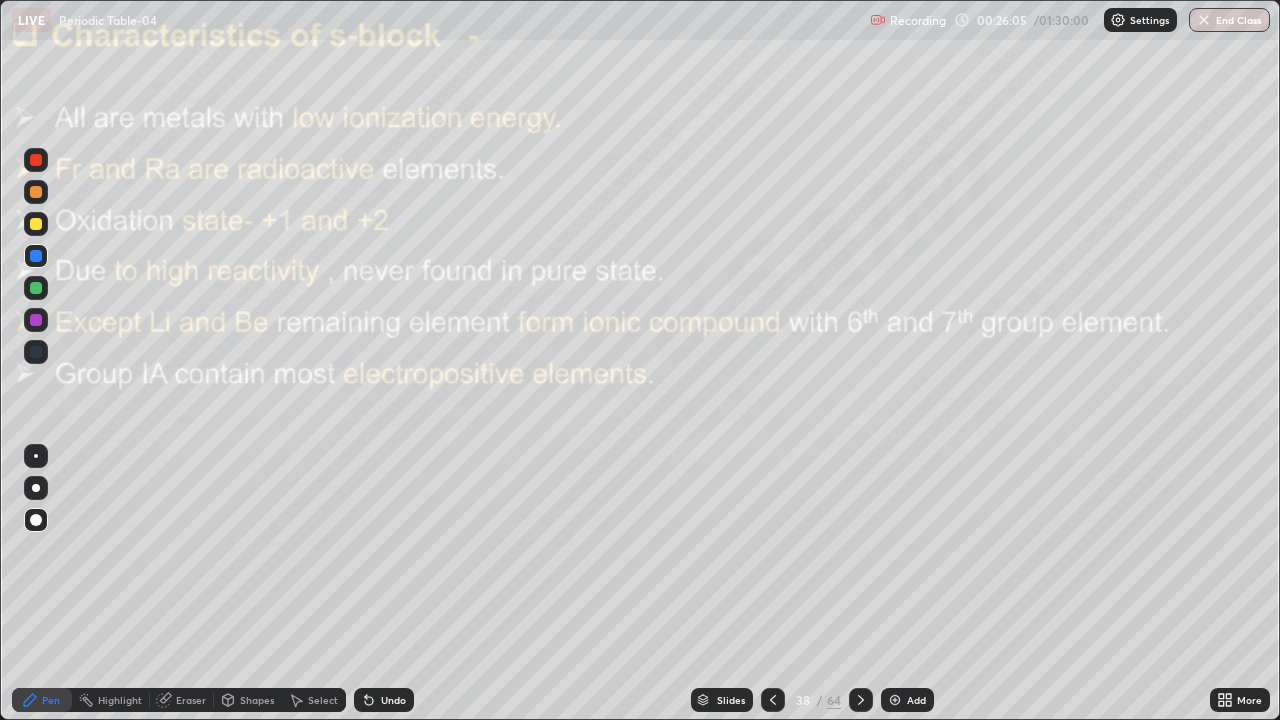 click at bounding box center (36, 288) 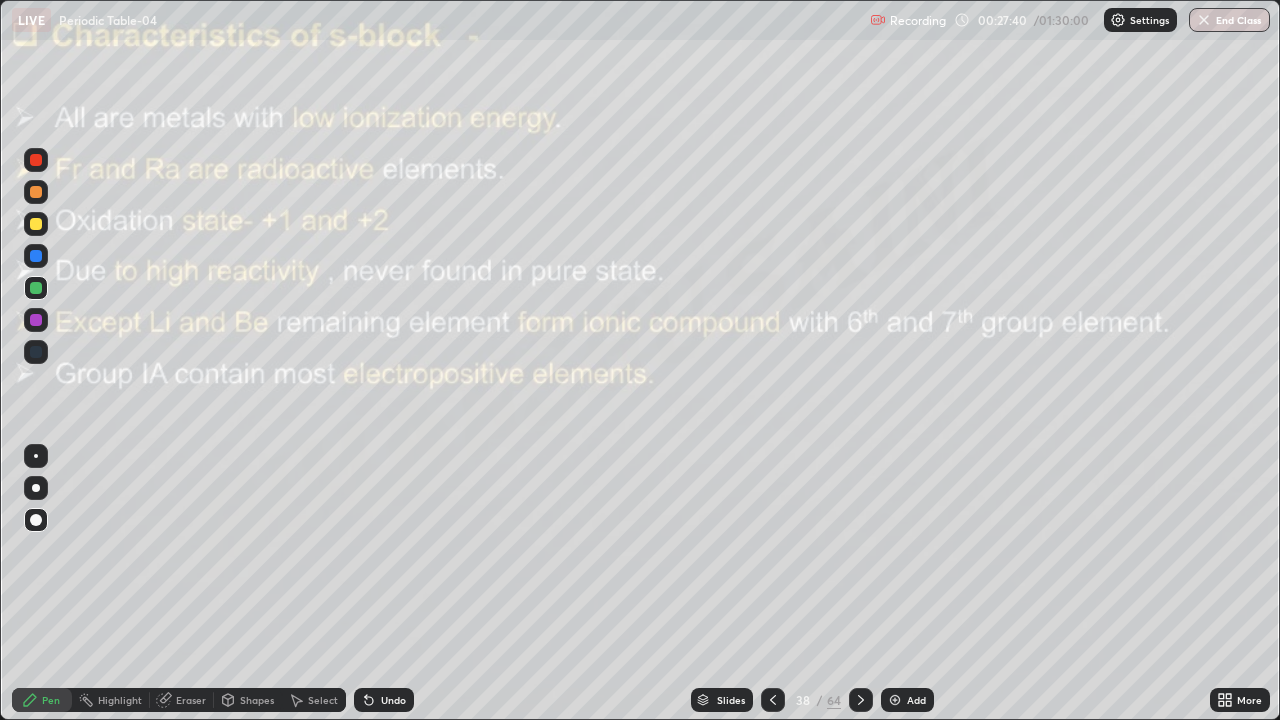 click 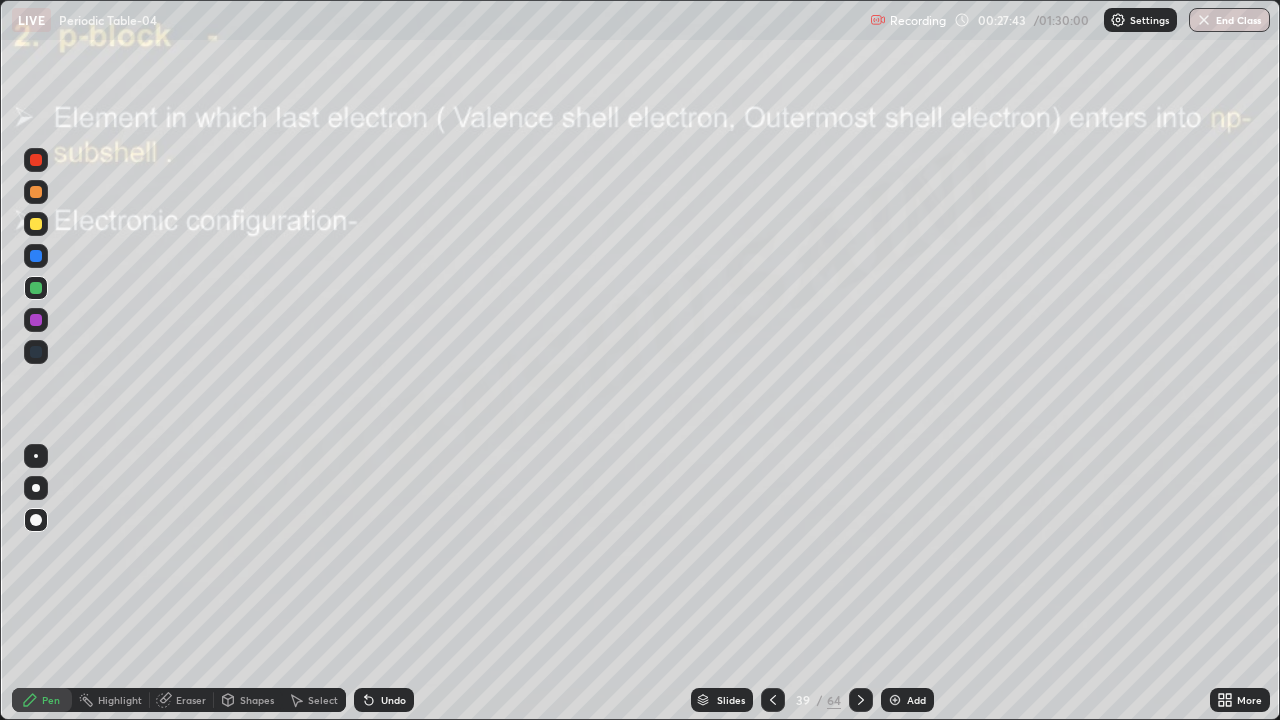 click at bounding box center [36, 320] 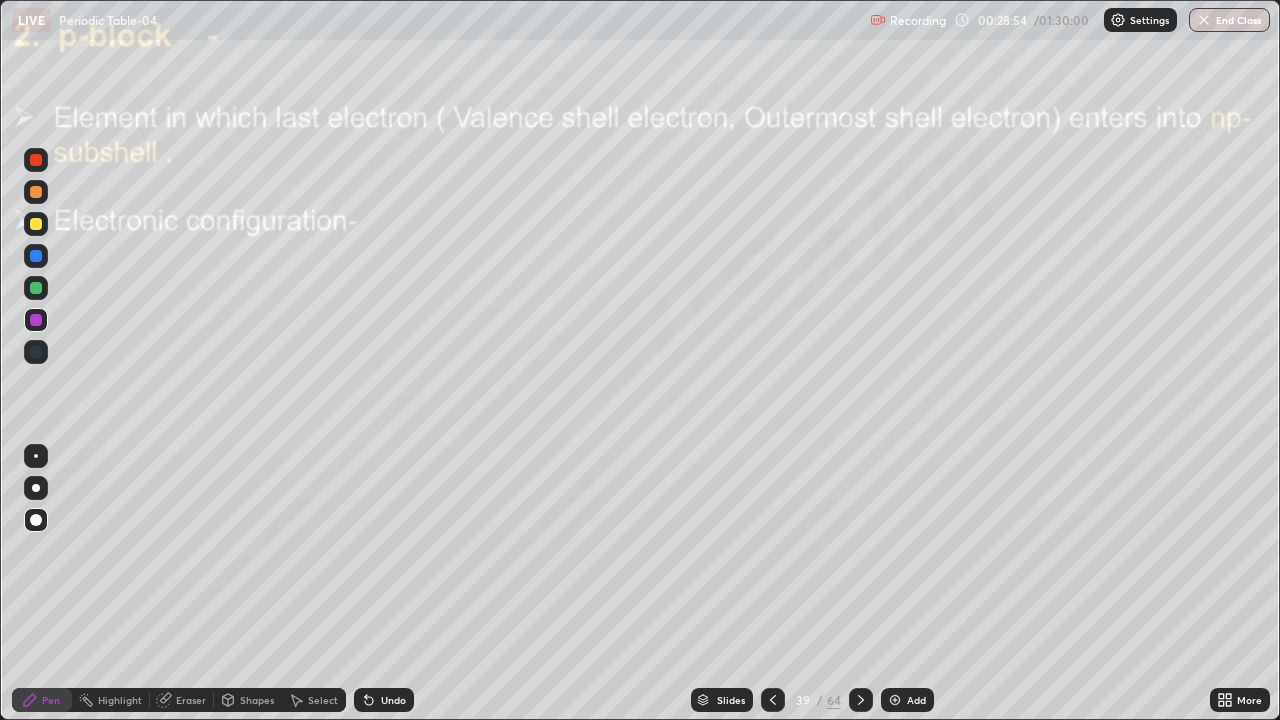 click 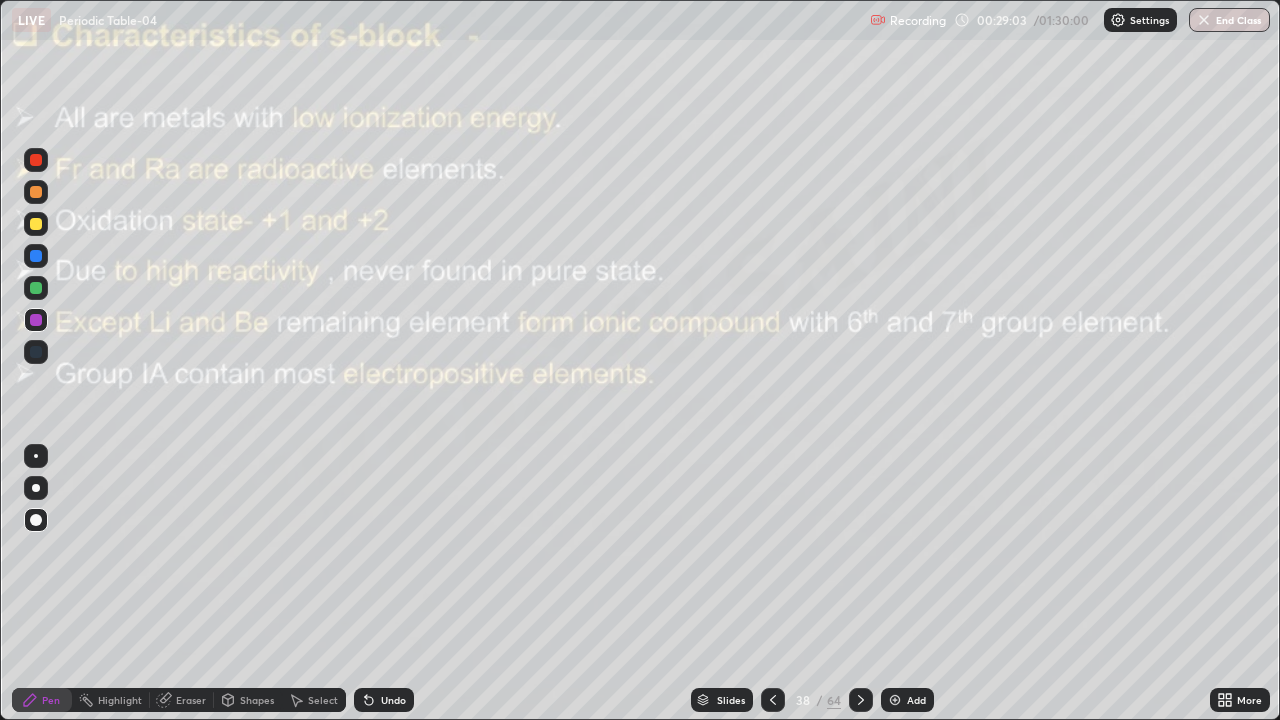 click 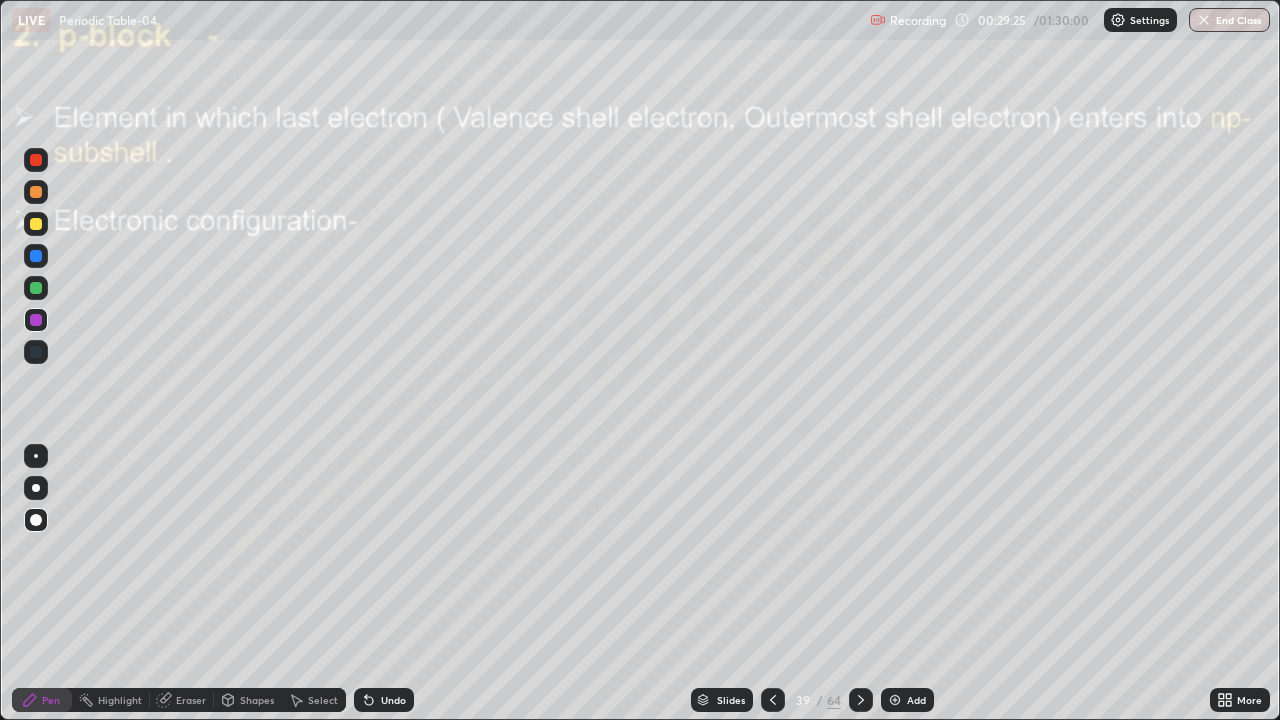 click at bounding box center [36, 224] 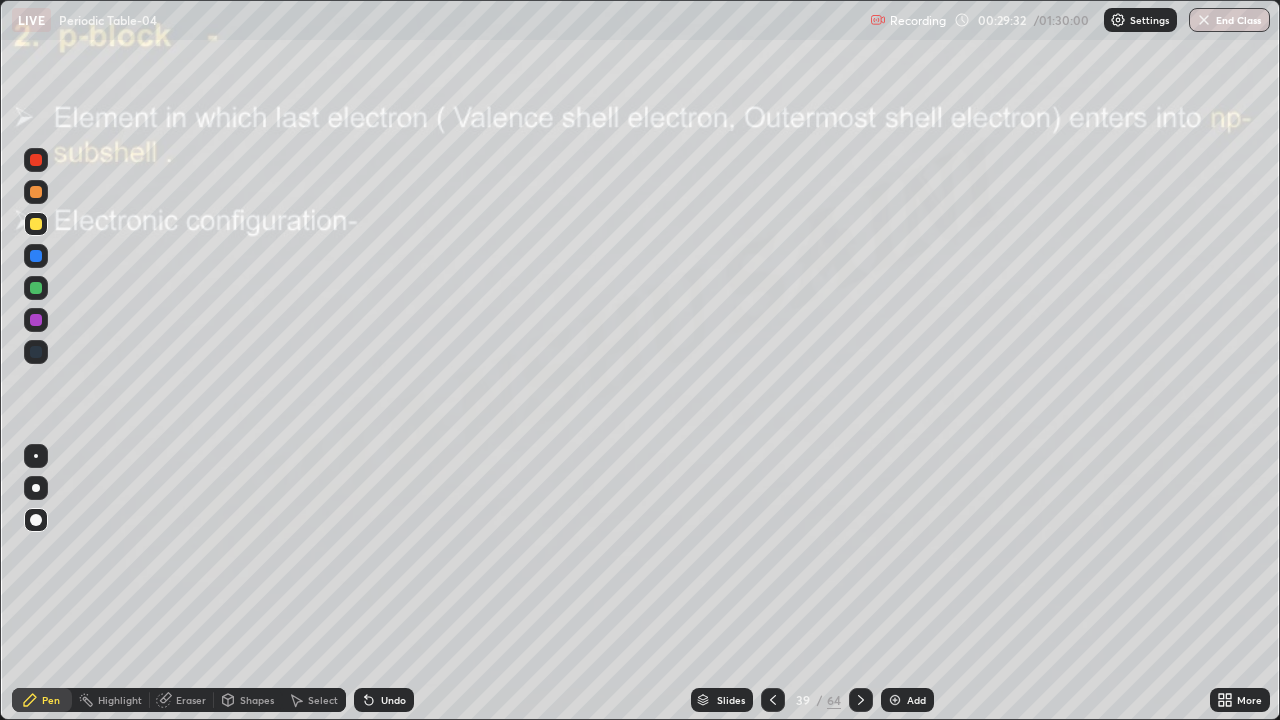click at bounding box center [36, 224] 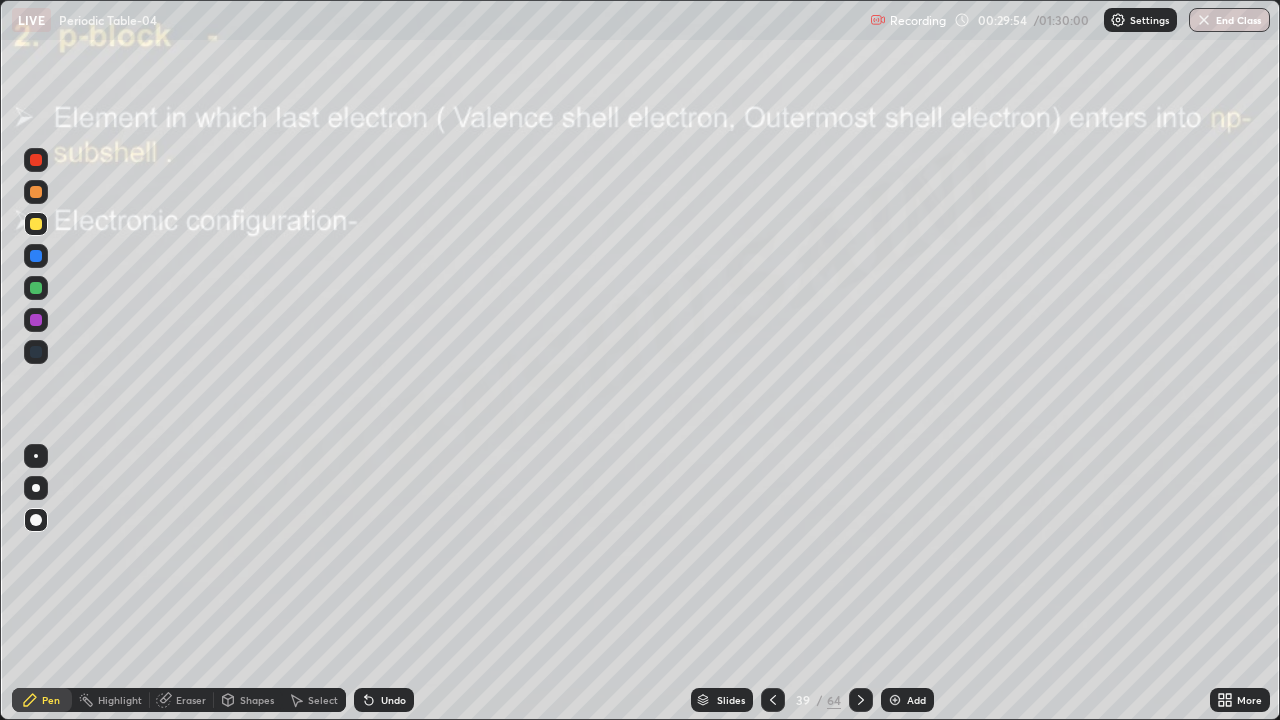 click 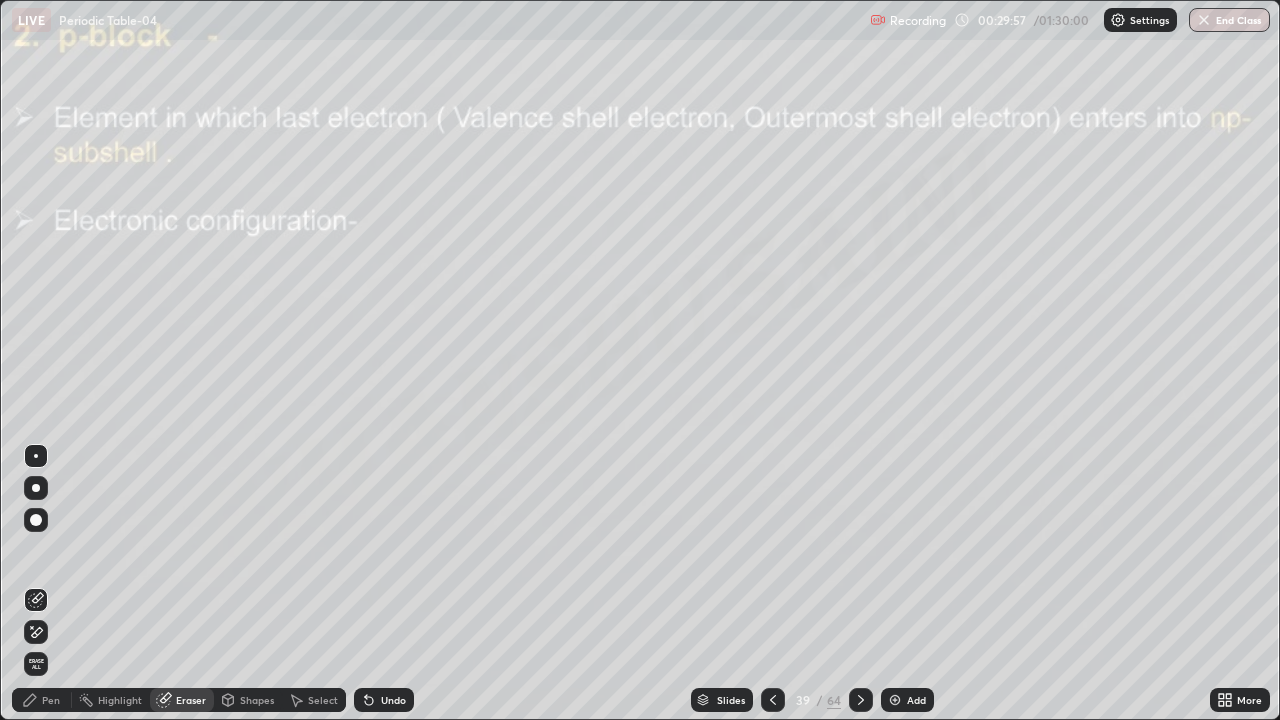 click on "Pen" at bounding box center [42, 700] 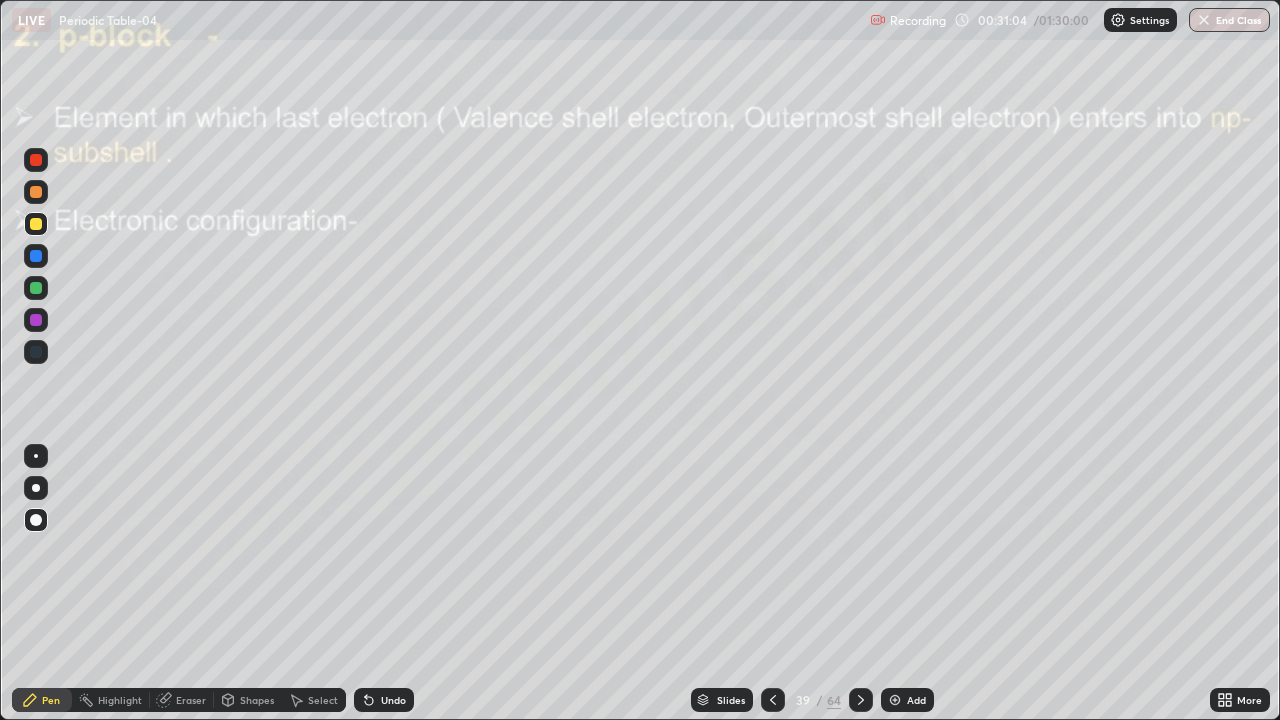 click at bounding box center (36, 320) 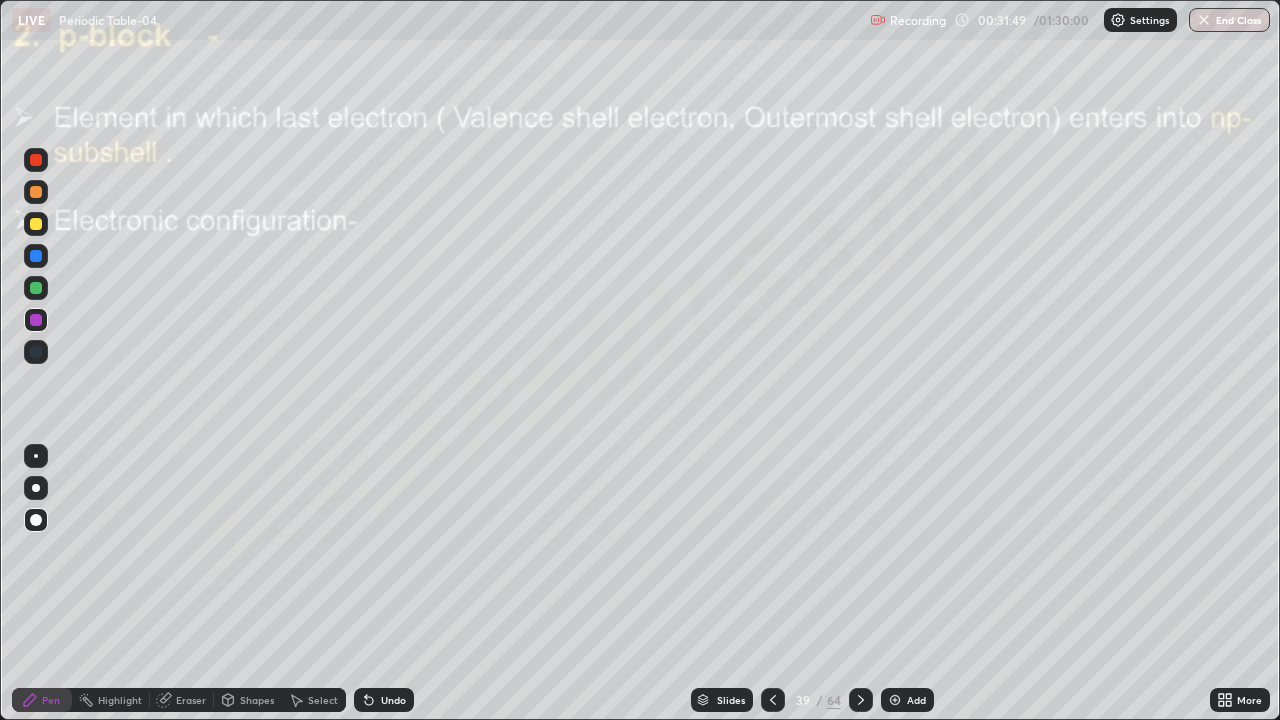 click 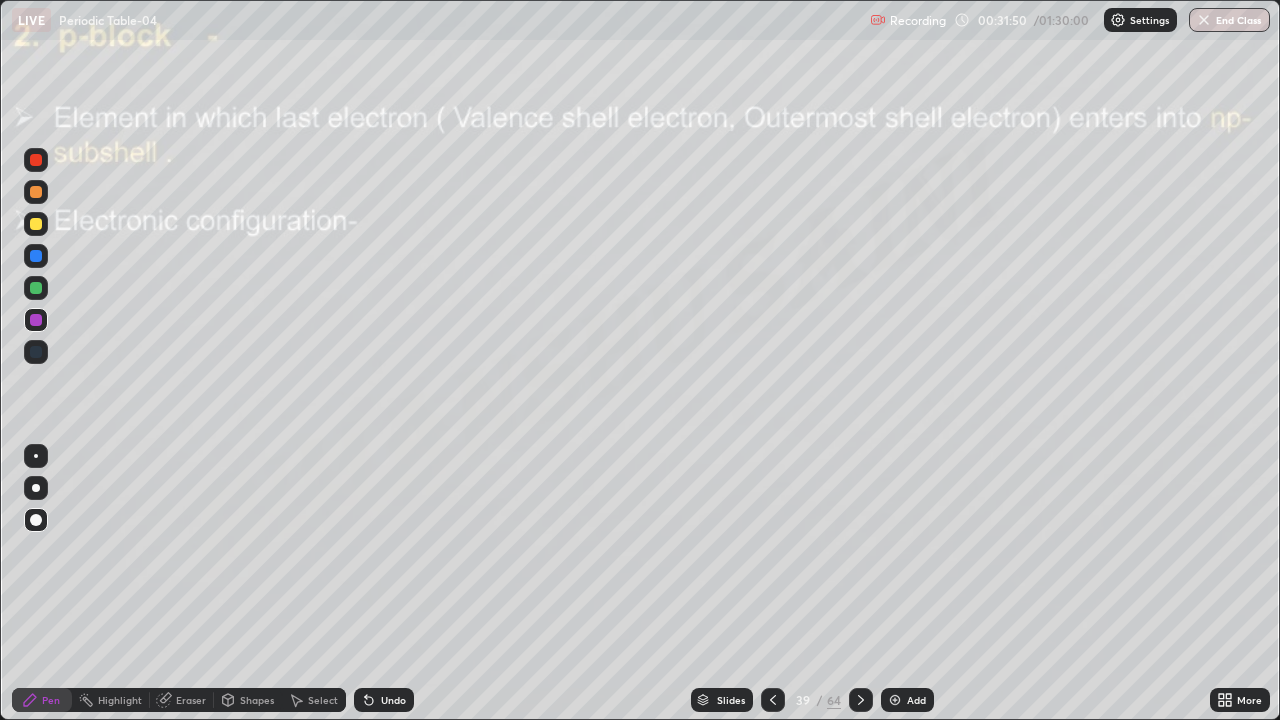 click at bounding box center [36, 224] 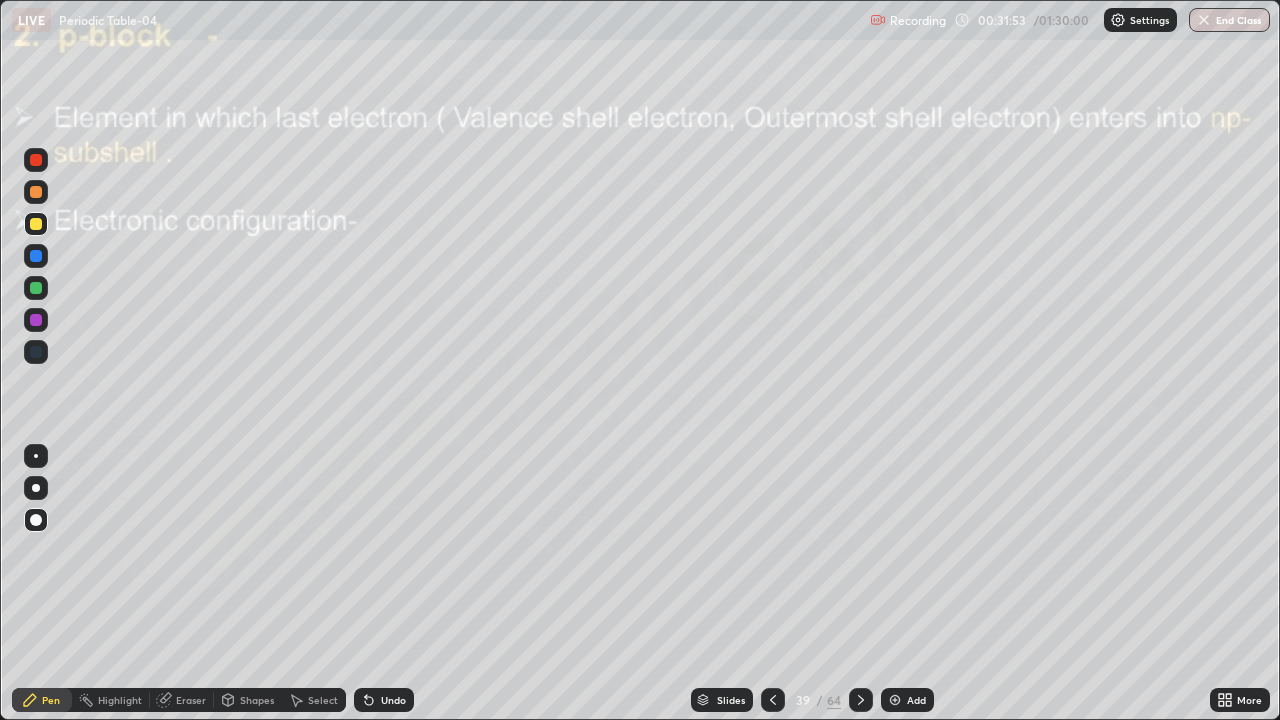 click at bounding box center [861, 700] 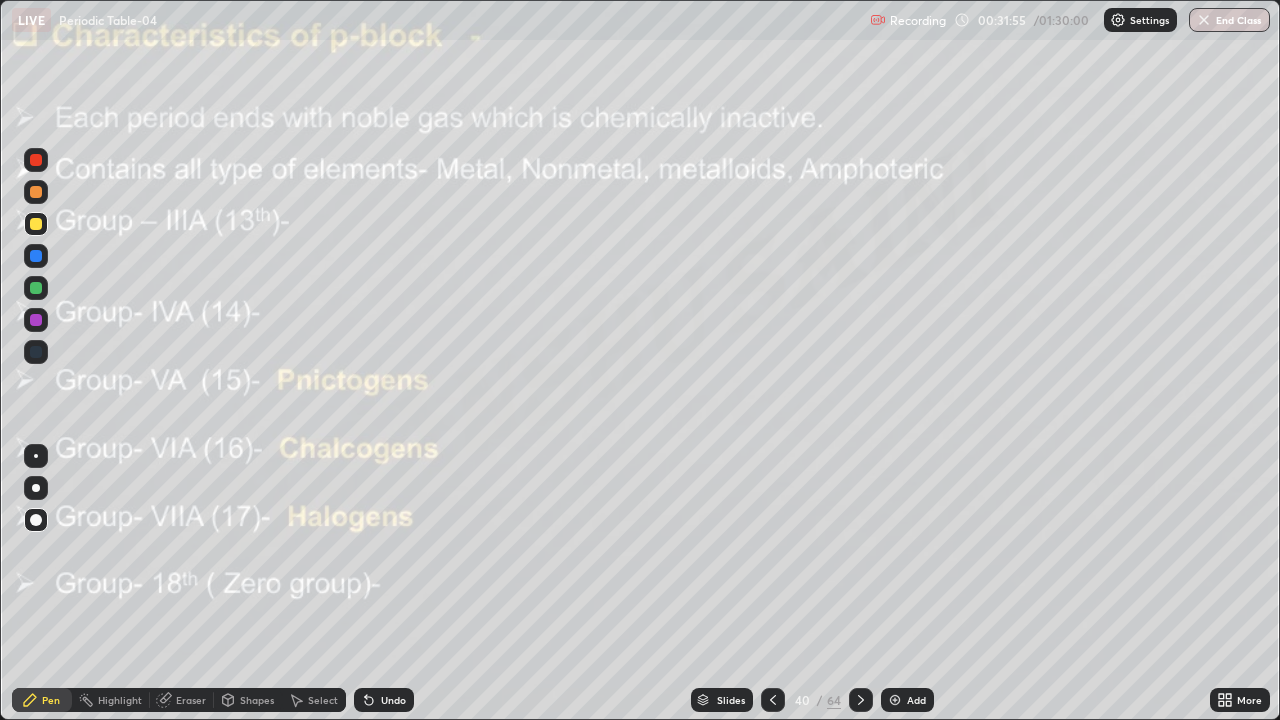 click 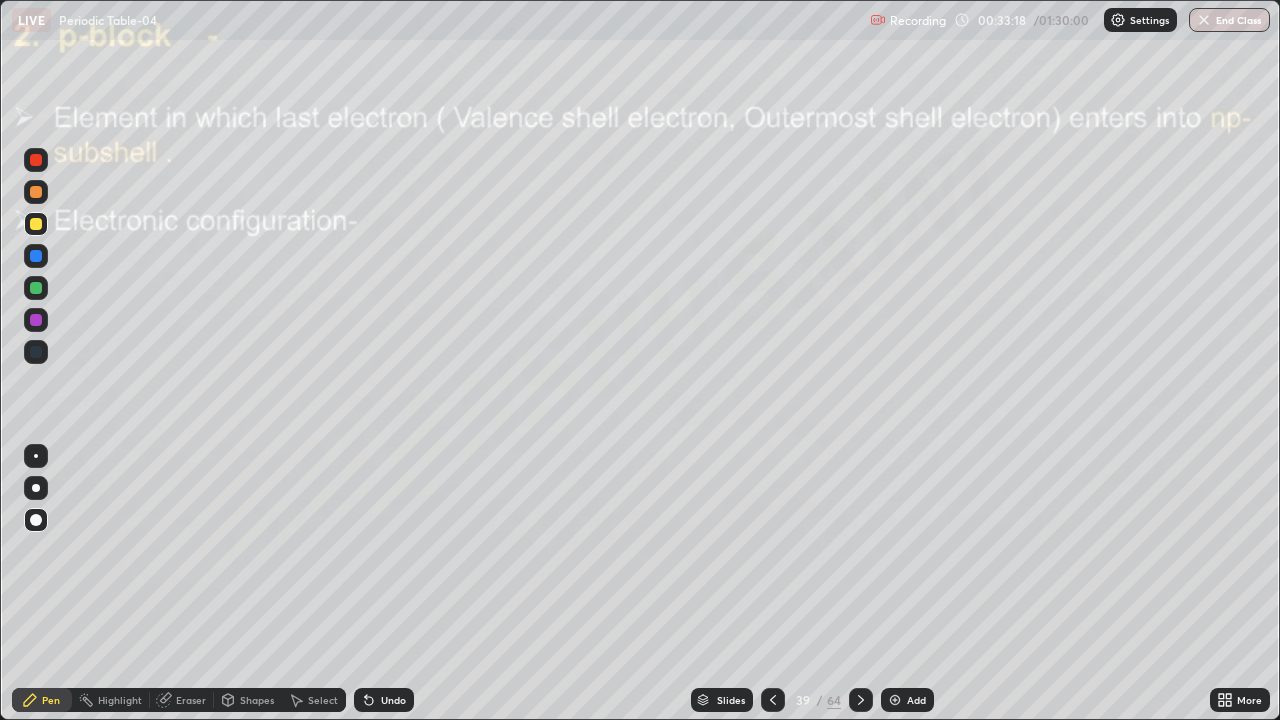 click 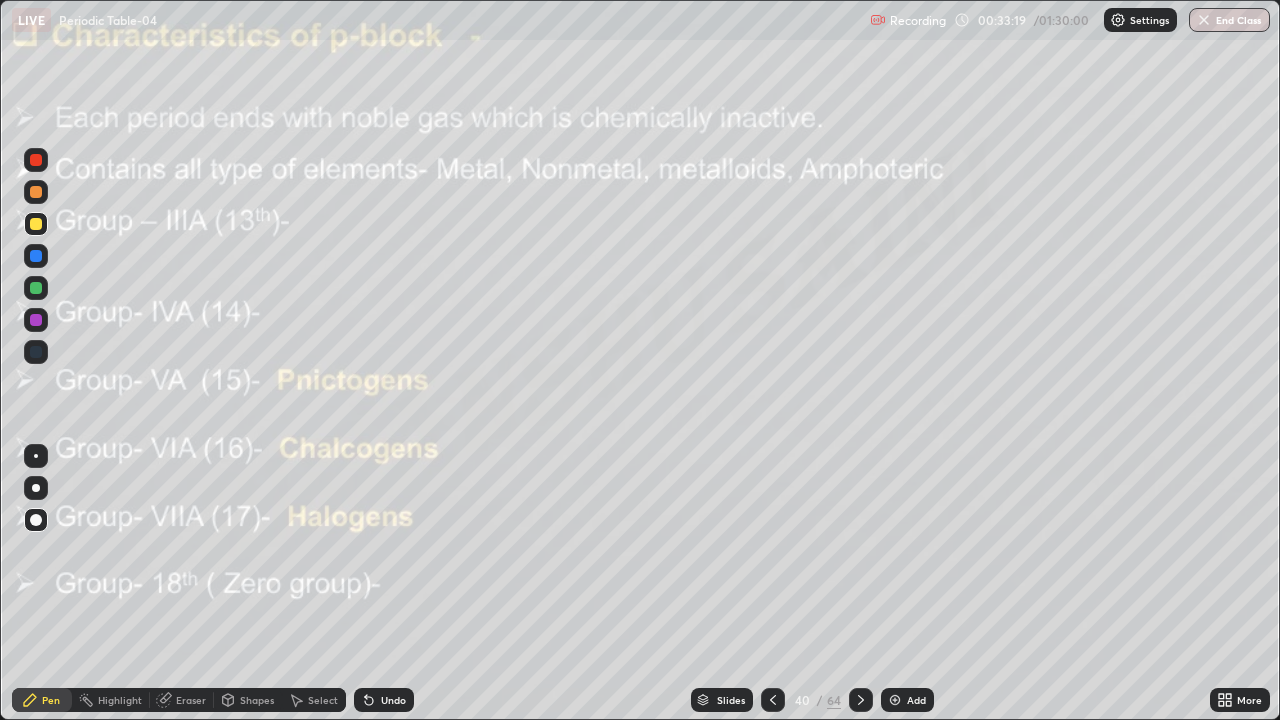 click 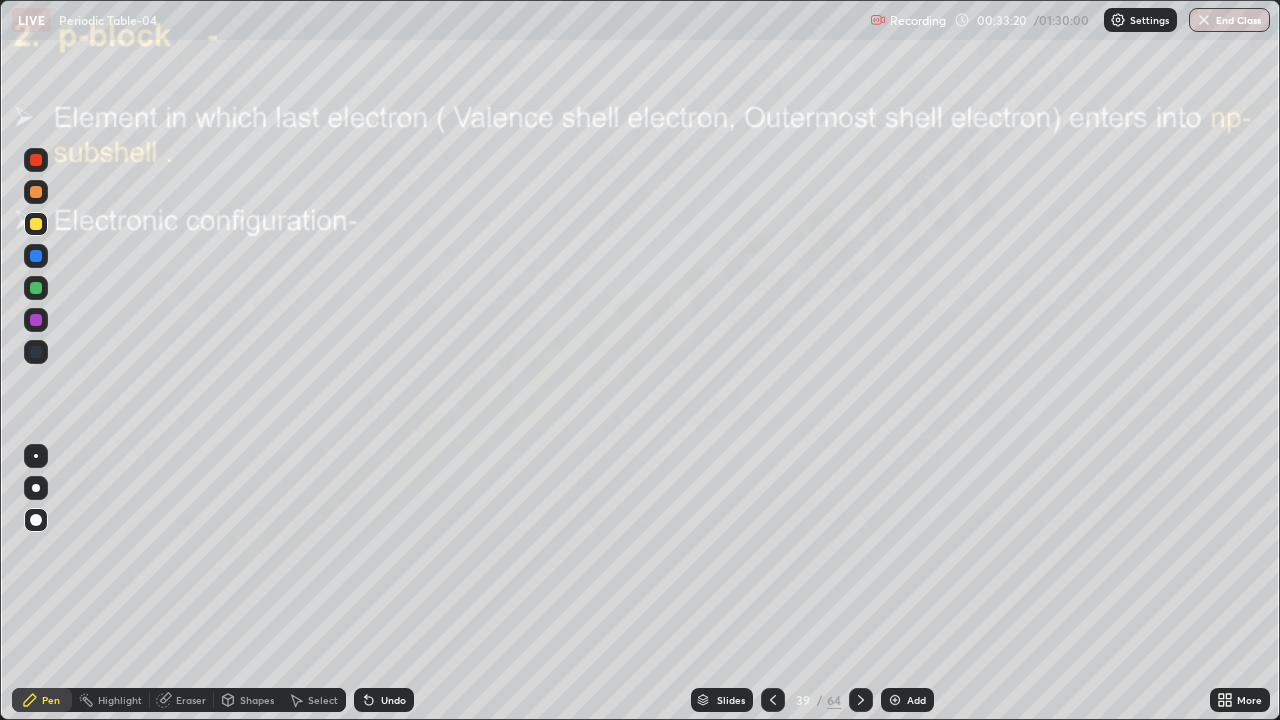 click 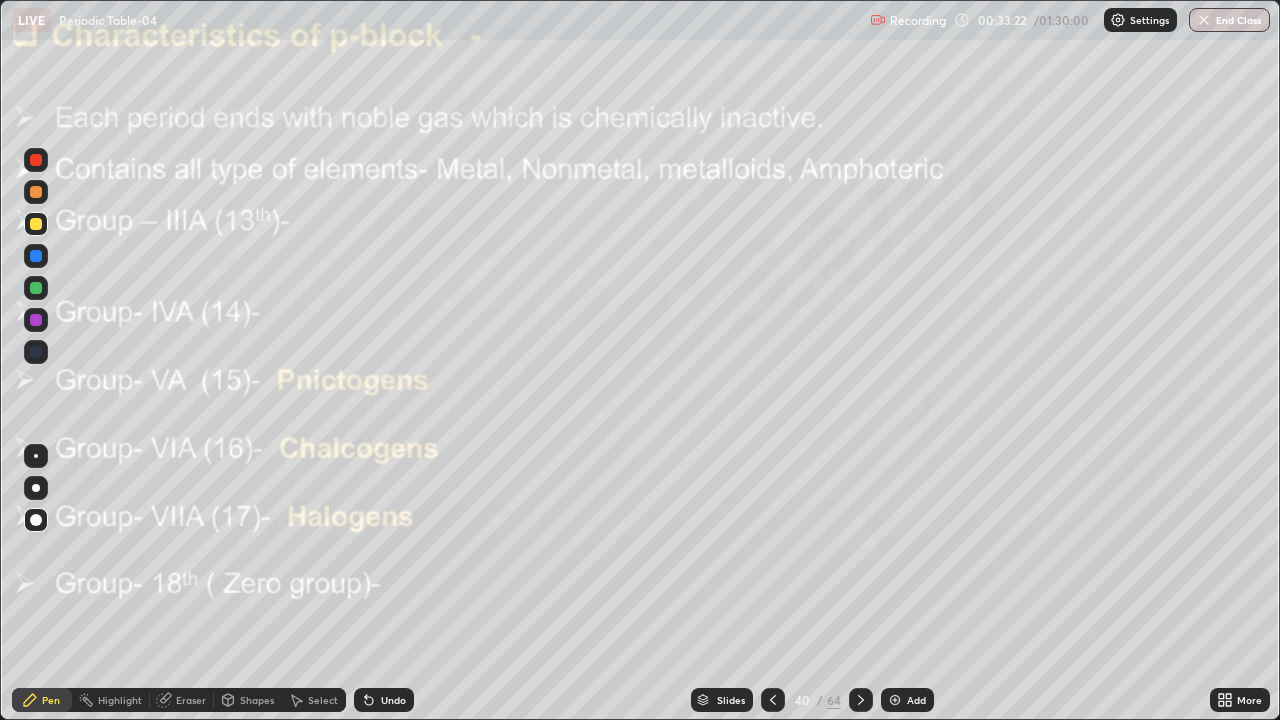 click on "Eraser" at bounding box center [191, 700] 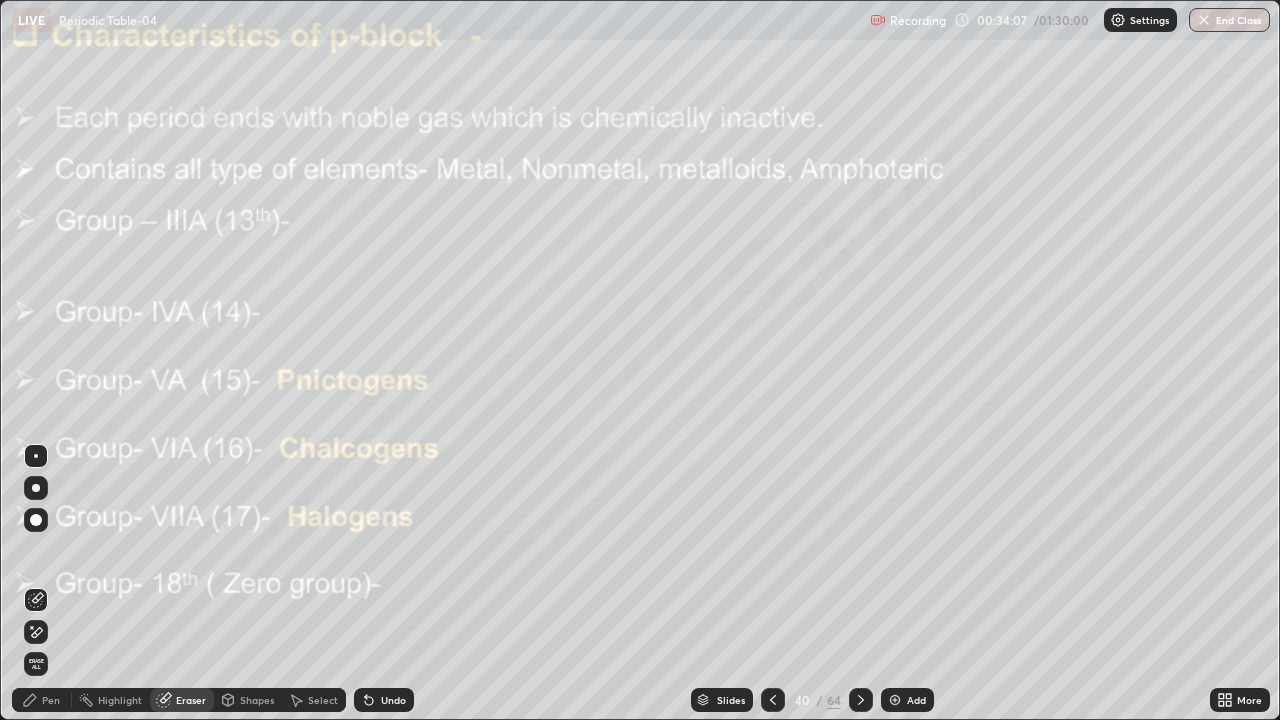 click on "Pen" at bounding box center [42, 700] 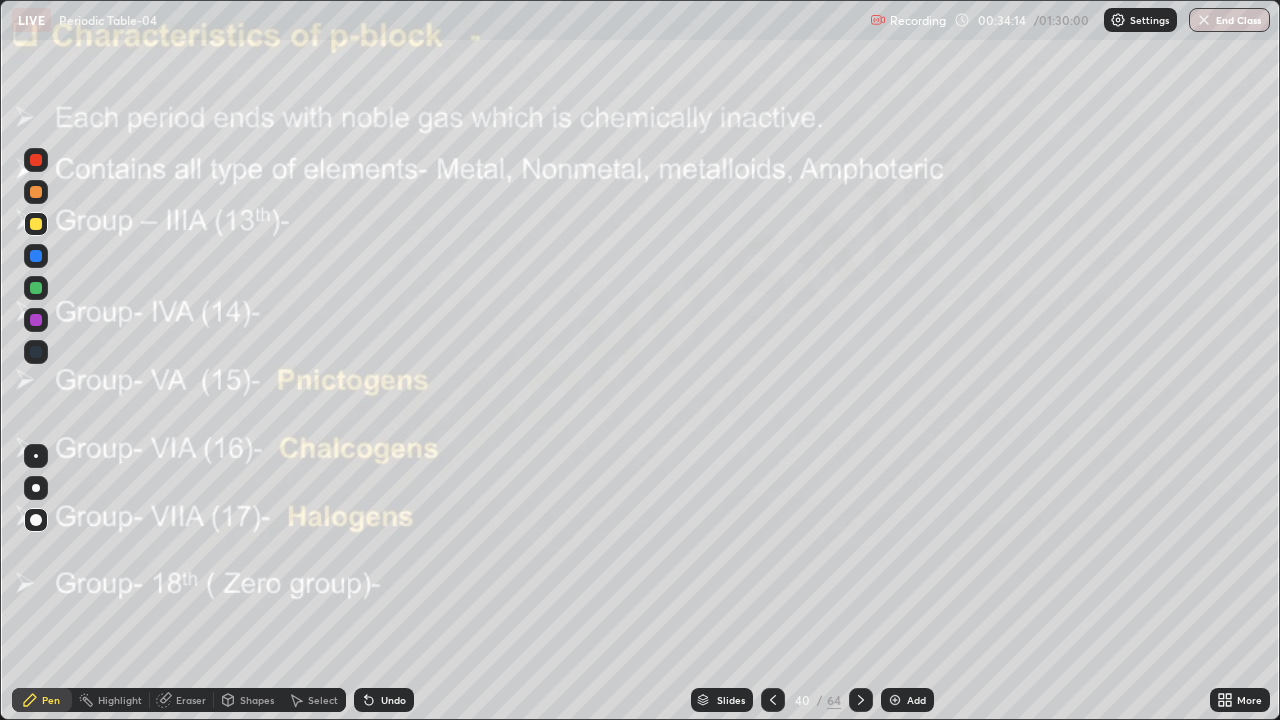click at bounding box center (36, 192) 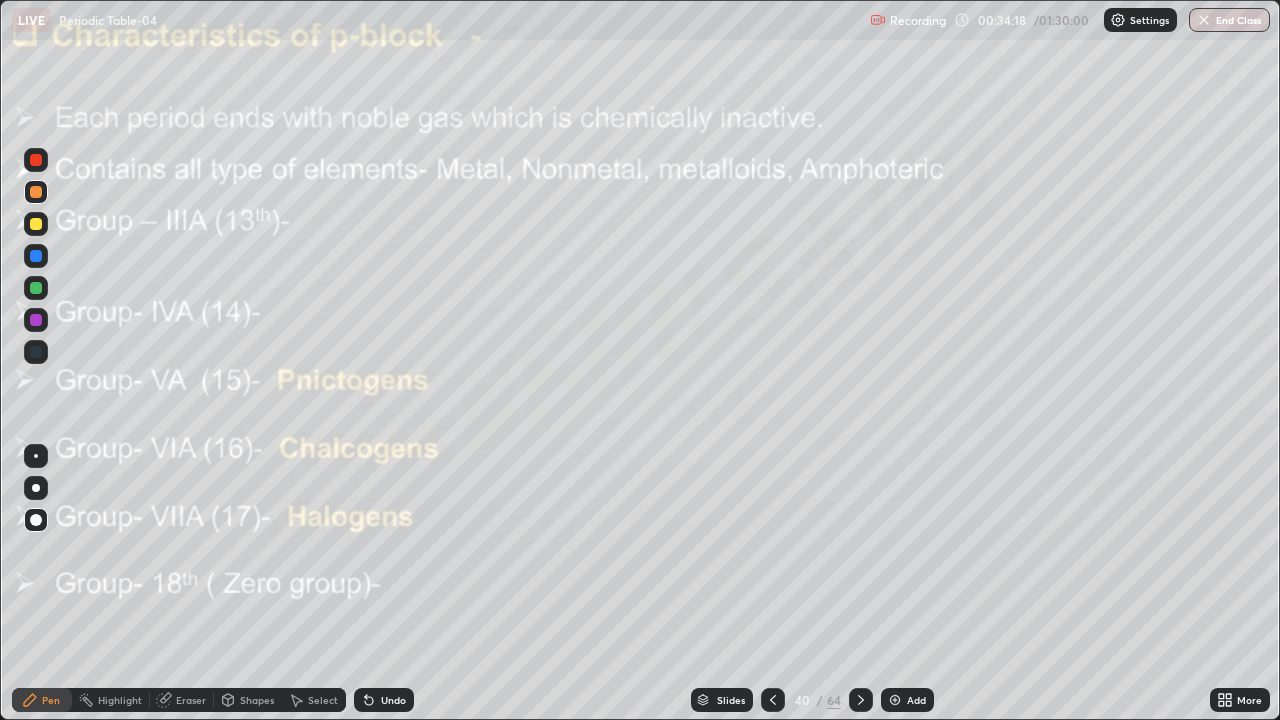 click 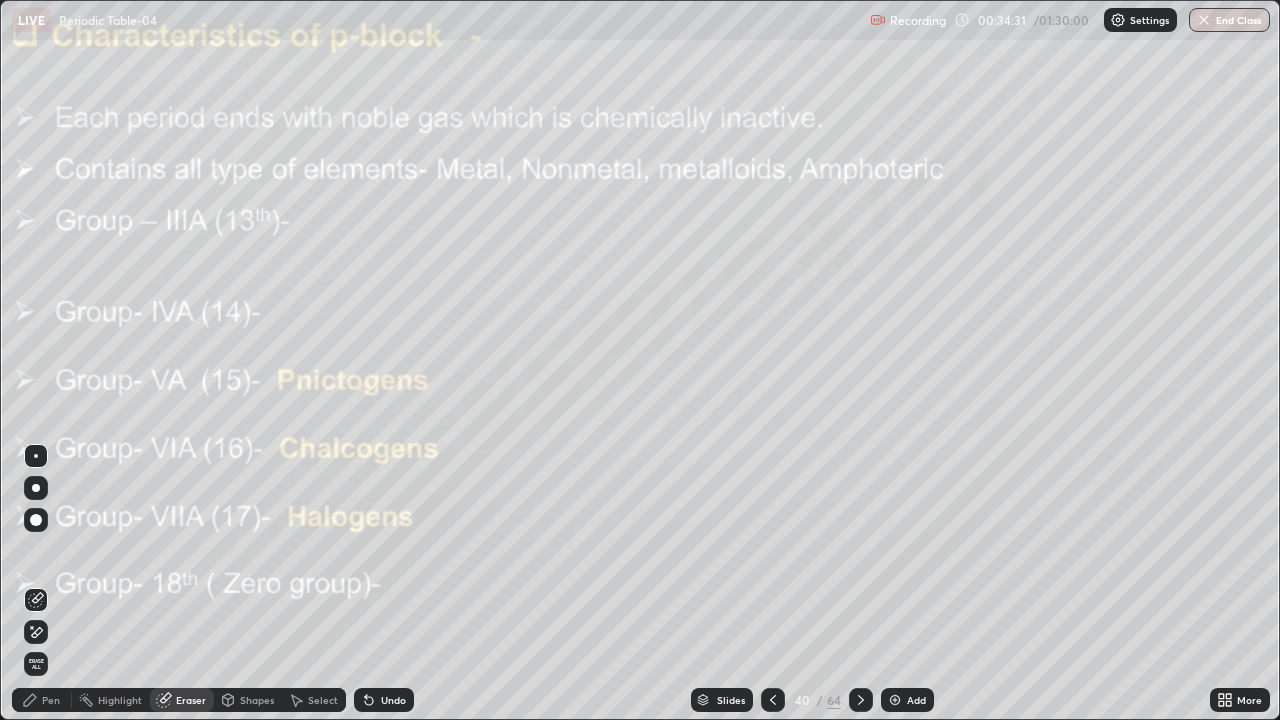 click on "Pen" at bounding box center (51, 700) 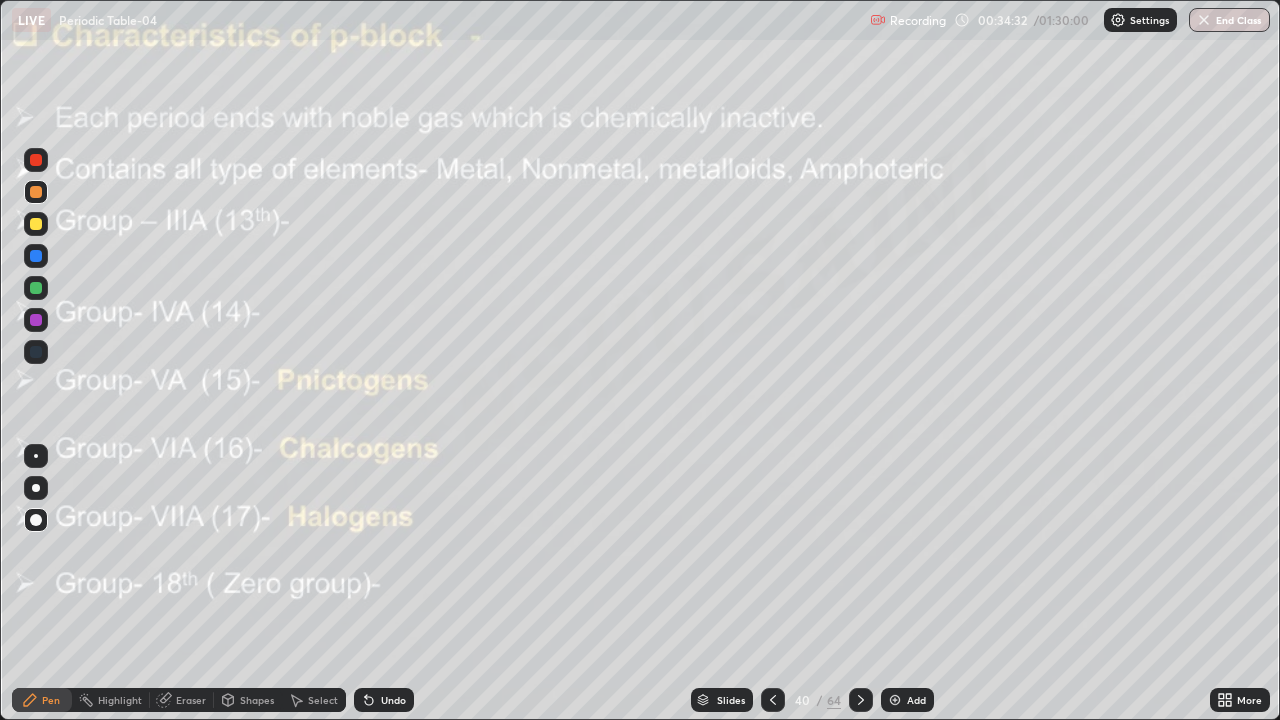 click at bounding box center (36, 224) 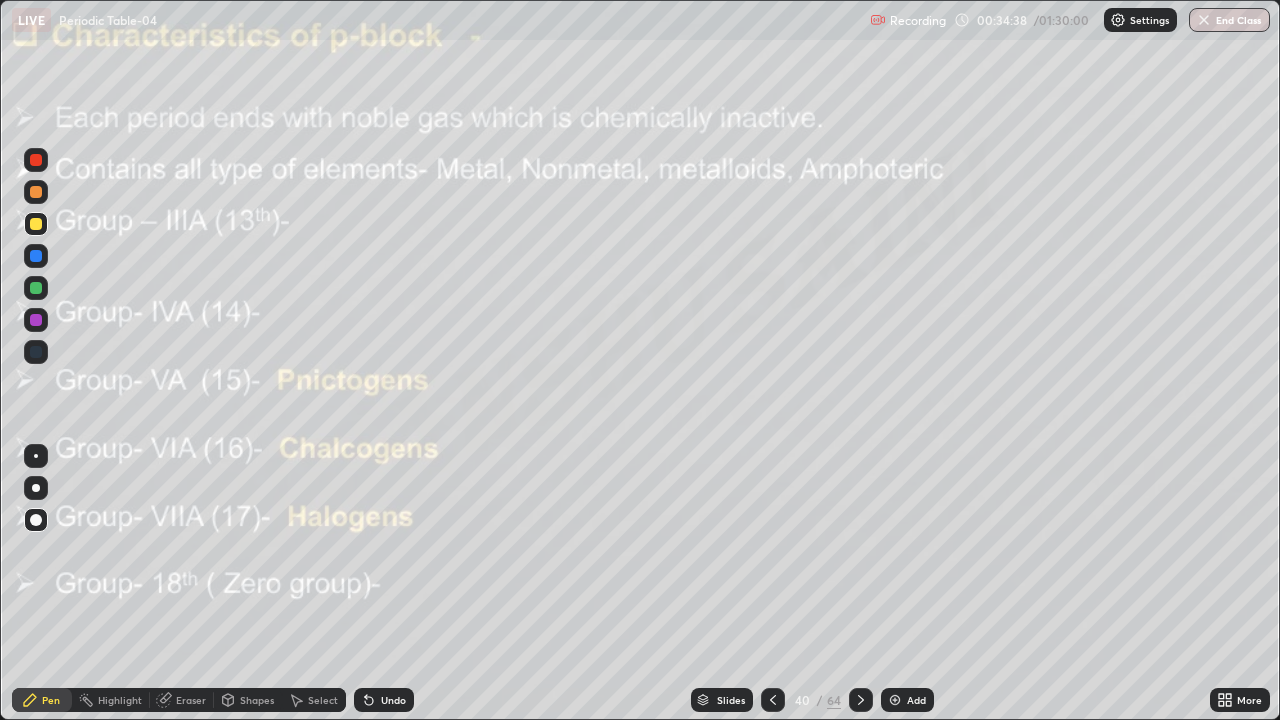 click at bounding box center [36, 192] 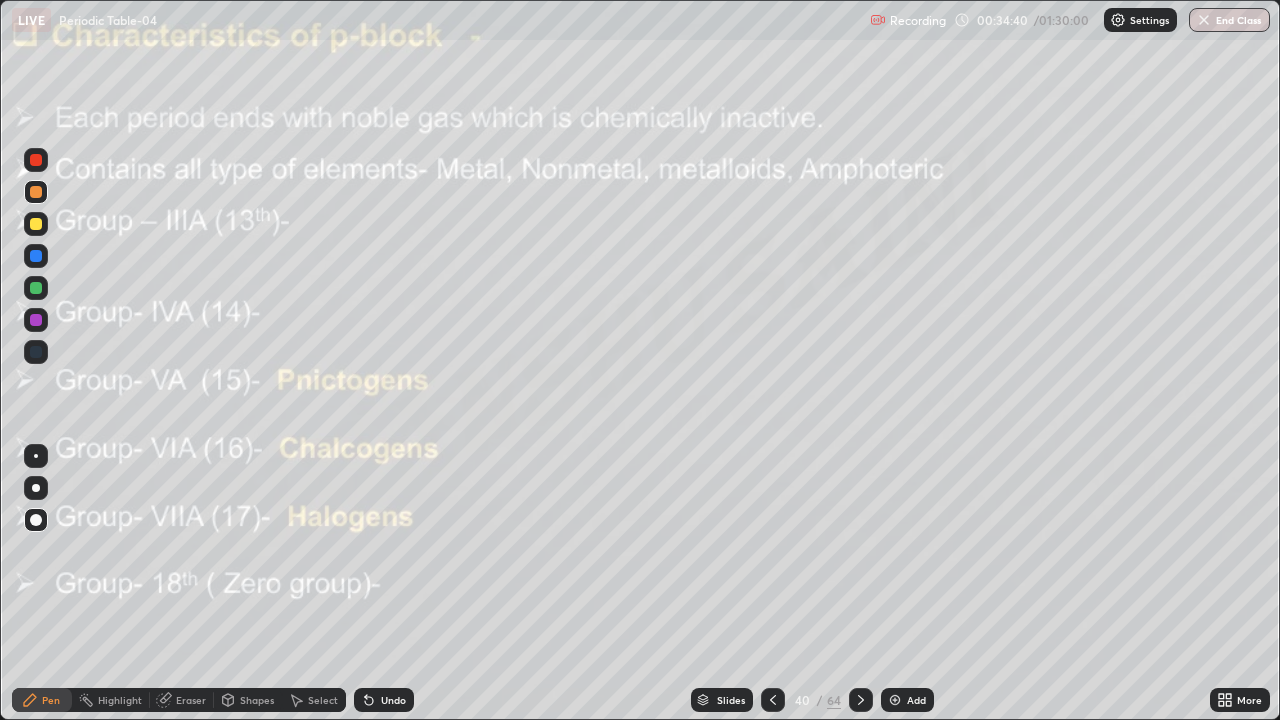 click on "Pen" at bounding box center (51, 700) 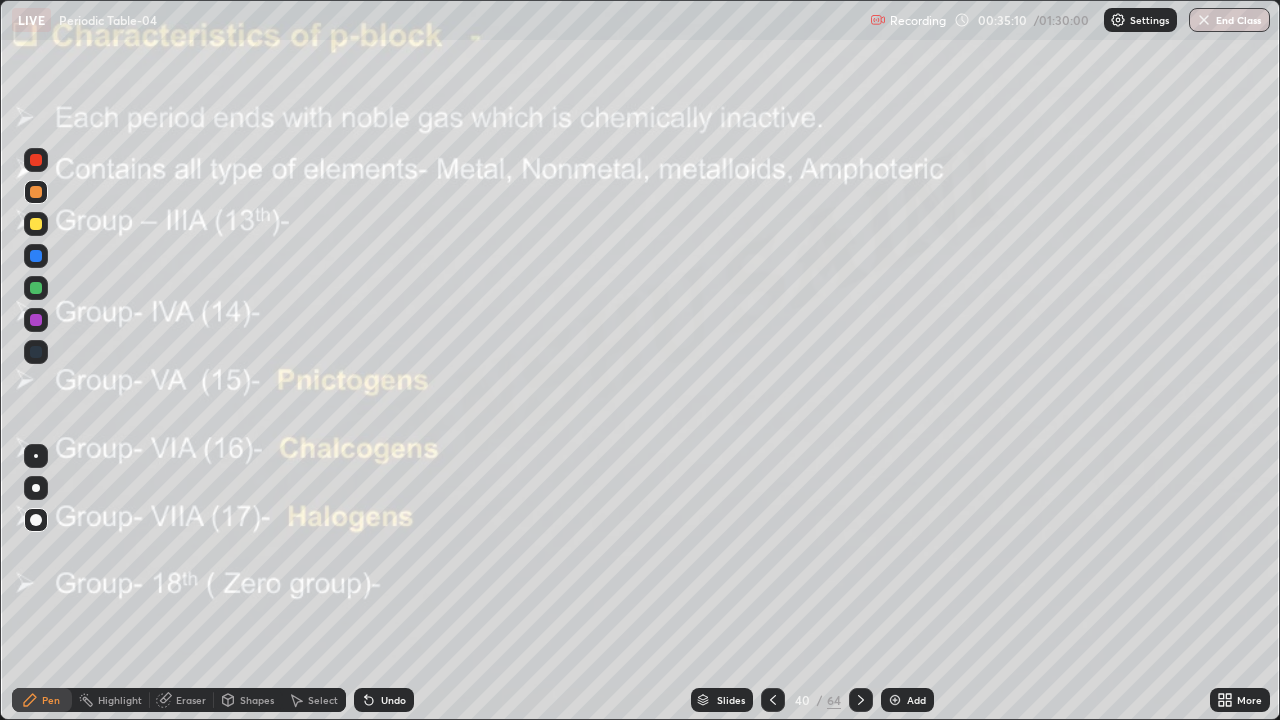 click at bounding box center [36, 224] 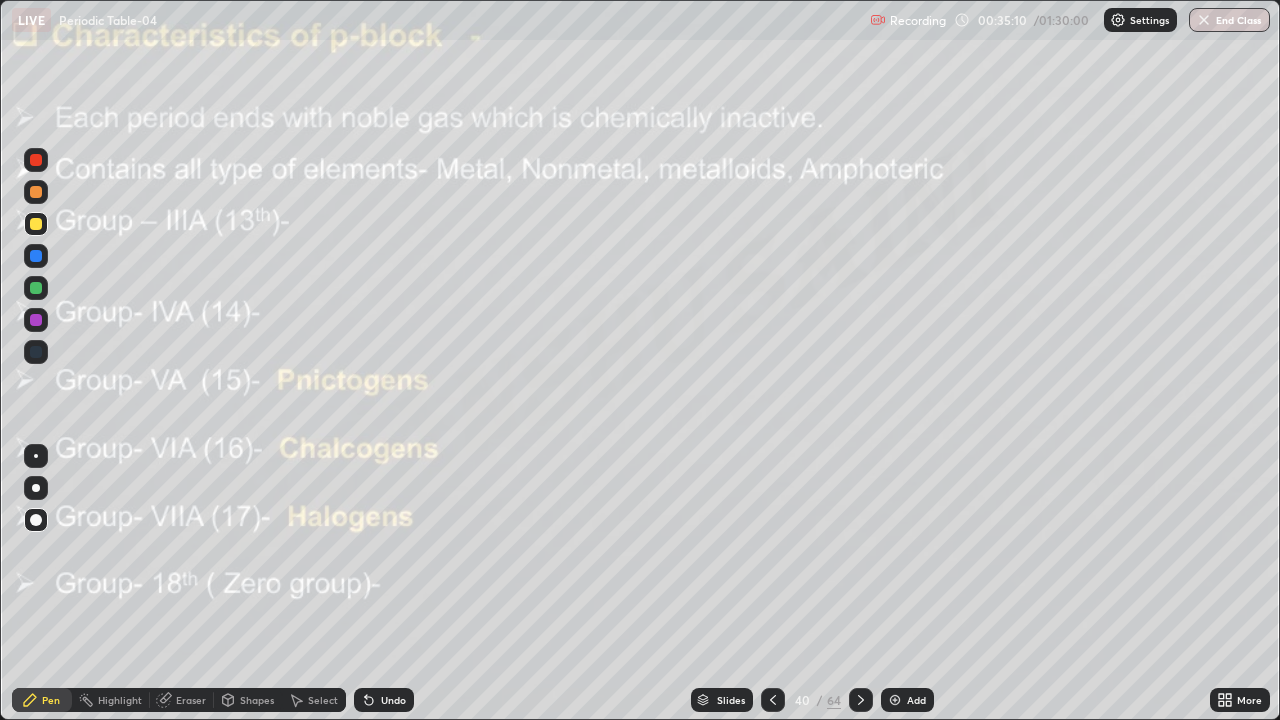 click at bounding box center [36, 192] 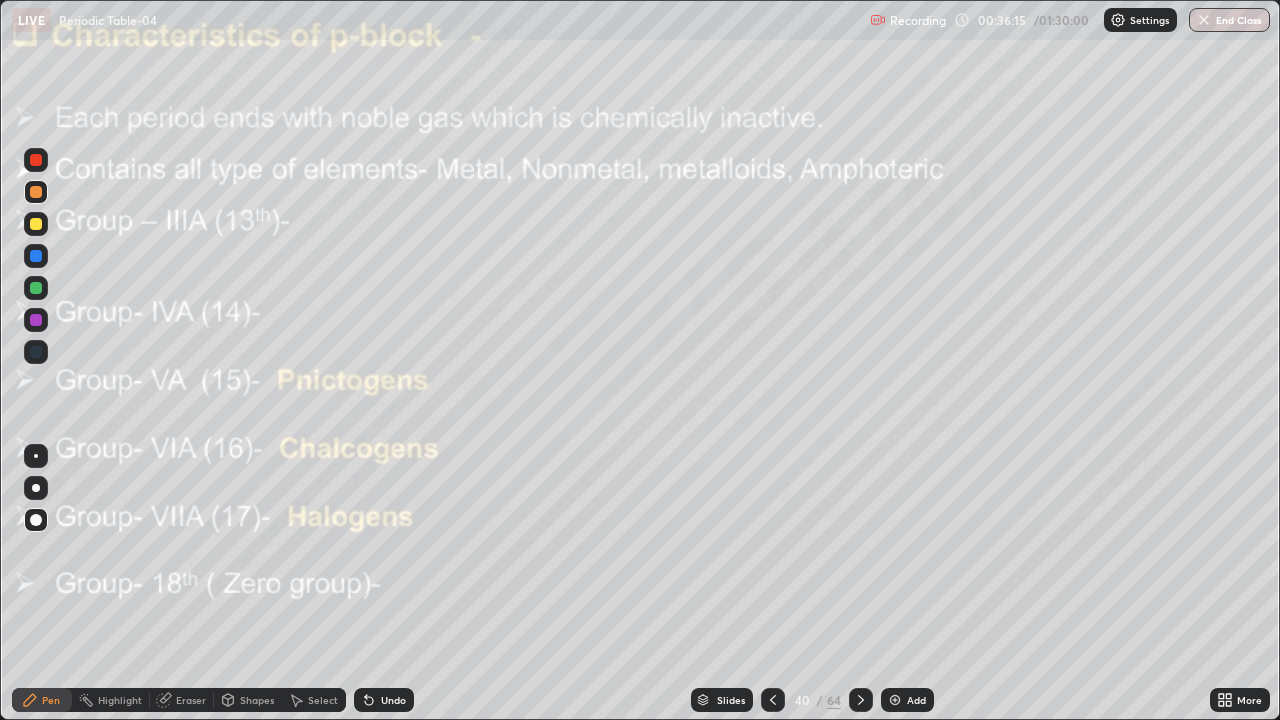 click at bounding box center (36, 288) 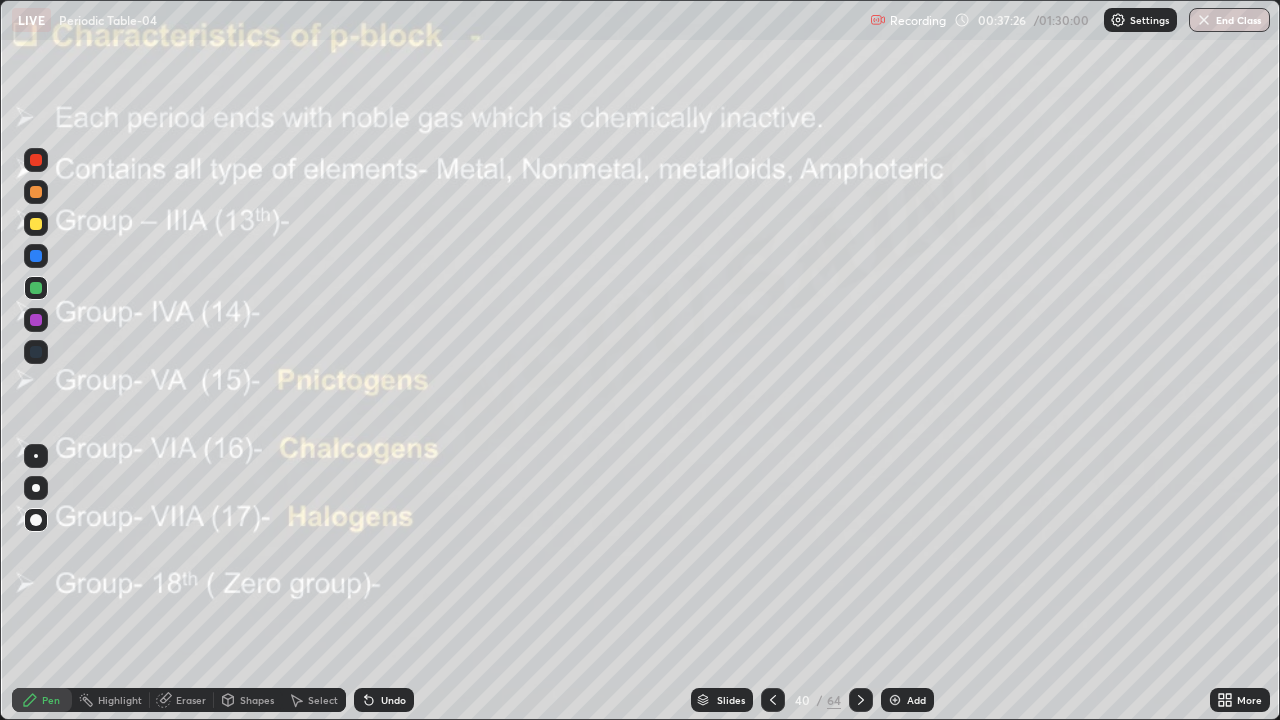 click at bounding box center (36, 256) 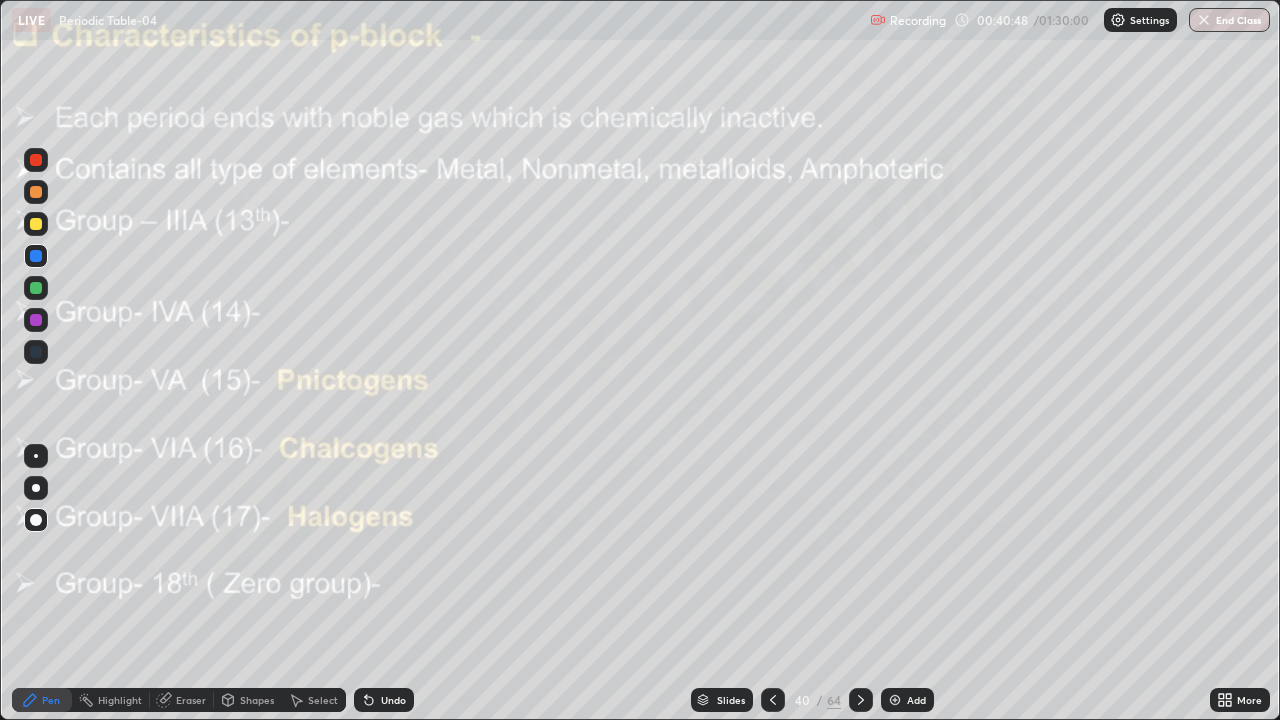 click at bounding box center (861, 700) 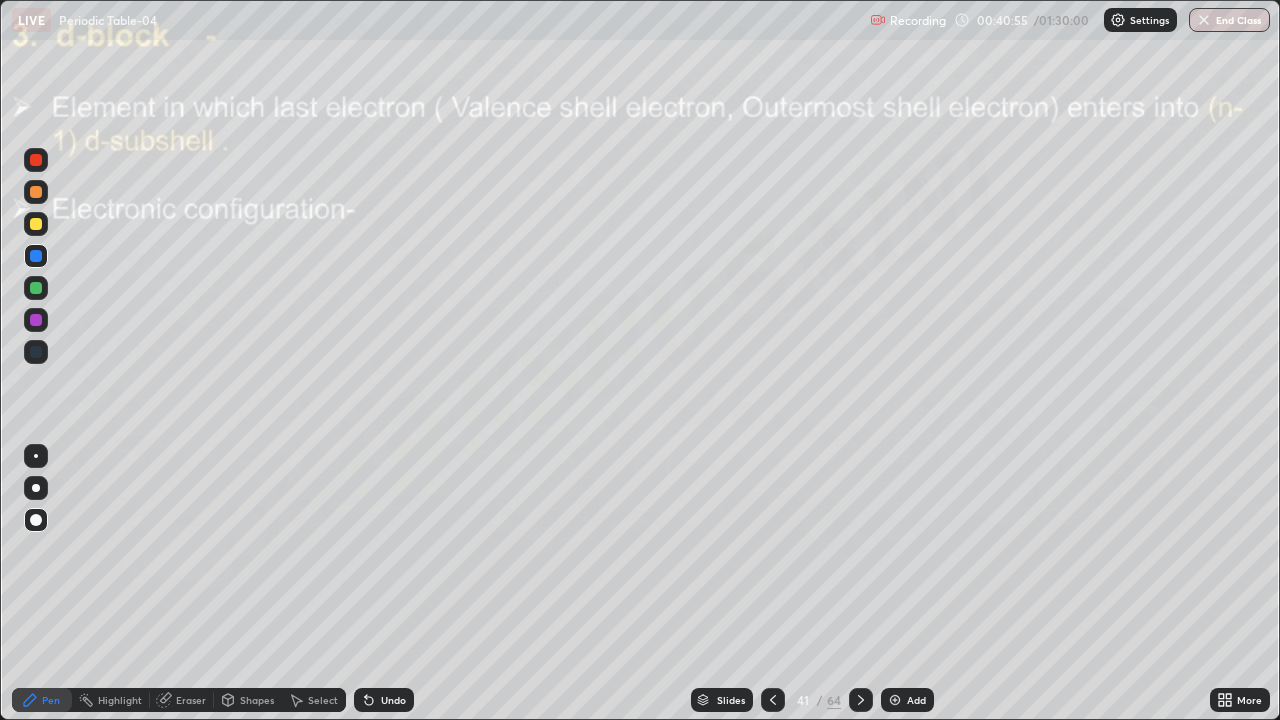 click 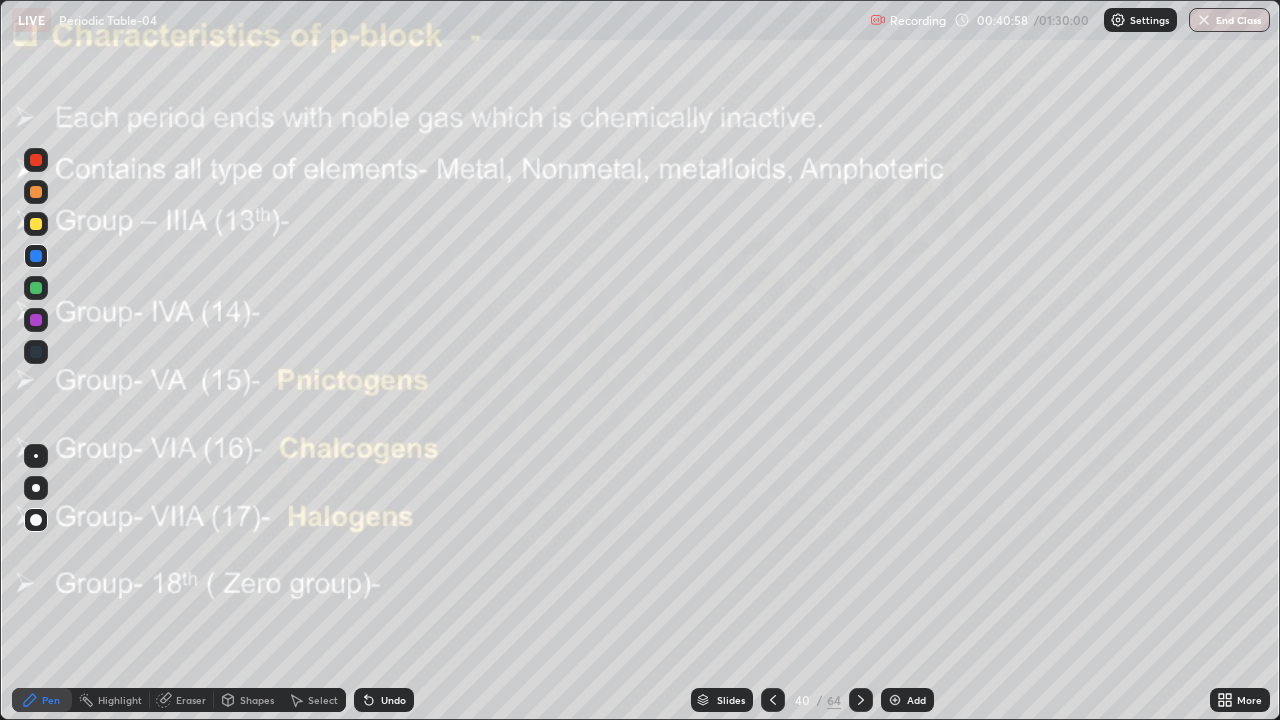 click 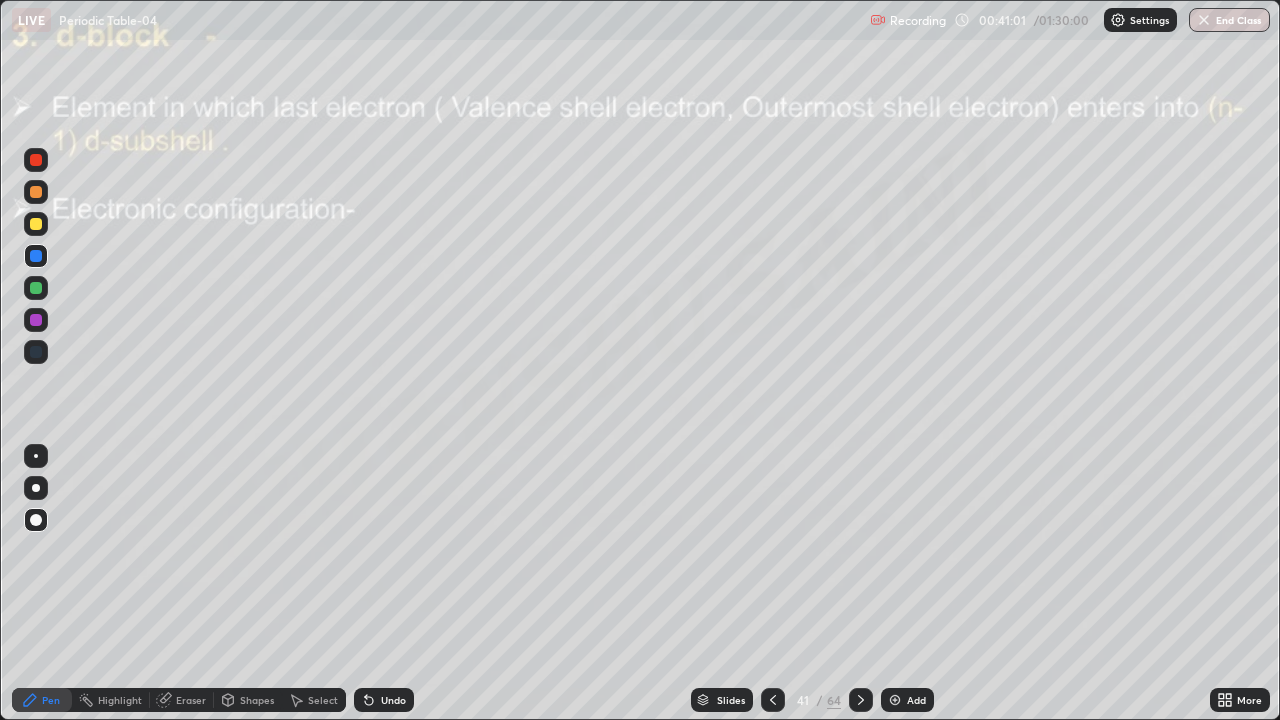 click on "Eraser" at bounding box center [191, 700] 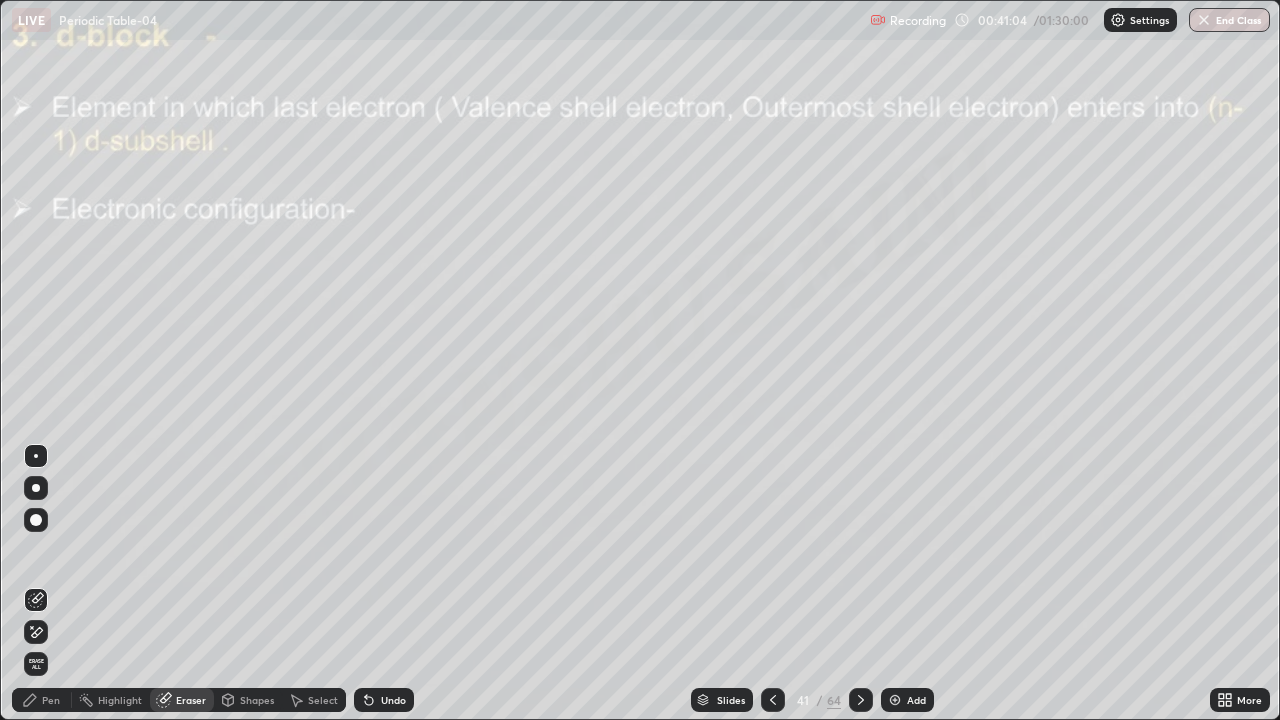 click 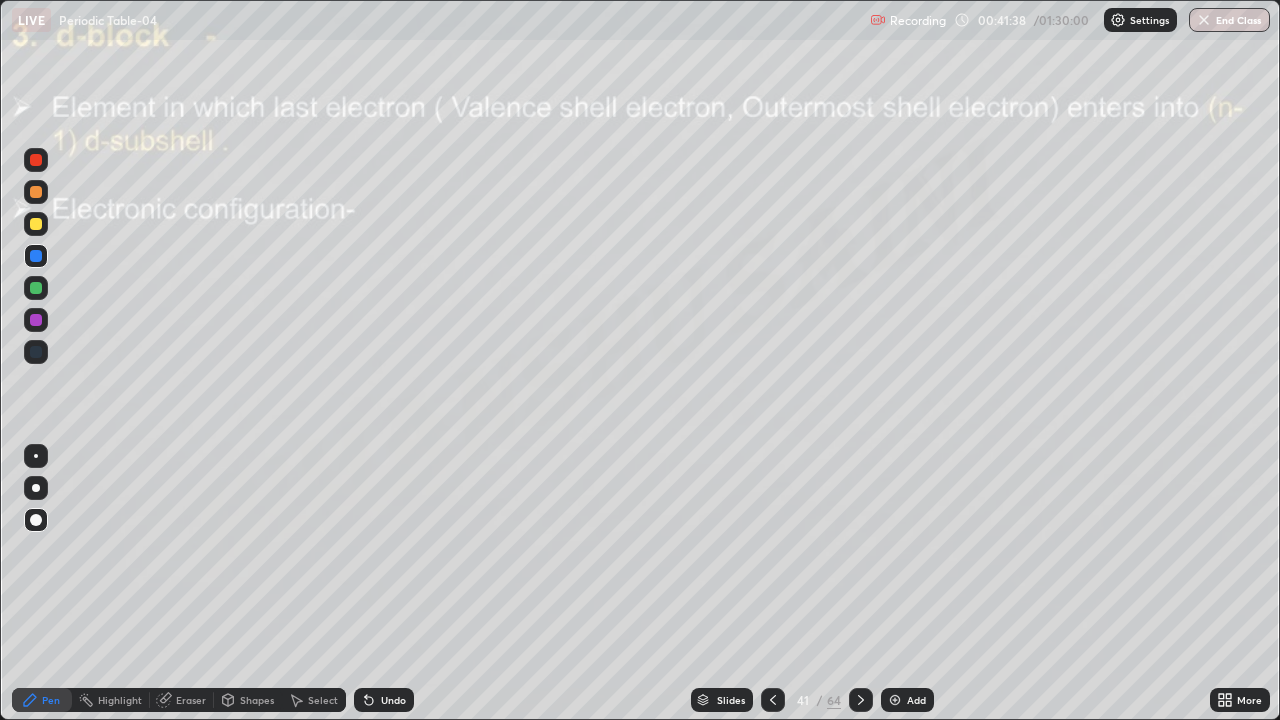 click at bounding box center [36, 224] 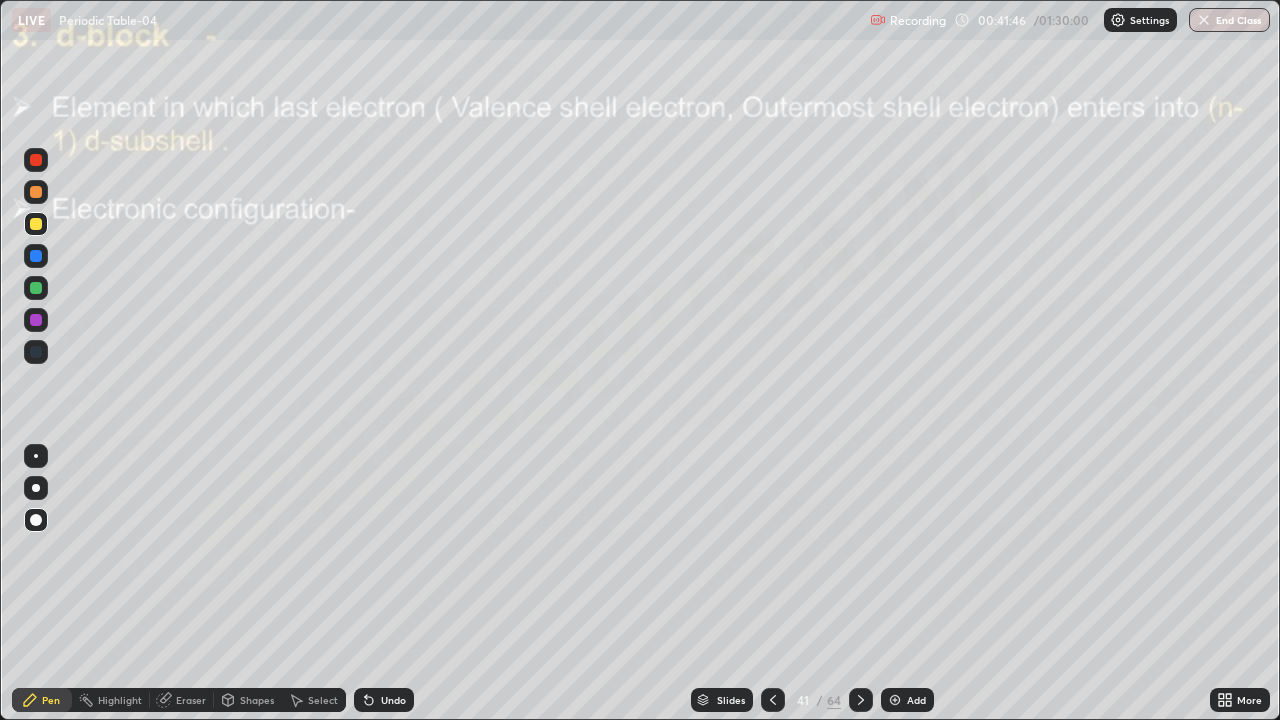 click on "Undo" at bounding box center [384, 700] 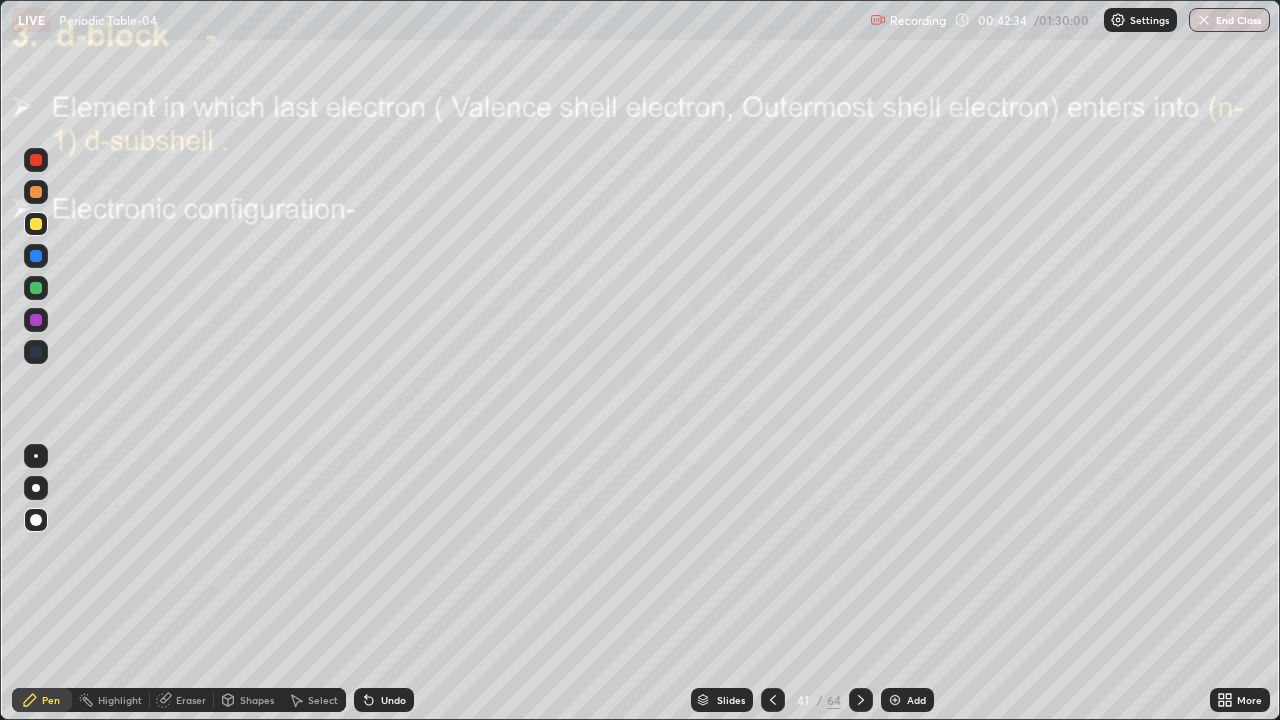 click 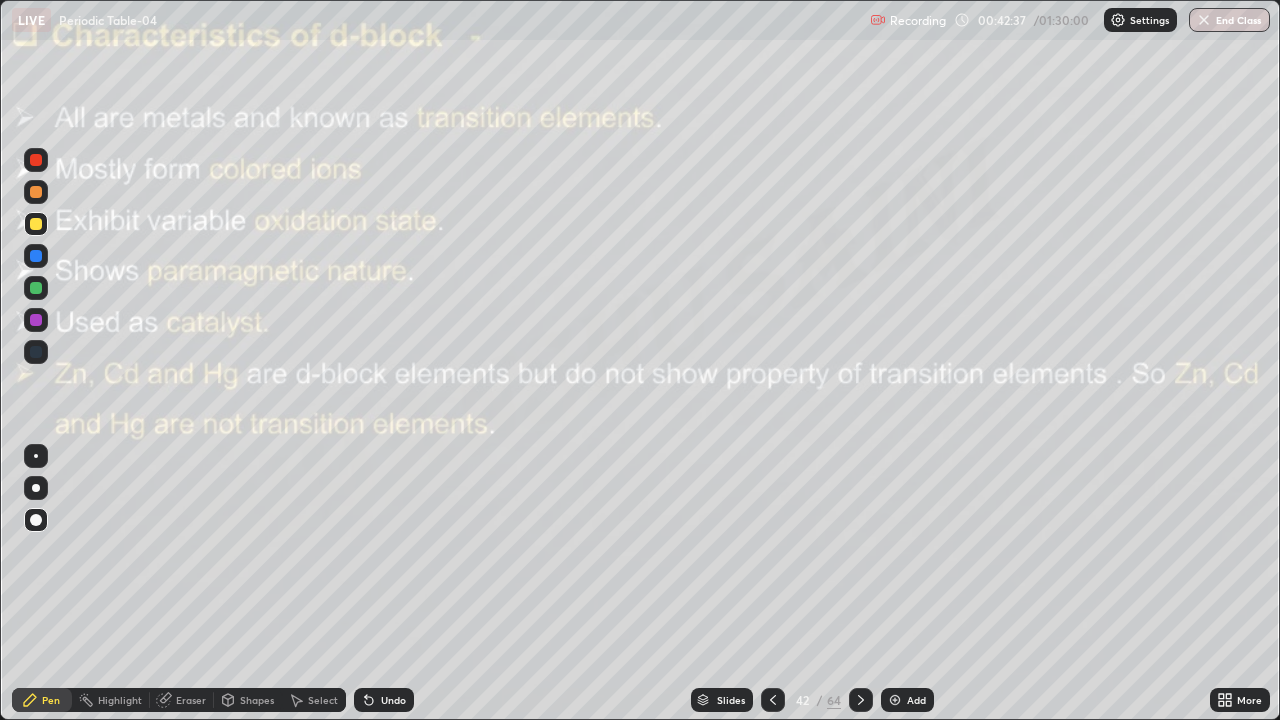click on "Eraser" at bounding box center (182, 700) 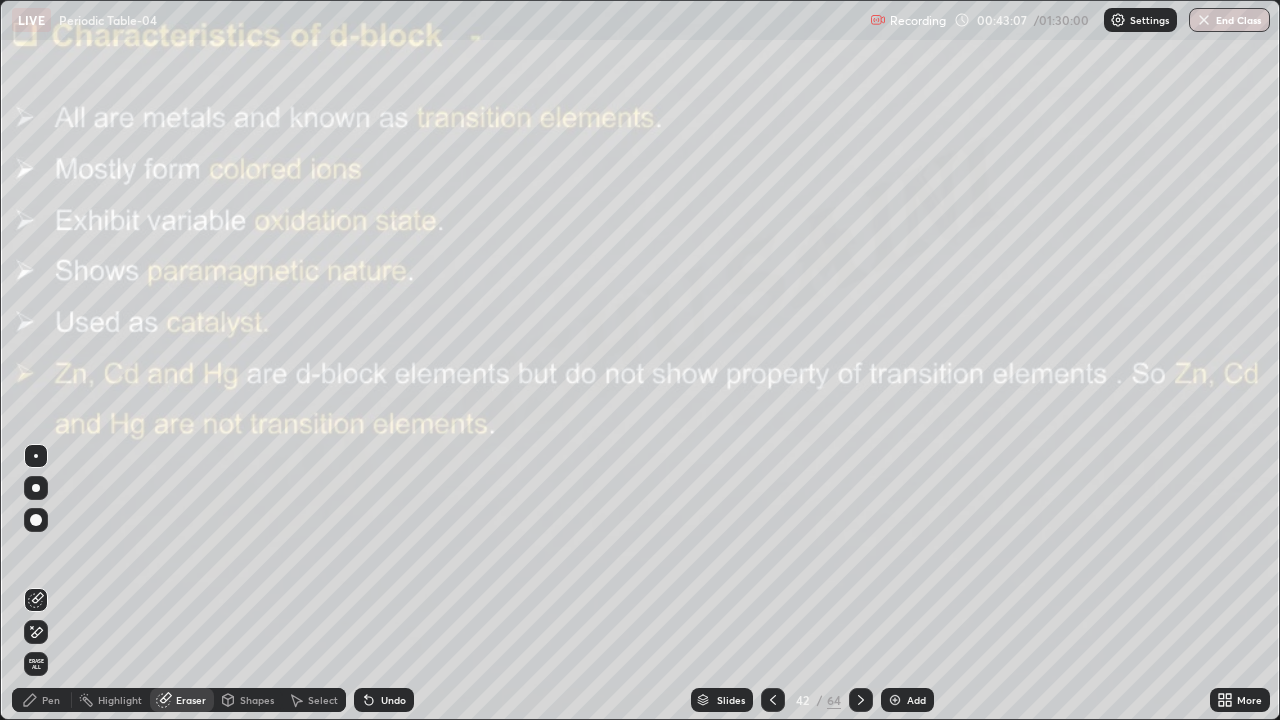click on "Pen" at bounding box center (51, 700) 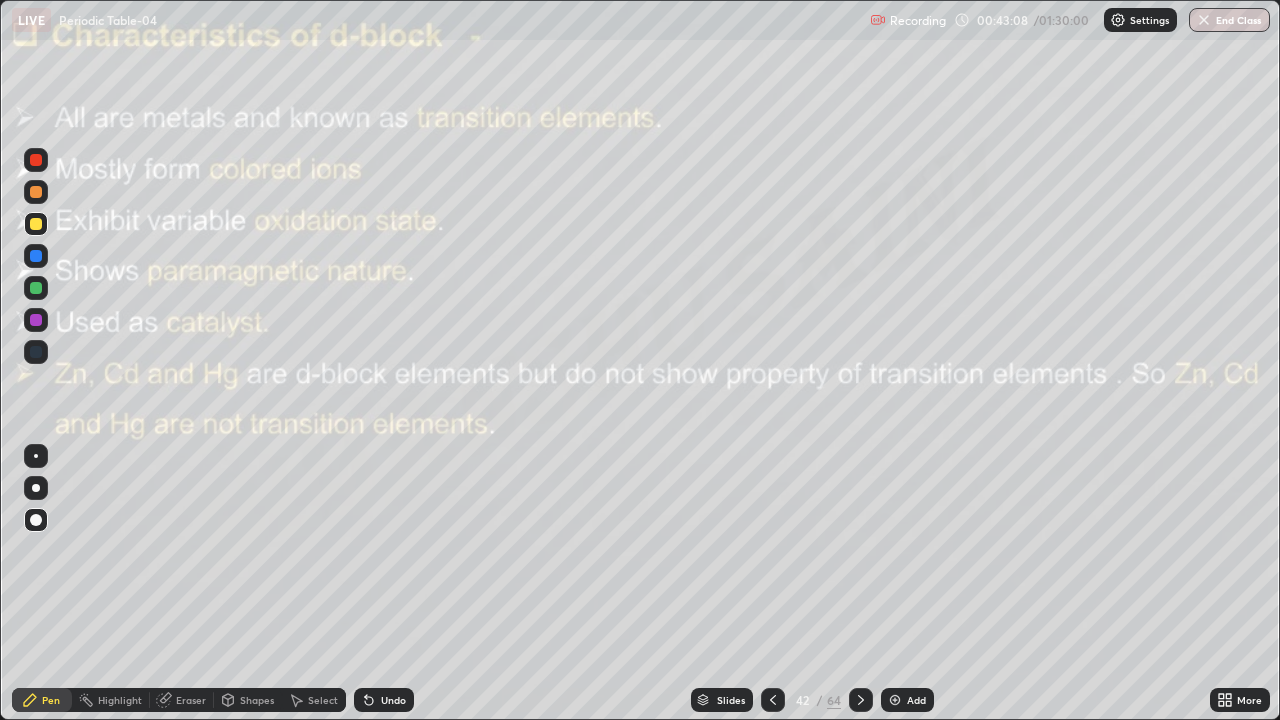 click at bounding box center (36, 192) 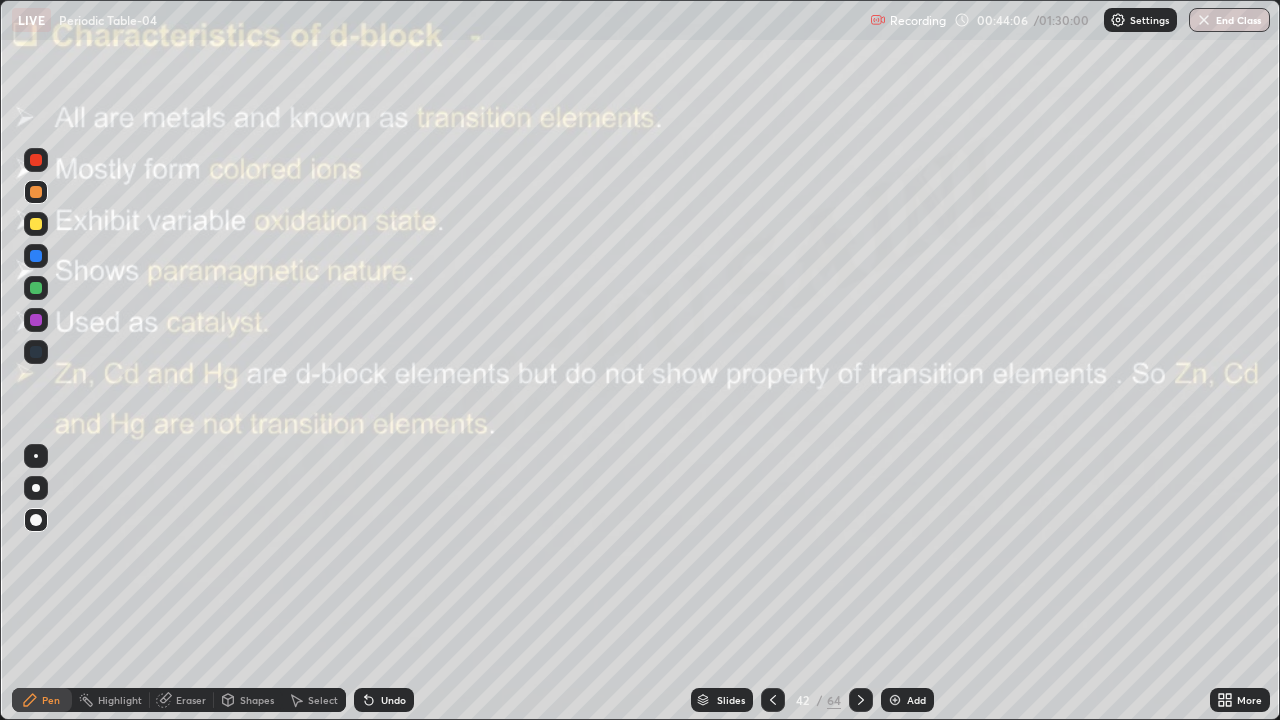 click at bounding box center [36, 256] 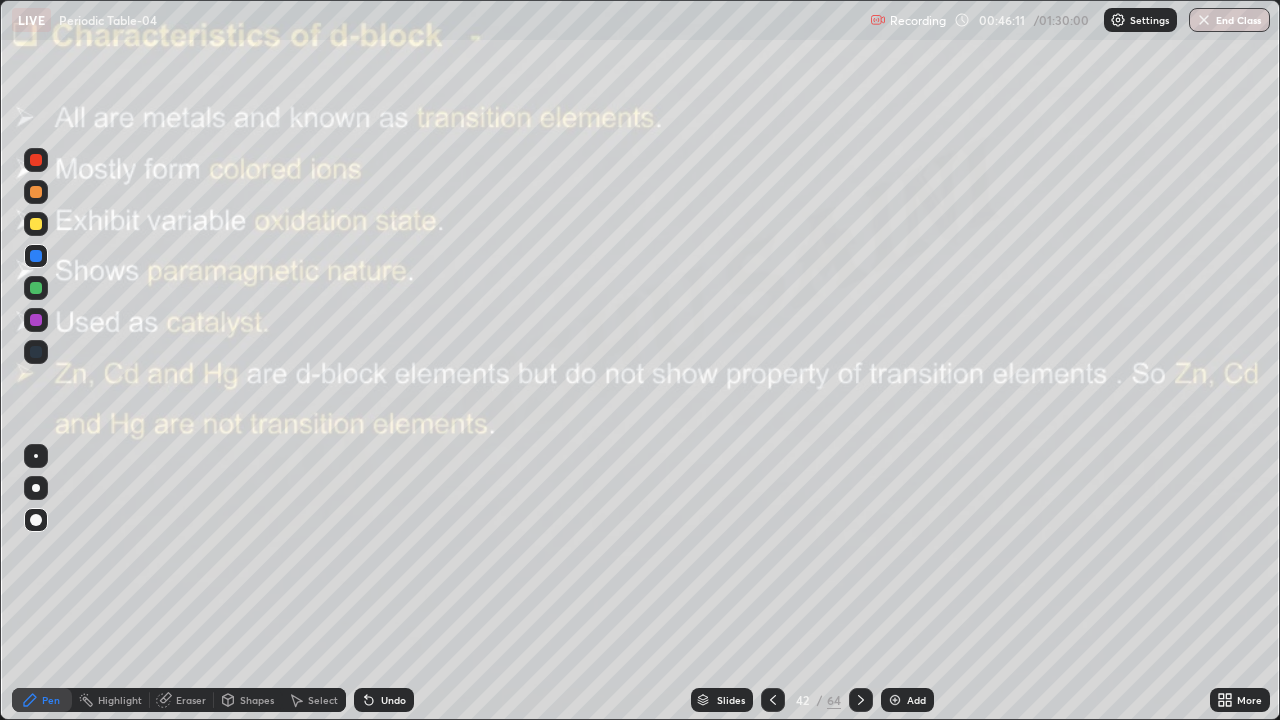 click on "Pen" at bounding box center [42, 700] 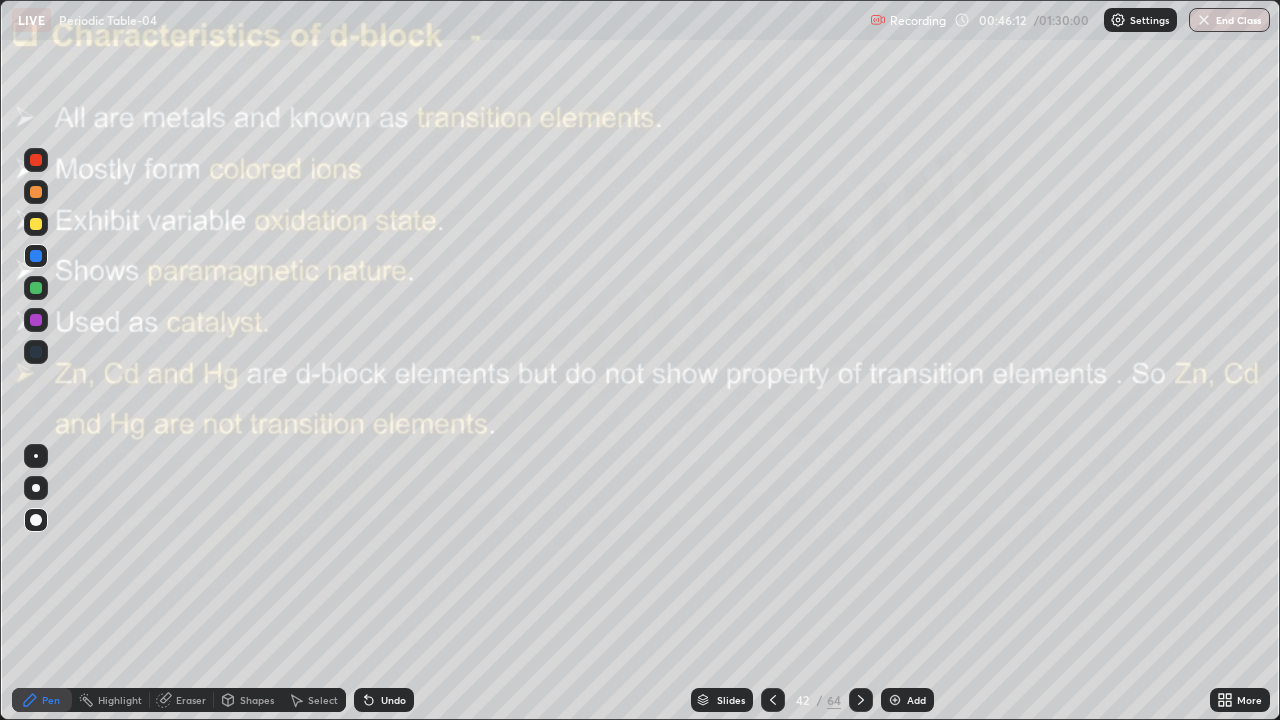 click at bounding box center (36, 288) 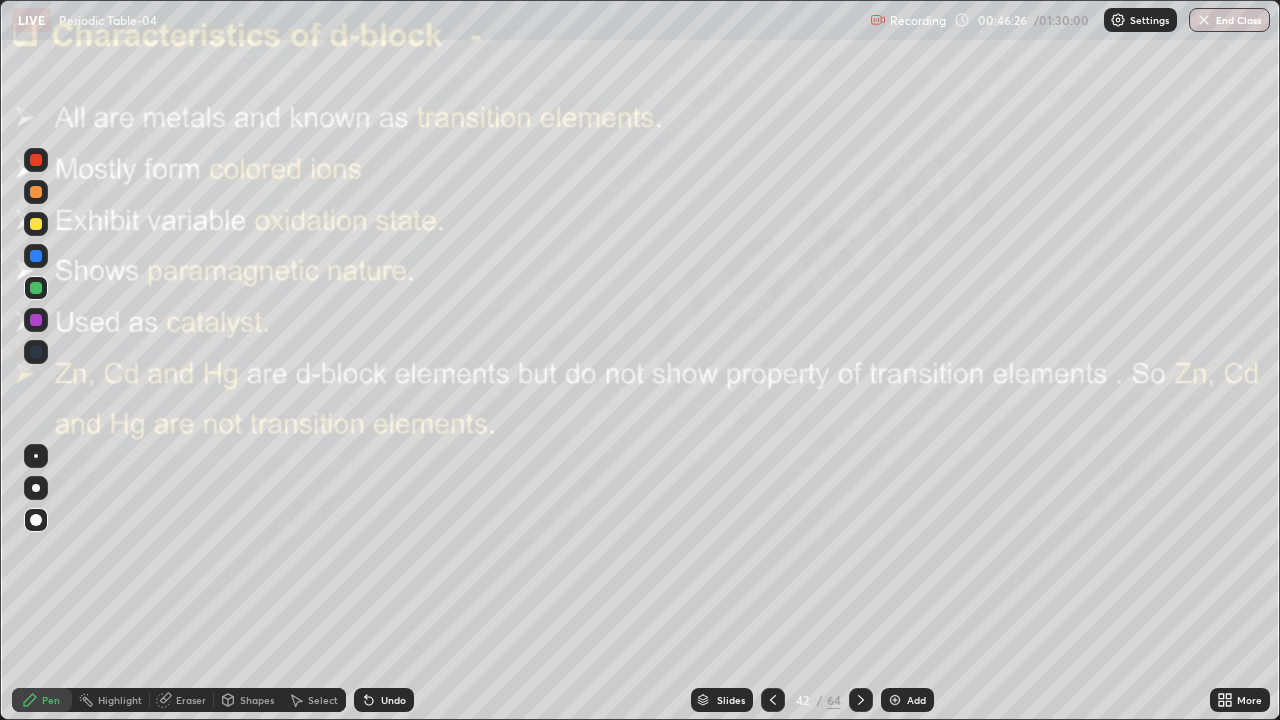 click 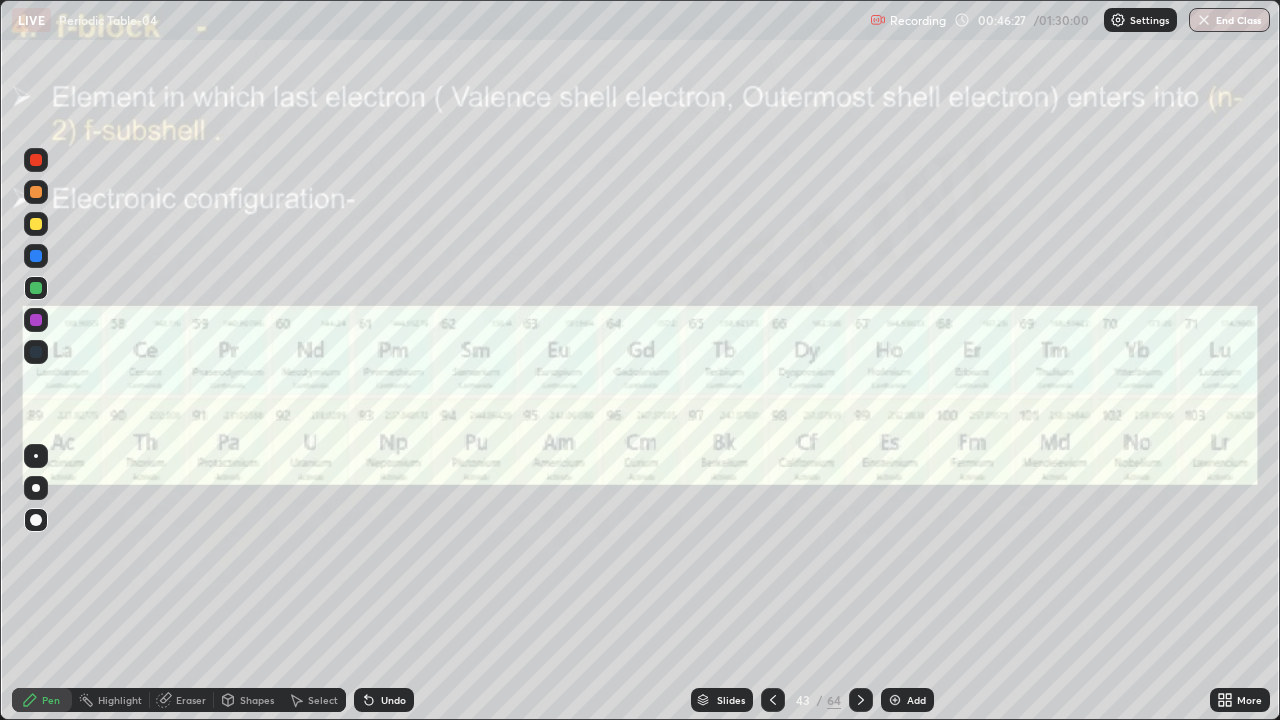 click on "Eraser" at bounding box center (191, 700) 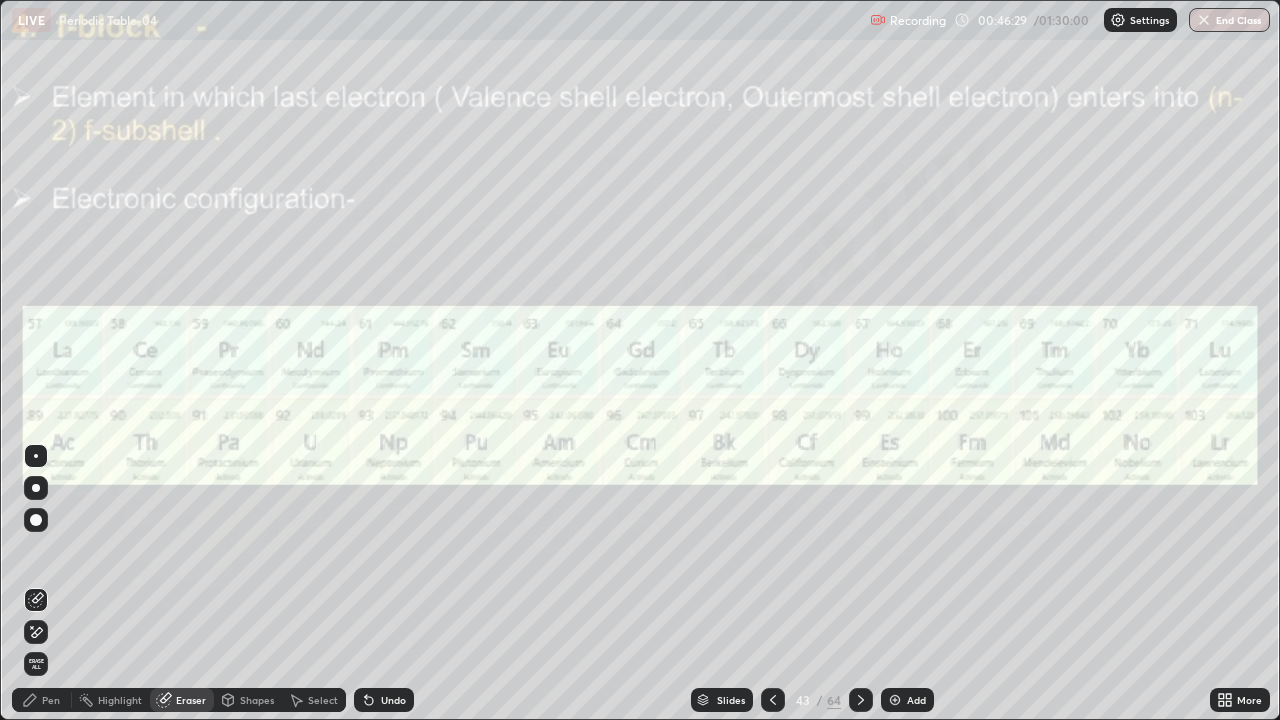 click 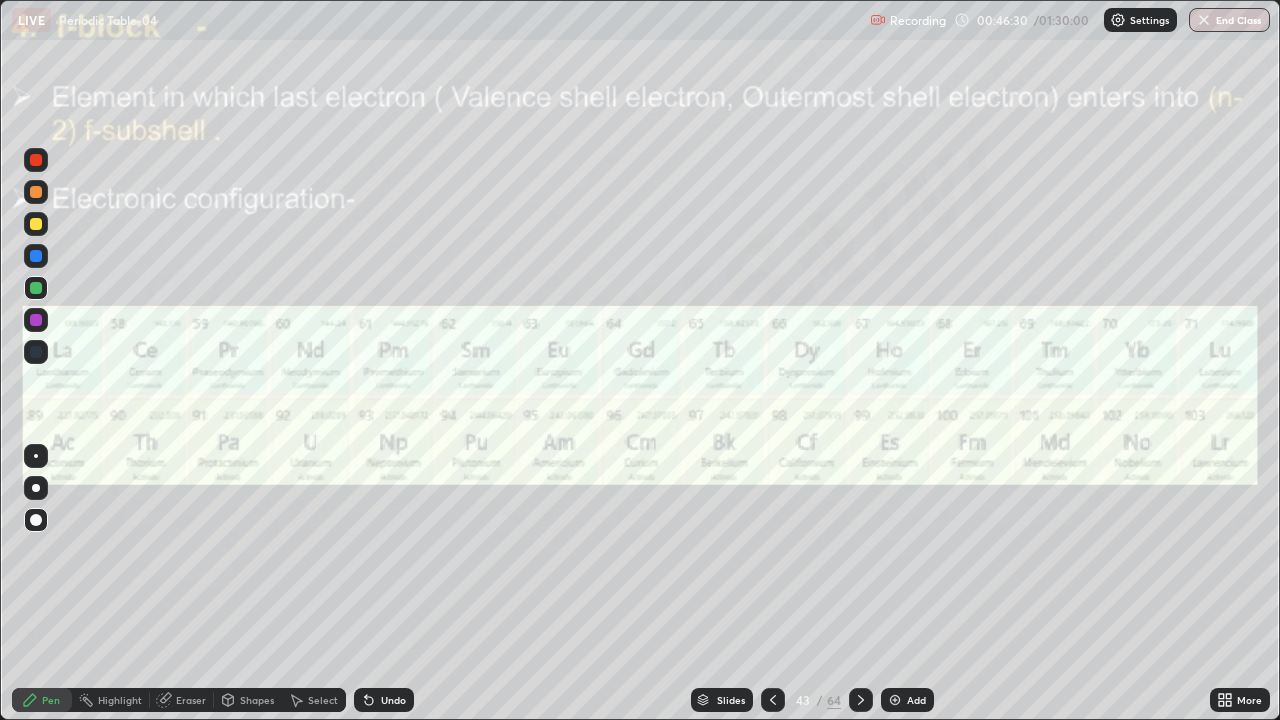 click at bounding box center (36, 224) 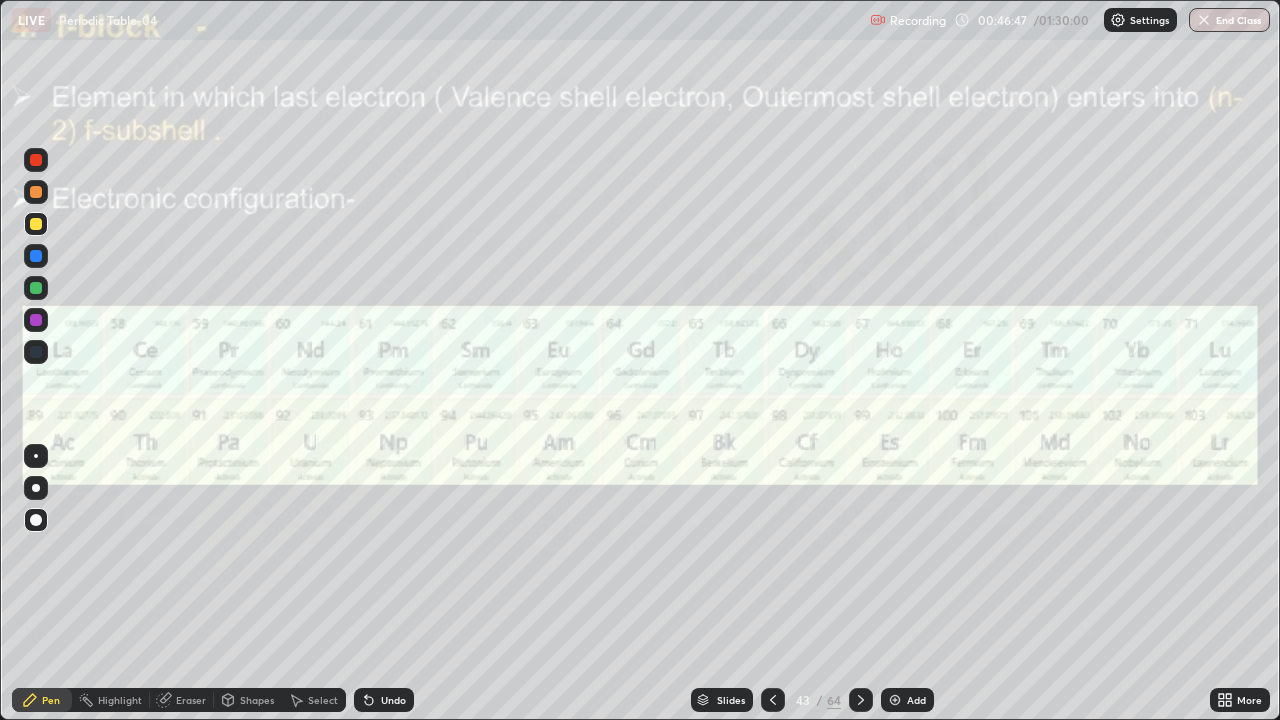 click on "Pen" at bounding box center (51, 700) 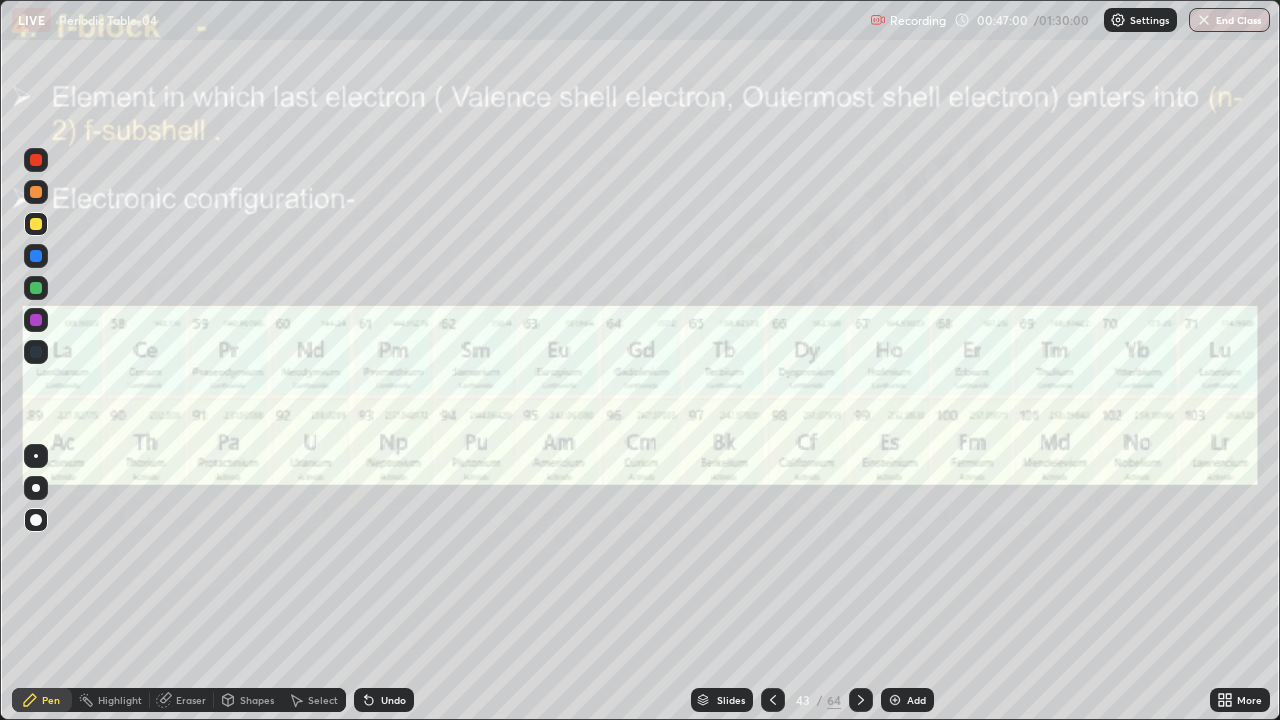 click at bounding box center [36, 288] 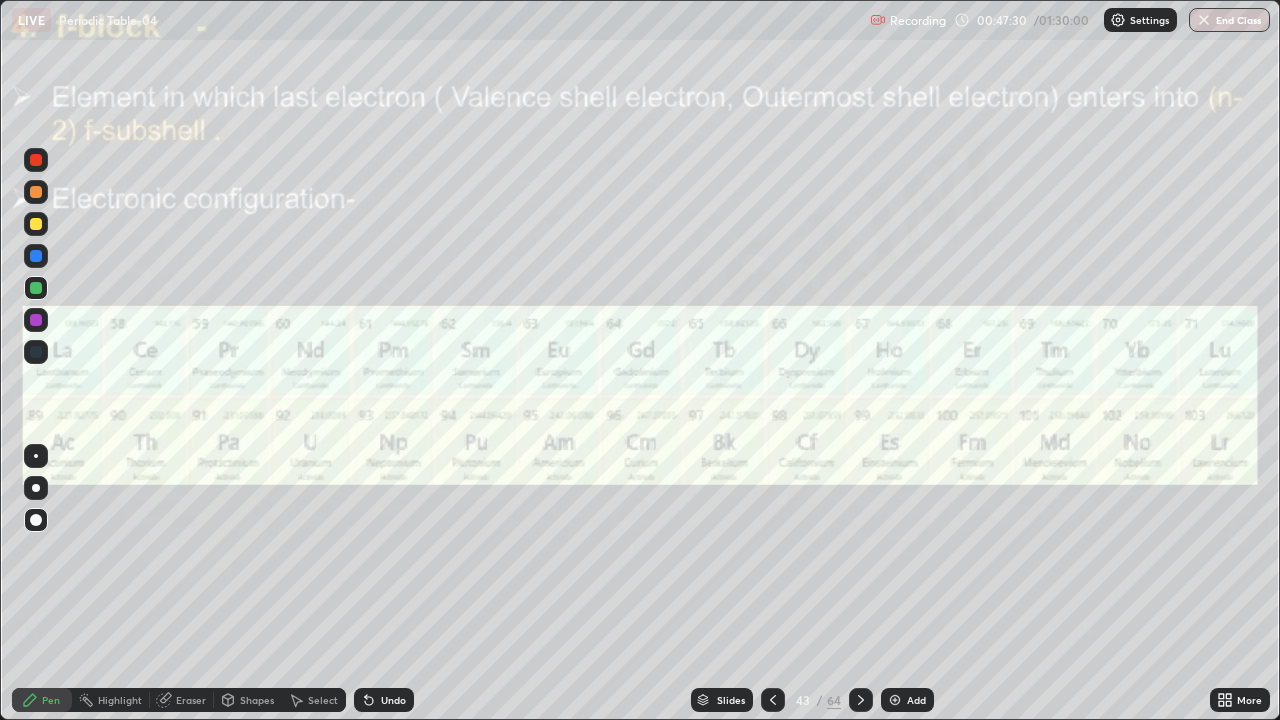 click on "Eraser" at bounding box center [182, 700] 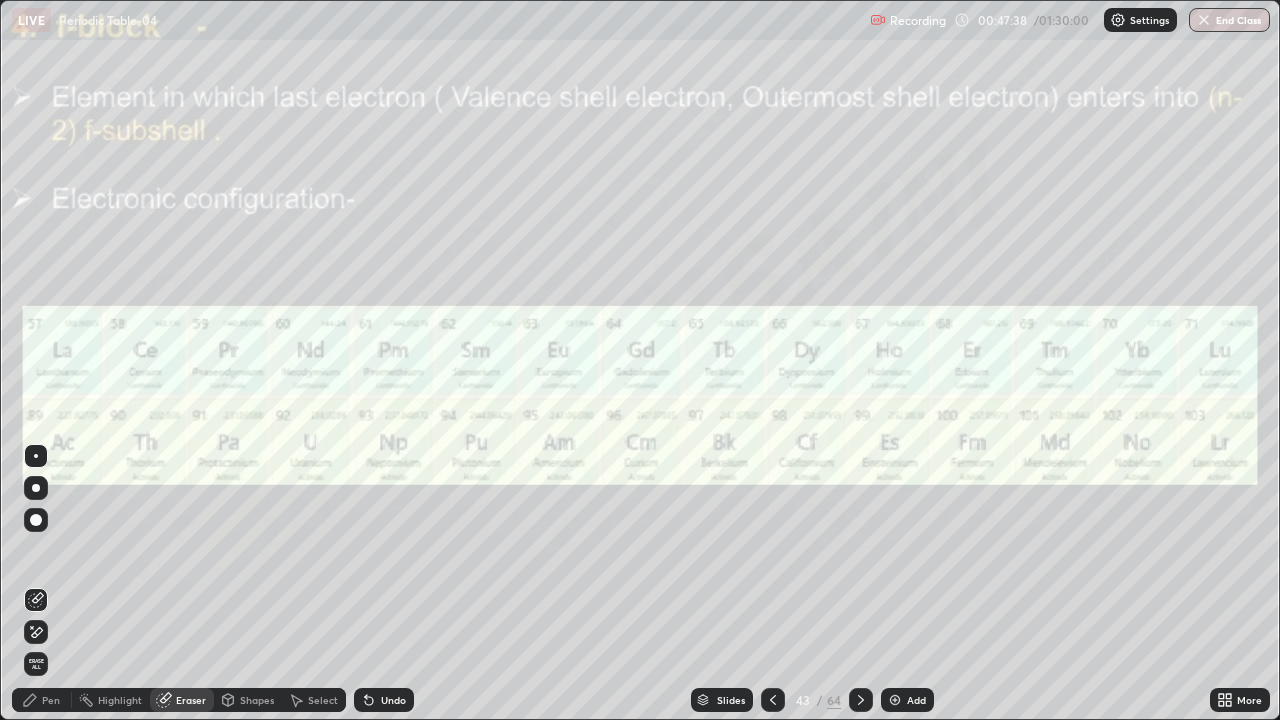 click on "Pen" at bounding box center [51, 700] 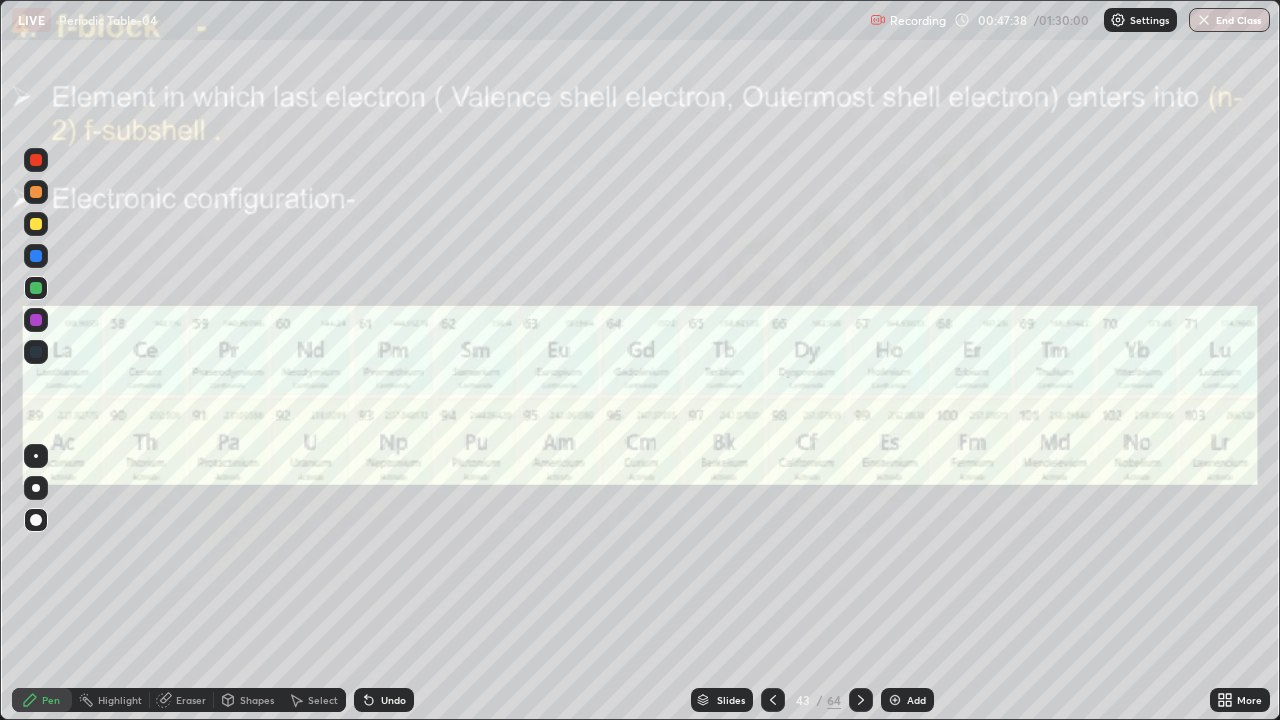 click on "Pen" at bounding box center [51, 700] 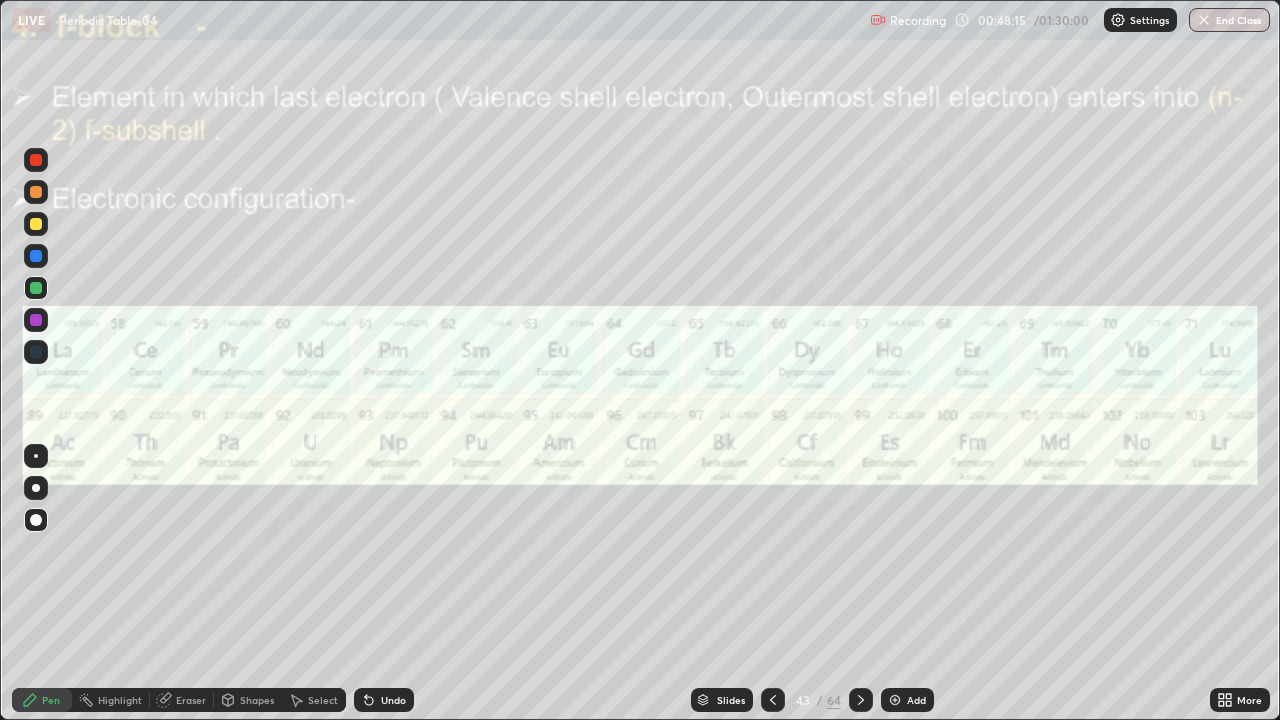 click 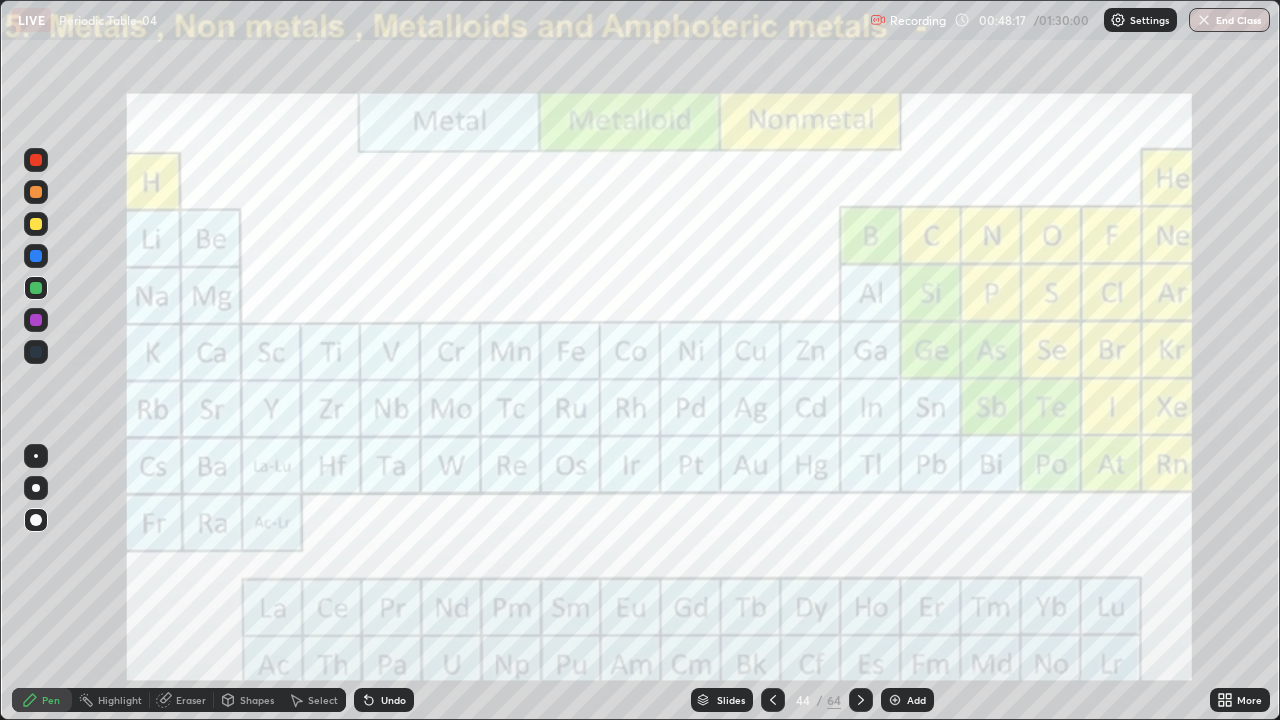 click 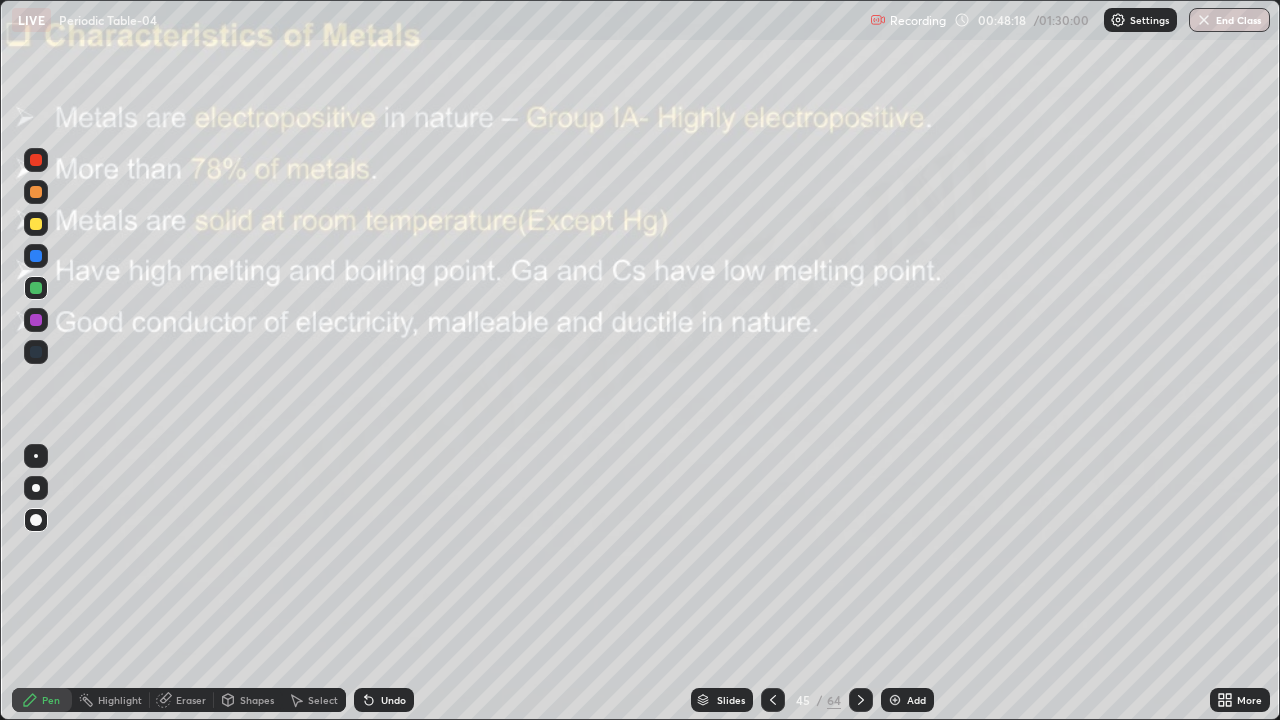 click 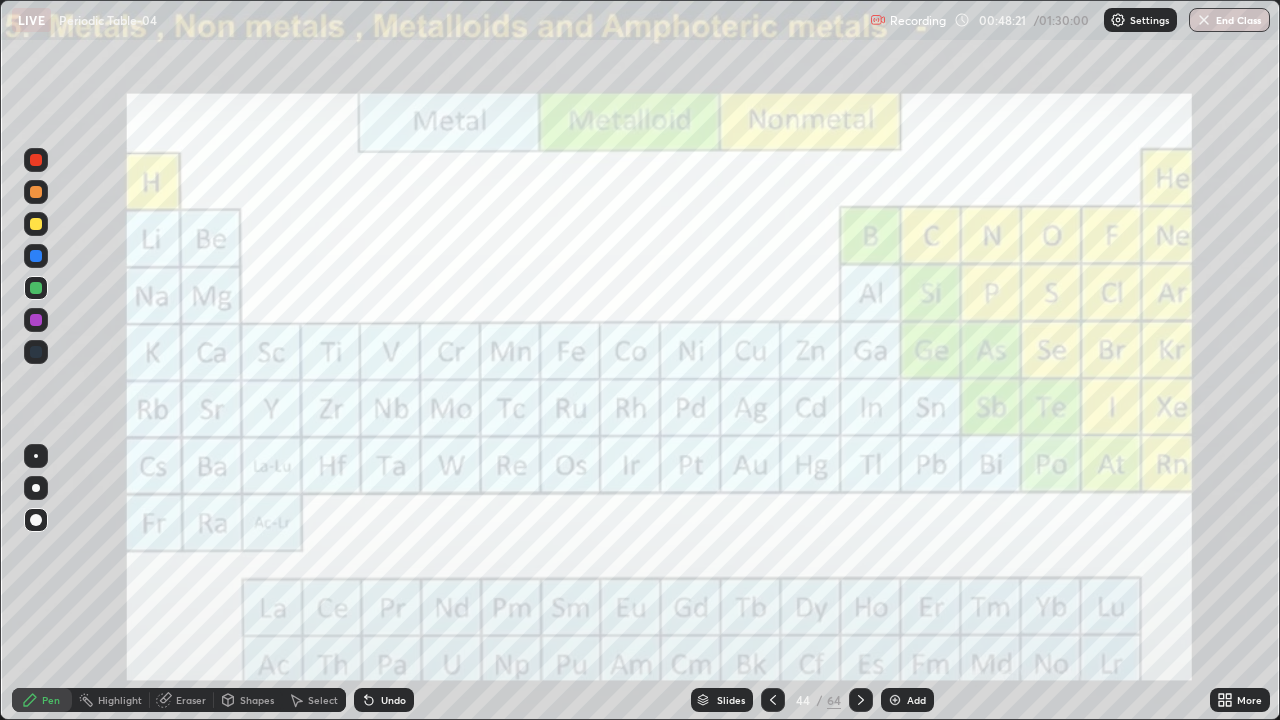 click at bounding box center [36, 256] 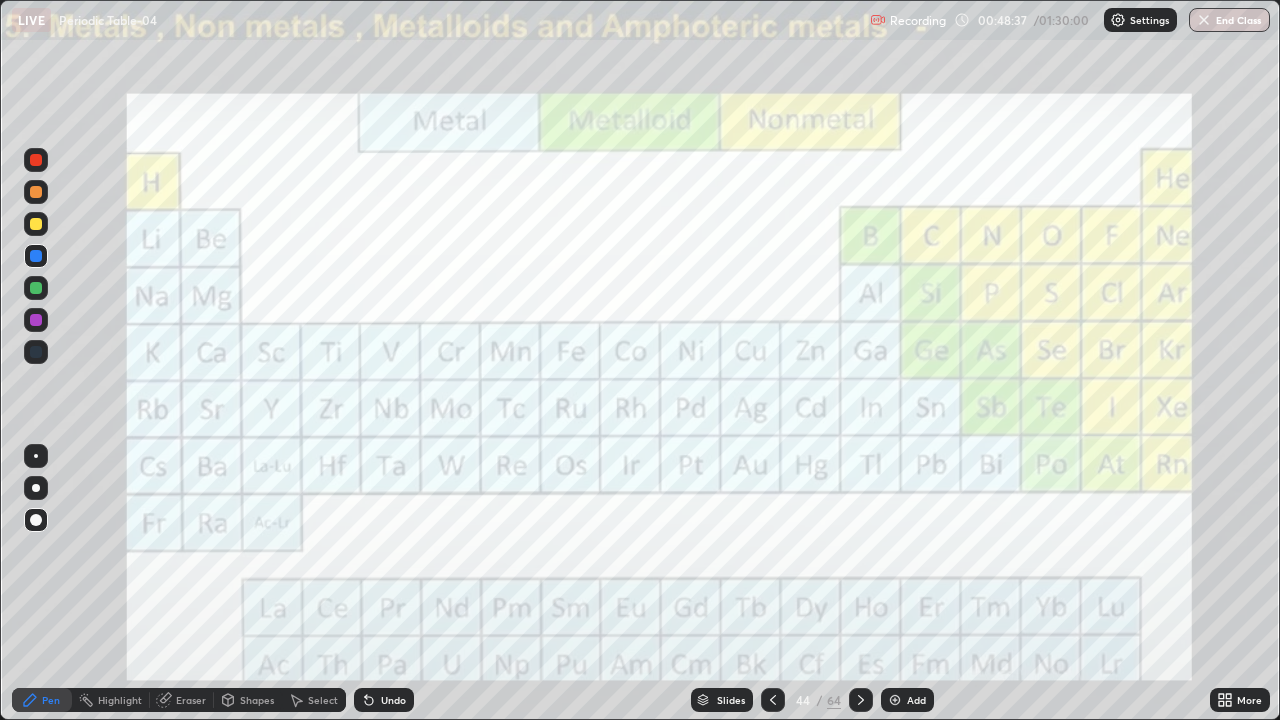 click at bounding box center (36, 224) 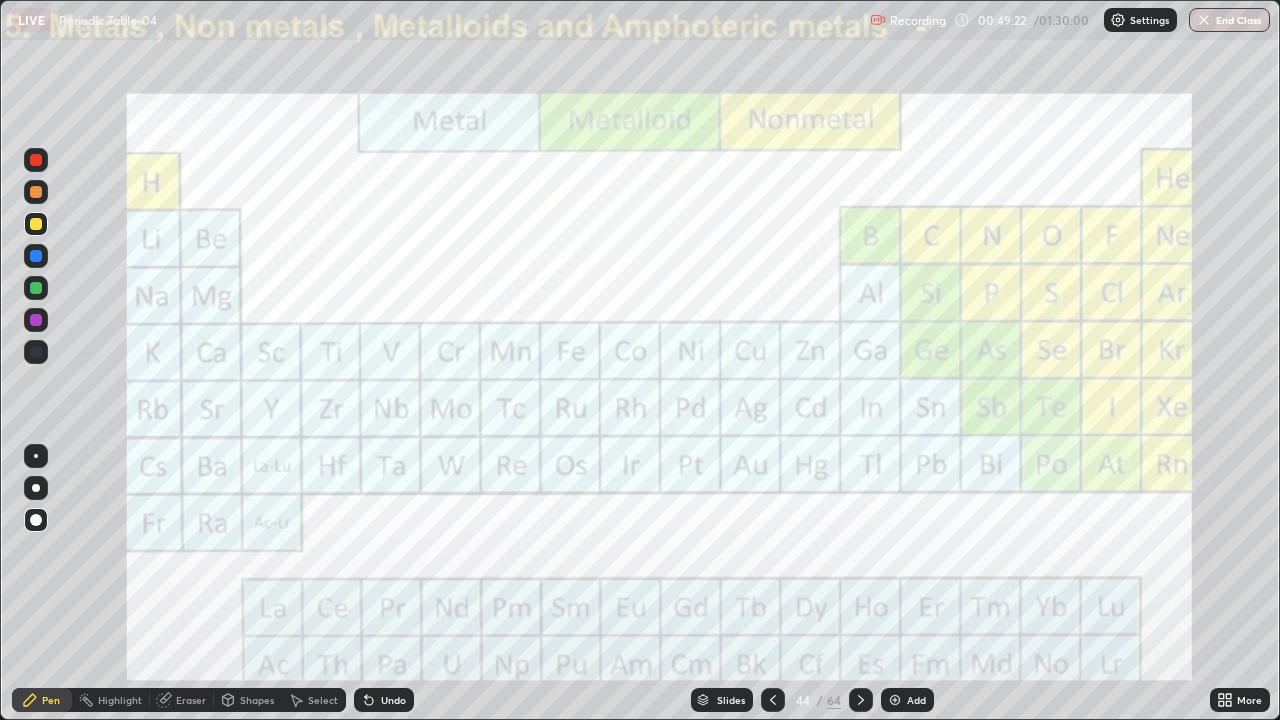 click 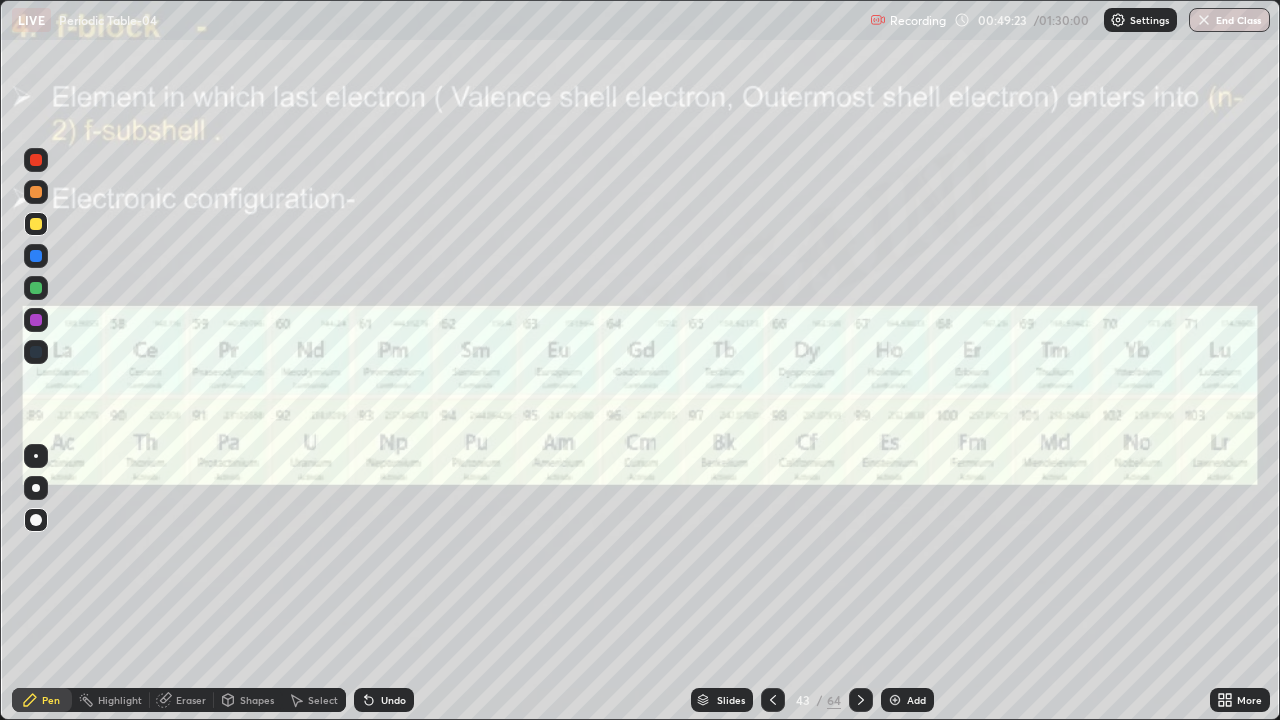 click 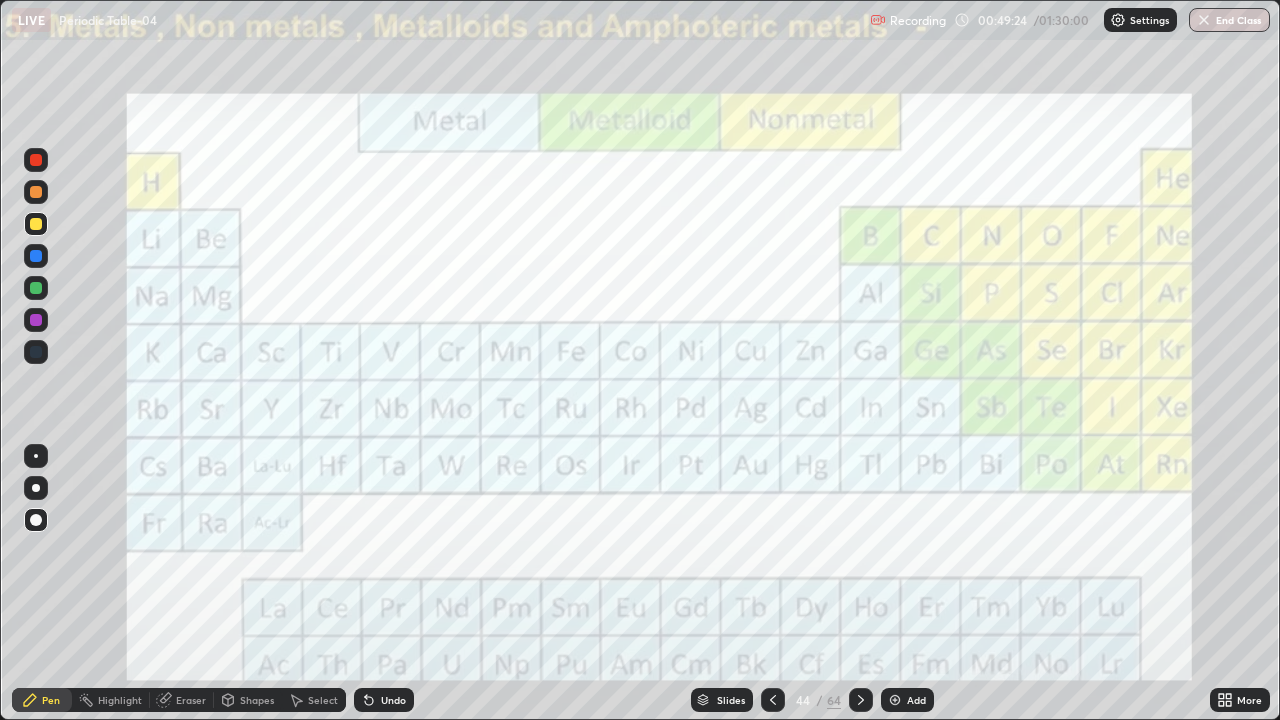 click on "Add" at bounding box center (916, 700) 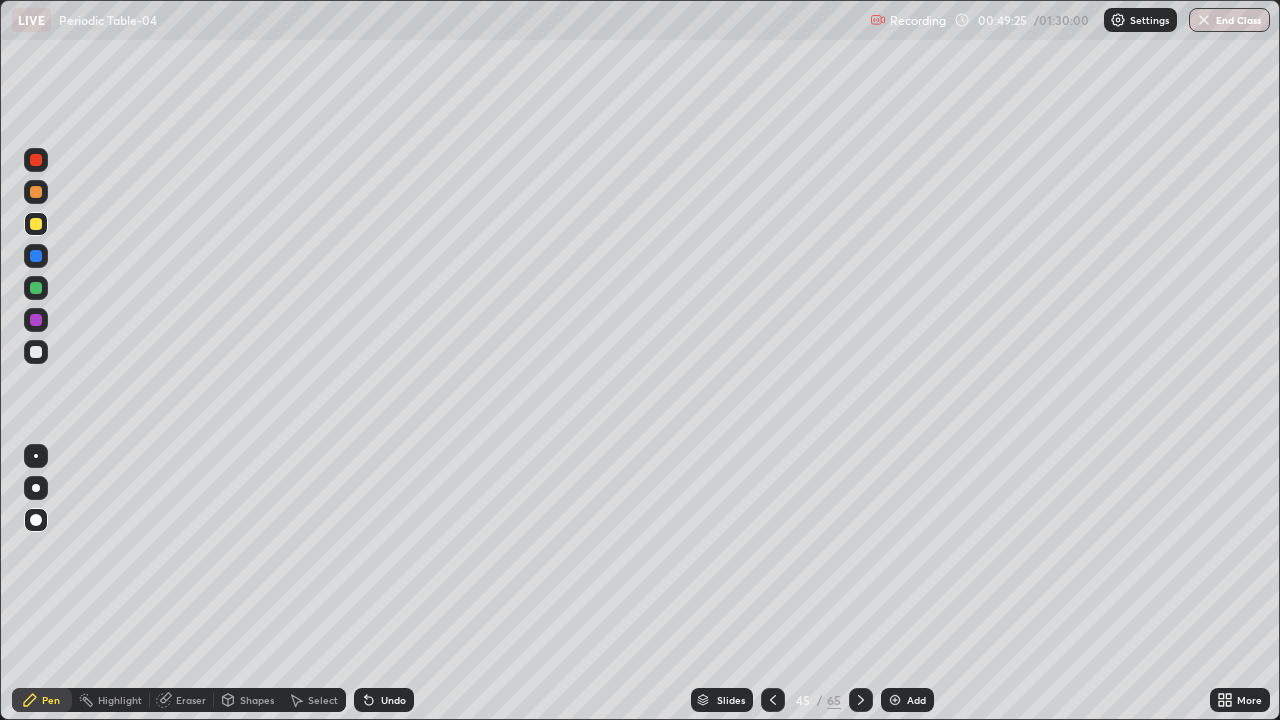 click on "Shapes" at bounding box center (257, 700) 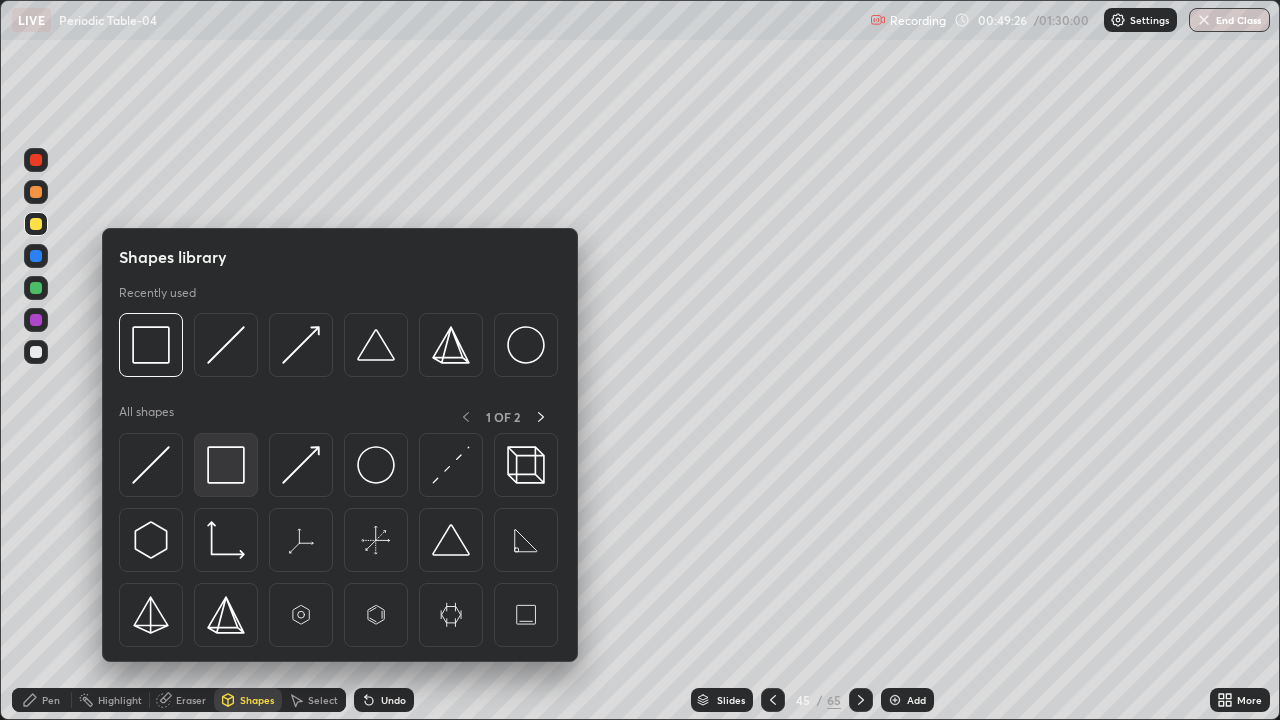 click at bounding box center [226, 465] 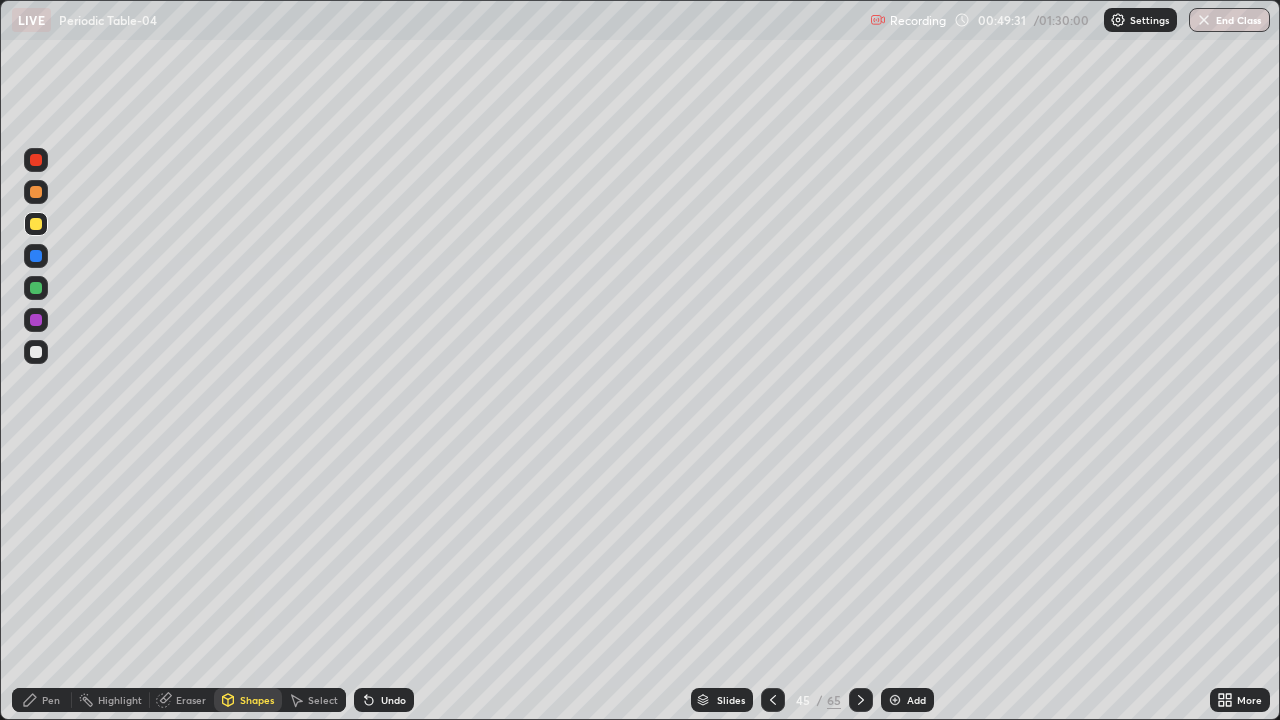 click on "Pen" at bounding box center [51, 700] 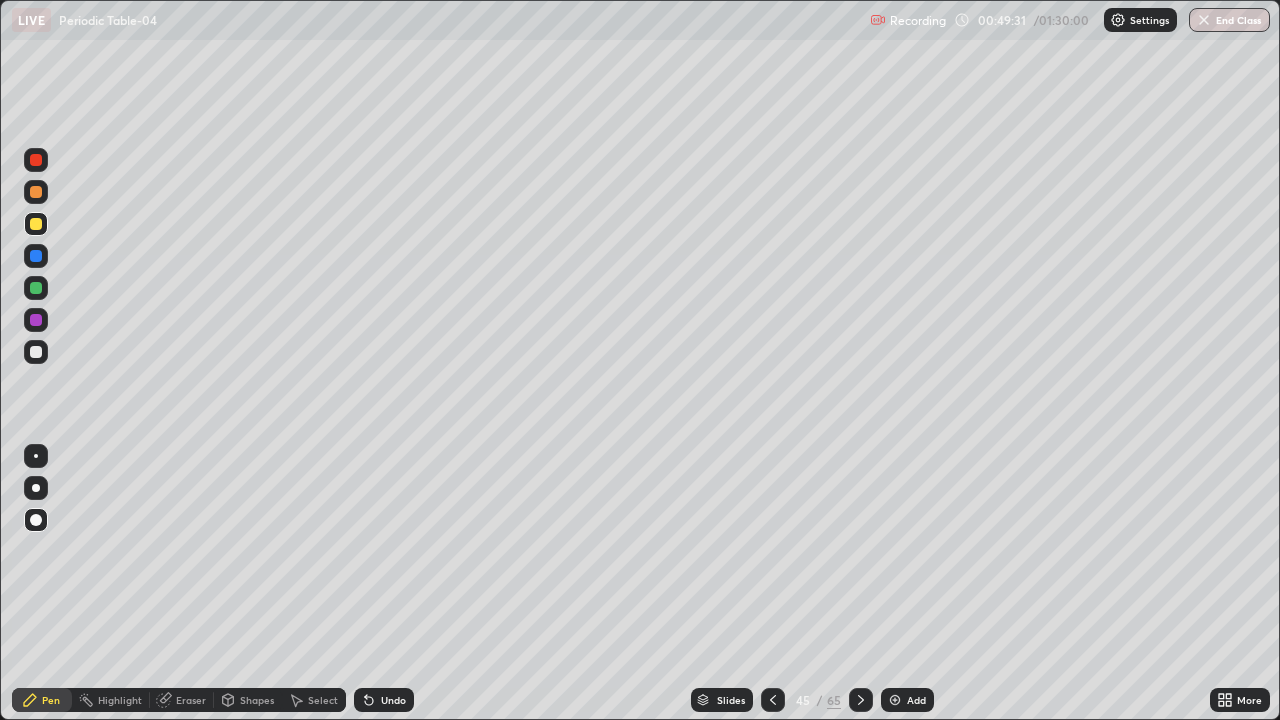 click at bounding box center [36, 352] 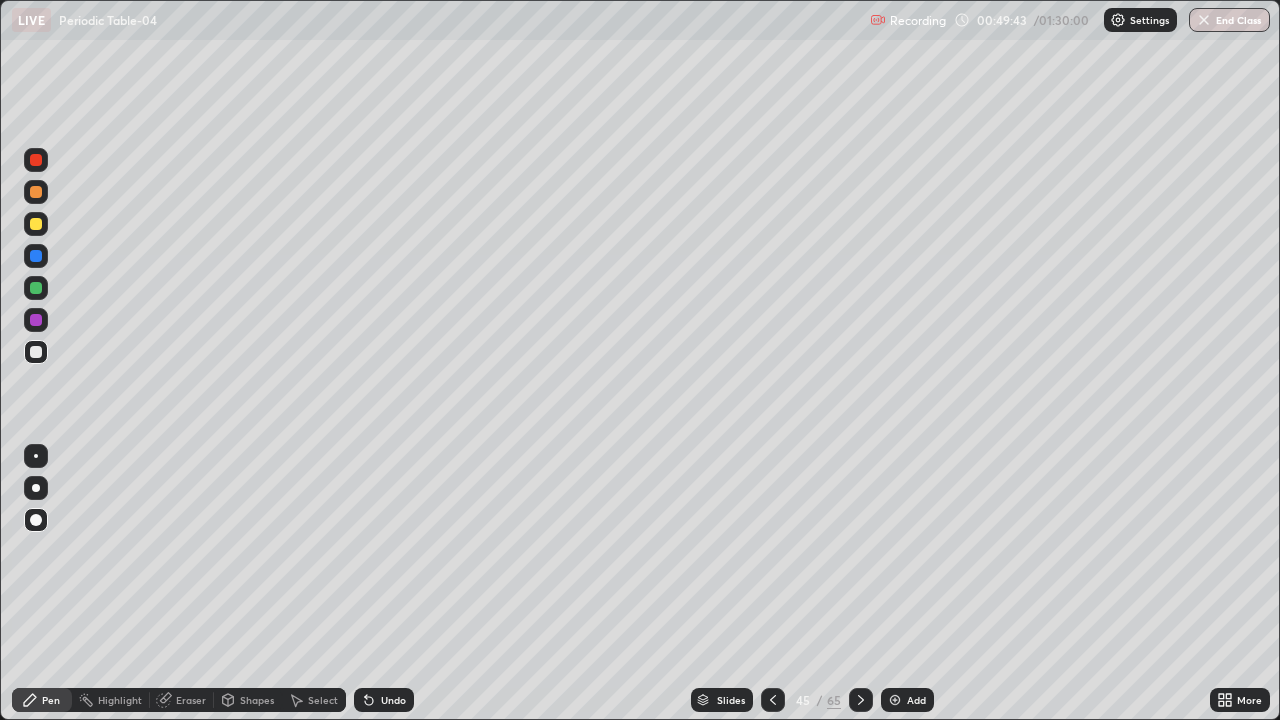 click 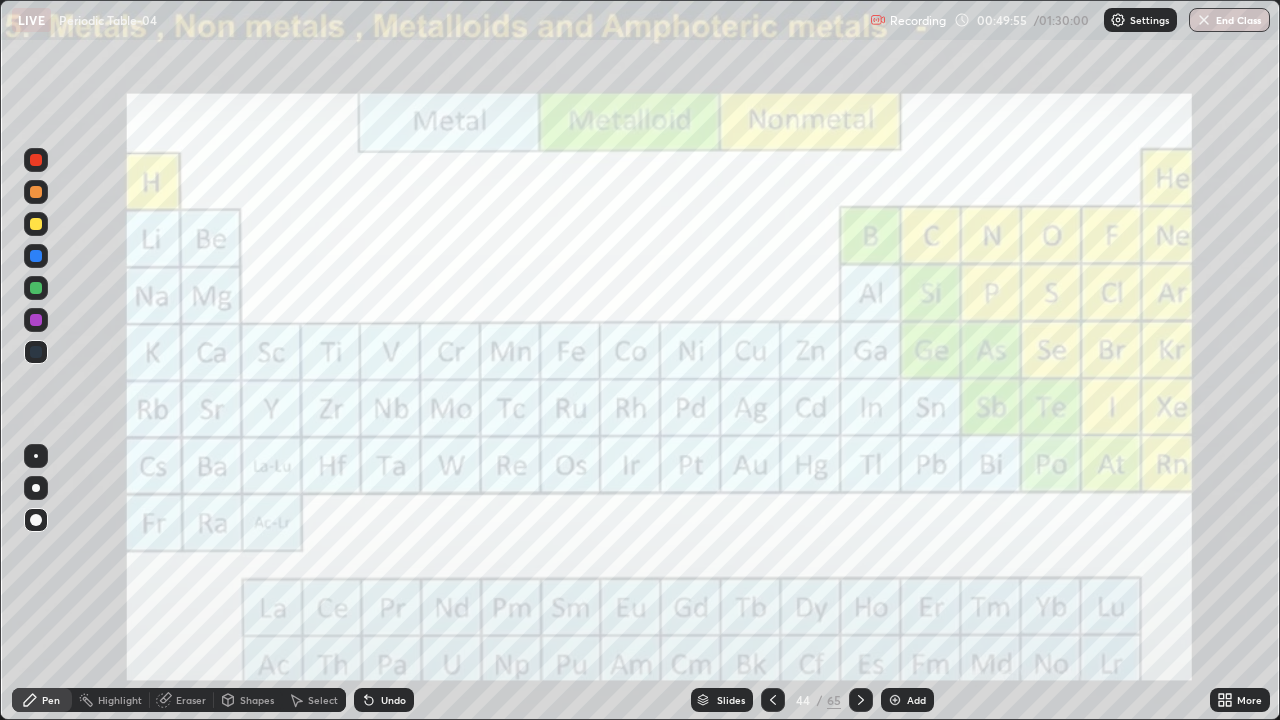 click 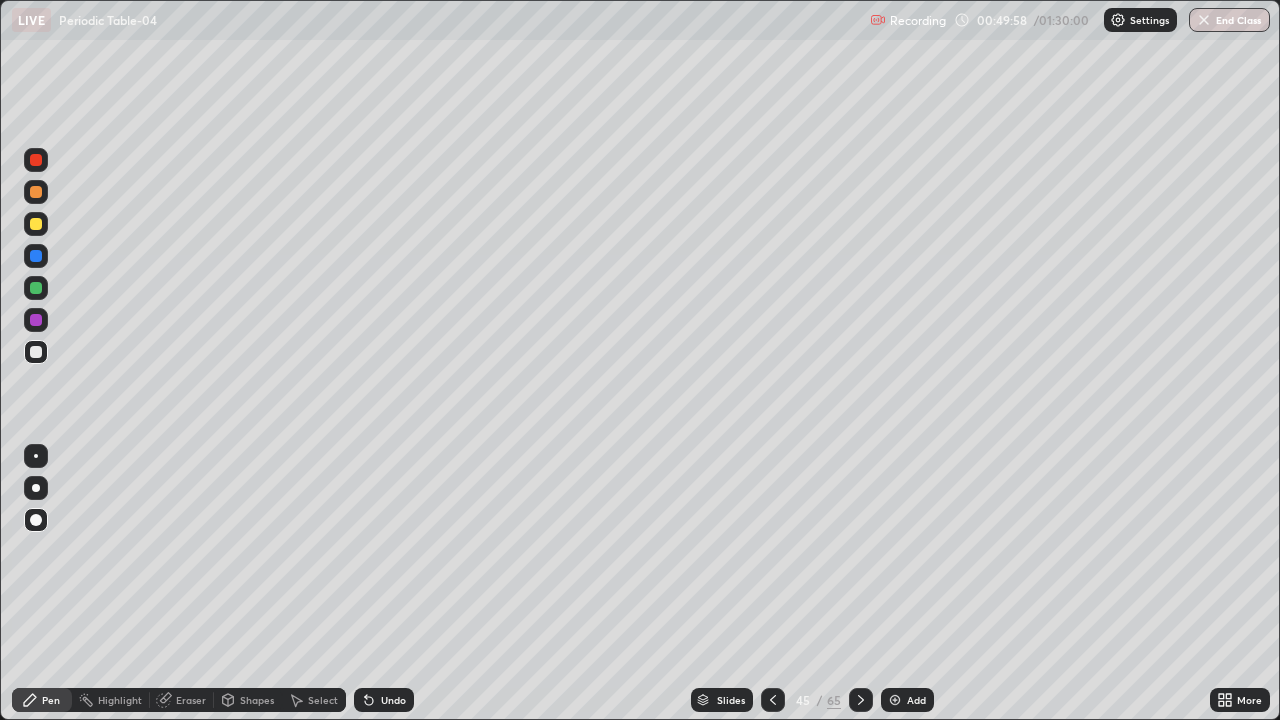 click at bounding box center [36, 352] 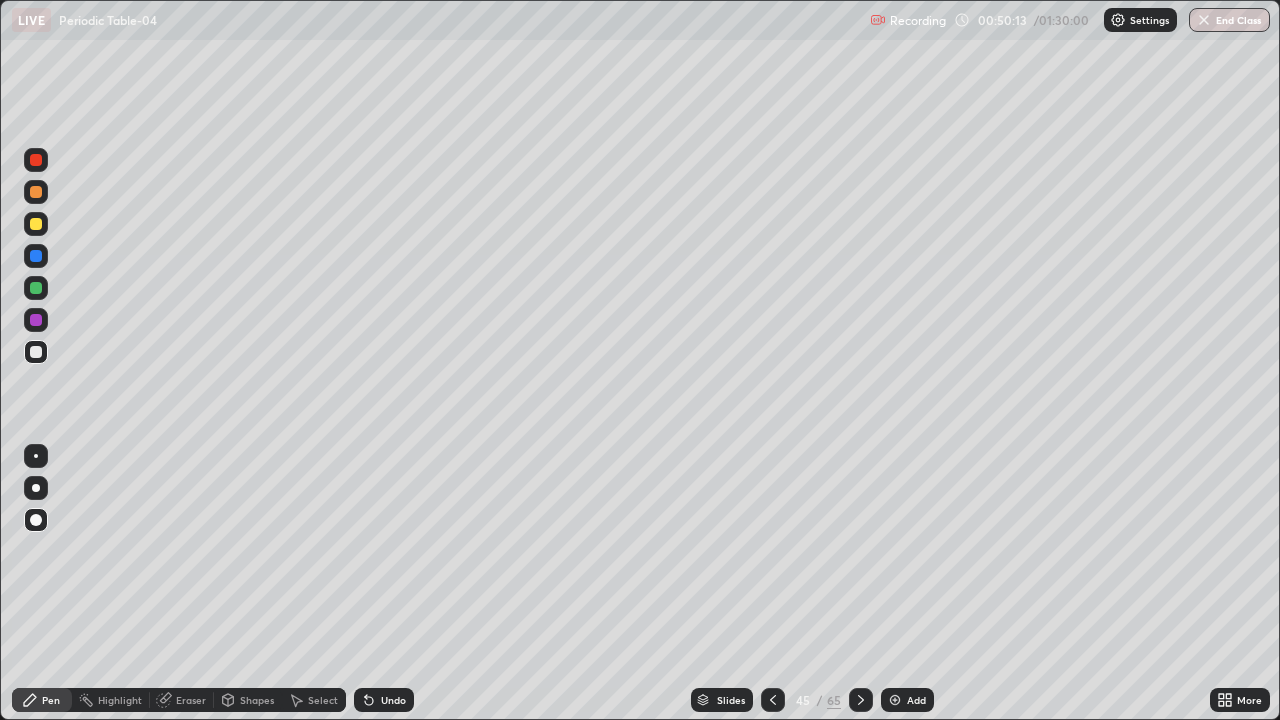 click on "Undo" at bounding box center (393, 700) 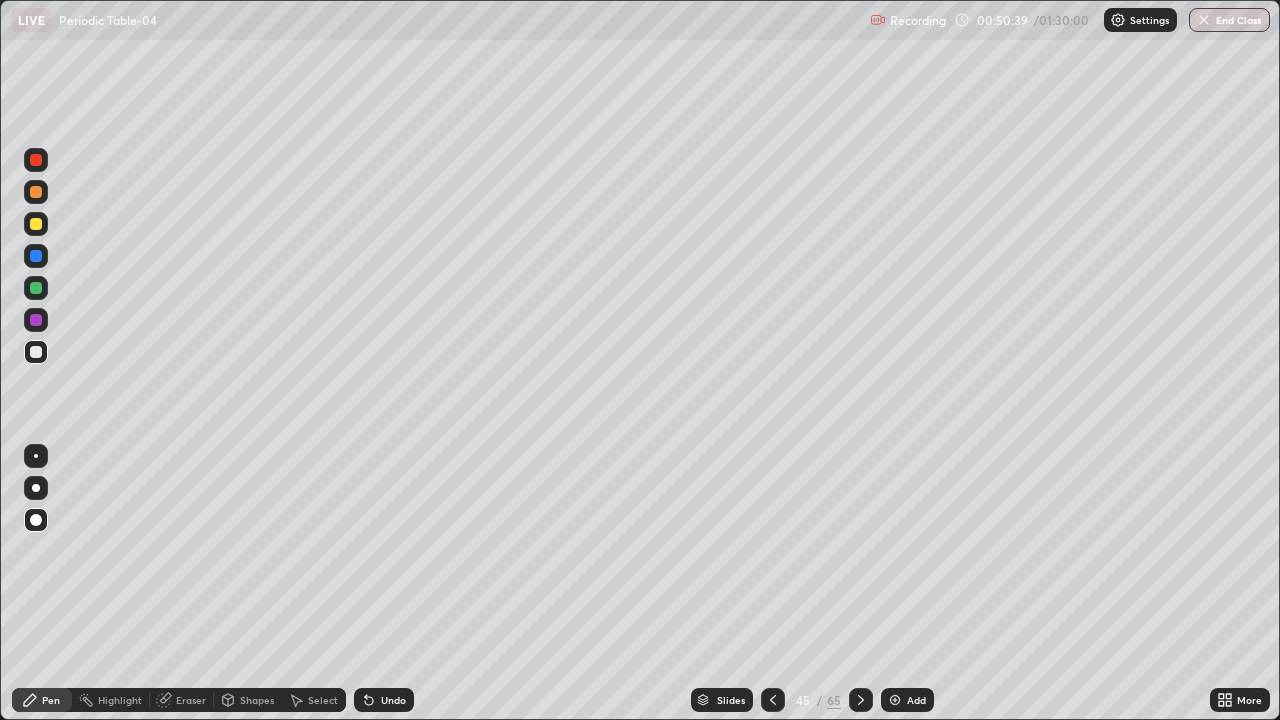 click 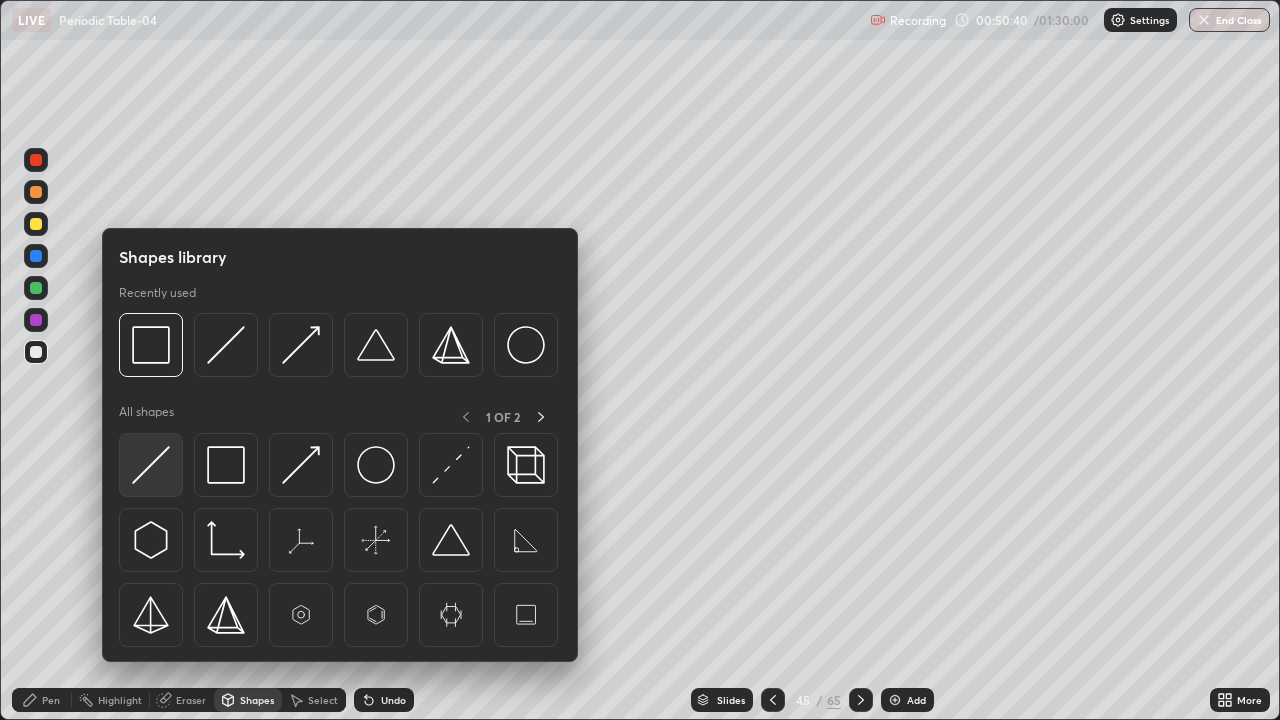 click at bounding box center [151, 465] 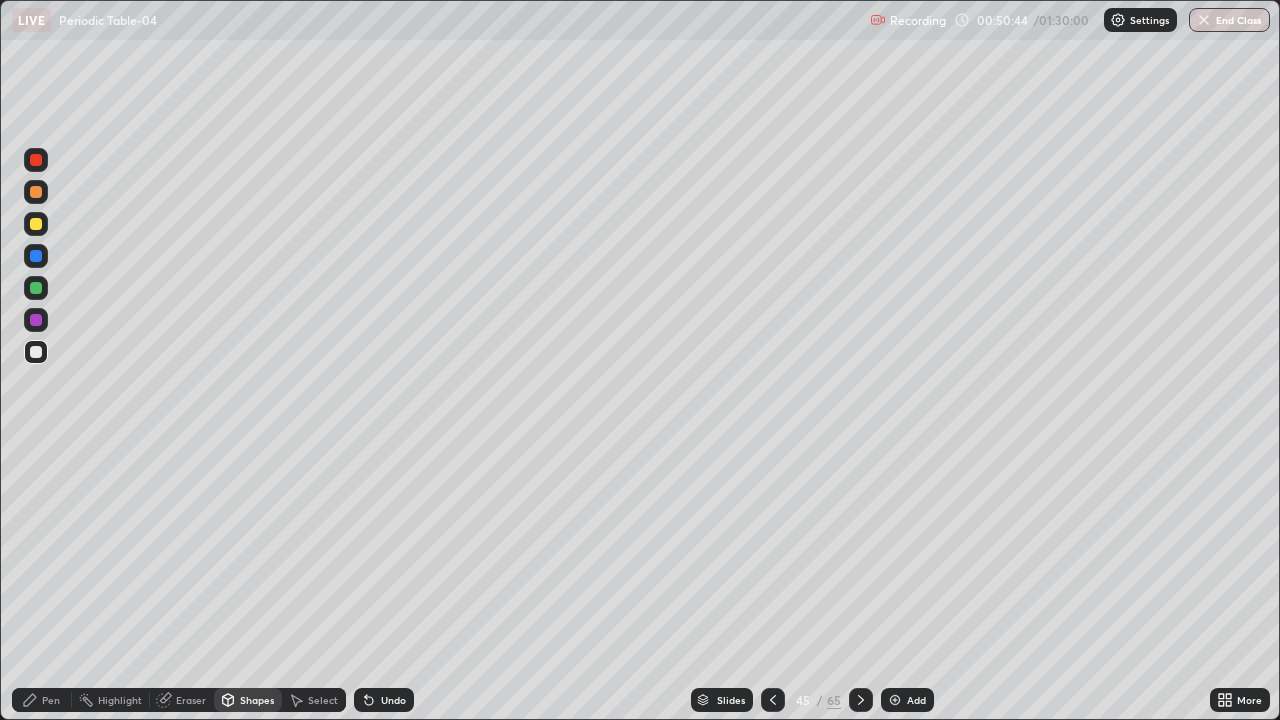 click at bounding box center [36, 320] 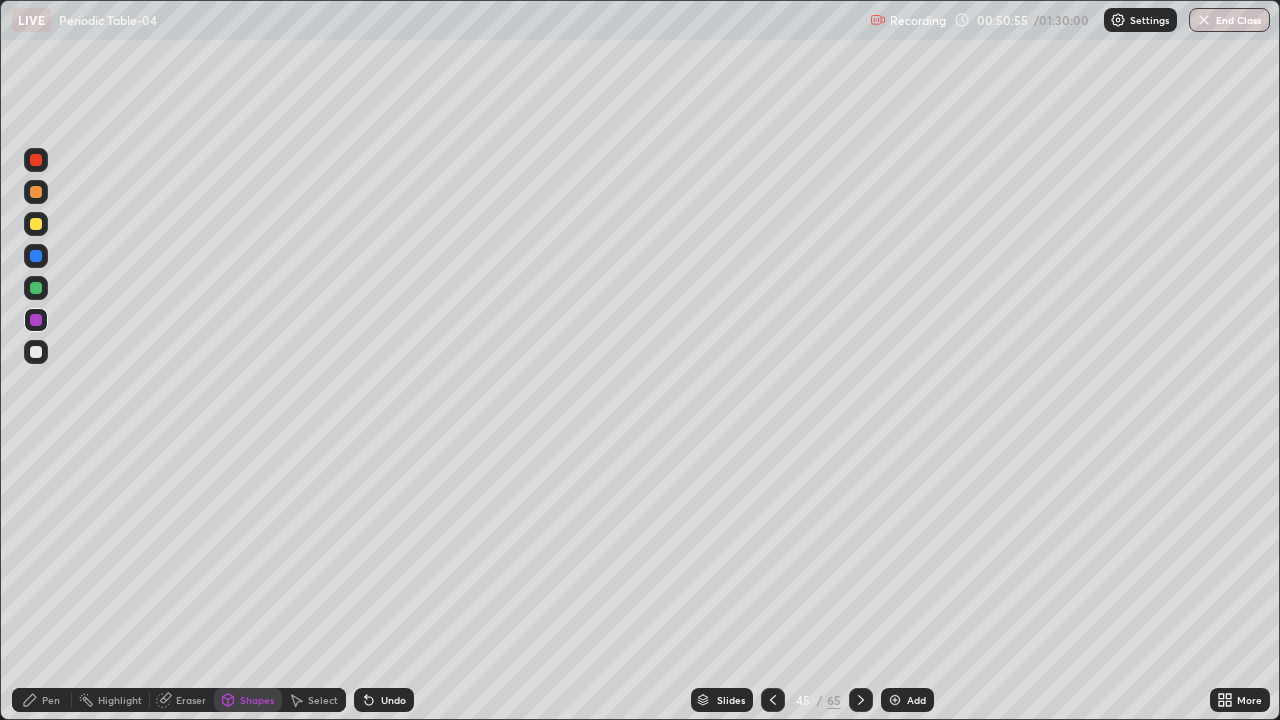 click 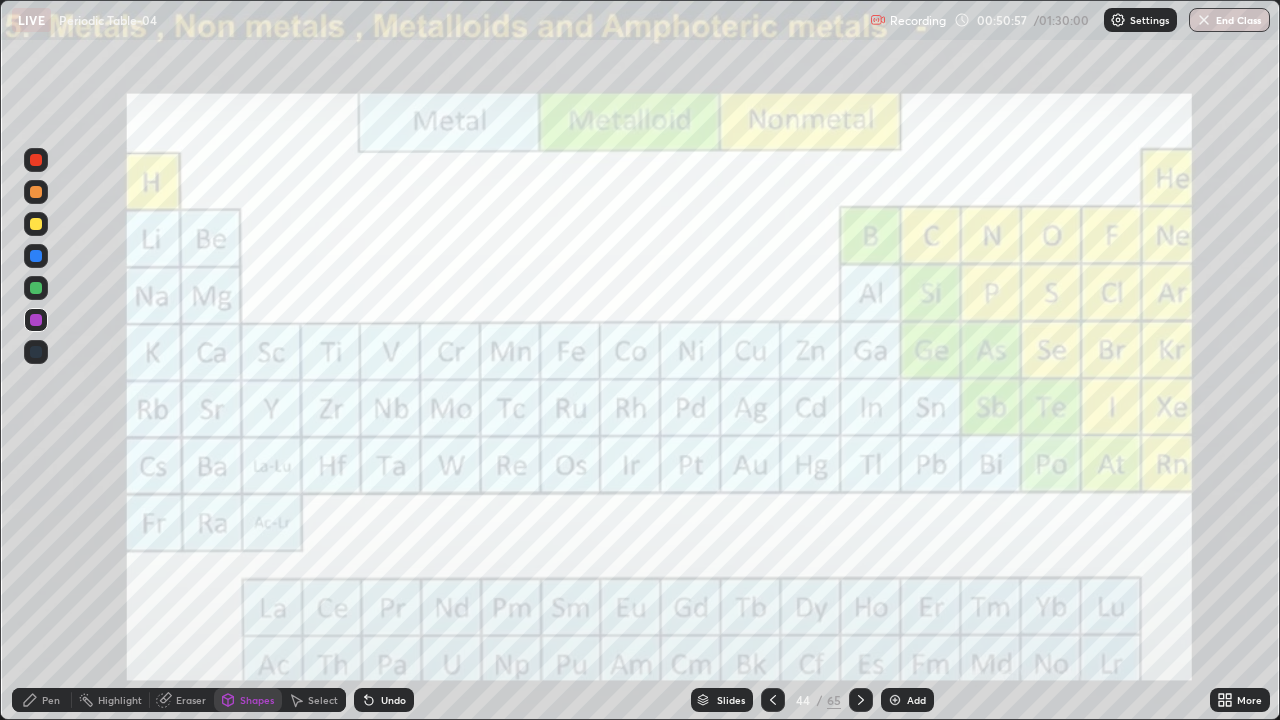 click at bounding box center (36, 224) 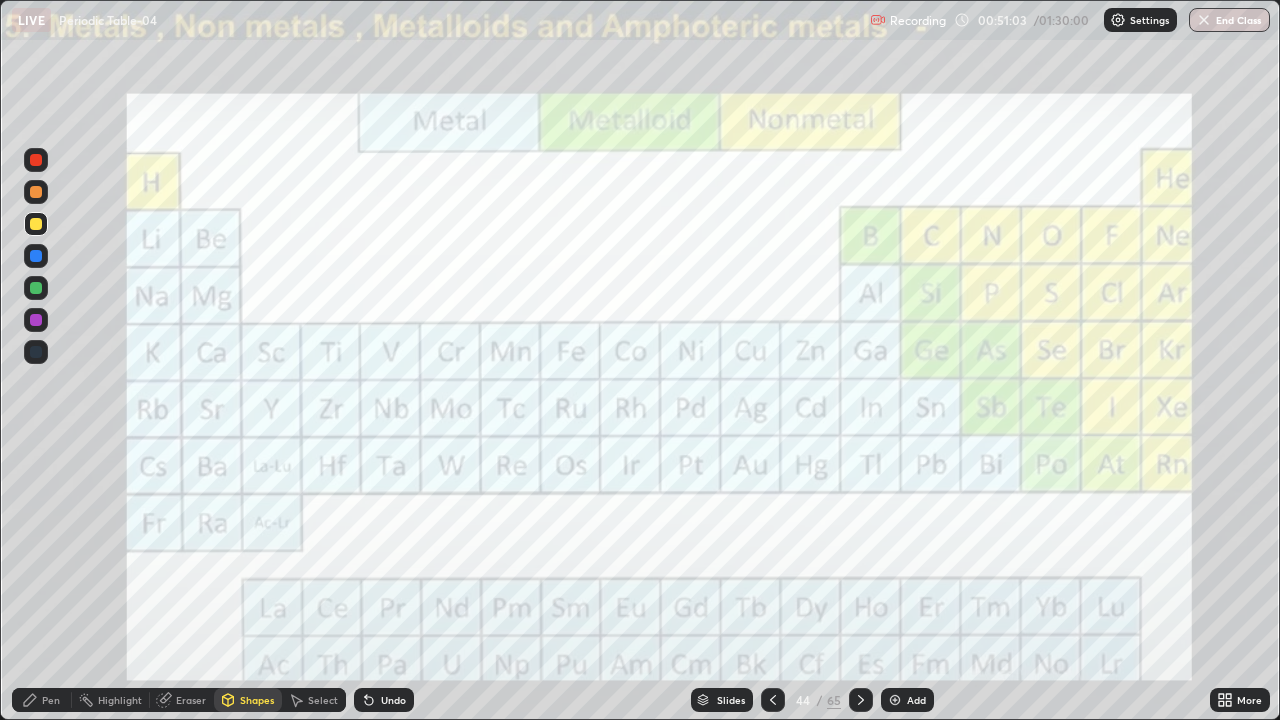 click 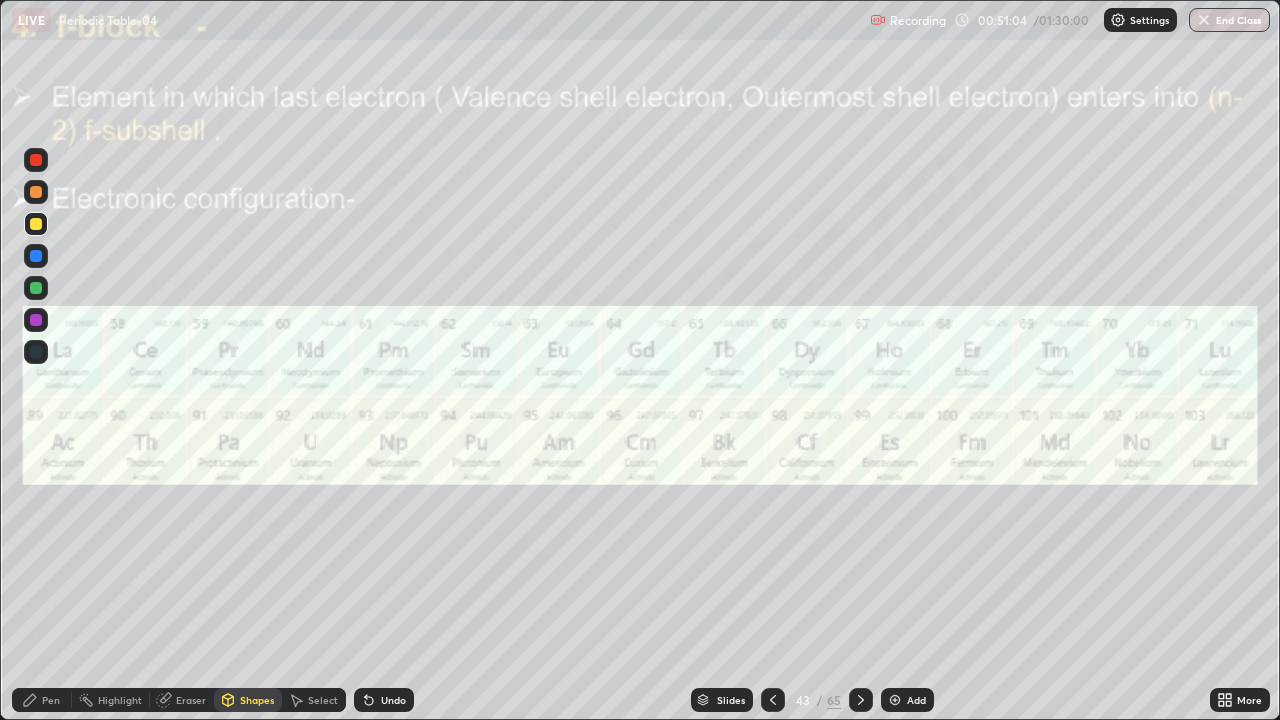 click 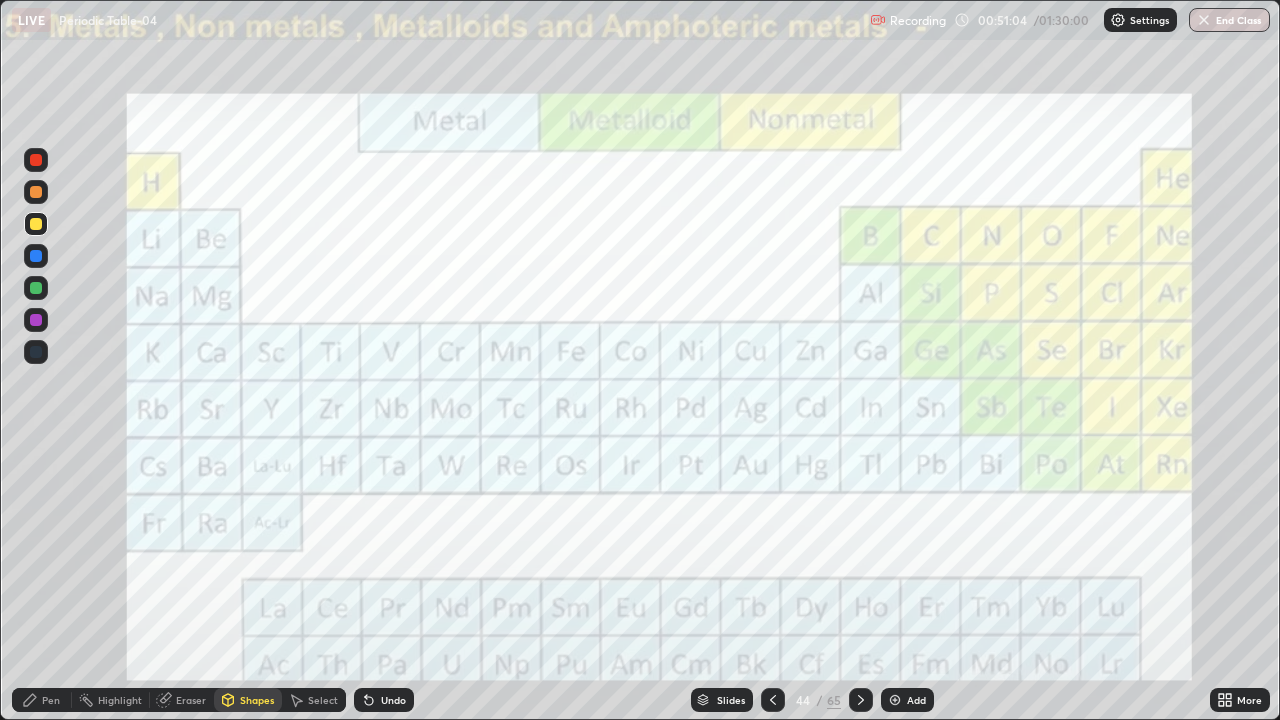 click 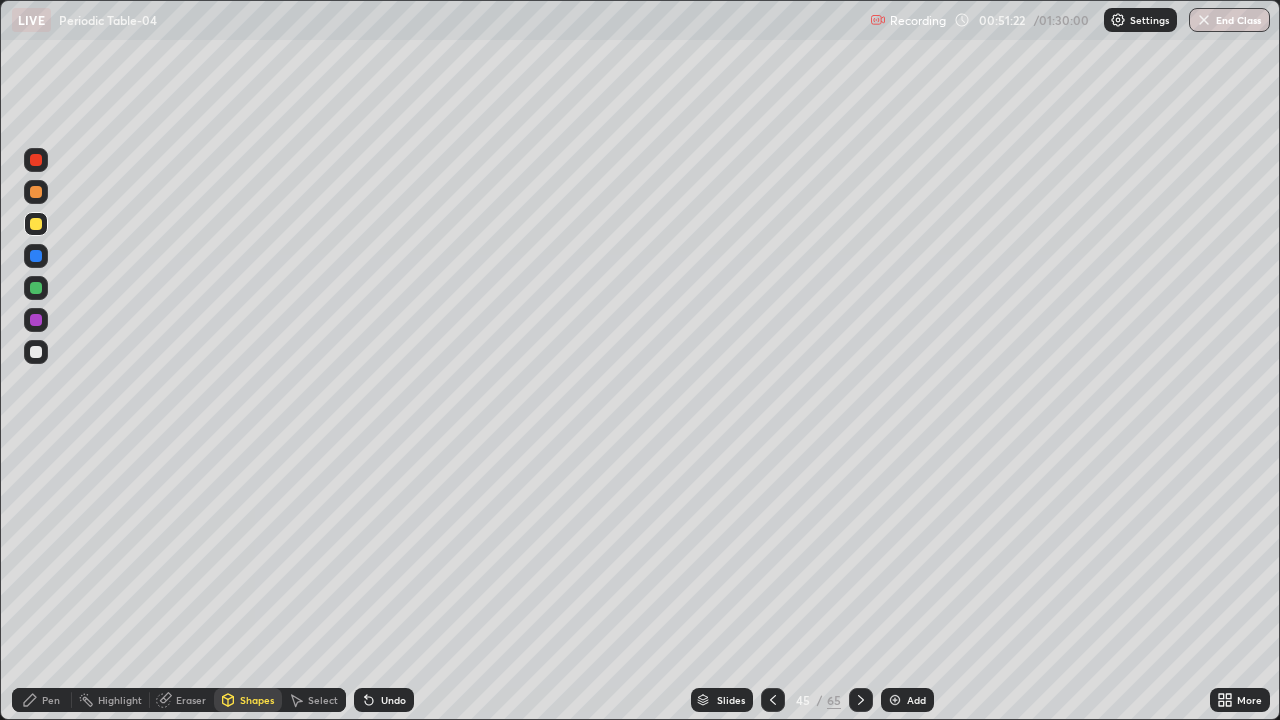 click 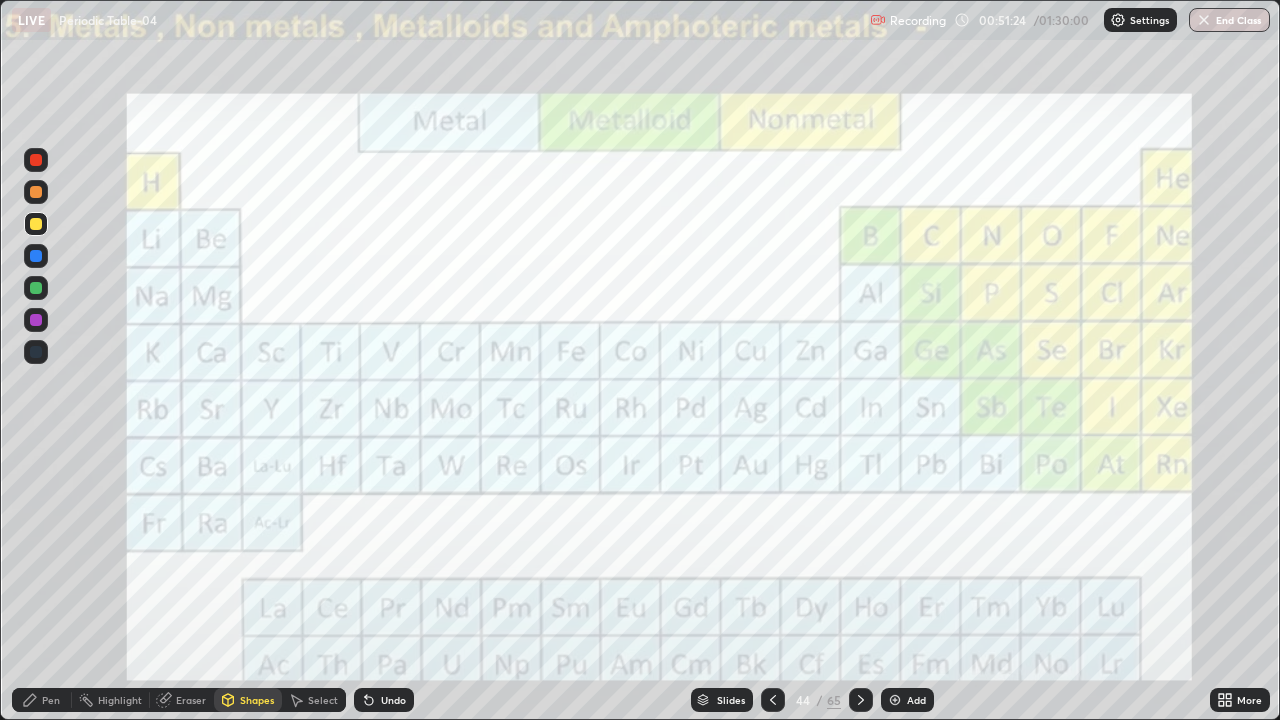 click at bounding box center (861, 700) 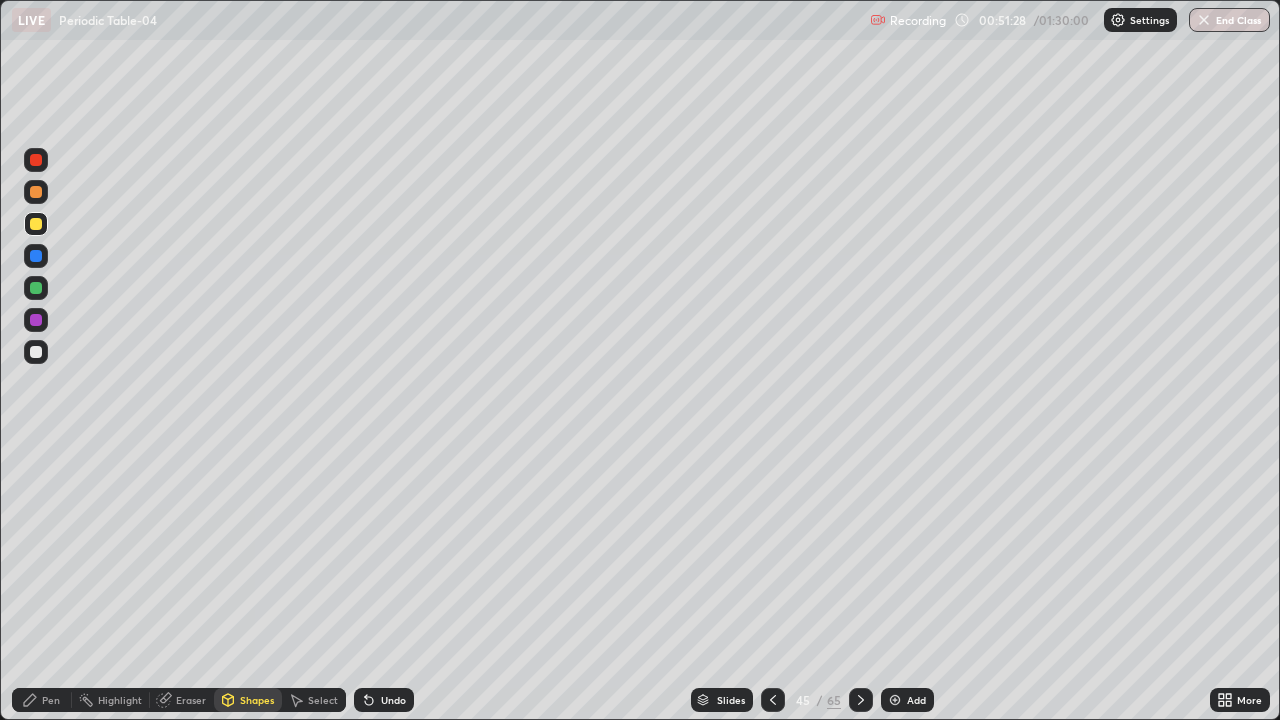 click at bounding box center (36, 320) 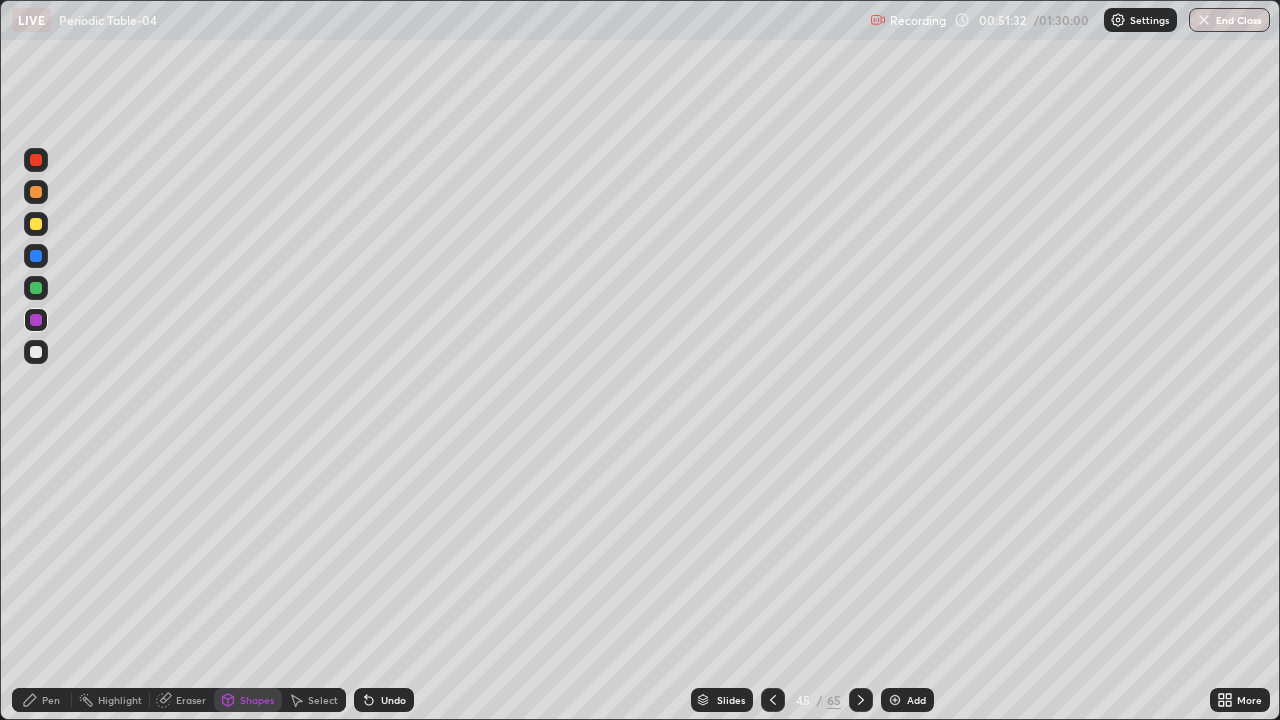 click 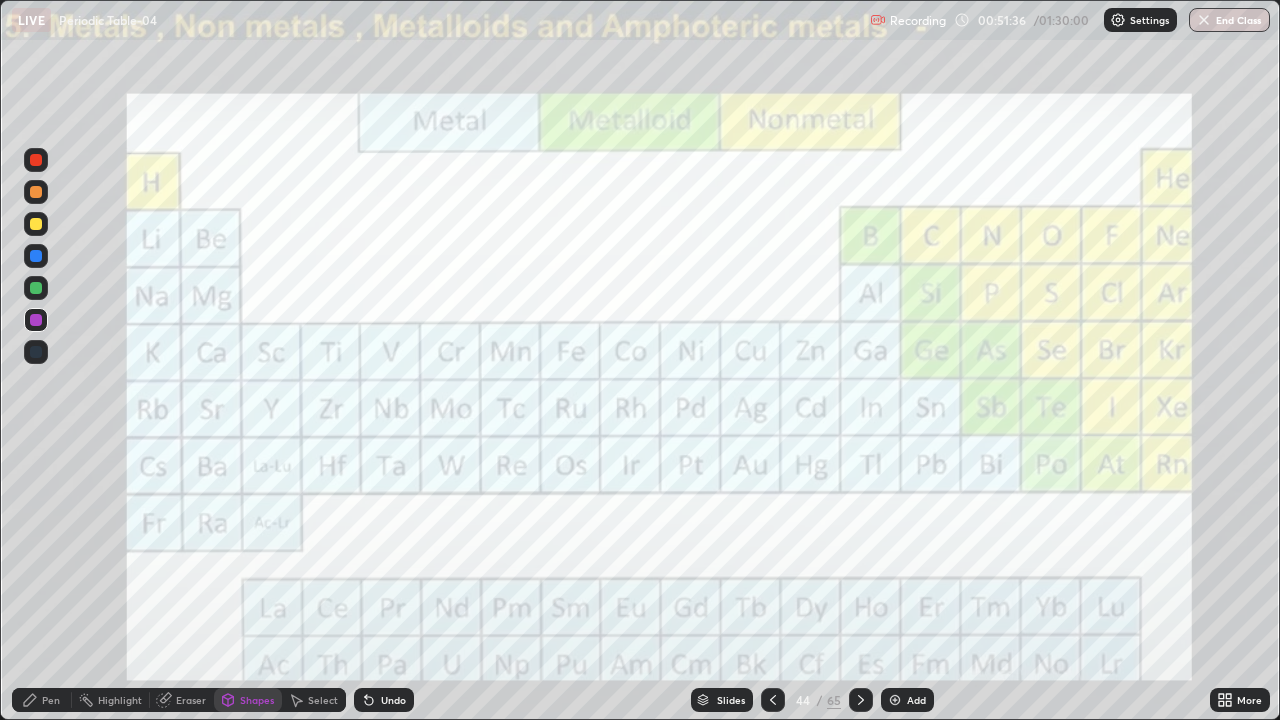 click 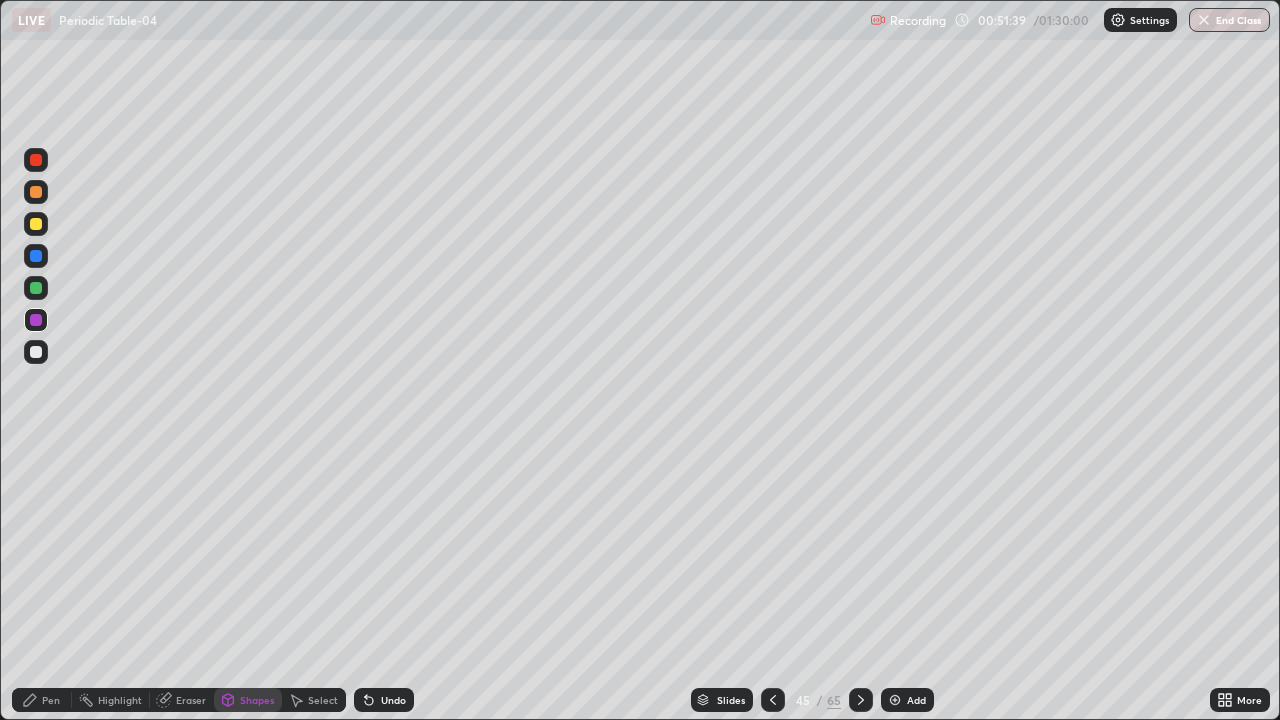click on "Eraser" at bounding box center [191, 700] 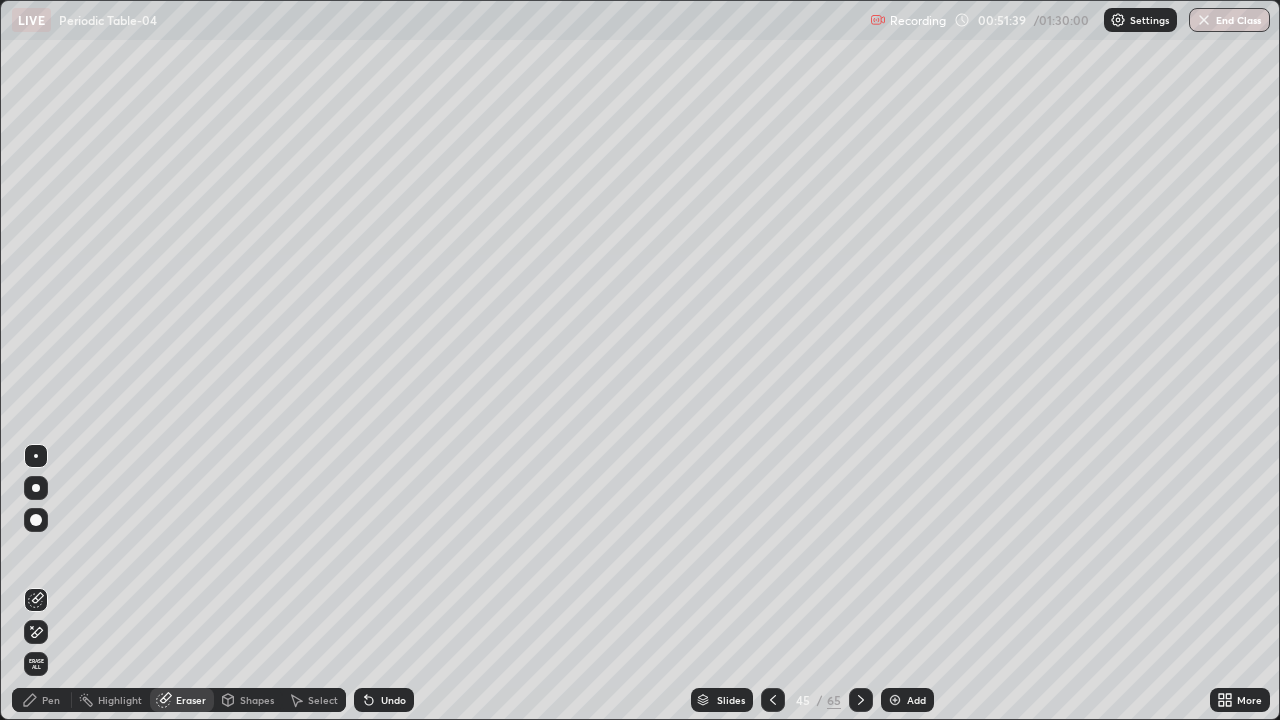 click on "Shapes" at bounding box center [257, 700] 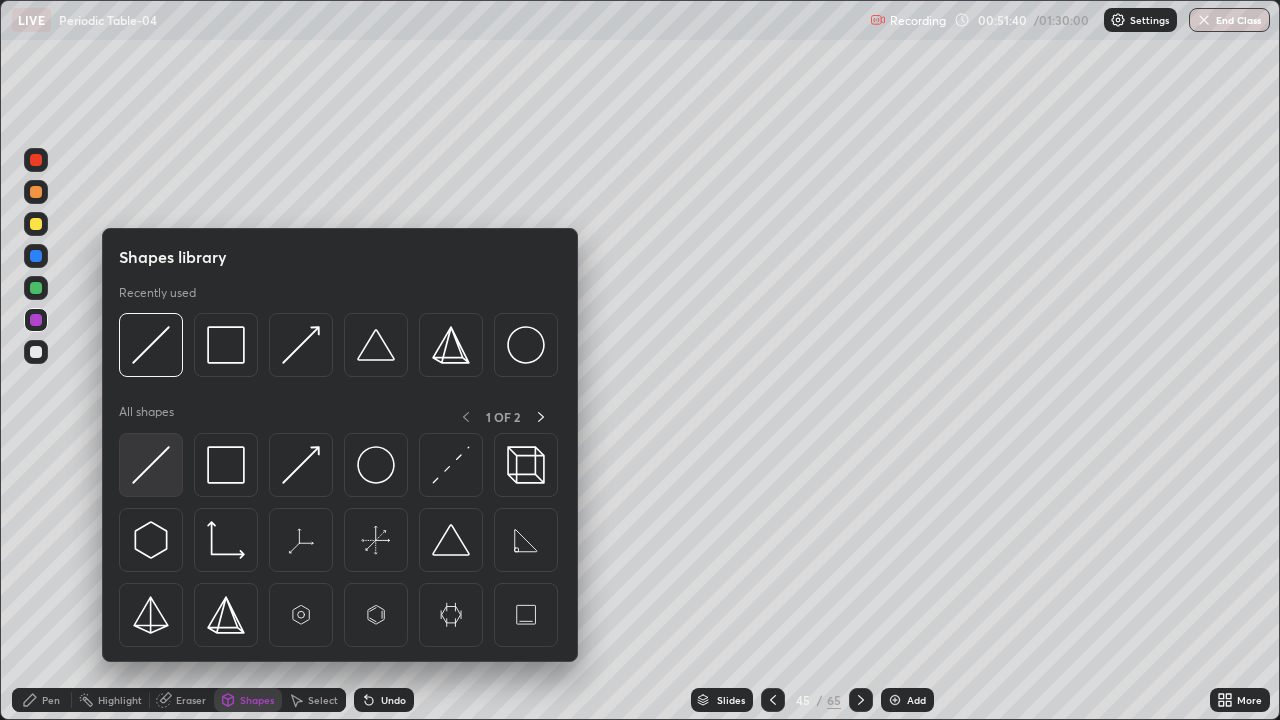 click at bounding box center [151, 465] 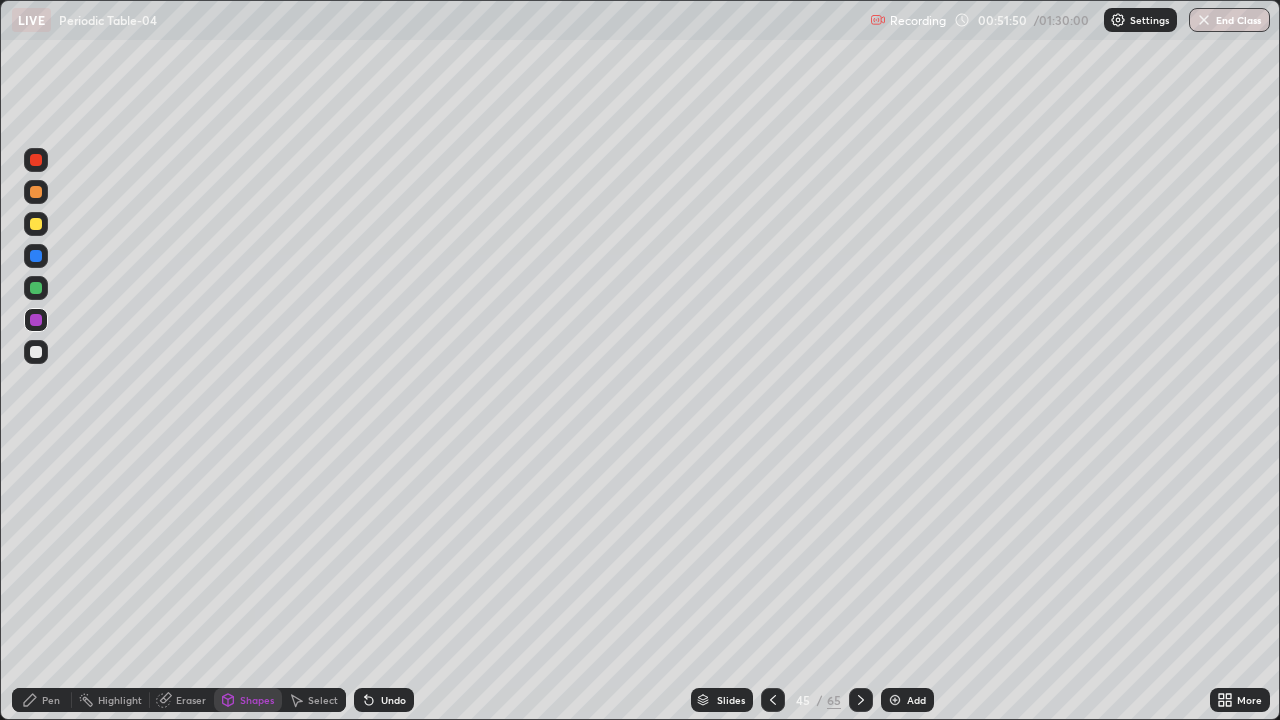click at bounding box center [36, 224] 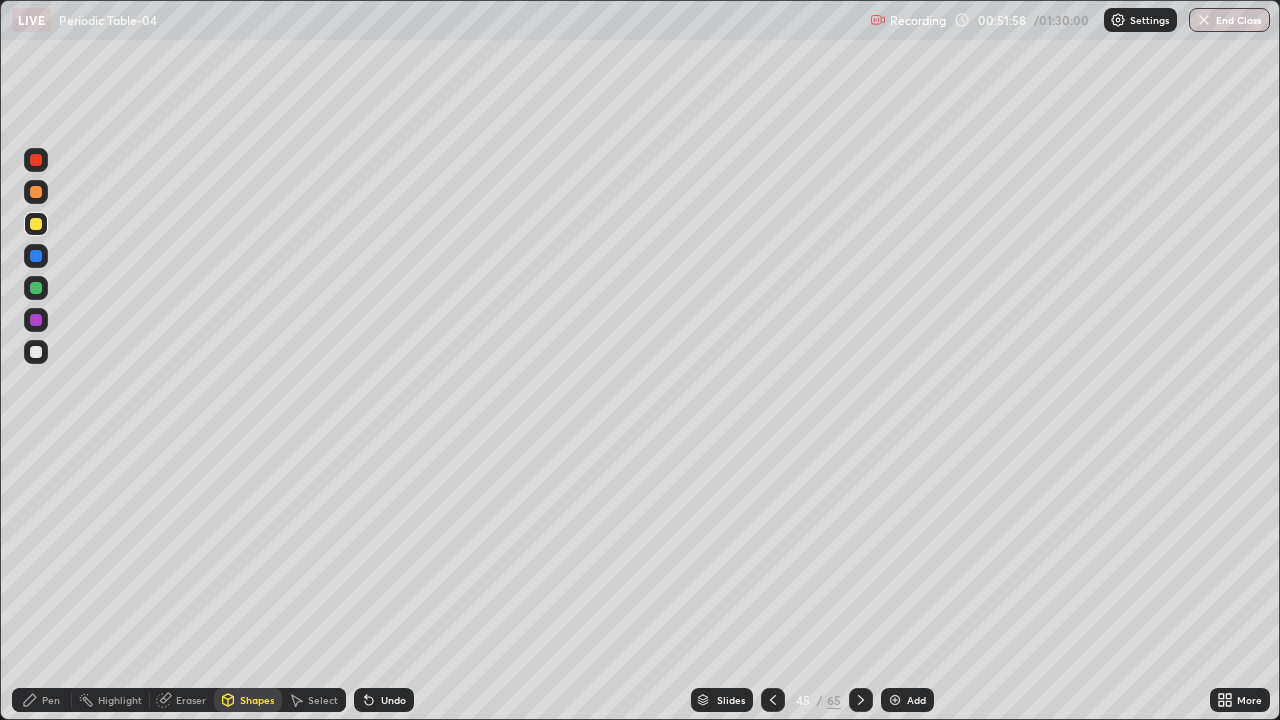 click at bounding box center [36, 288] 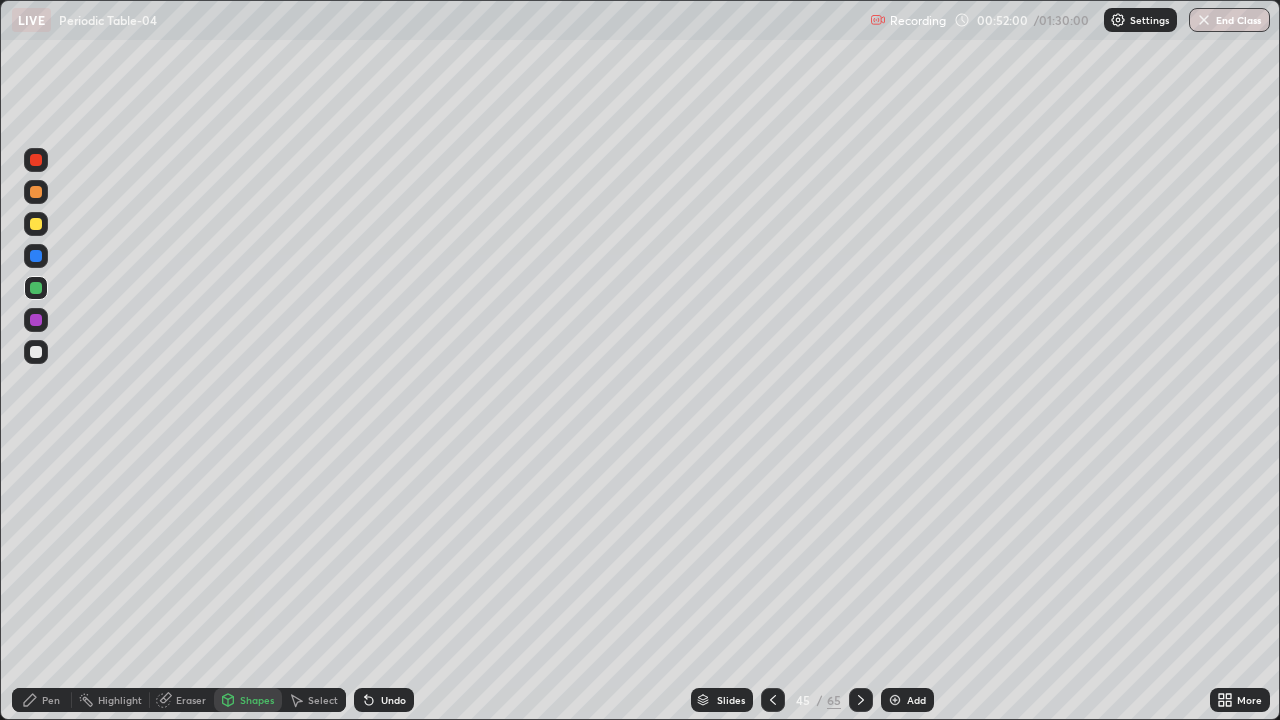 click on "Undo" at bounding box center [393, 700] 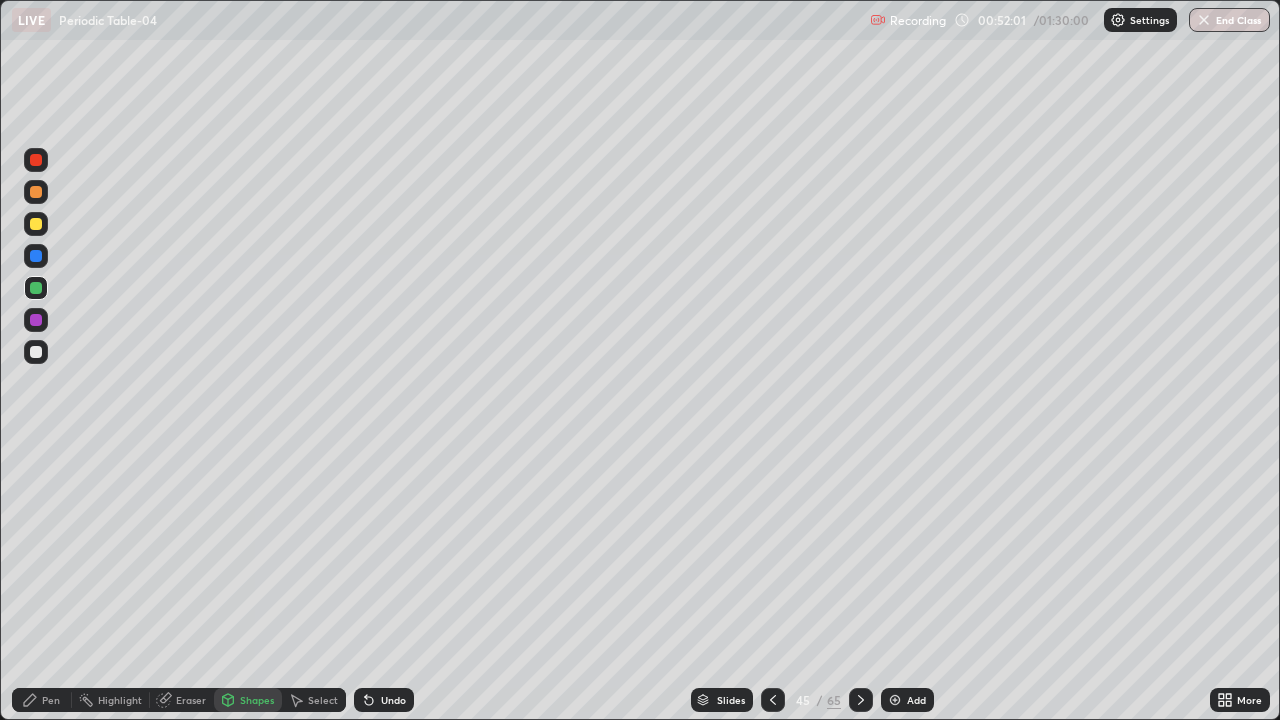 click on "Pen" at bounding box center (42, 700) 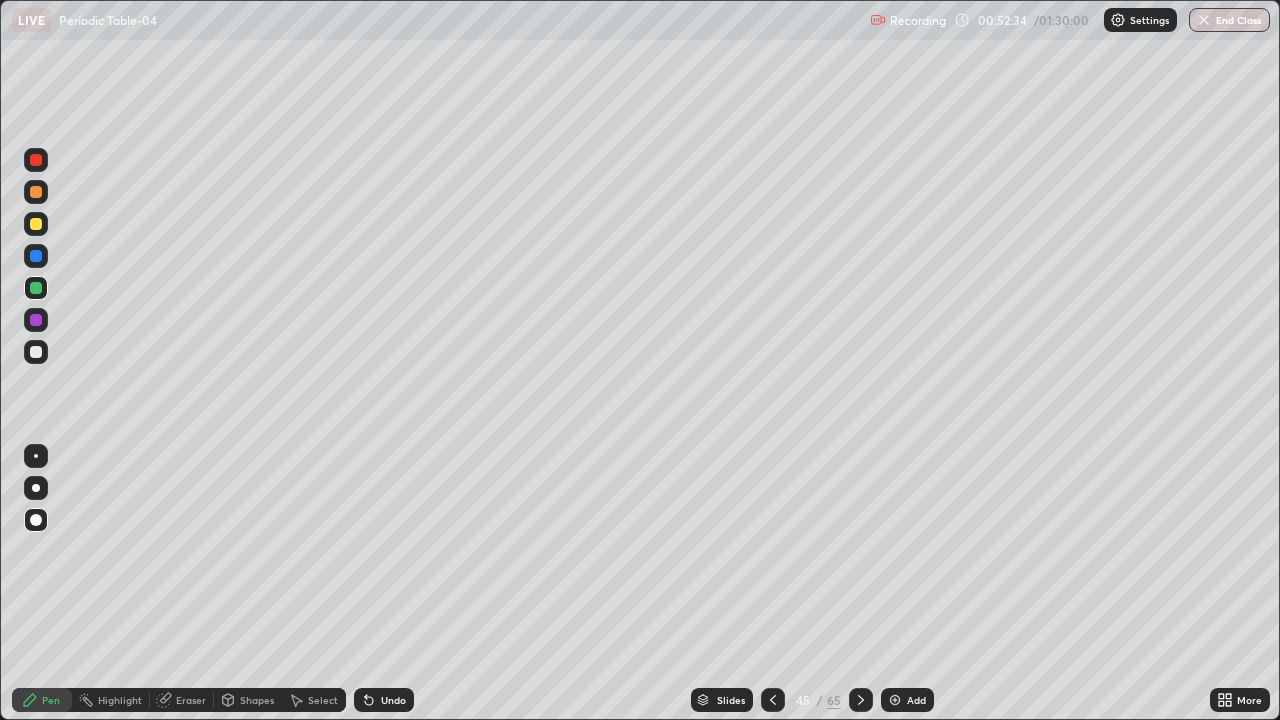 click on "Eraser" at bounding box center [191, 700] 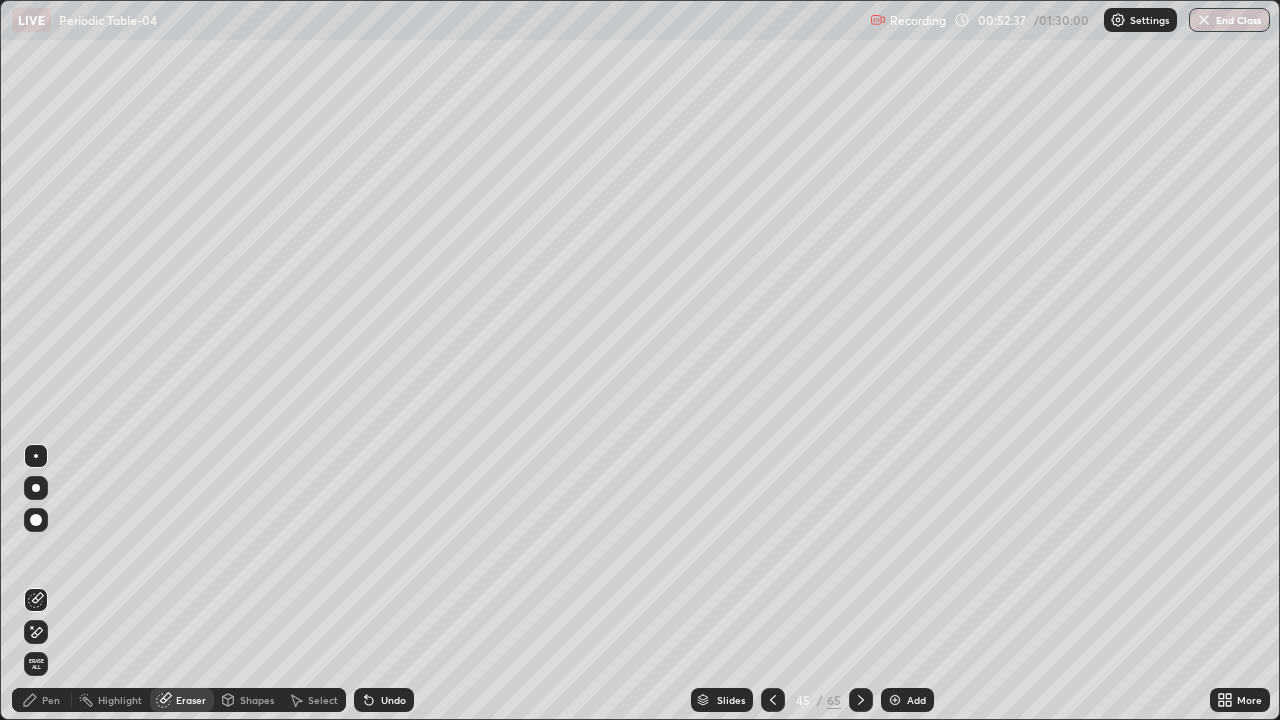 click 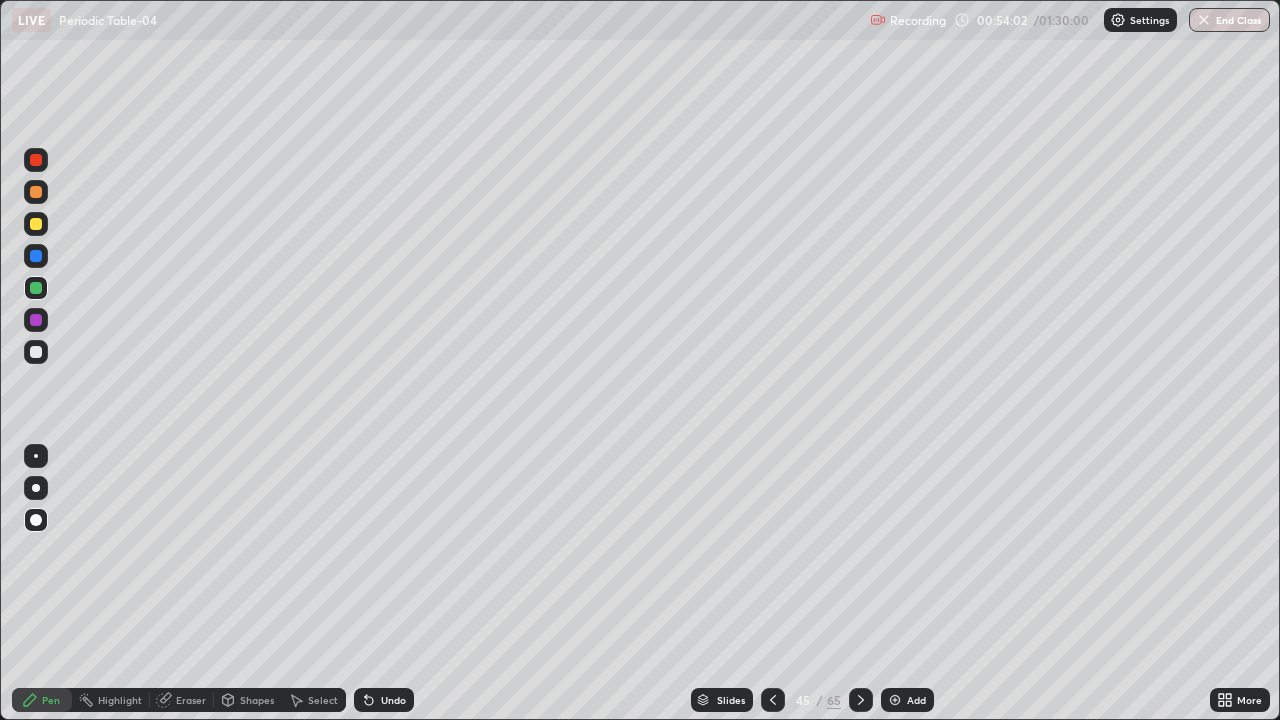 click 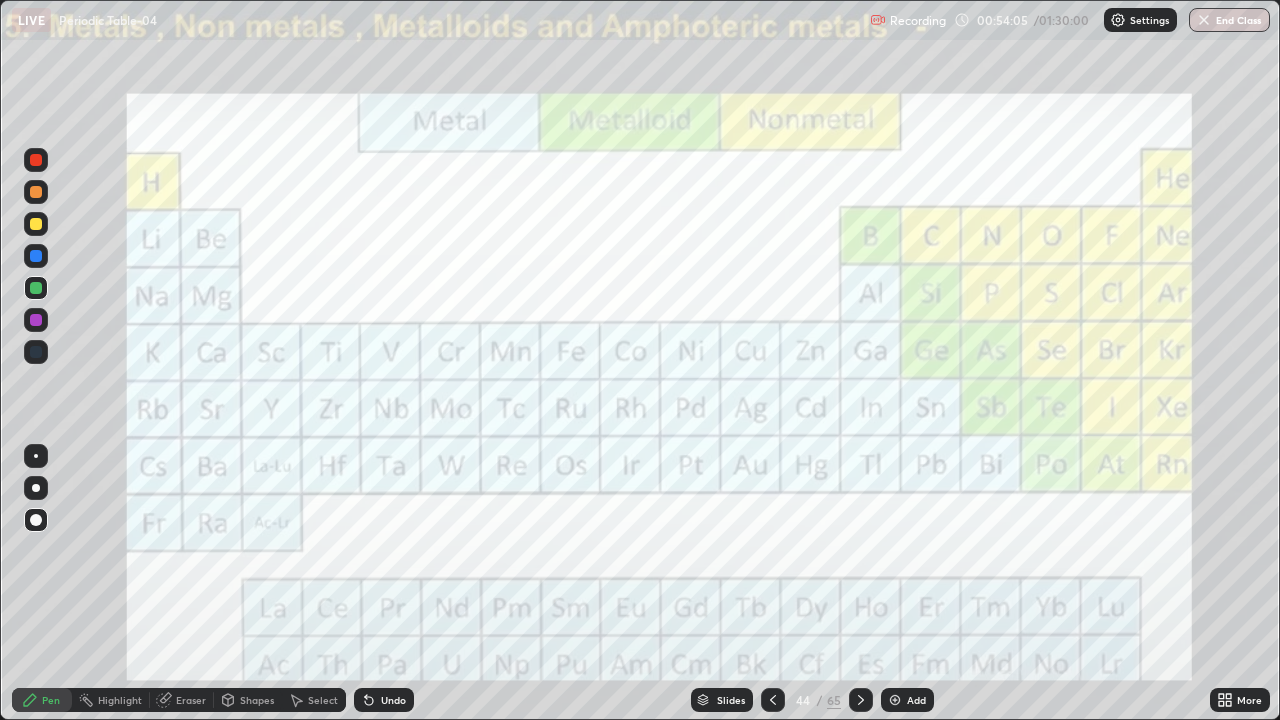 click 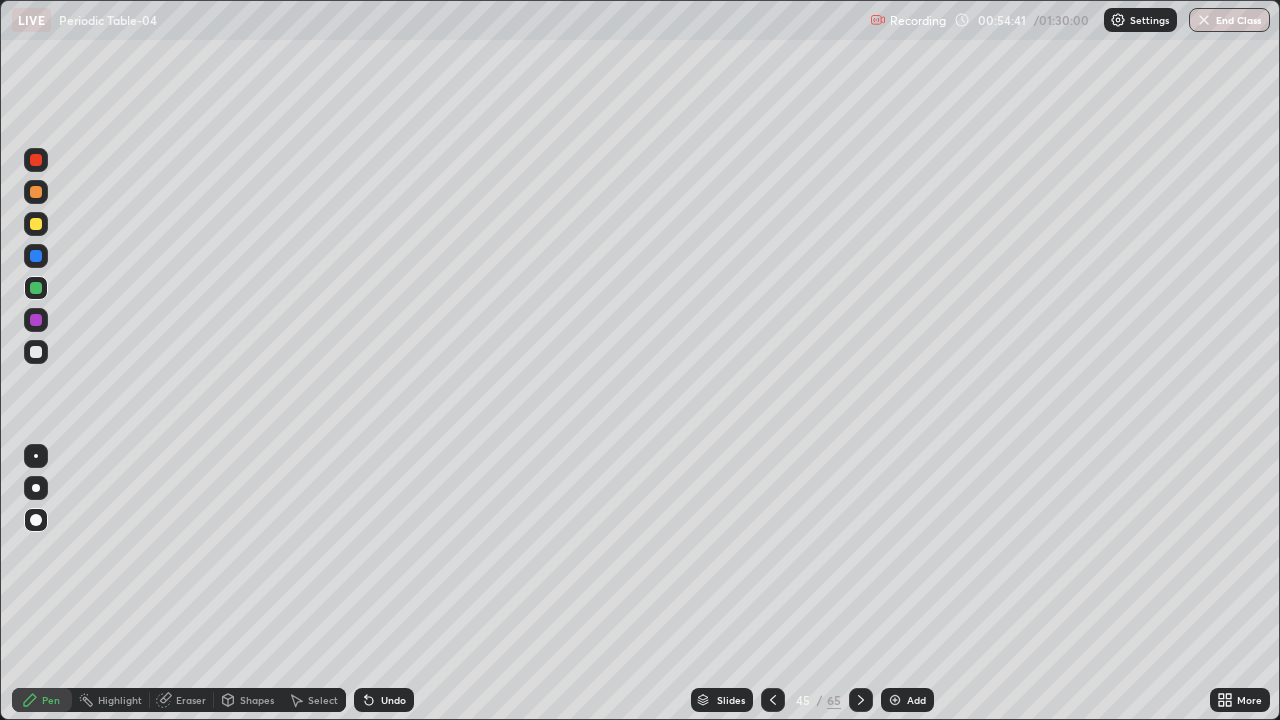 click 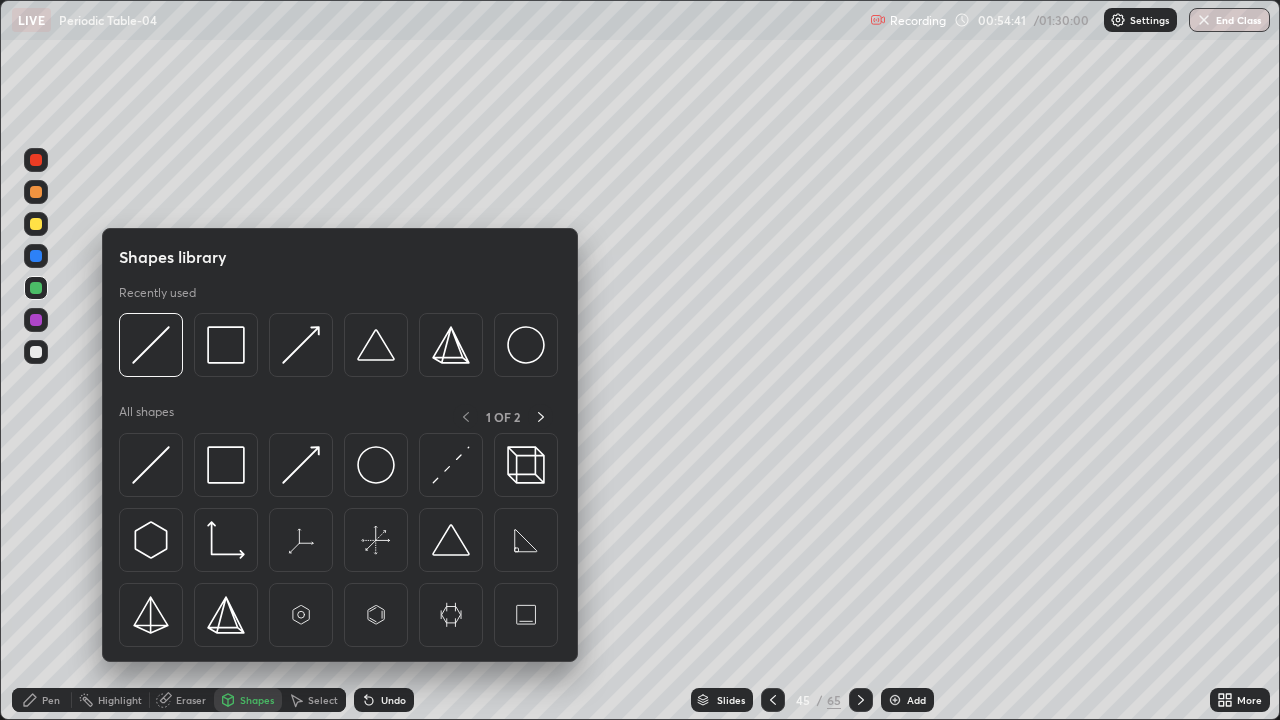 click on "Pen" at bounding box center [42, 700] 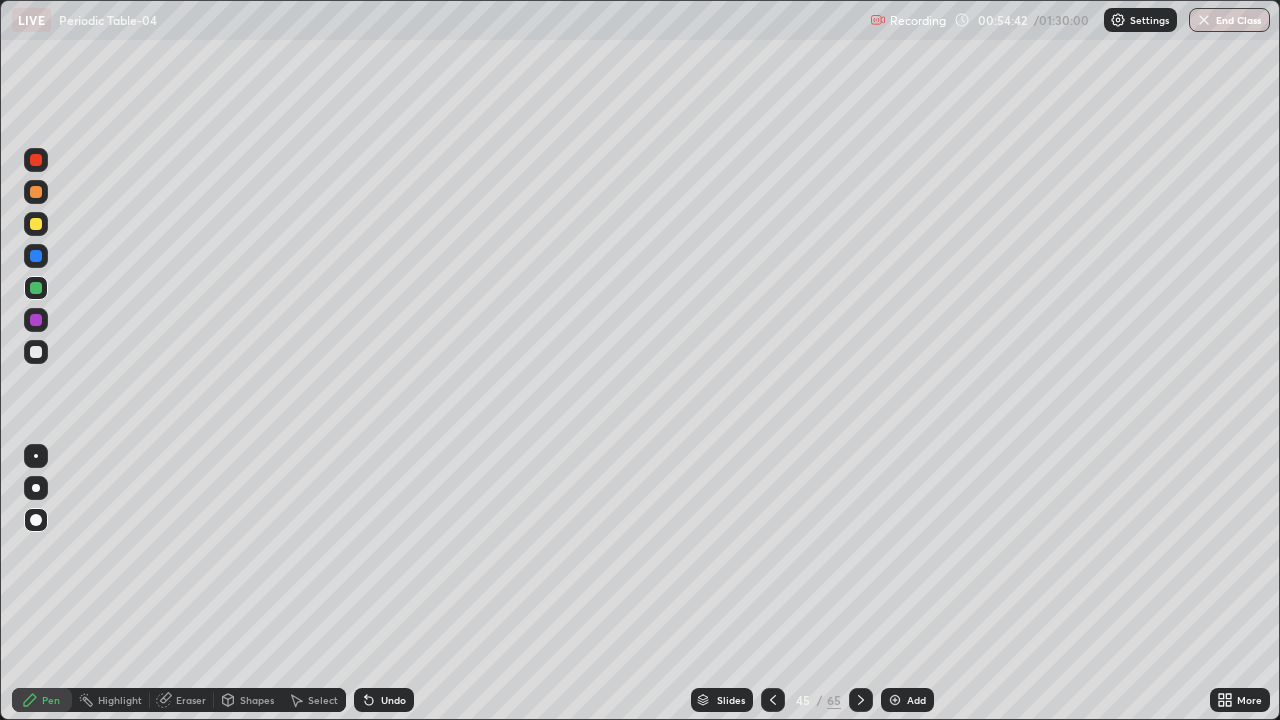 click on "Highlight" at bounding box center (120, 700) 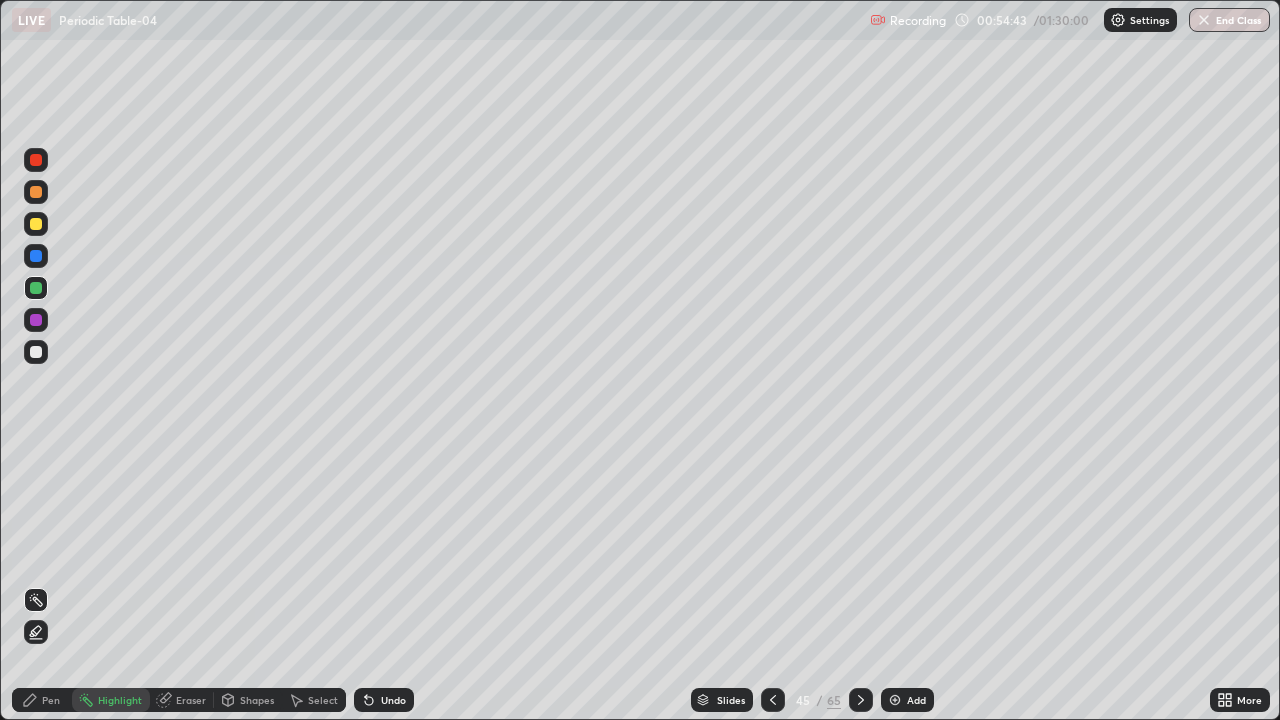 click 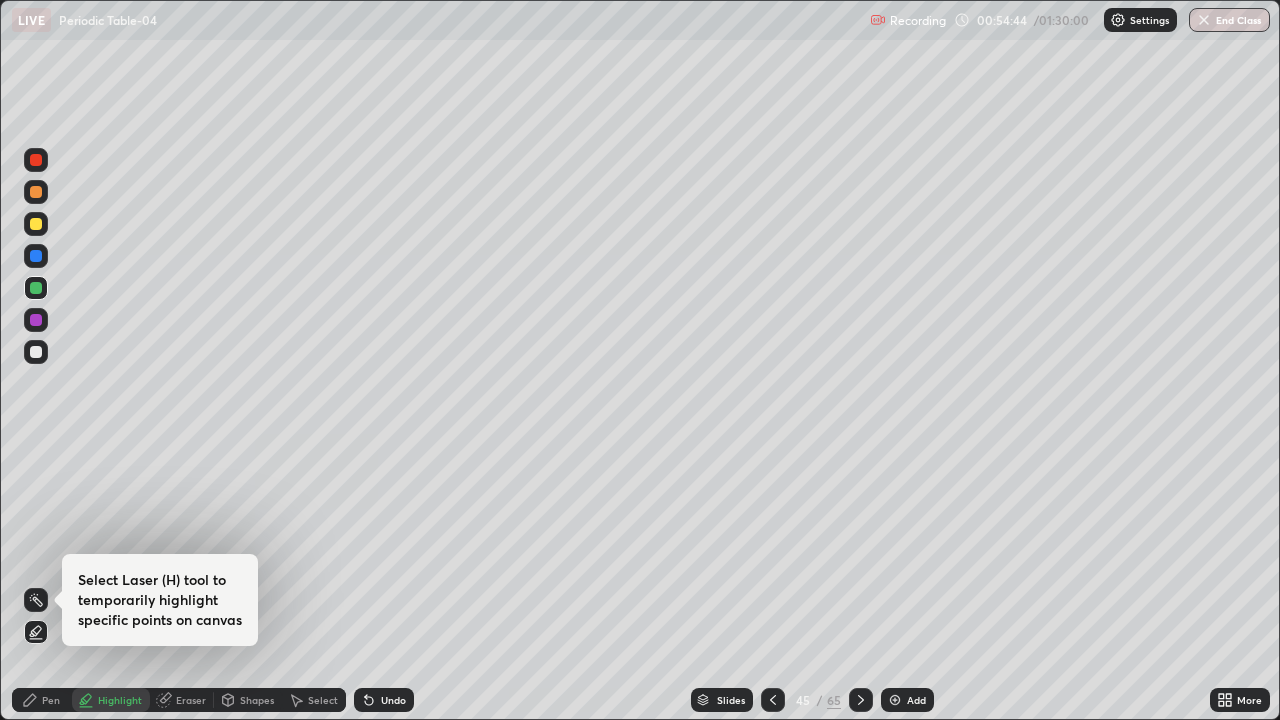 click at bounding box center (36, 192) 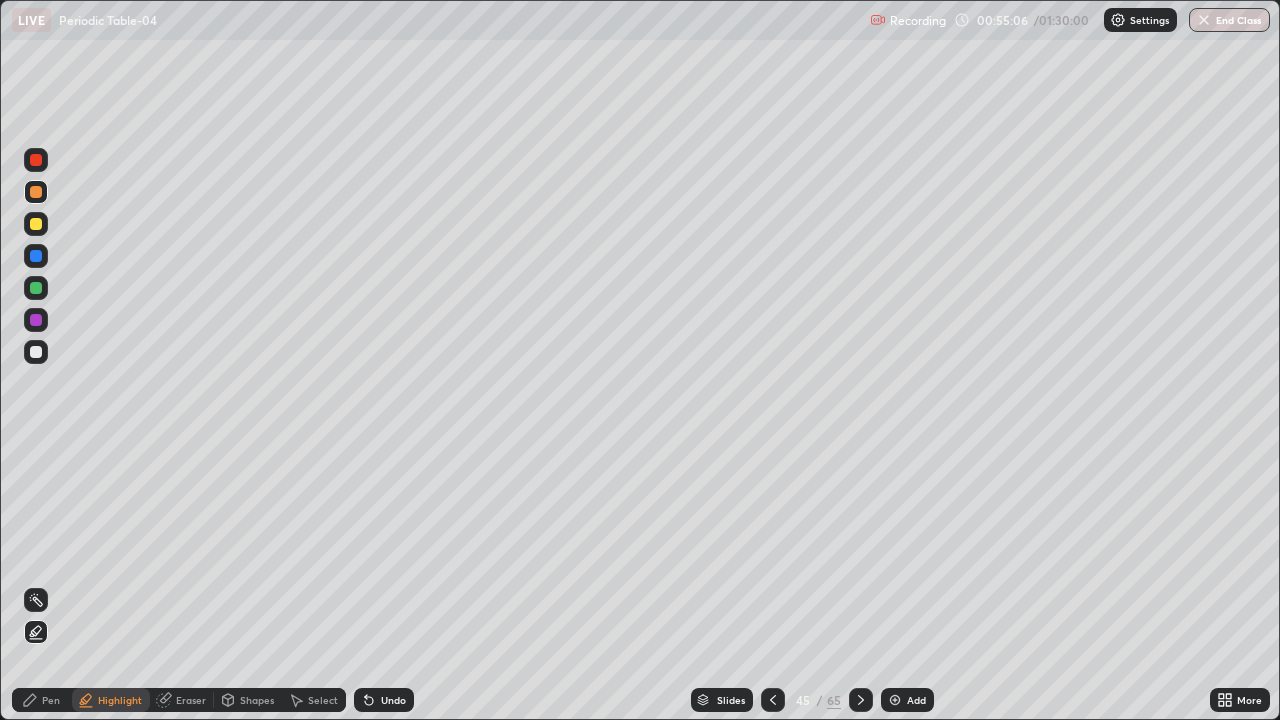 click on "Pen" at bounding box center (51, 700) 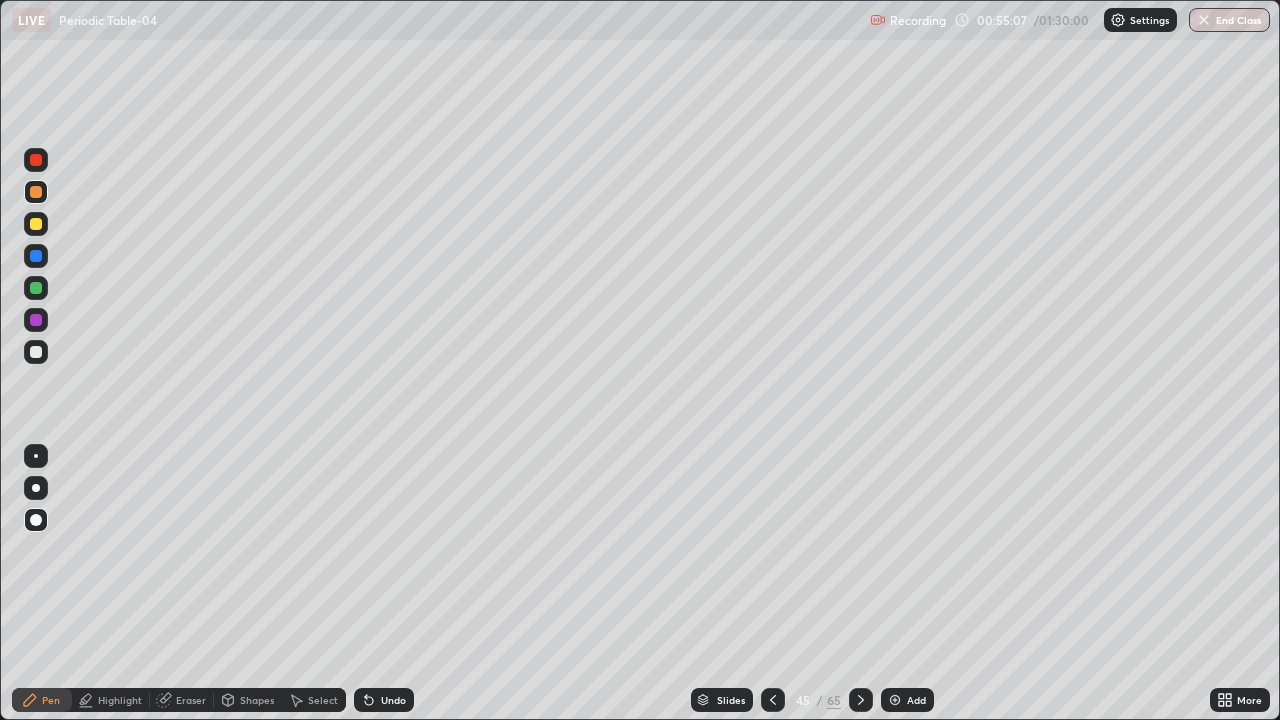 click at bounding box center [36, 224] 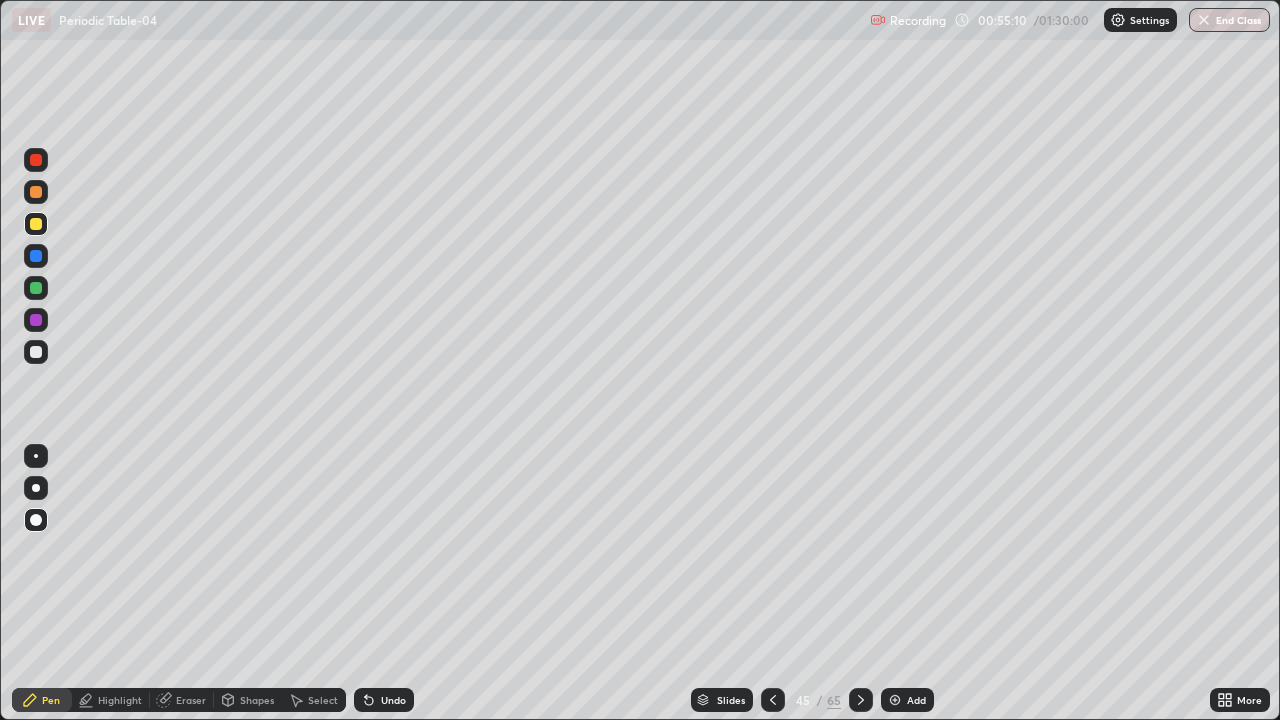 click at bounding box center (36, 256) 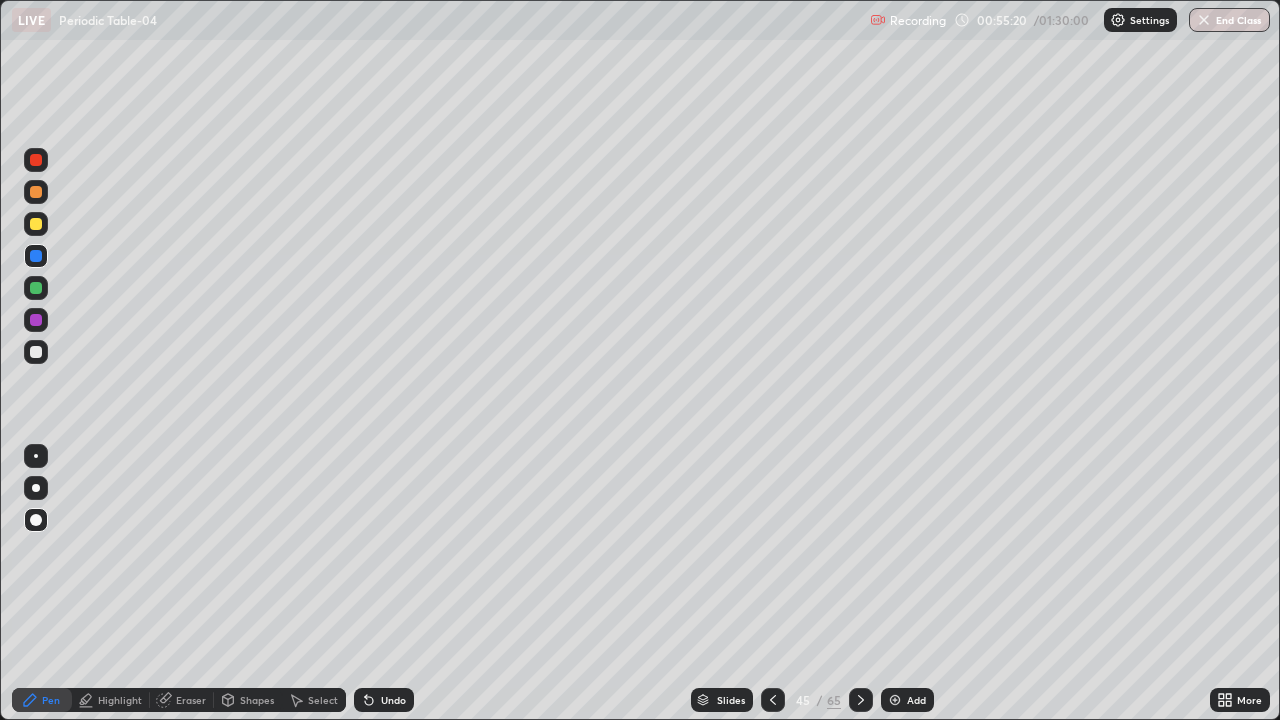 click at bounding box center [36, 352] 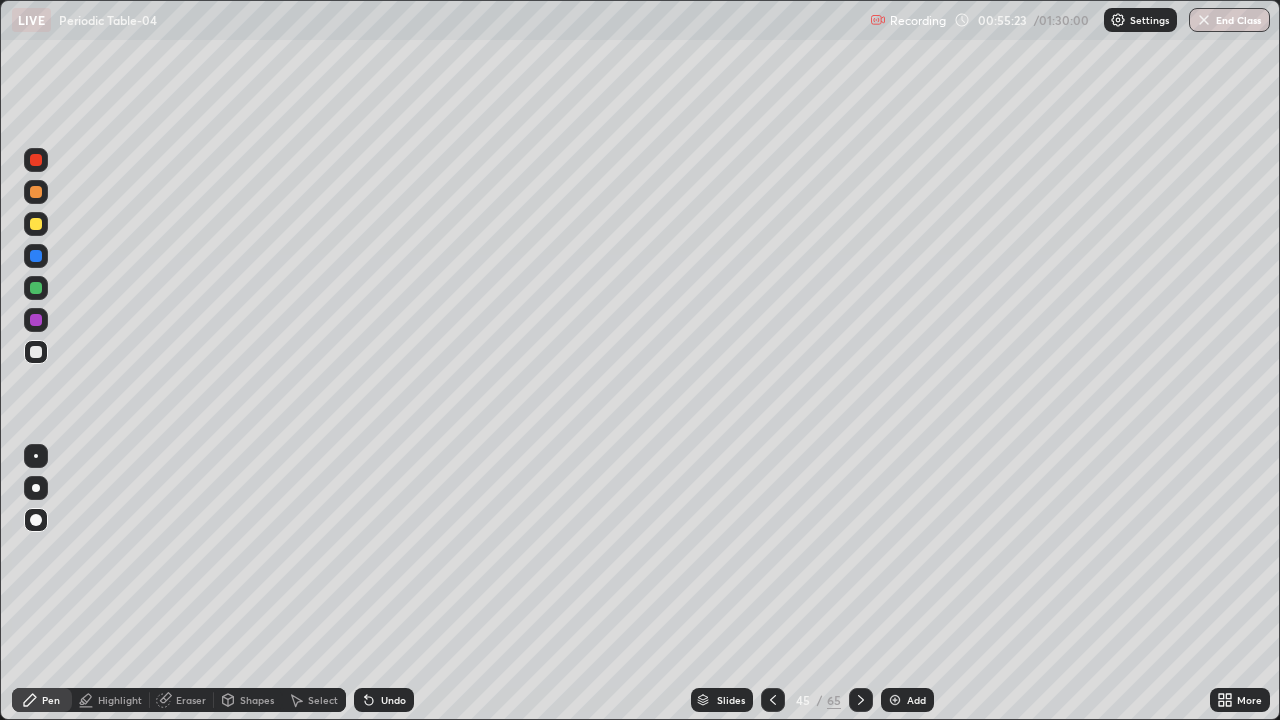 click on "Shapes" at bounding box center (257, 700) 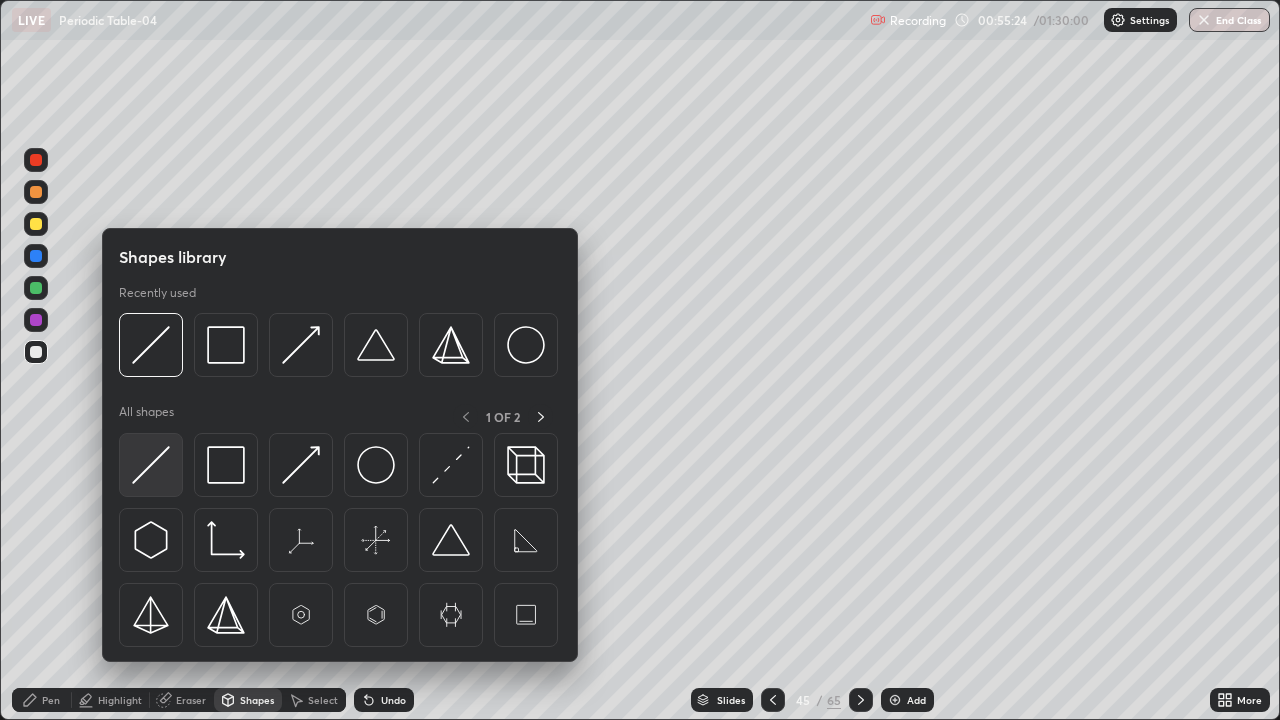 click at bounding box center [151, 465] 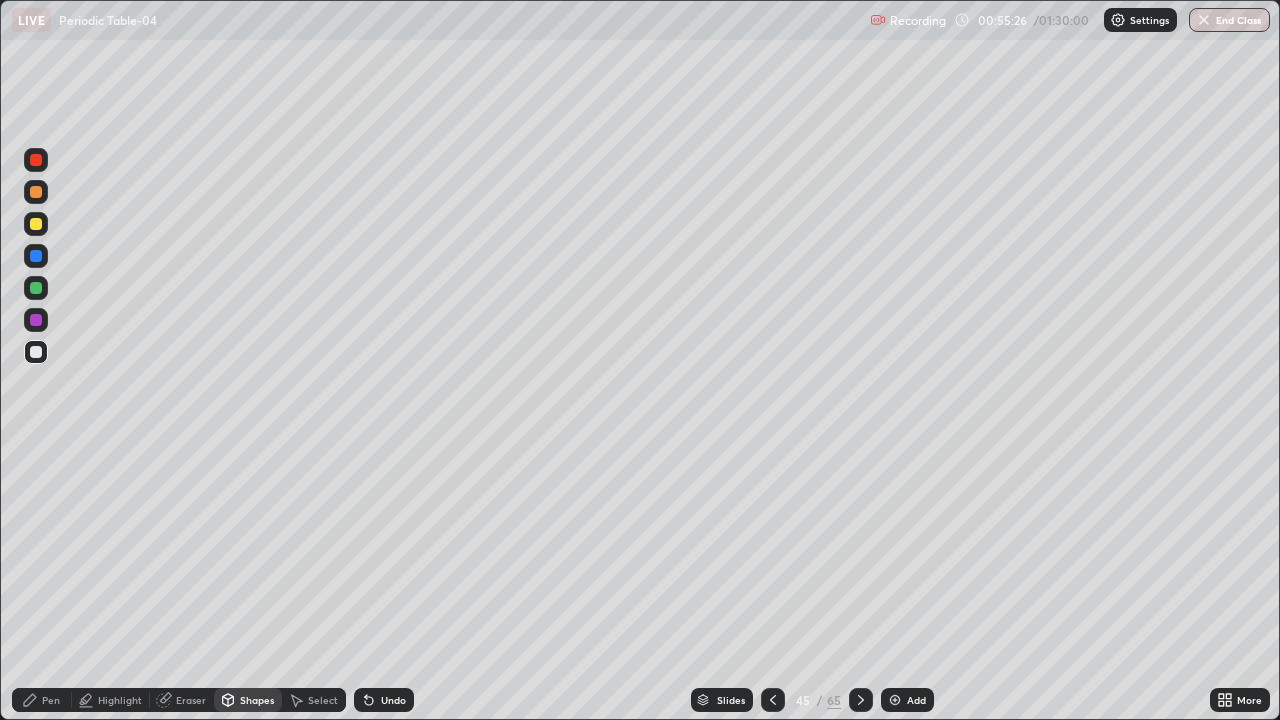 click at bounding box center [36, 224] 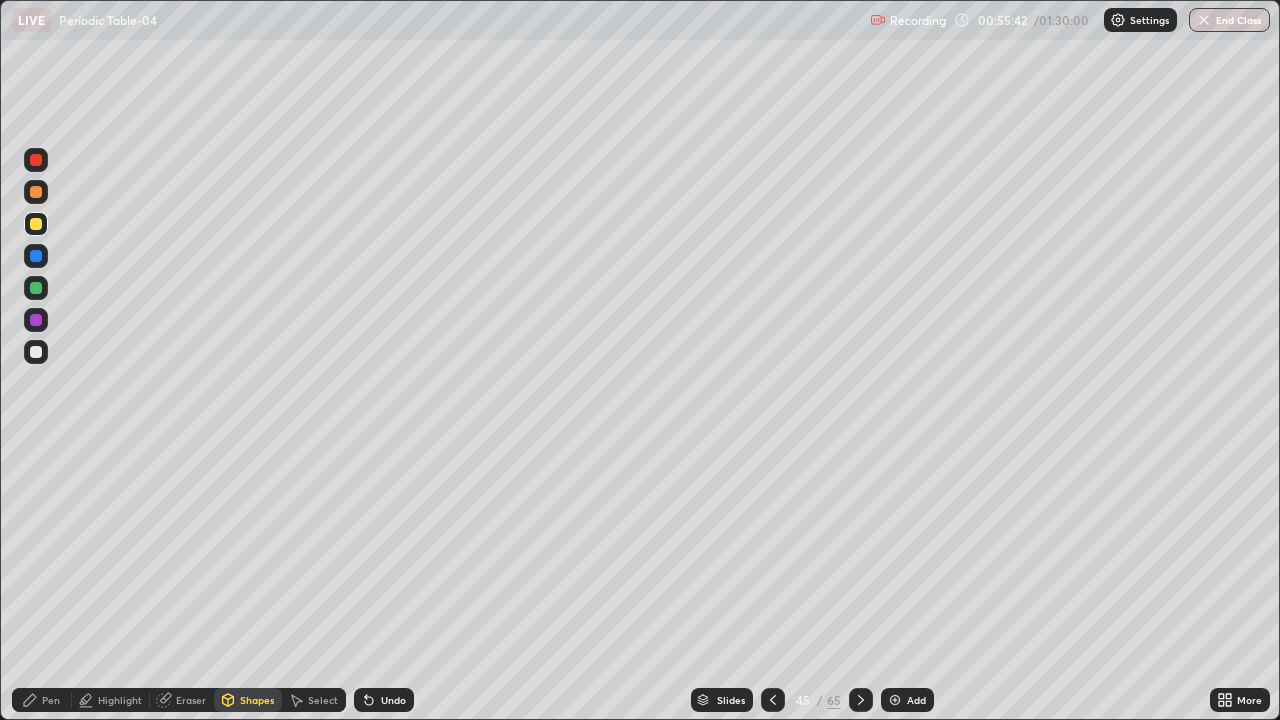 click on "Pen" at bounding box center (51, 700) 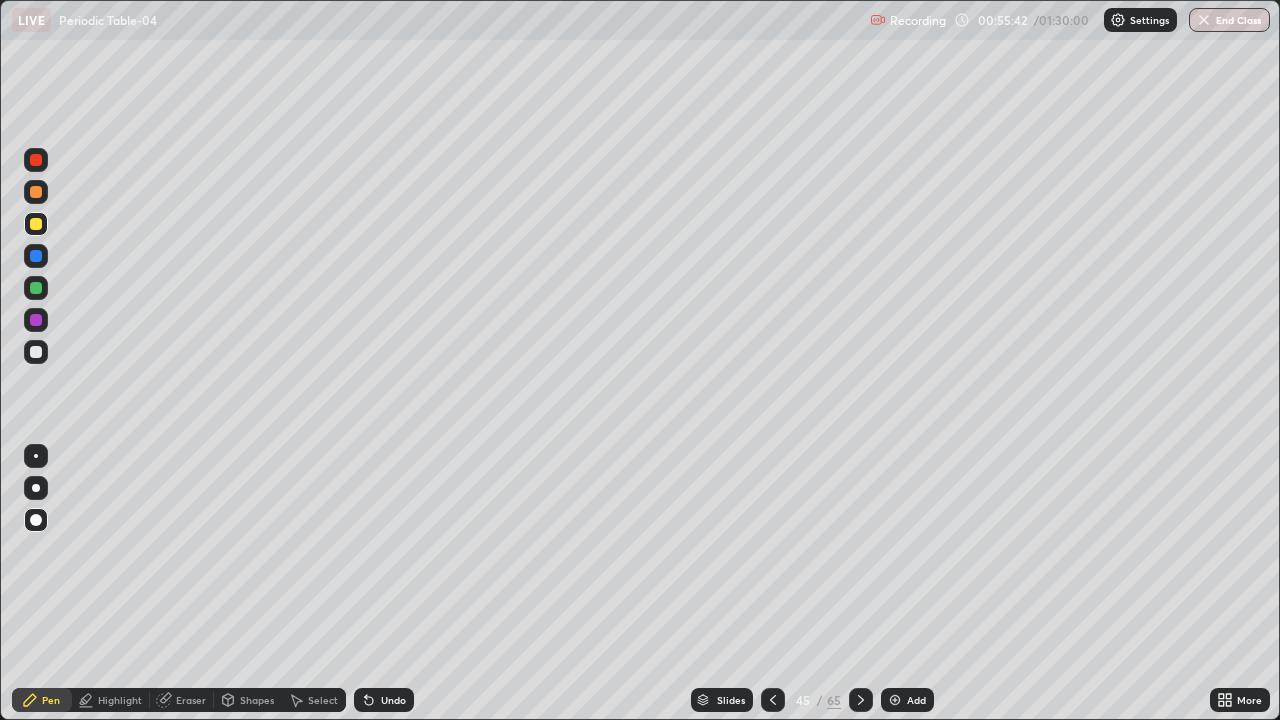 click at bounding box center (36, 320) 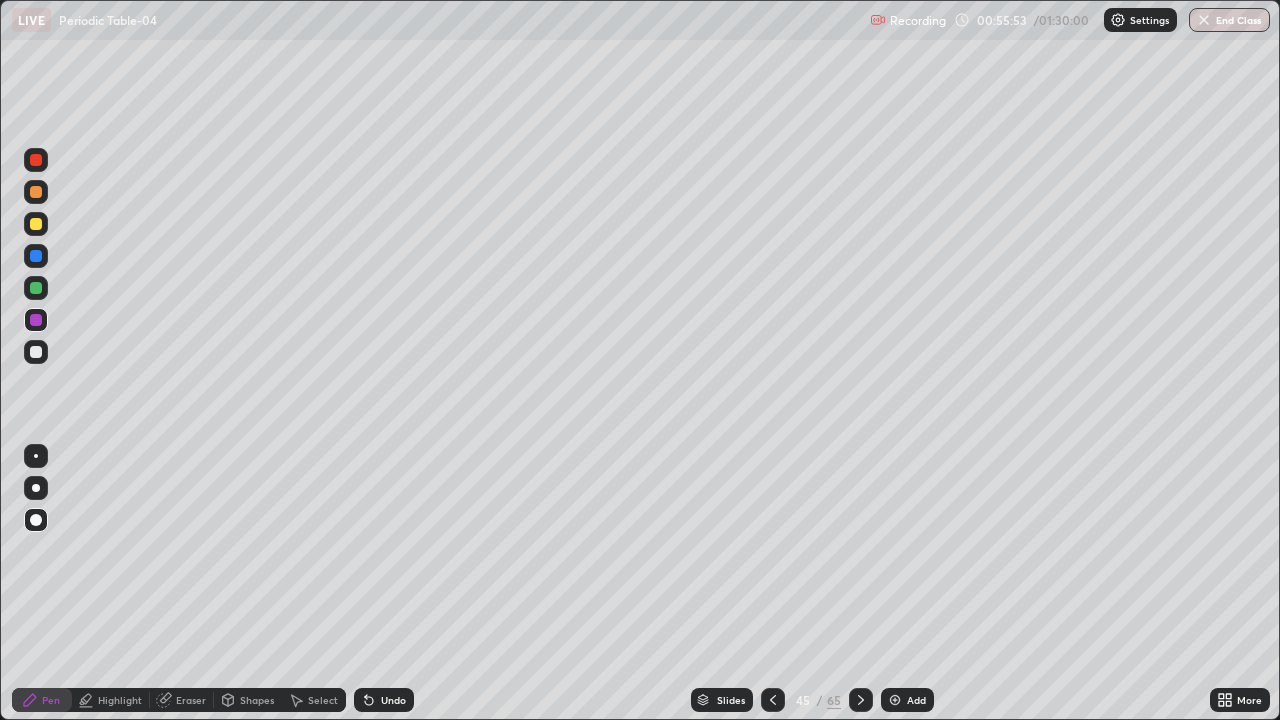 click at bounding box center [36, 352] 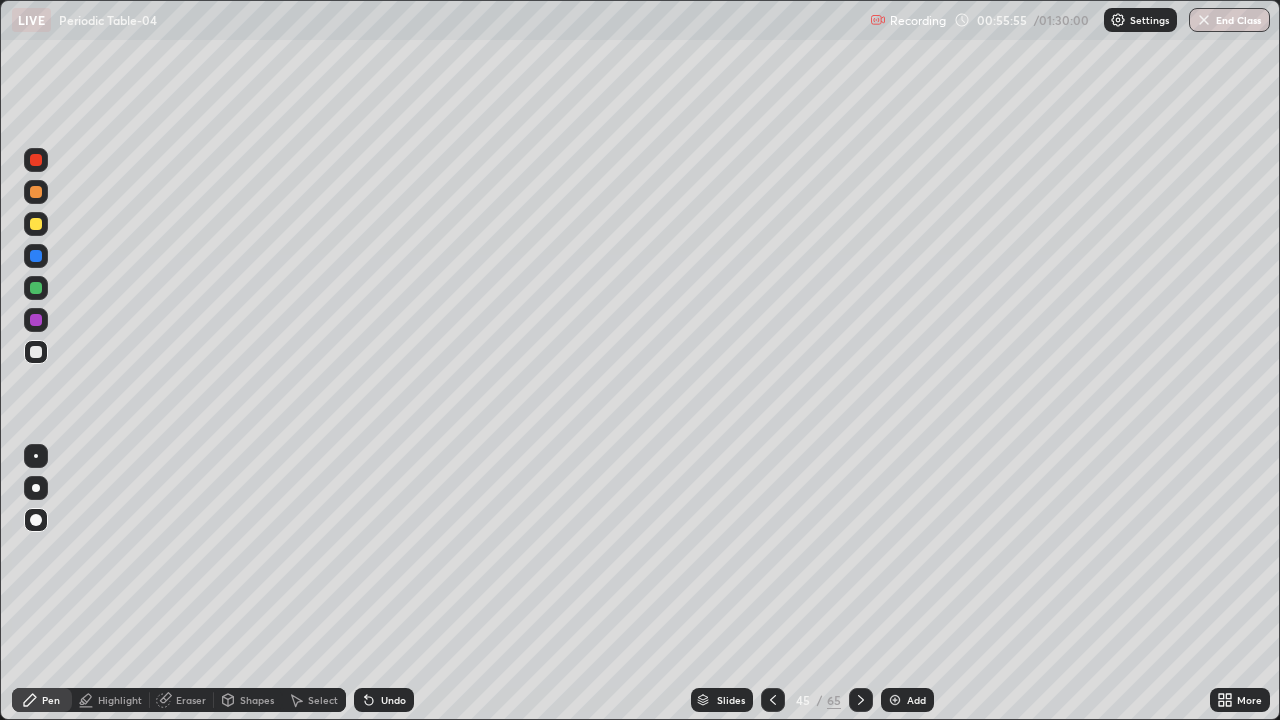 click on "Shapes" at bounding box center [257, 700] 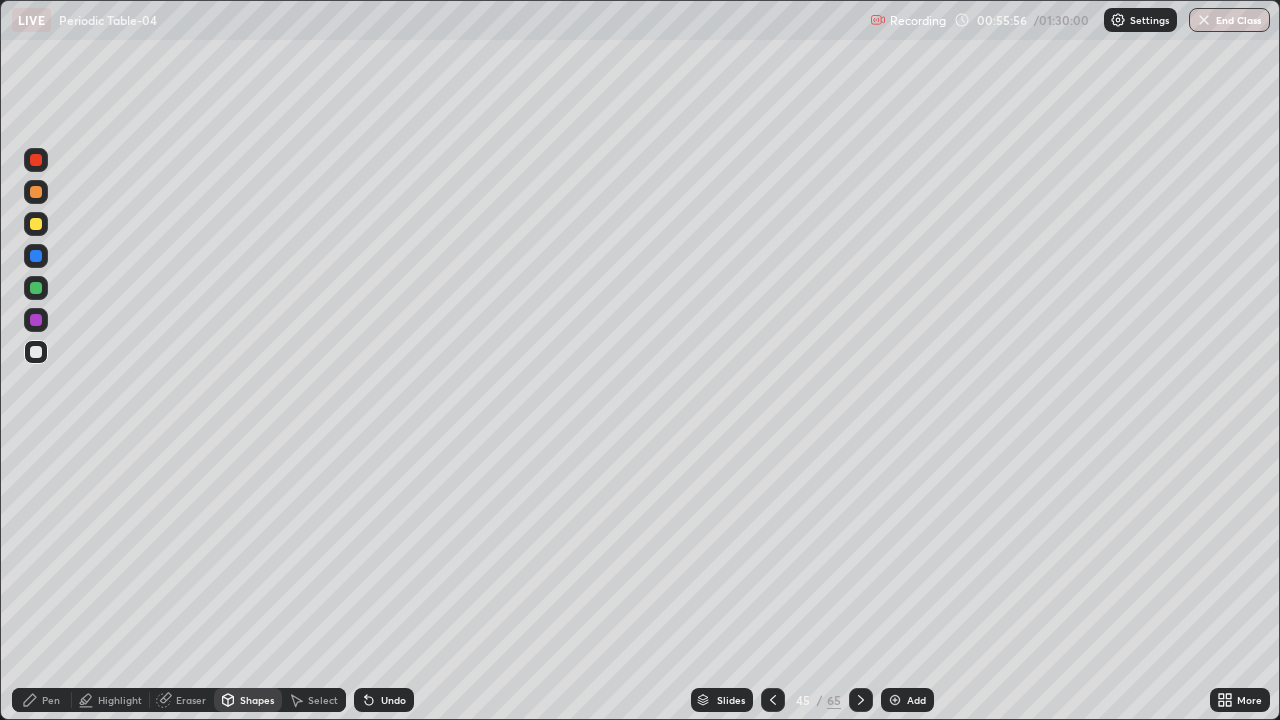 click at bounding box center [36, 352] 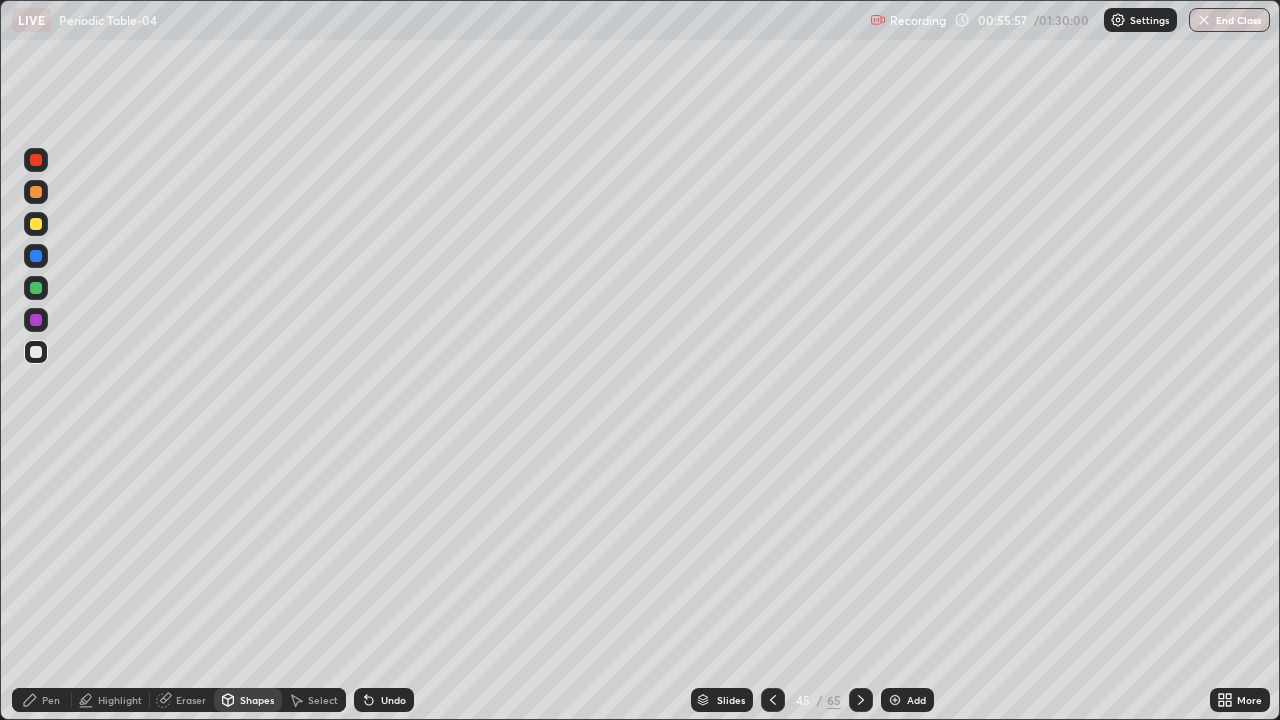 click on "Highlight" at bounding box center (120, 700) 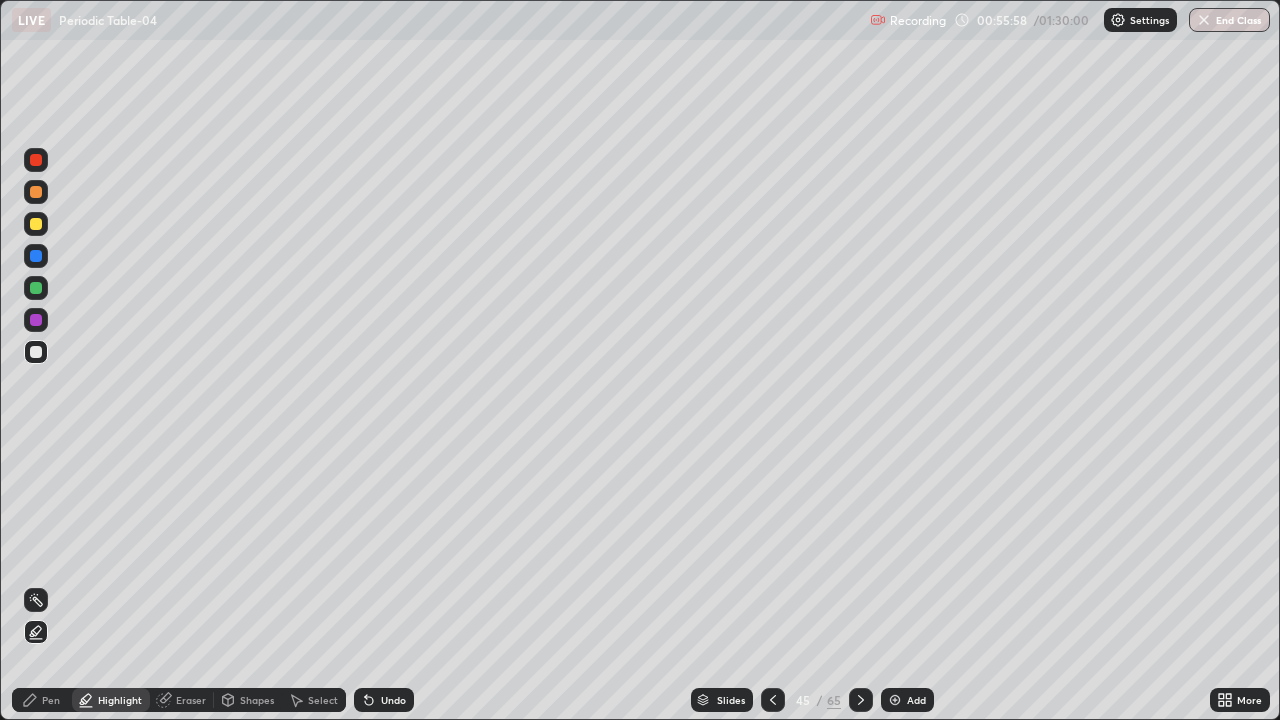 click 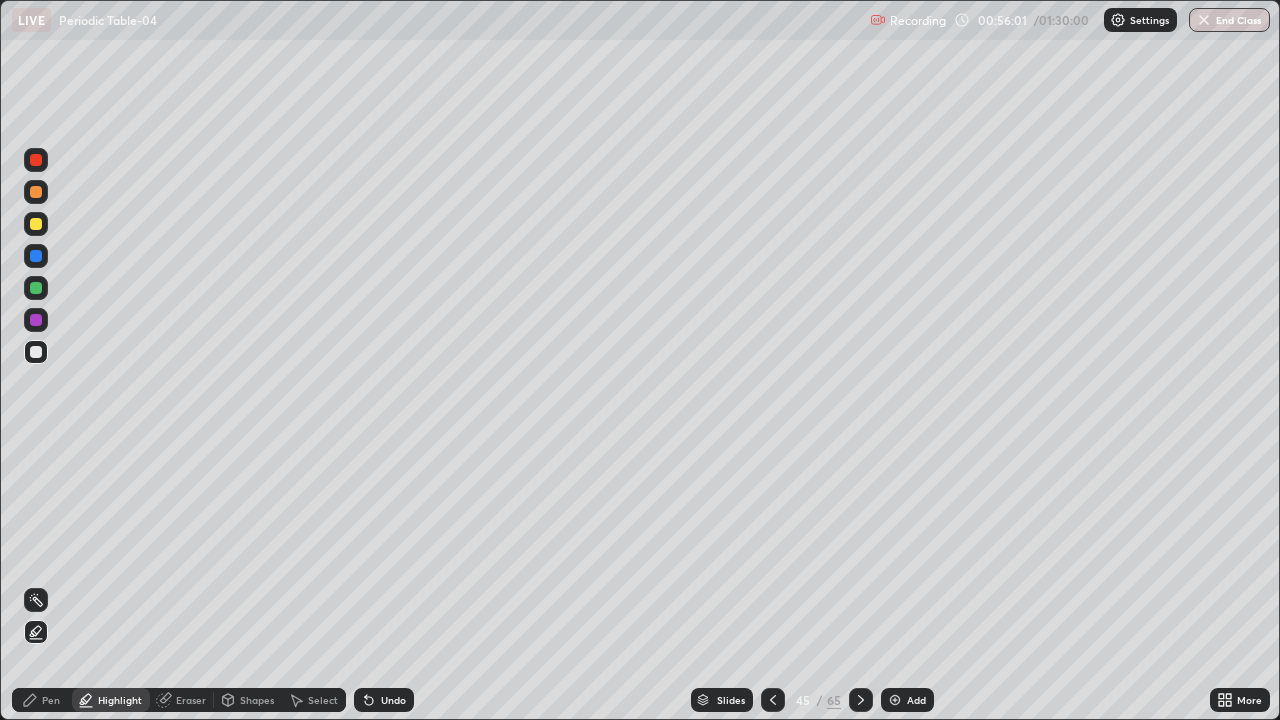 click at bounding box center [36, 224] 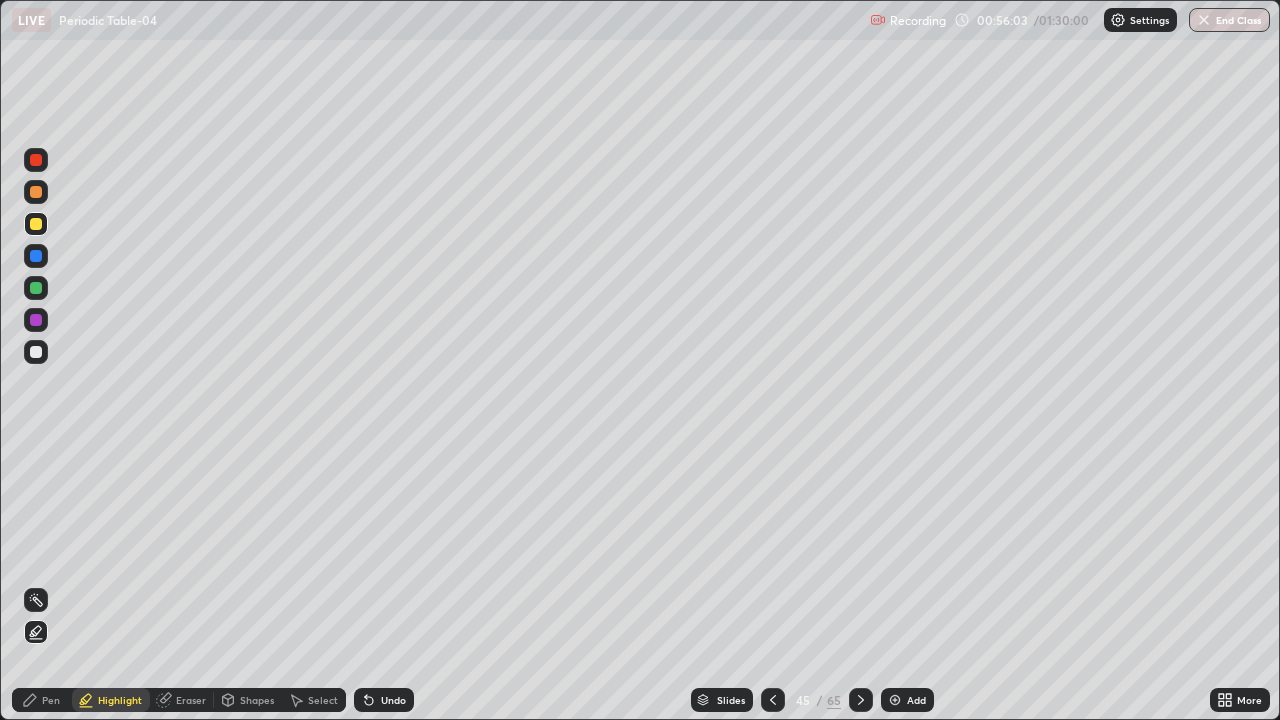 click 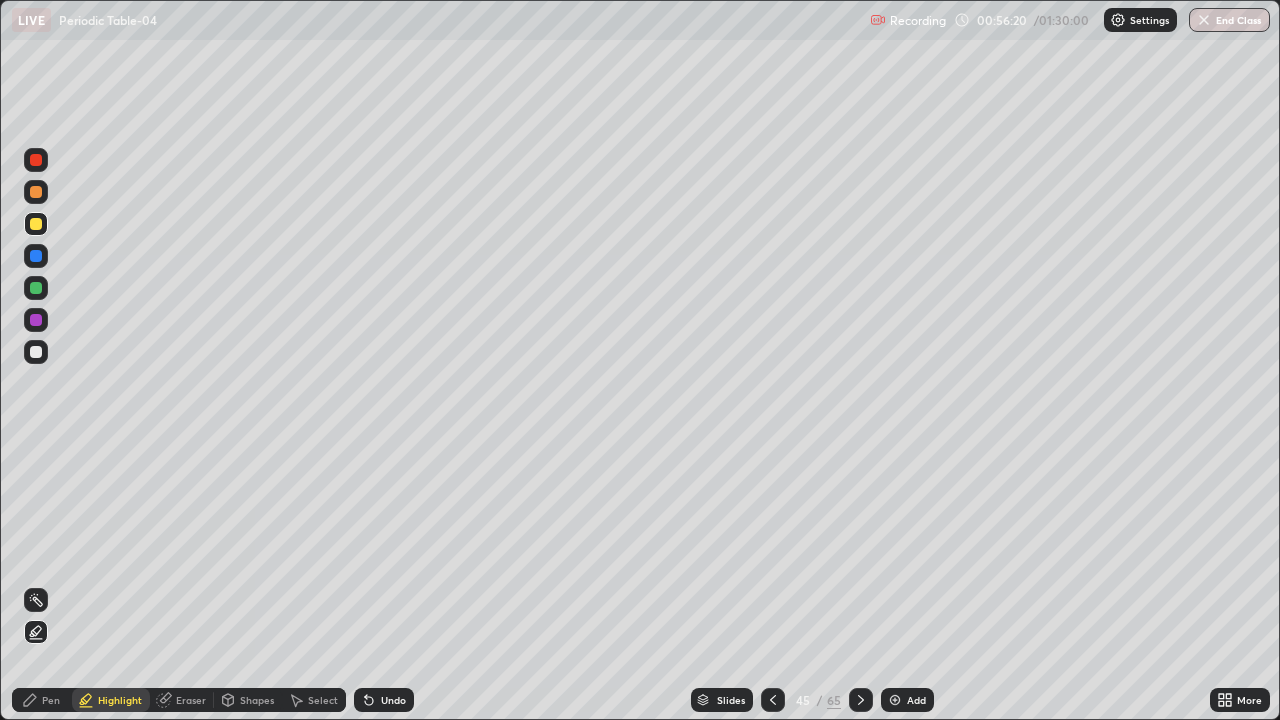 click 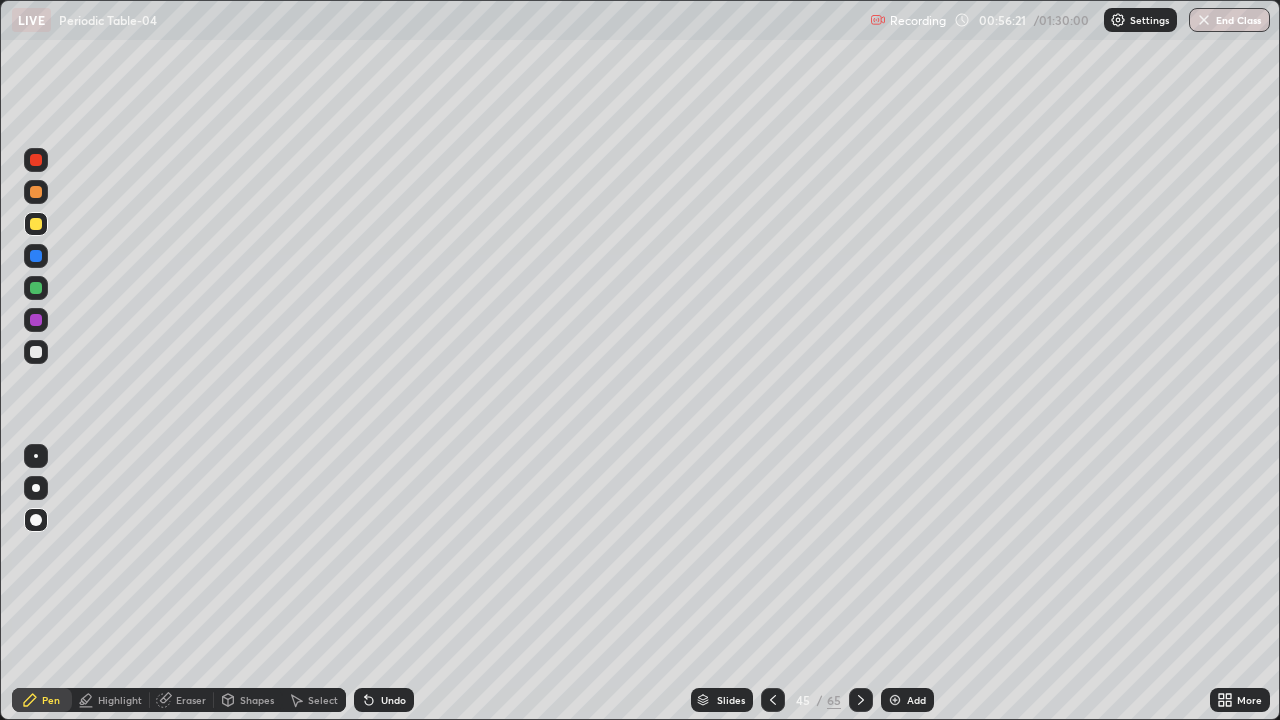 click at bounding box center [36, 352] 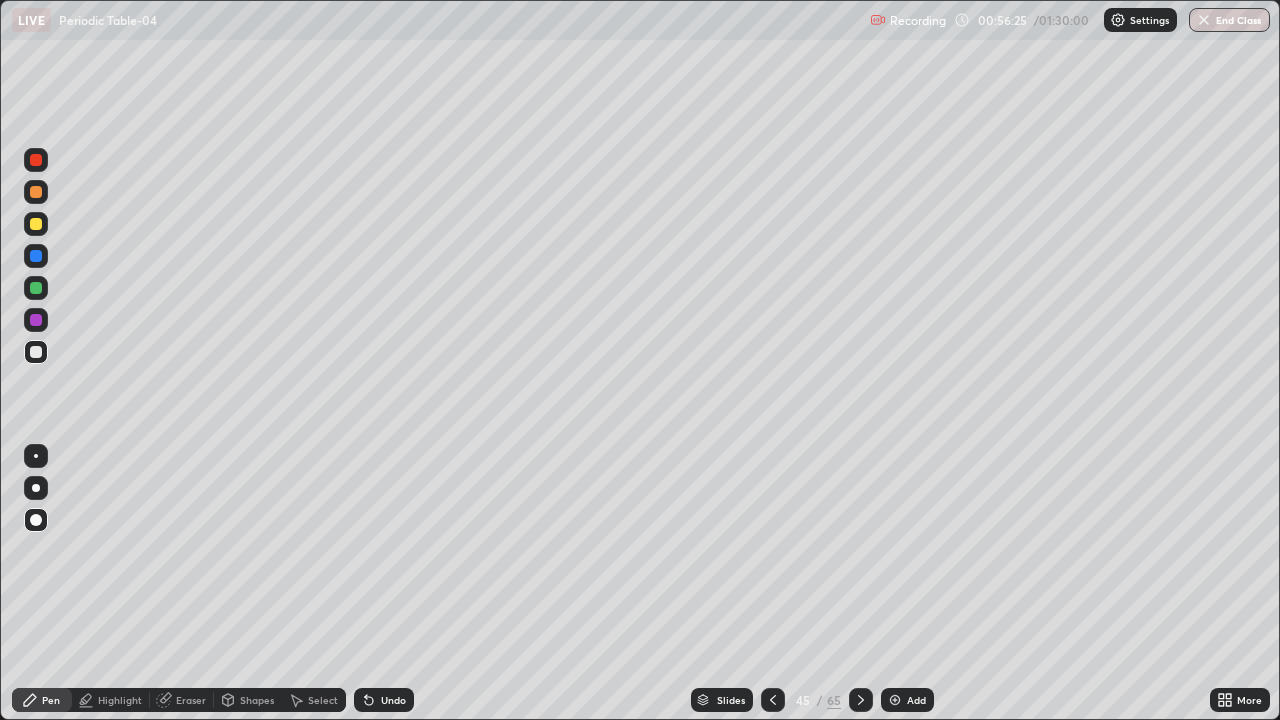 click at bounding box center [36, 256] 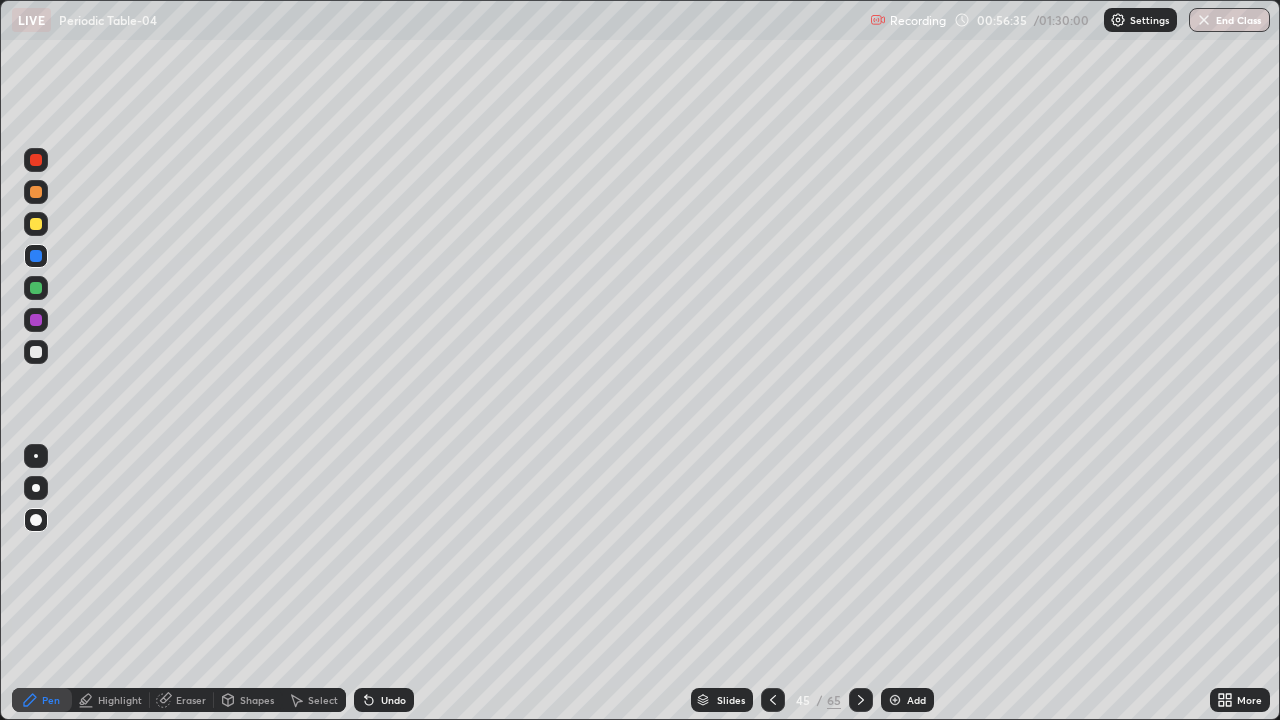 click 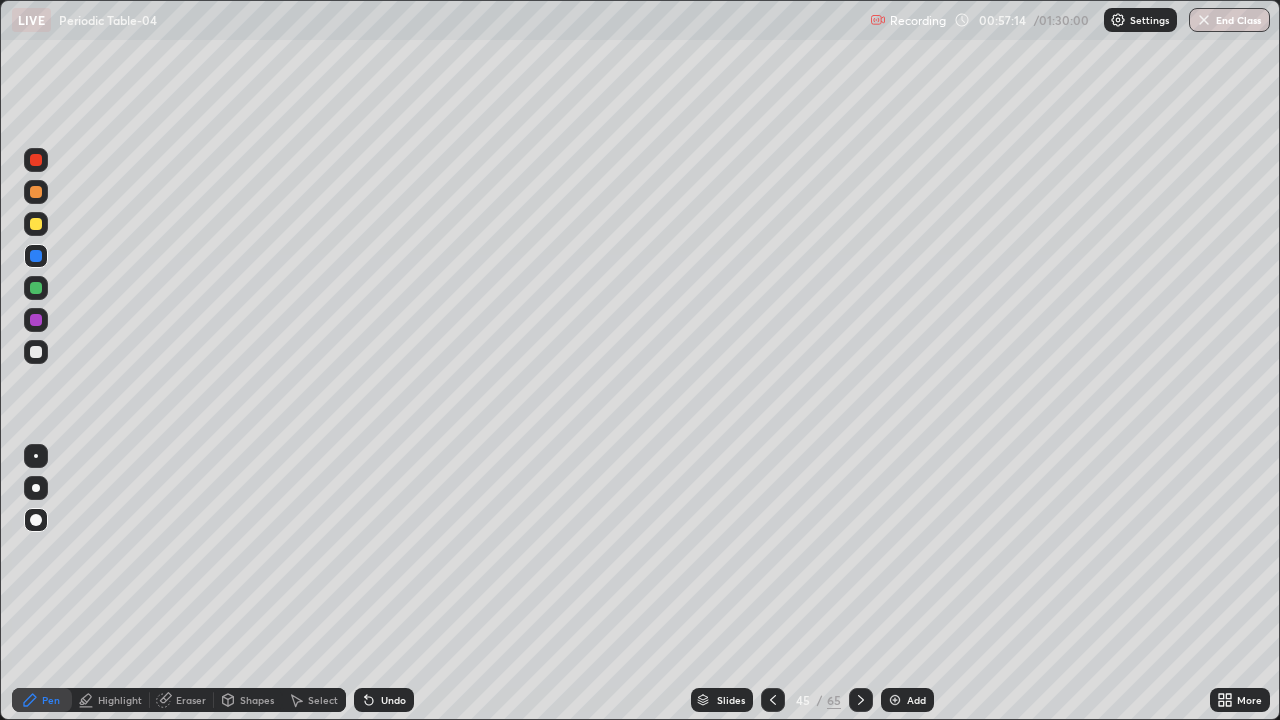 click at bounding box center [36, 352] 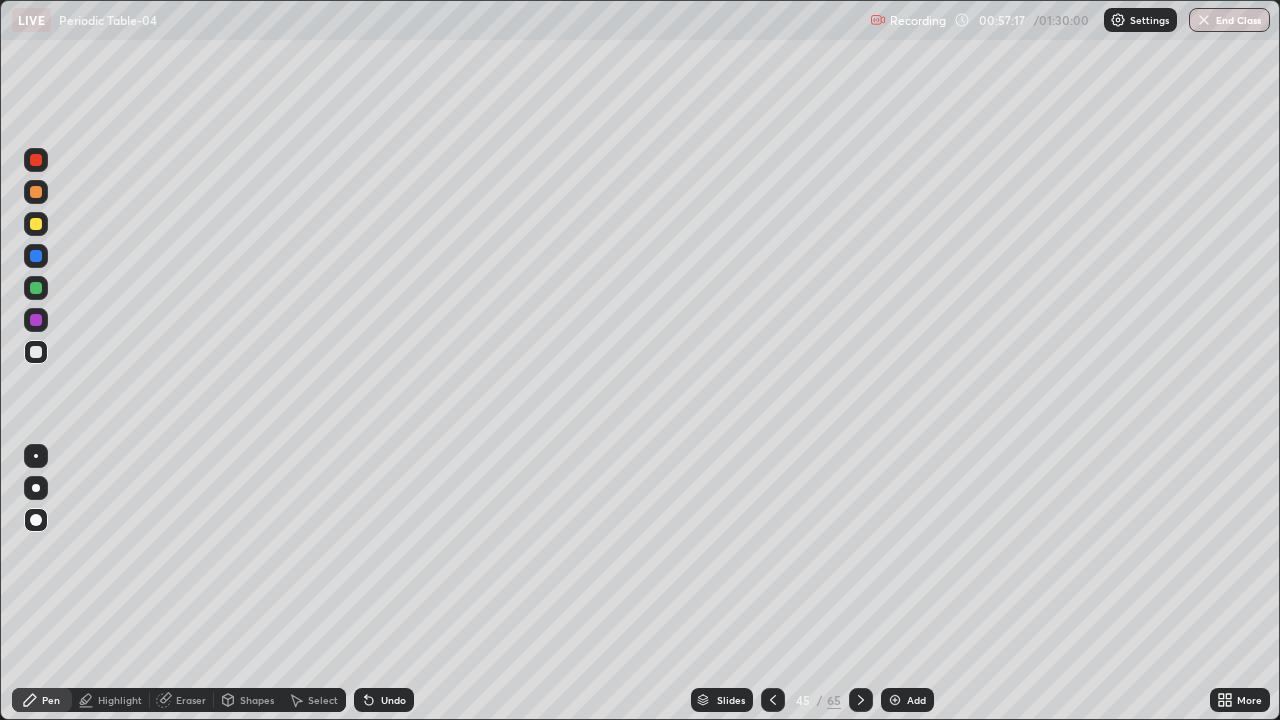 click at bounding box center [36, 288] 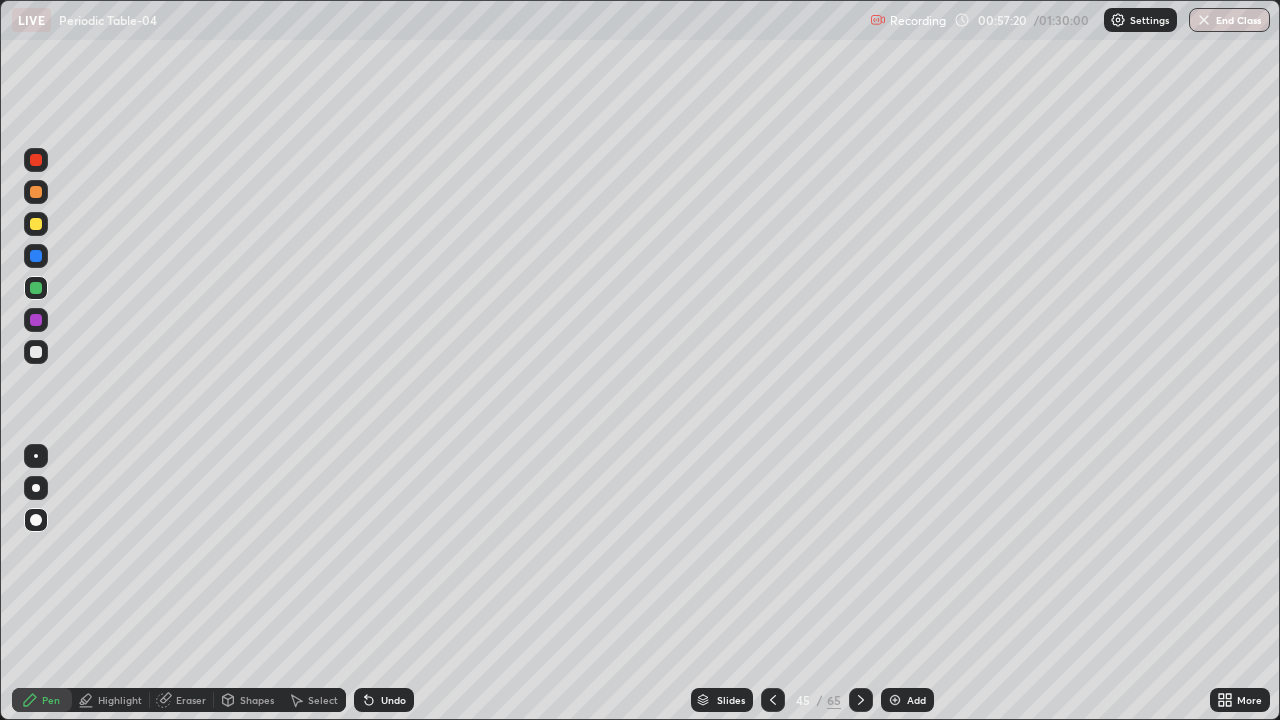click on "Undo" at bounding box center [393, 700] 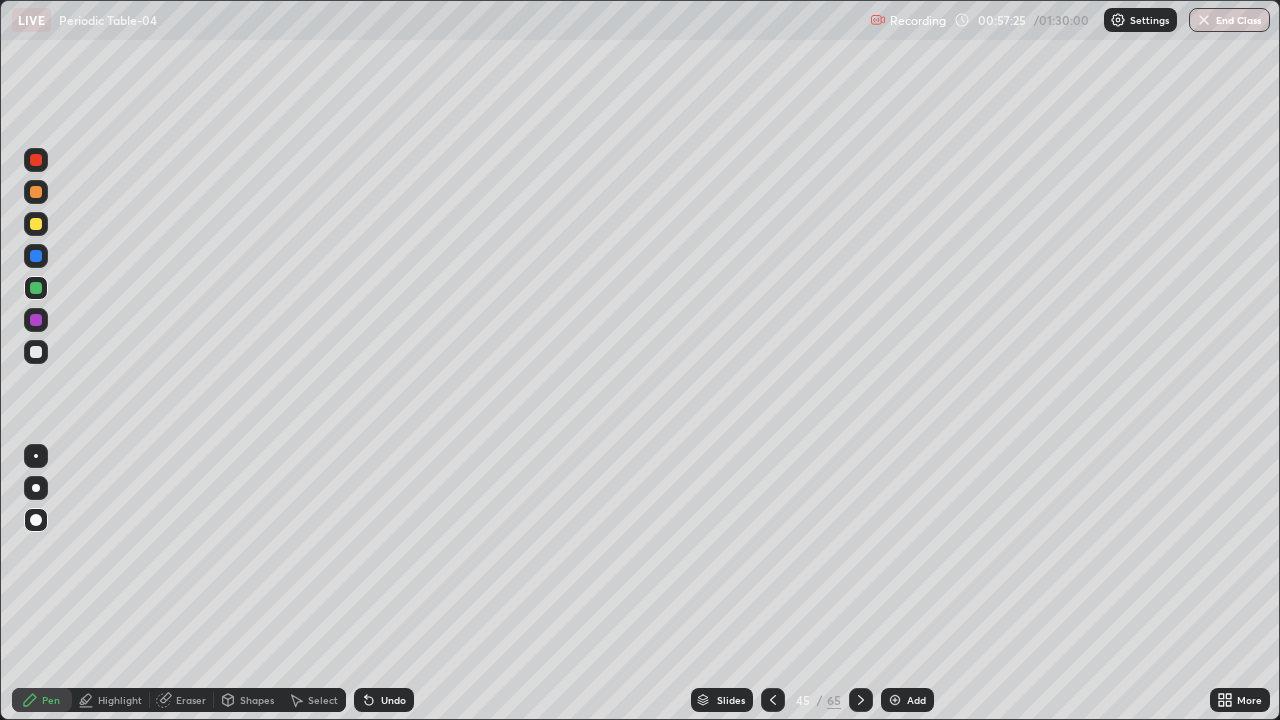 click on "Shapes" at bounding box center [257, 700] 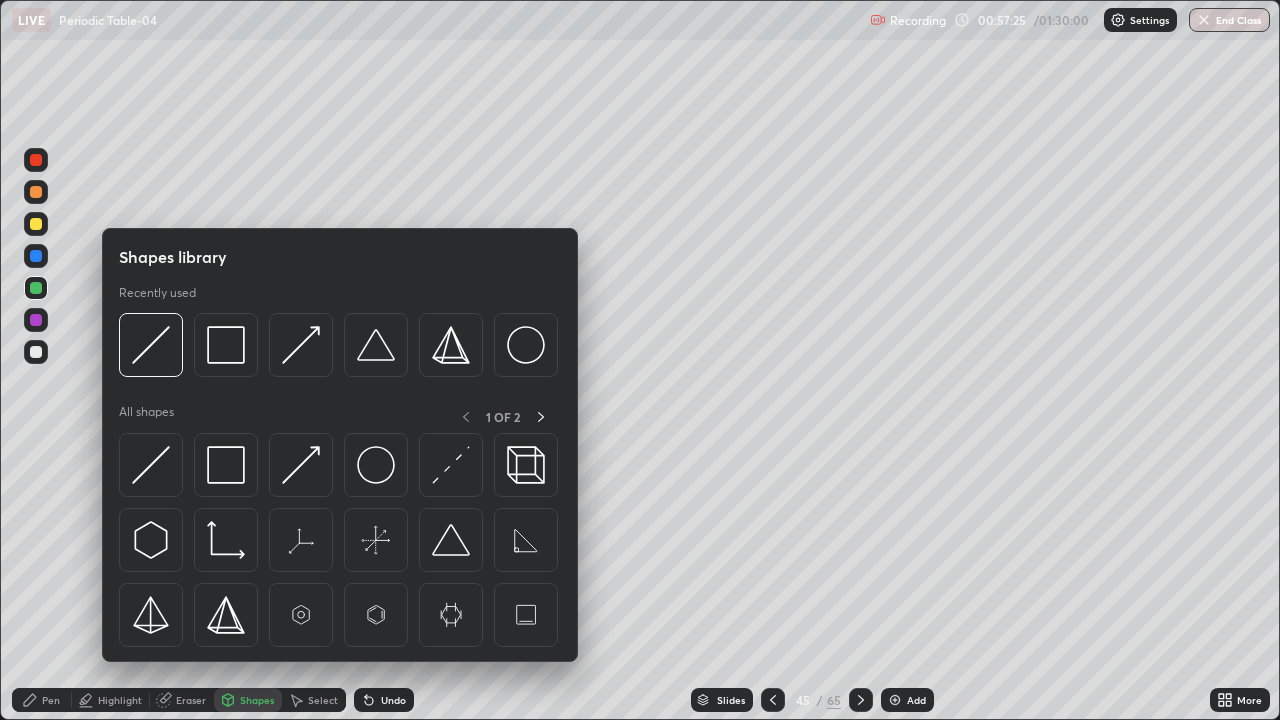 click 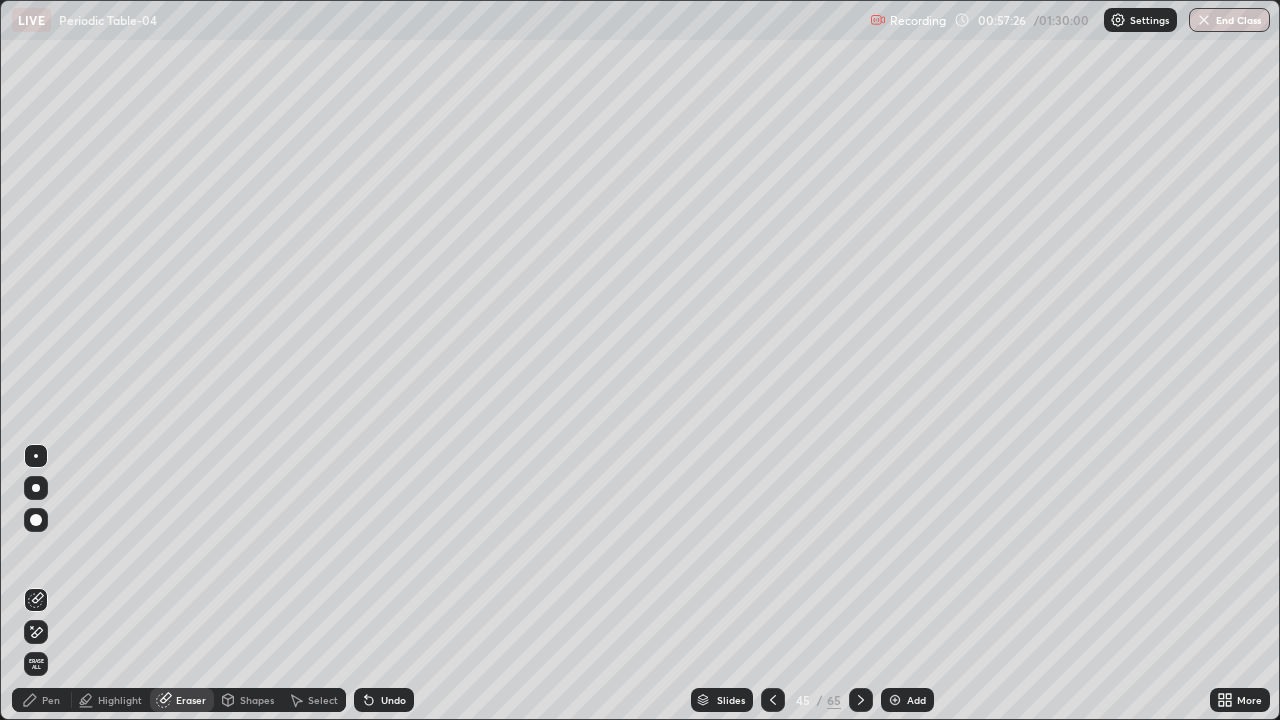 click on "Highlight" at bounding box center (120, 700) 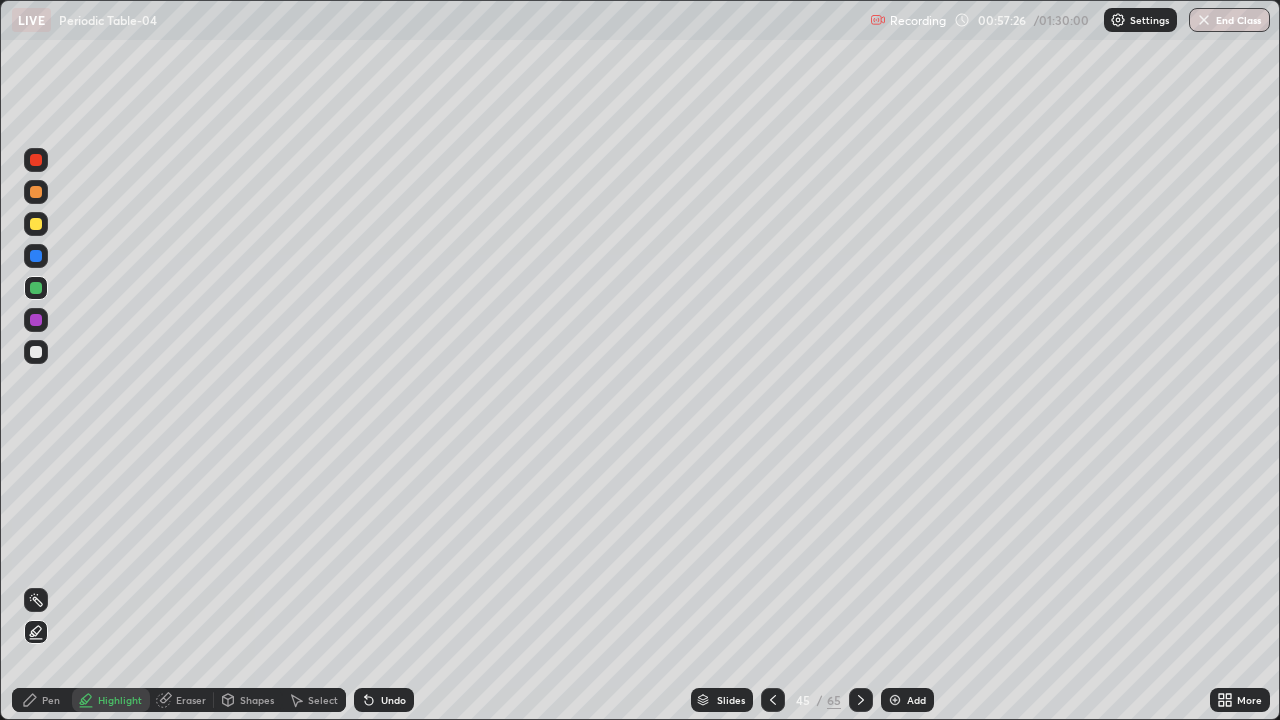 click 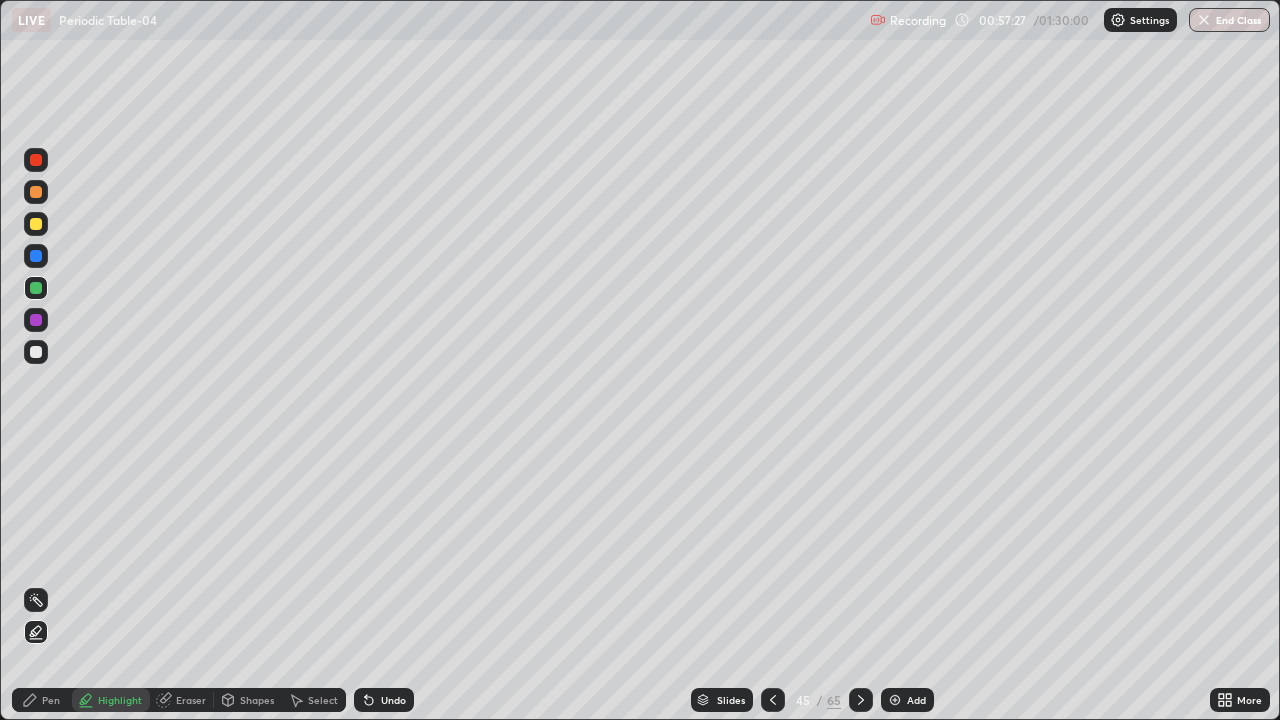 click at bounding box center (36, 288) 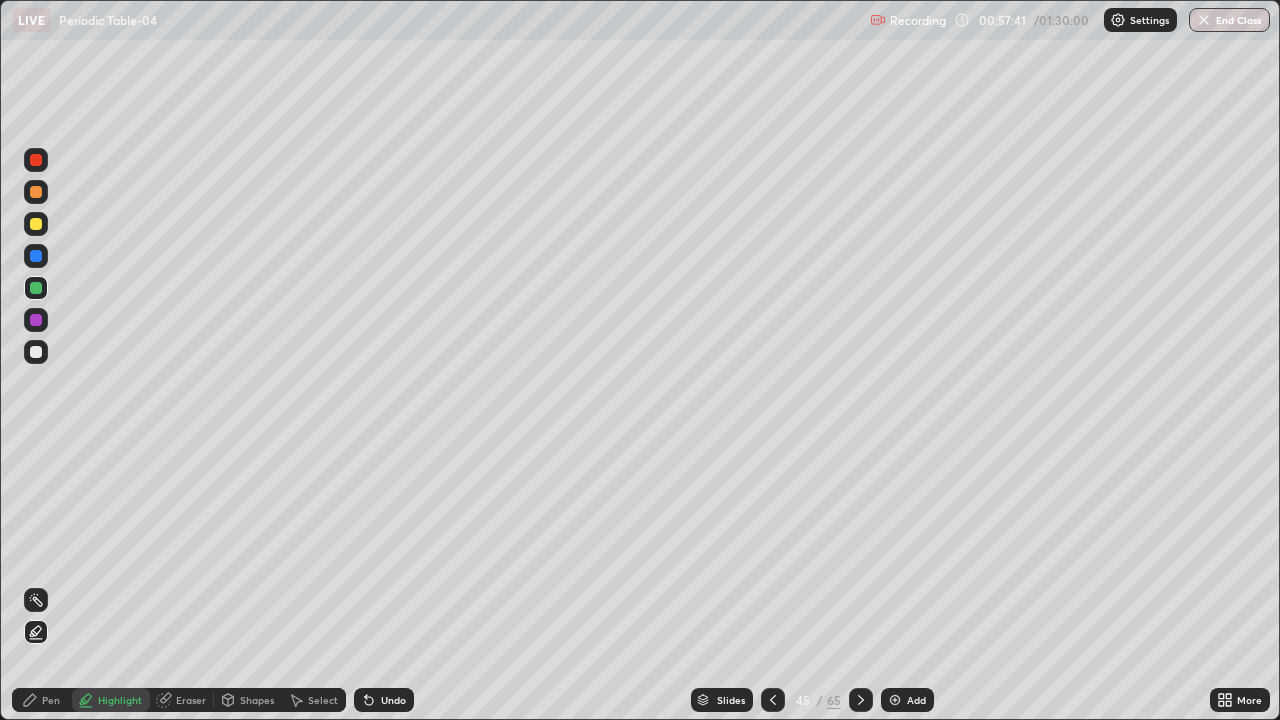 click 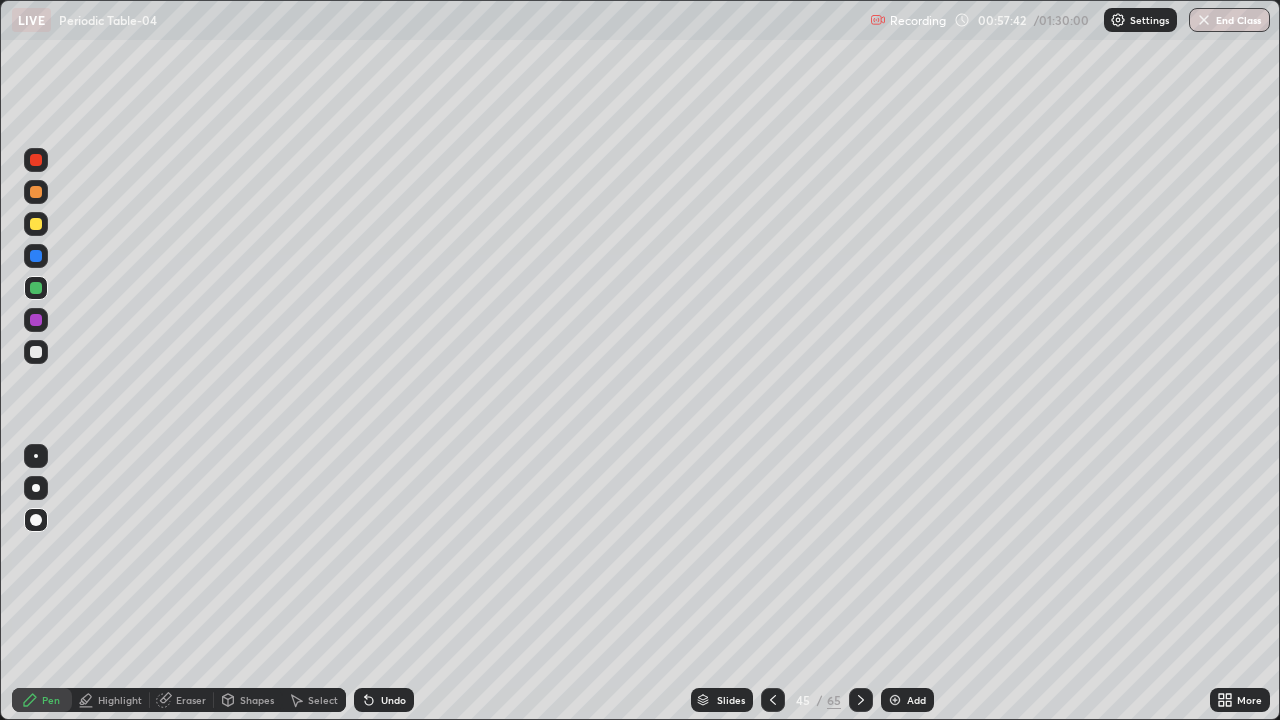 click at bounding box center (36, 352) 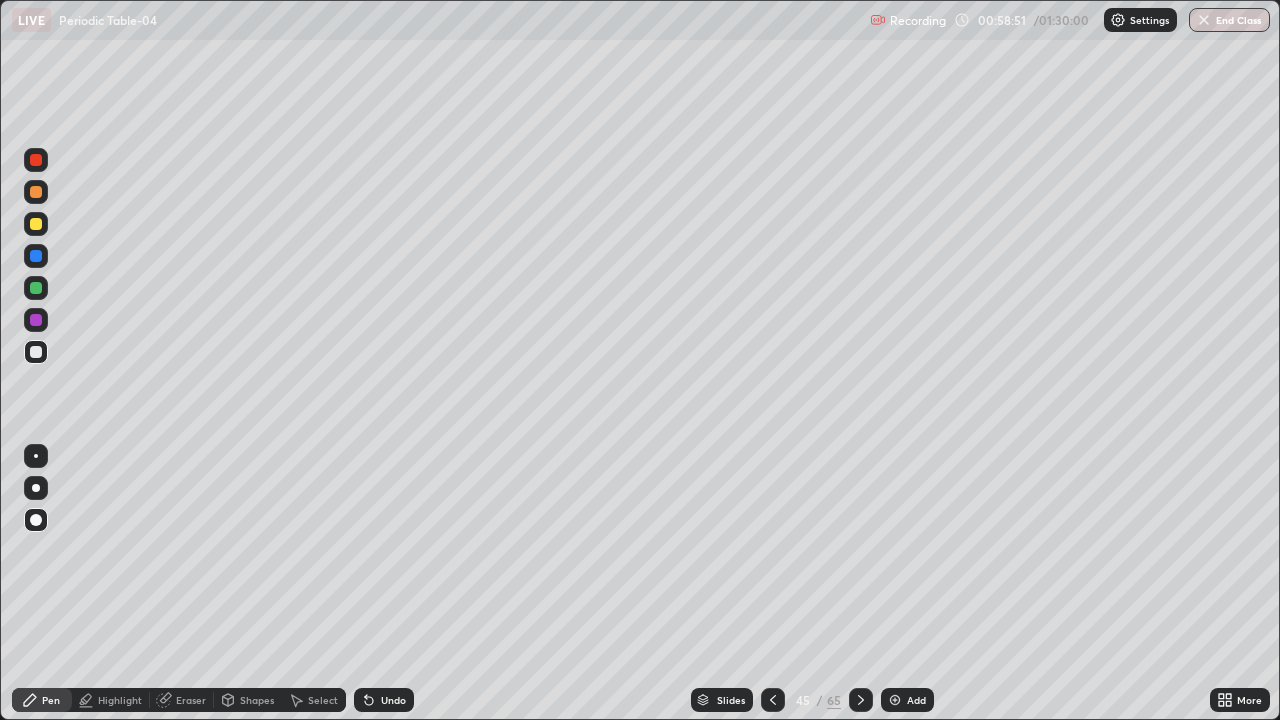 click 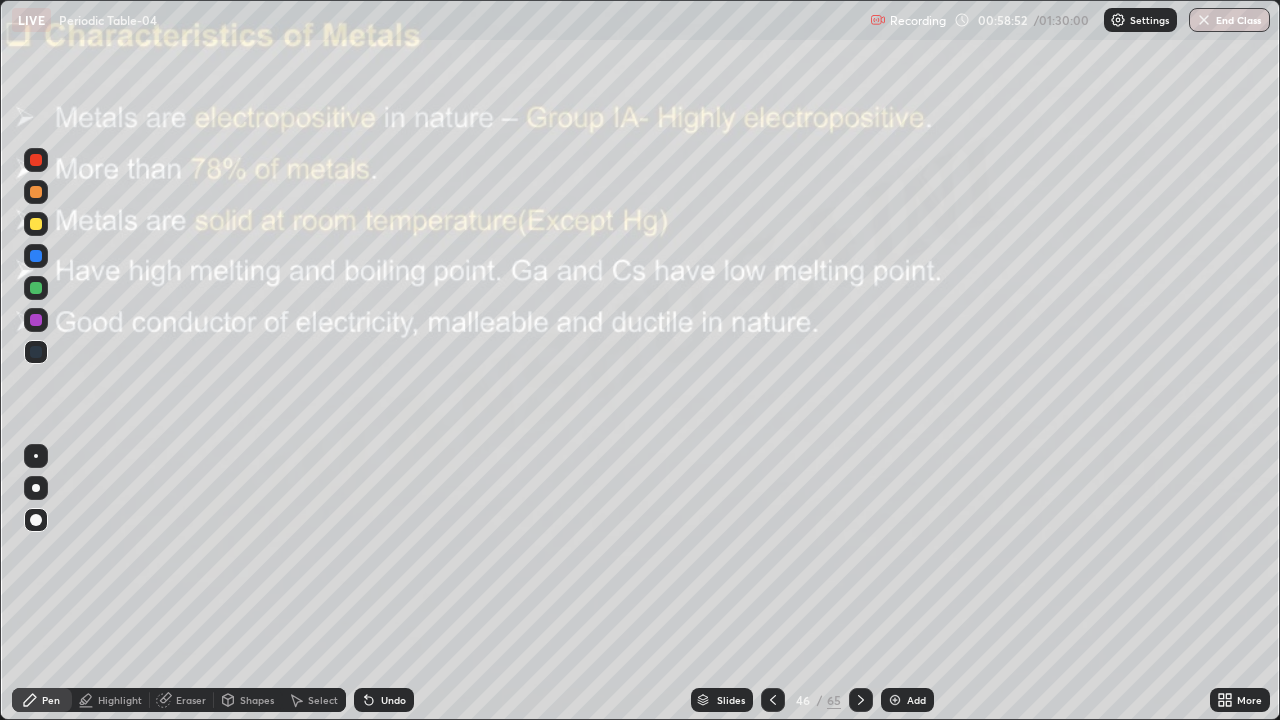 click 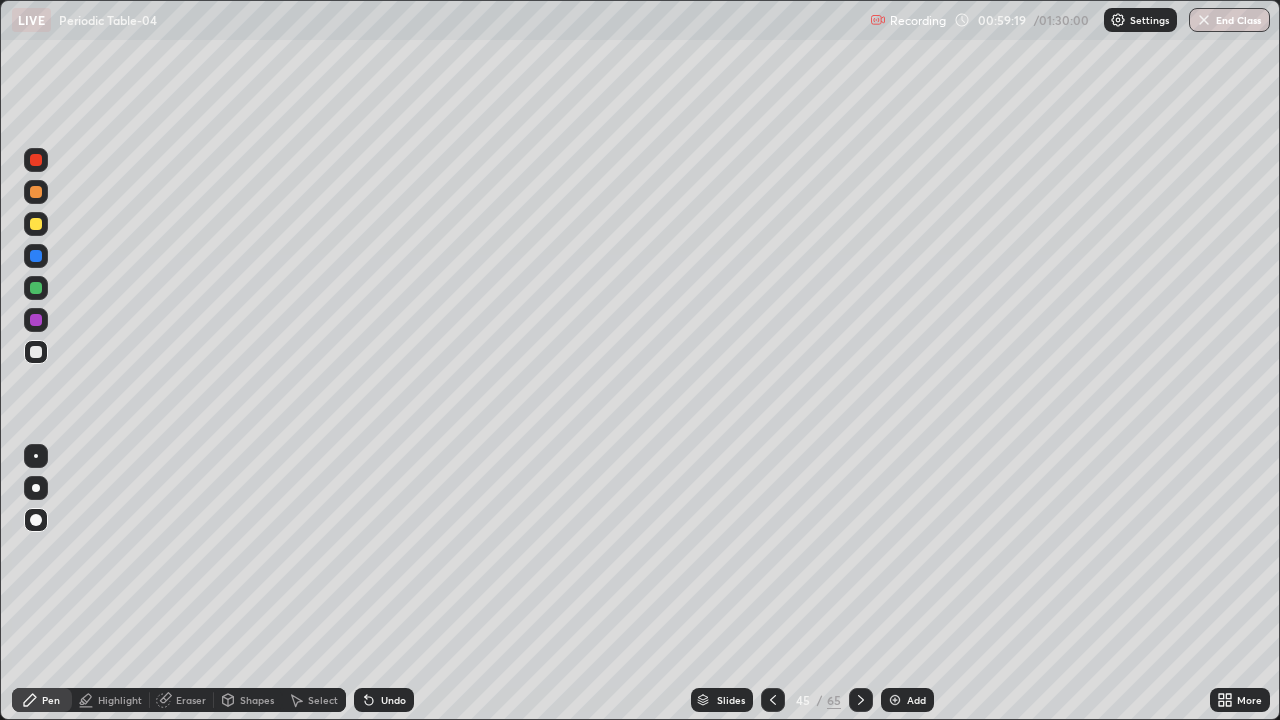 click 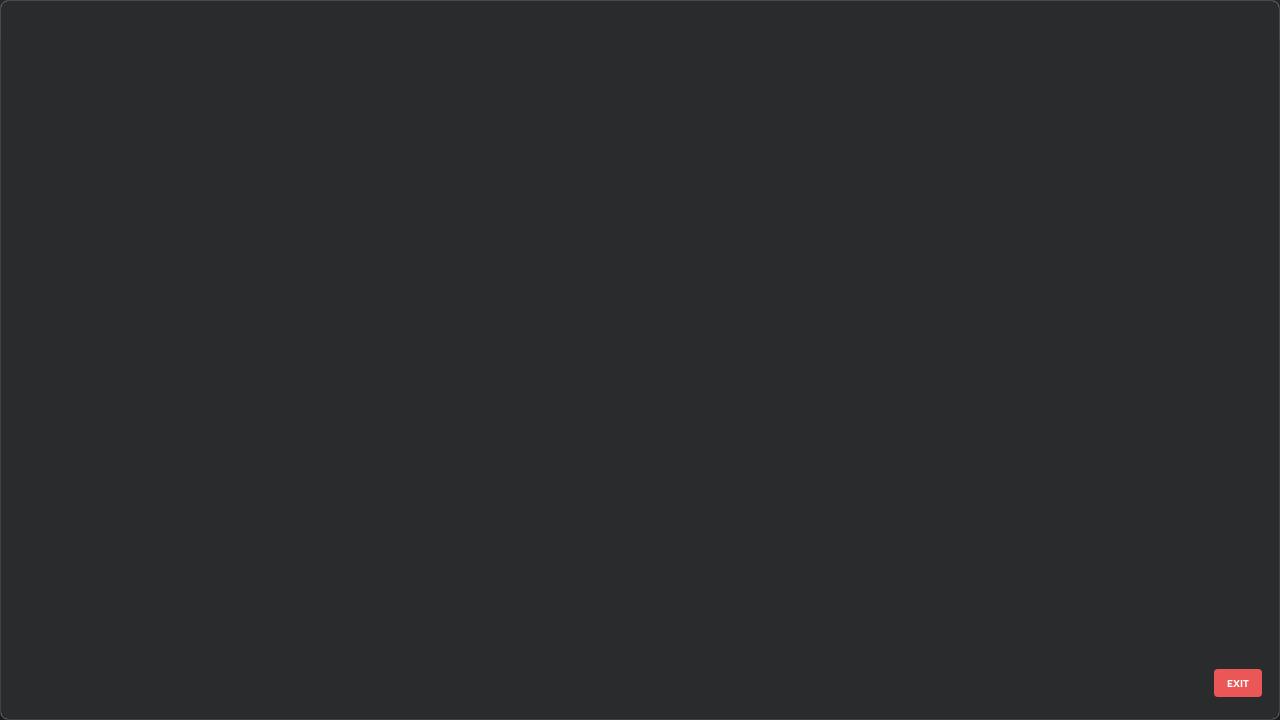 scroll, scrollTop: 2651, scrollLeft: 0, axis: vertical 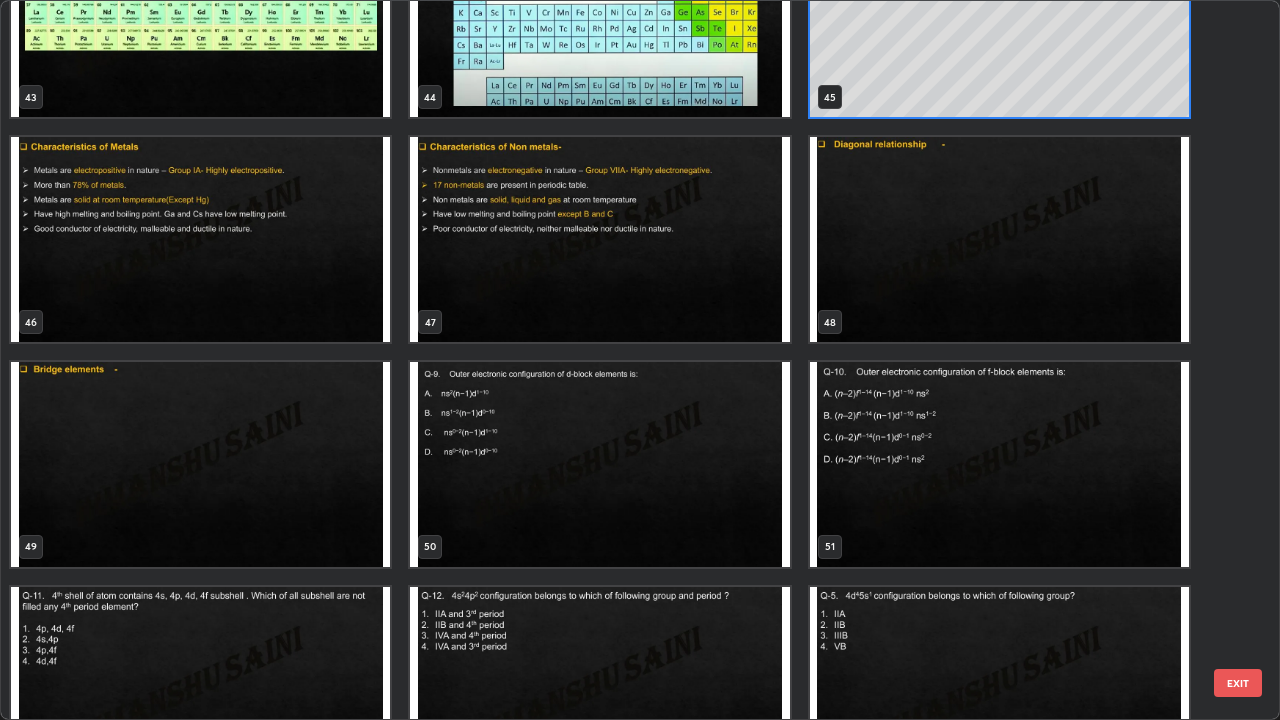 click at bounding box center (200, 239) 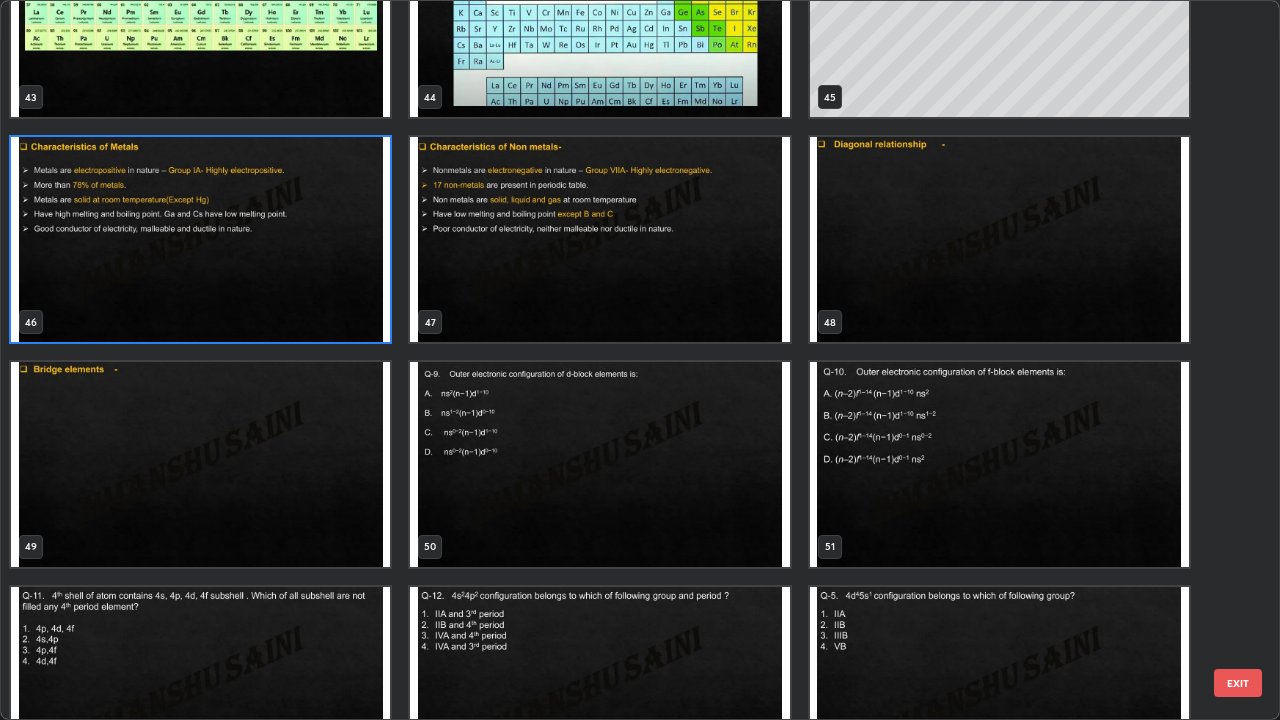 click at bounding box center (200, 239) 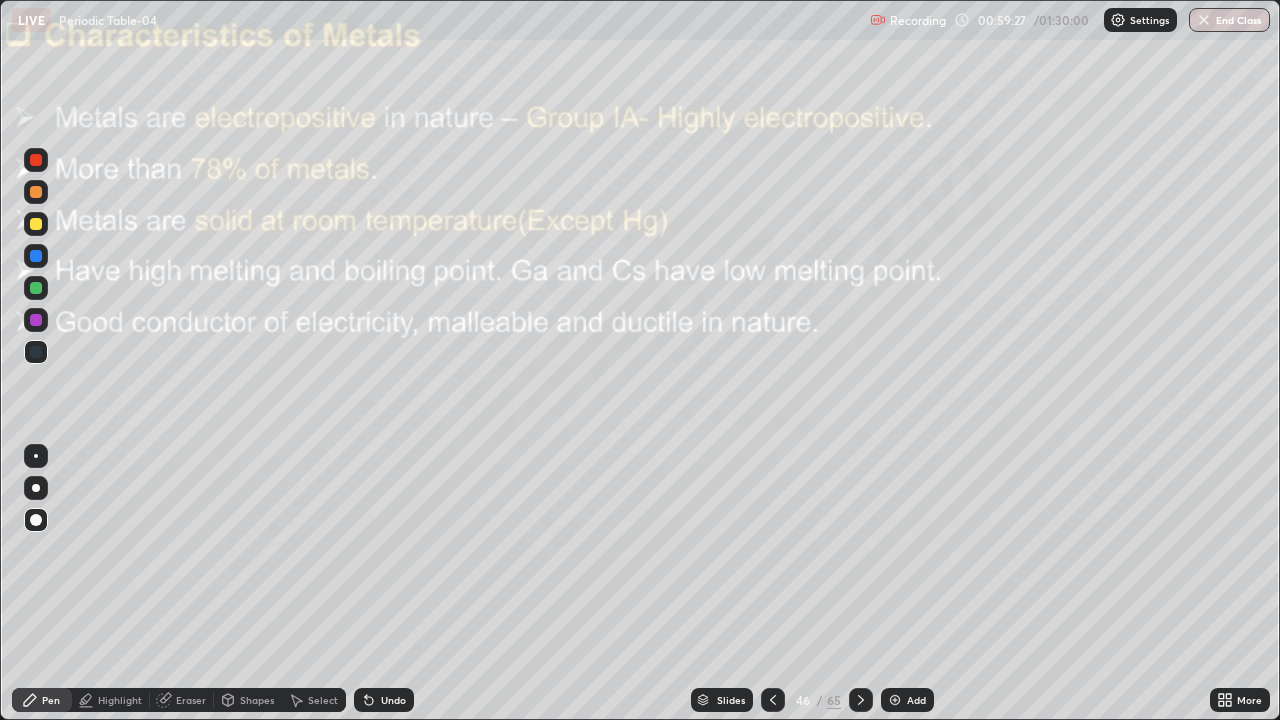 click at bounding box center [200, 239] 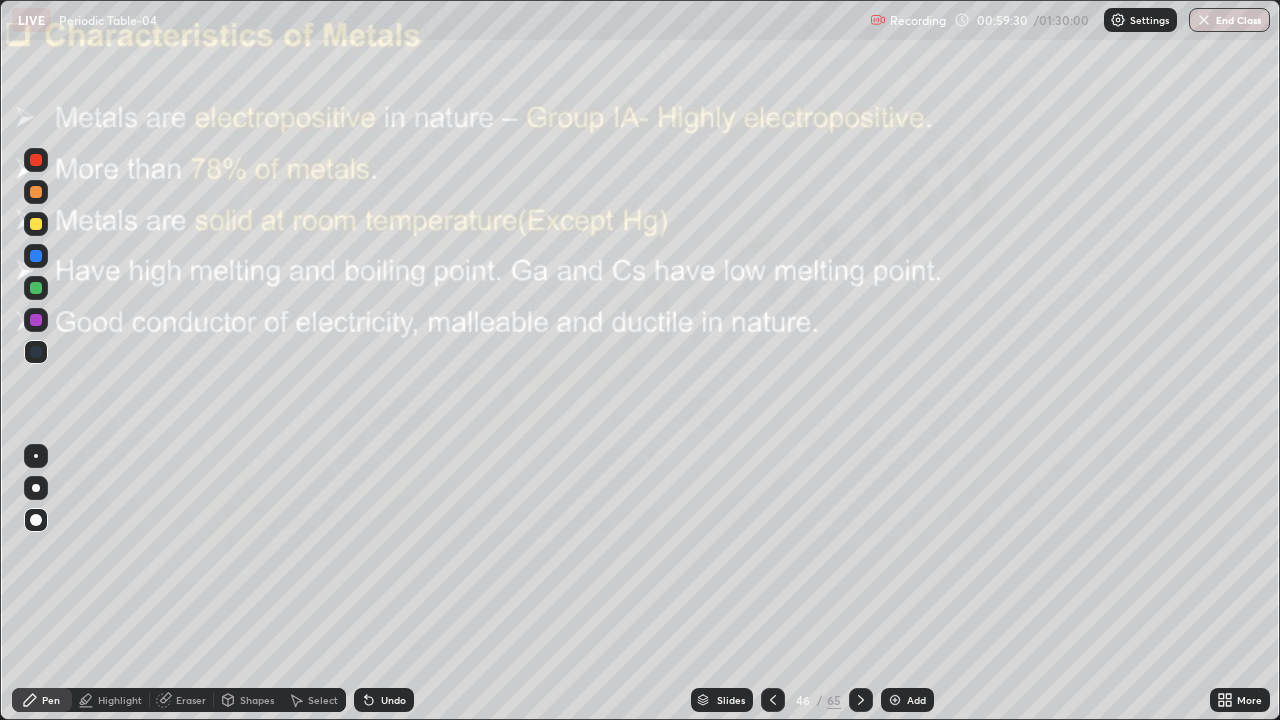 click 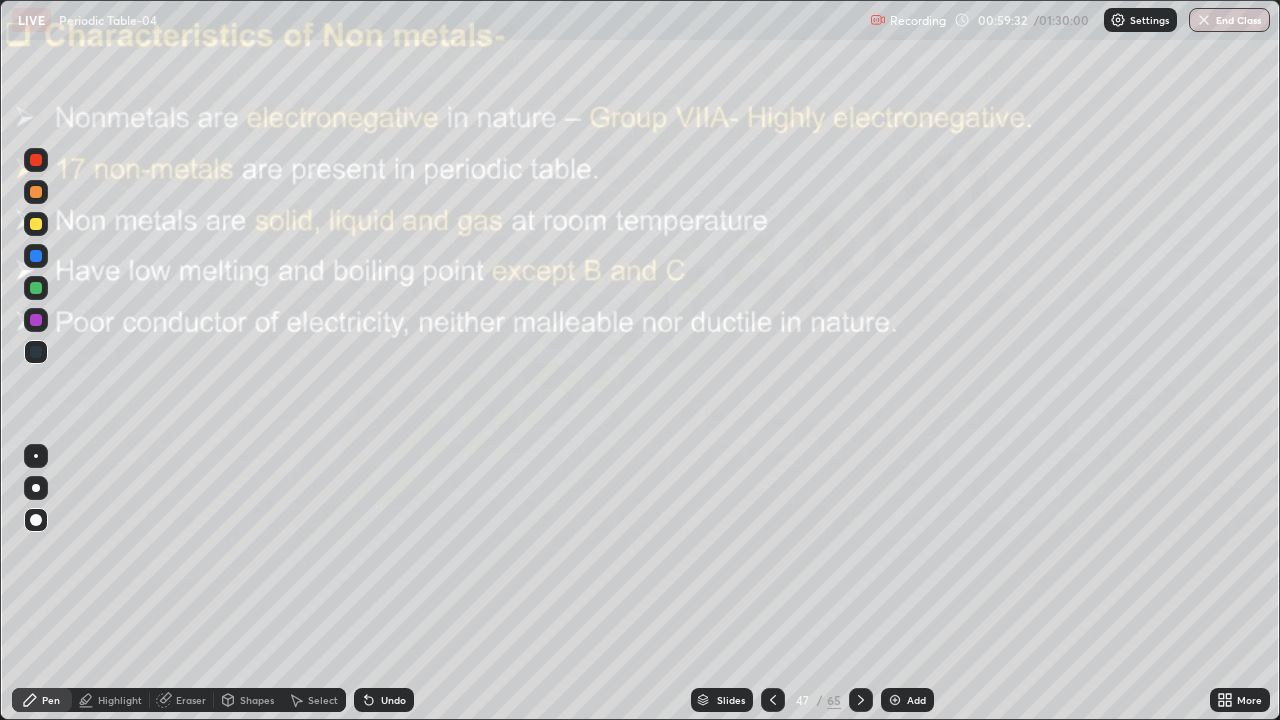 click at bounding box center [861, 700] 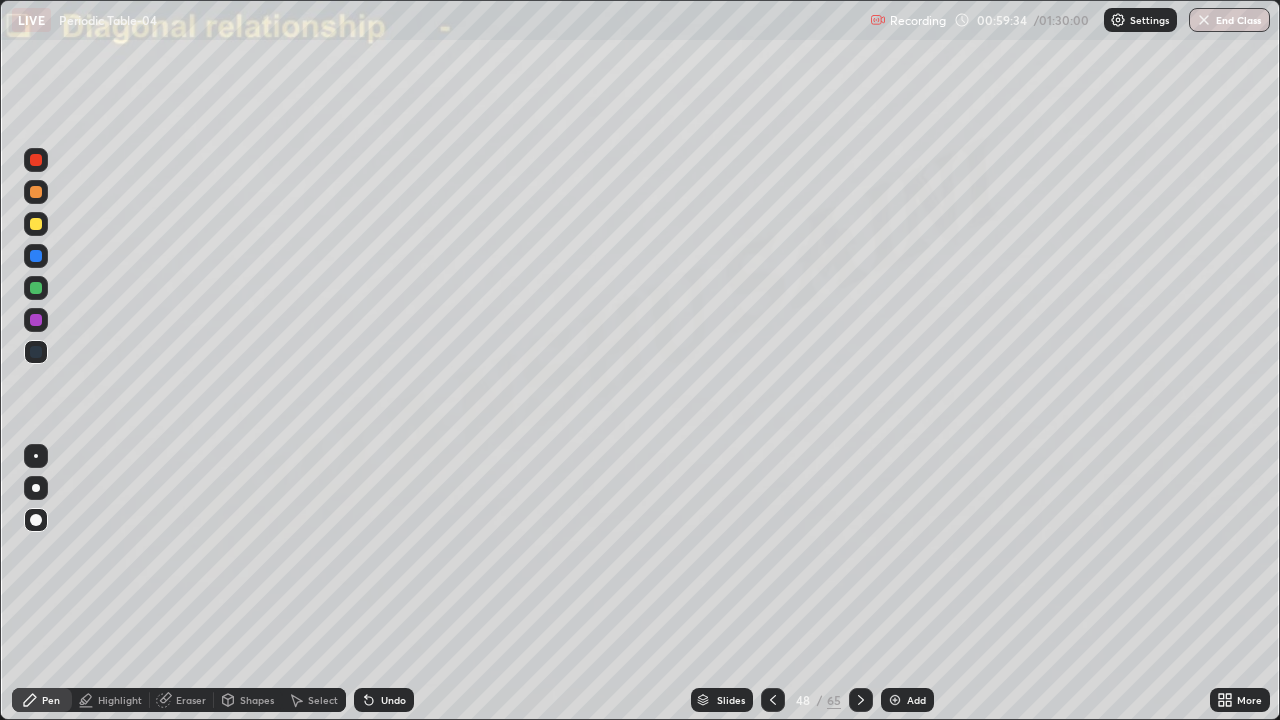click 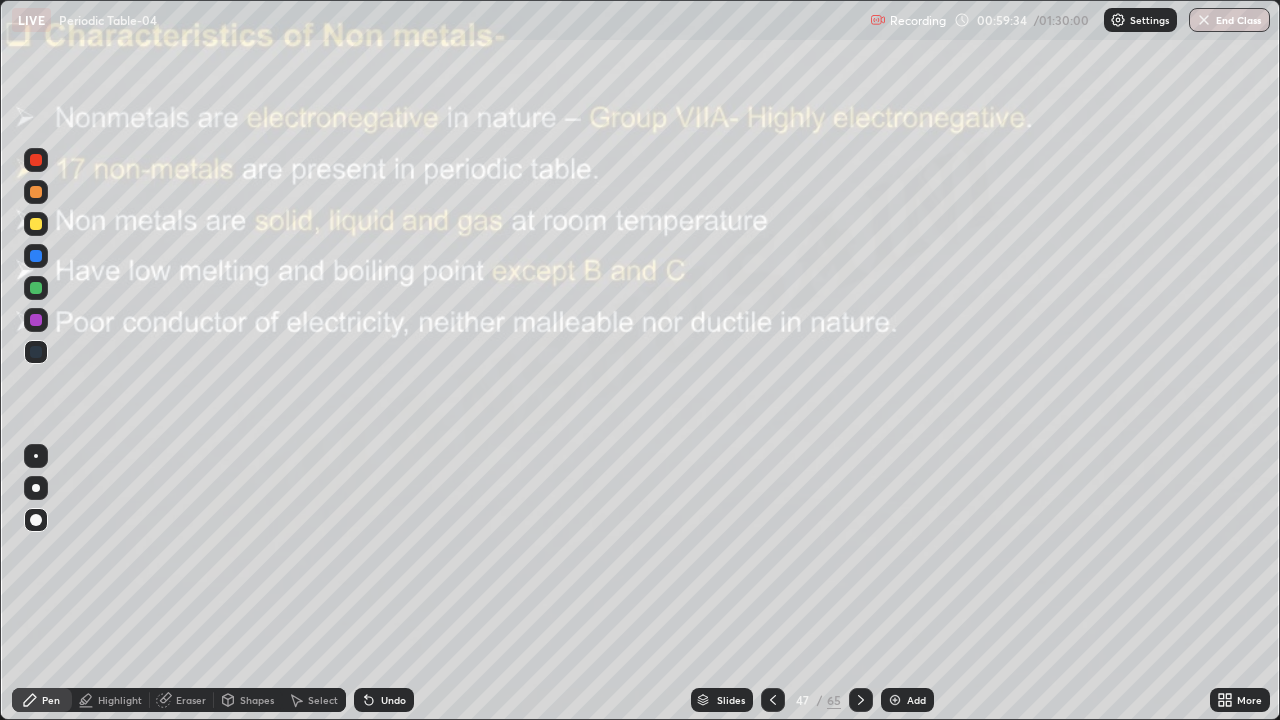 click at bounding box center [773, 700] 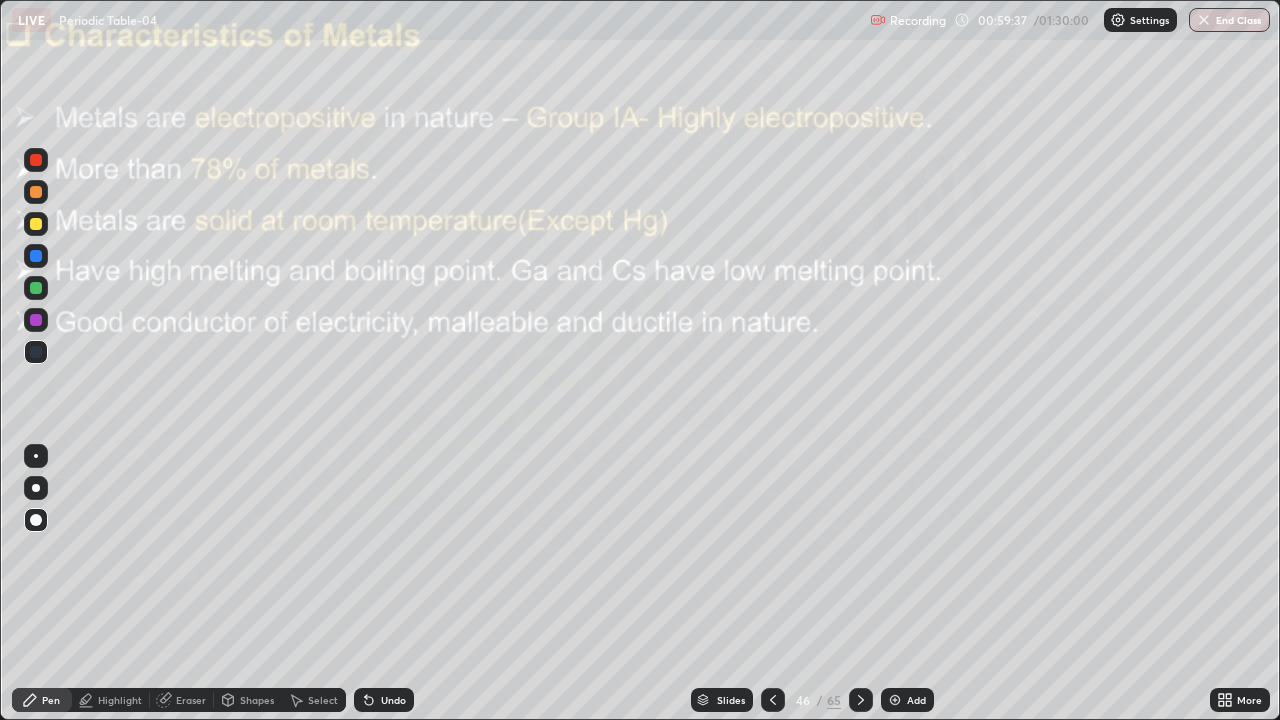 click on "Slides" at bounding box center (731, 700) 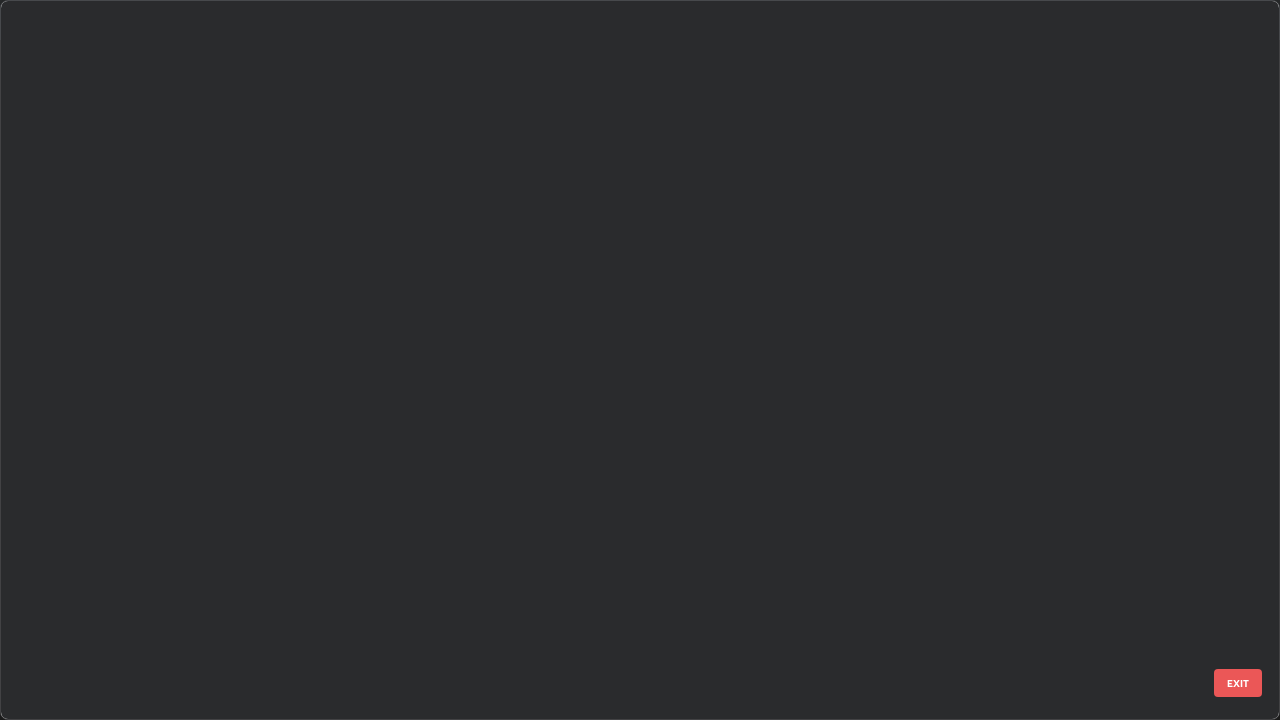scroll, scrollTop: 2876, scrollLeft: 0, axis: vertical 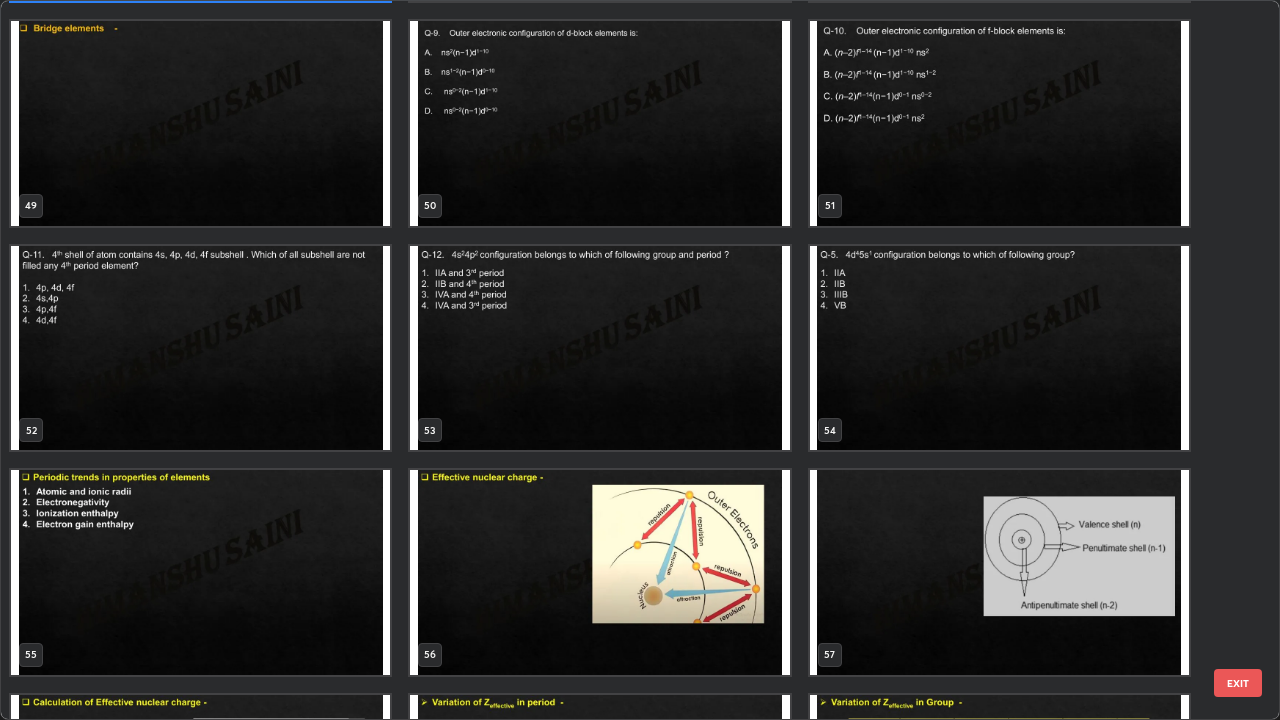 click at bounding box center (599, 123) 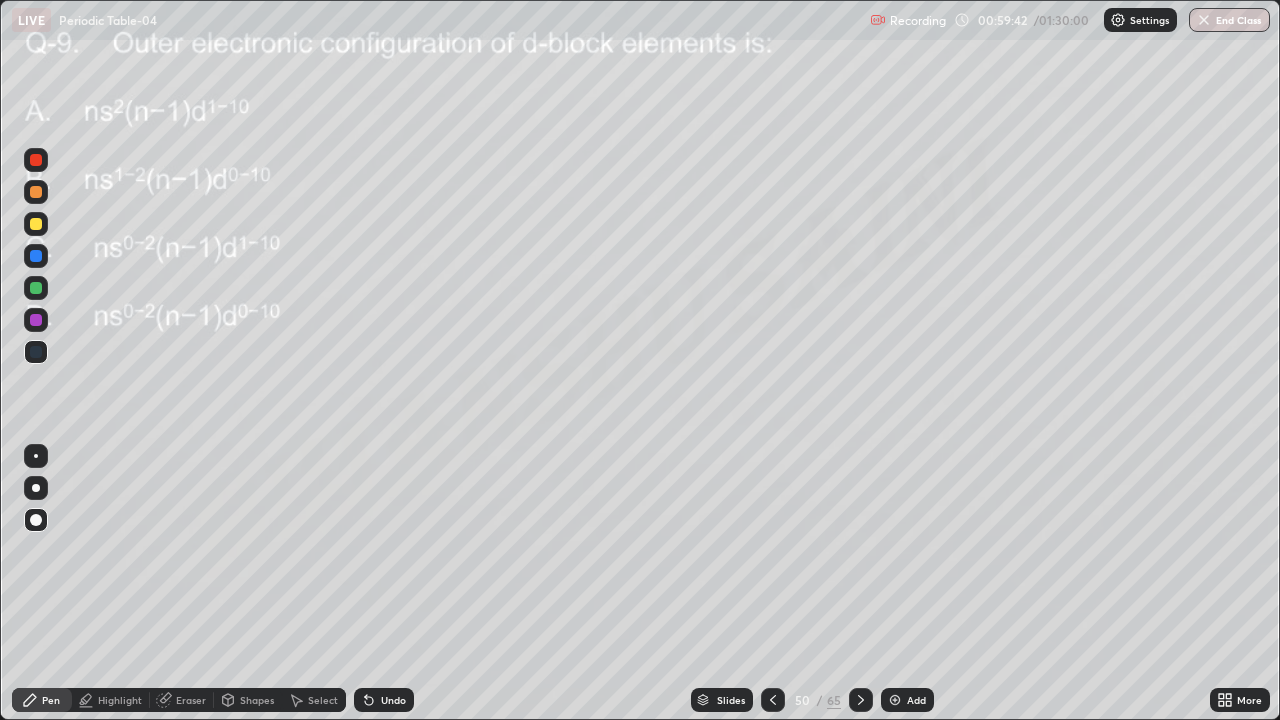 click at bounding box center [599, 123] 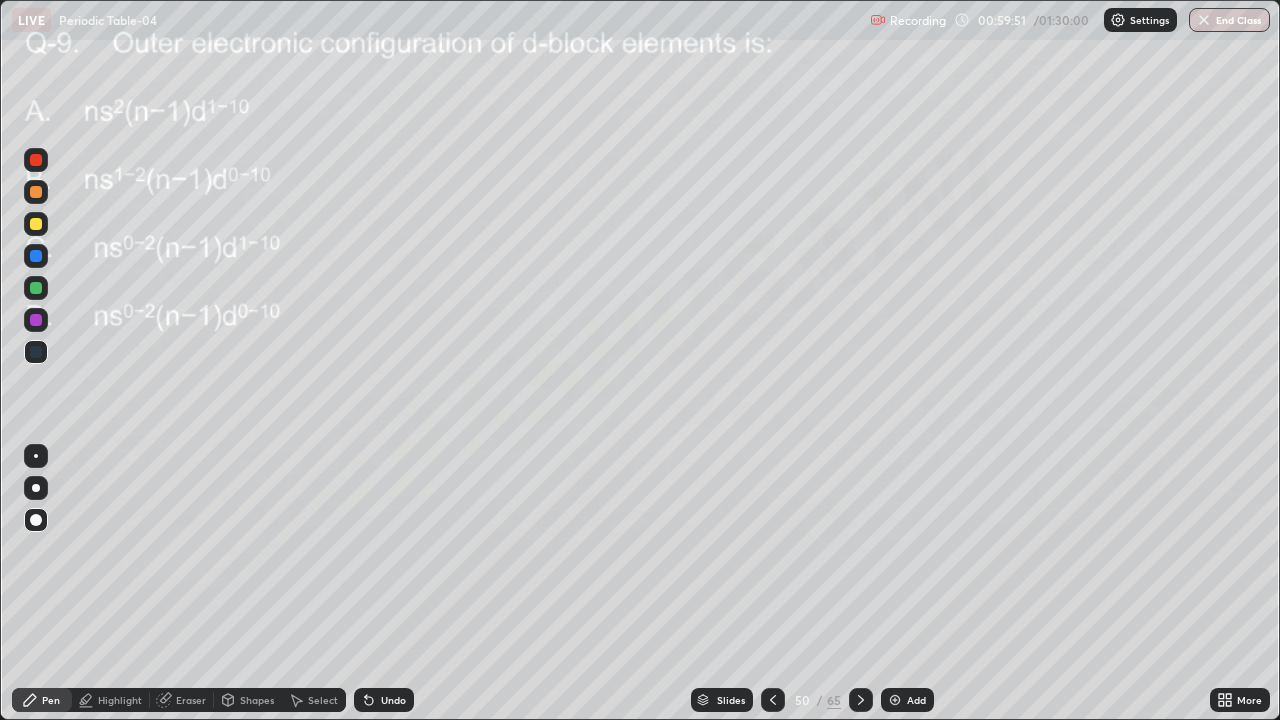 click on "Slides" at bounding box center (731, 700) 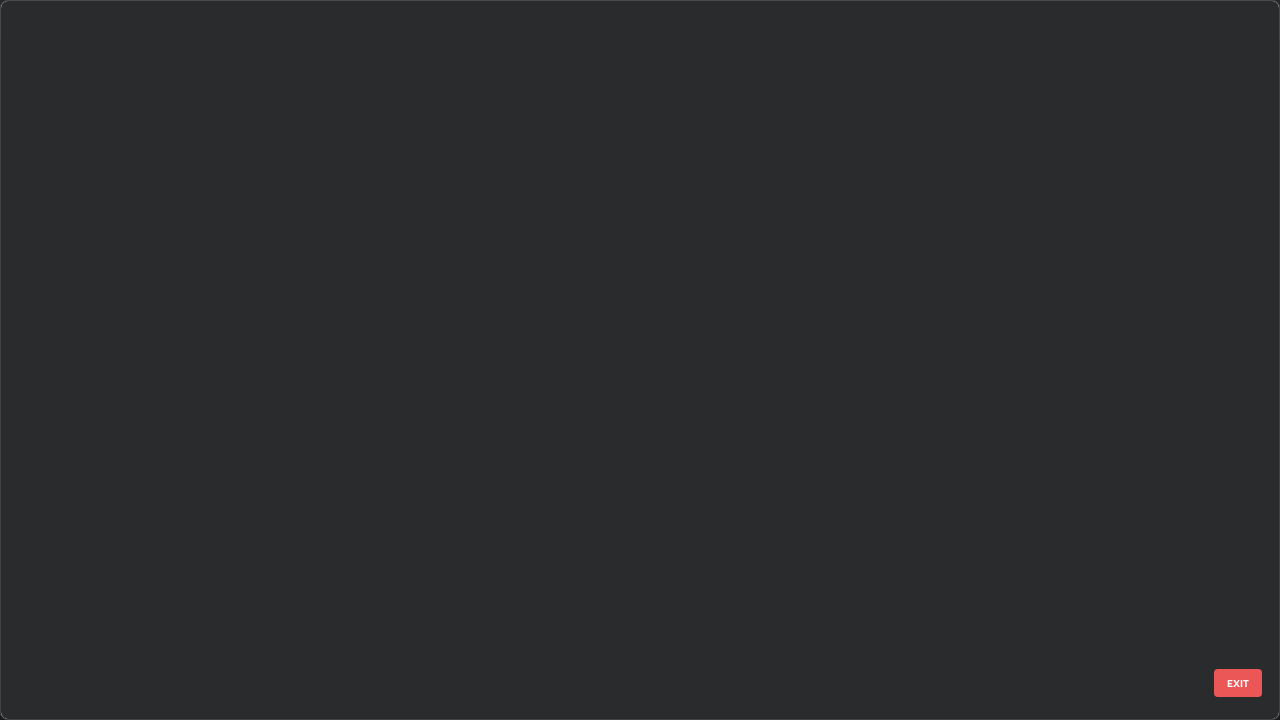 scroll, scrollTop: 3100, scrollLeft: 0, axis: vertical 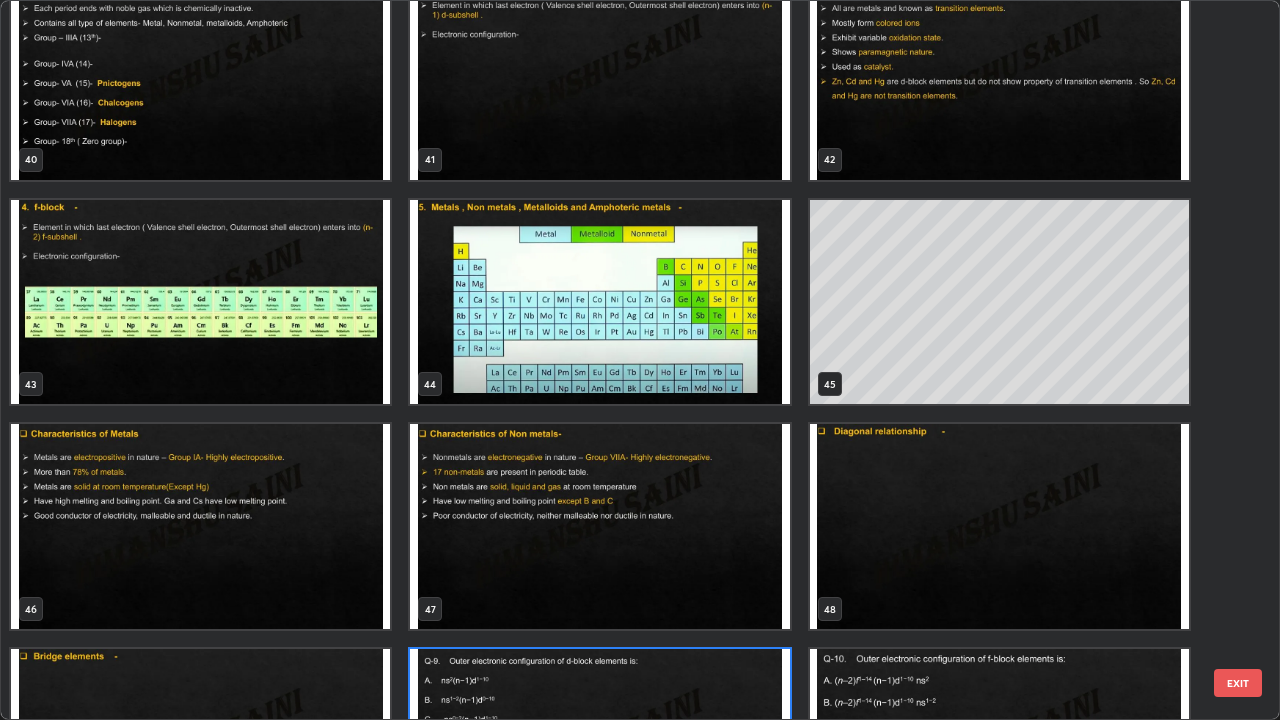 click at bounding box center [200, 526] 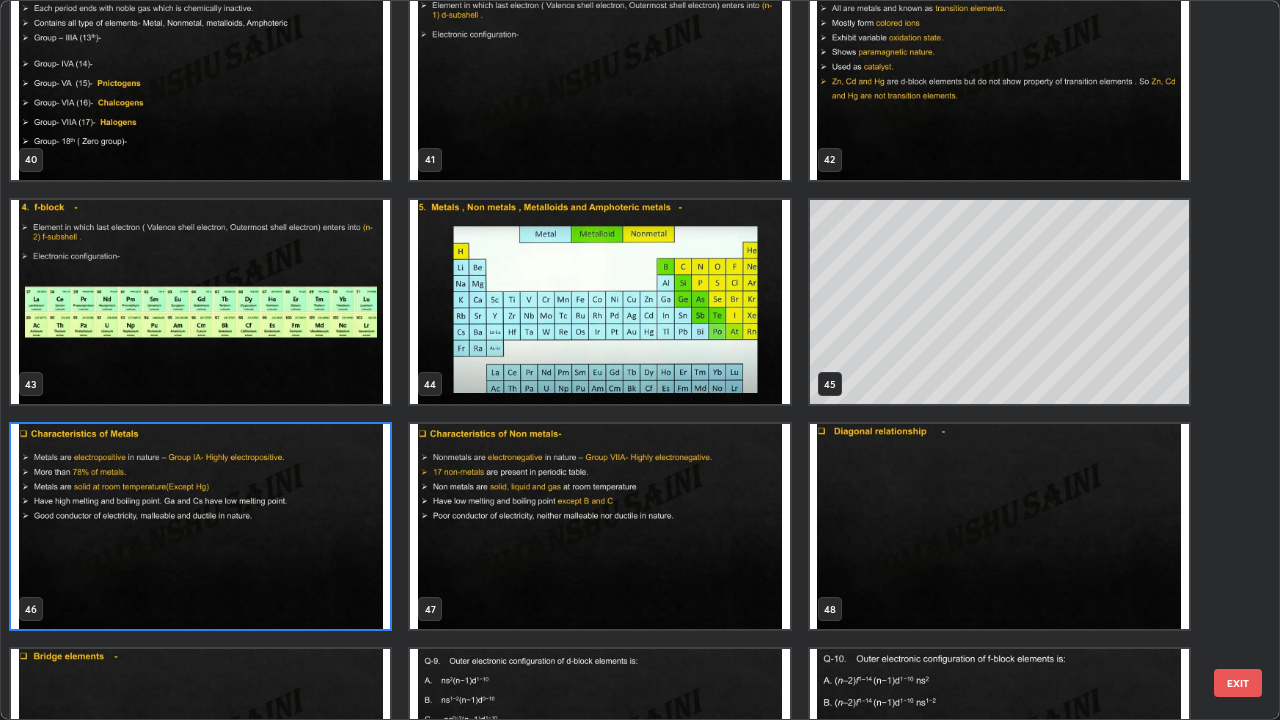 click at bounding box center (200, 526) 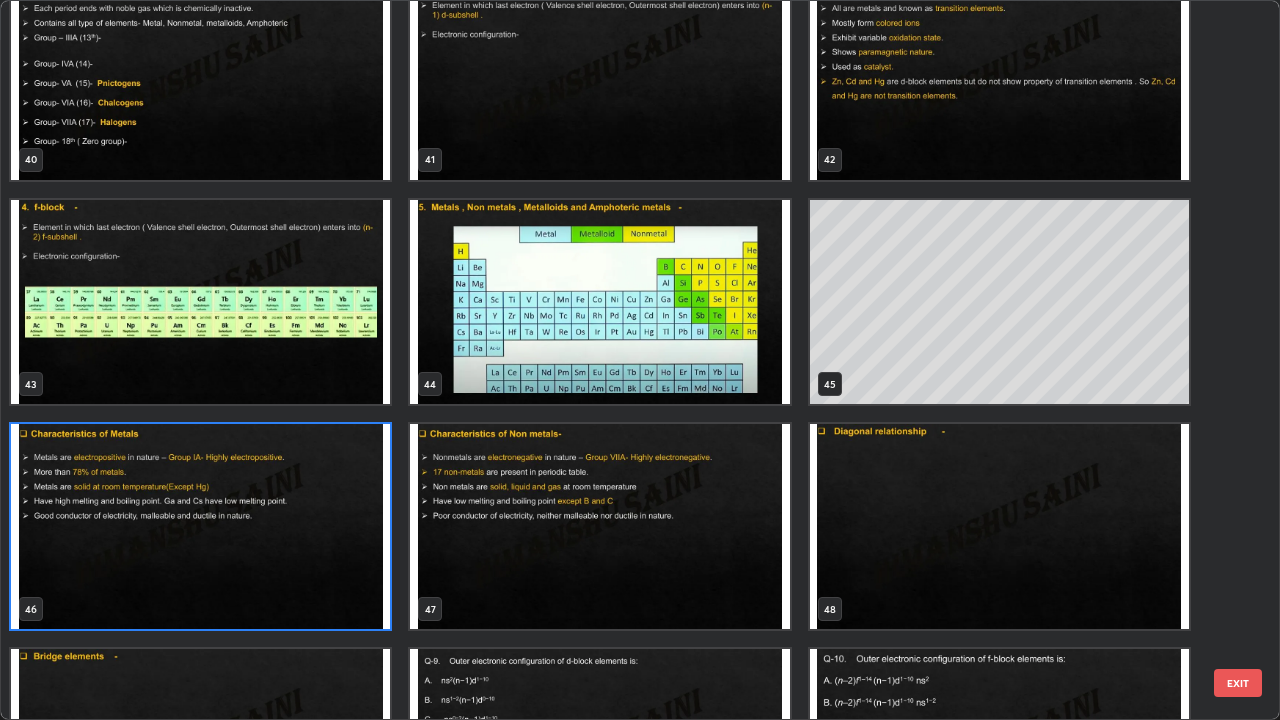 click at bounding box center [200, 526] 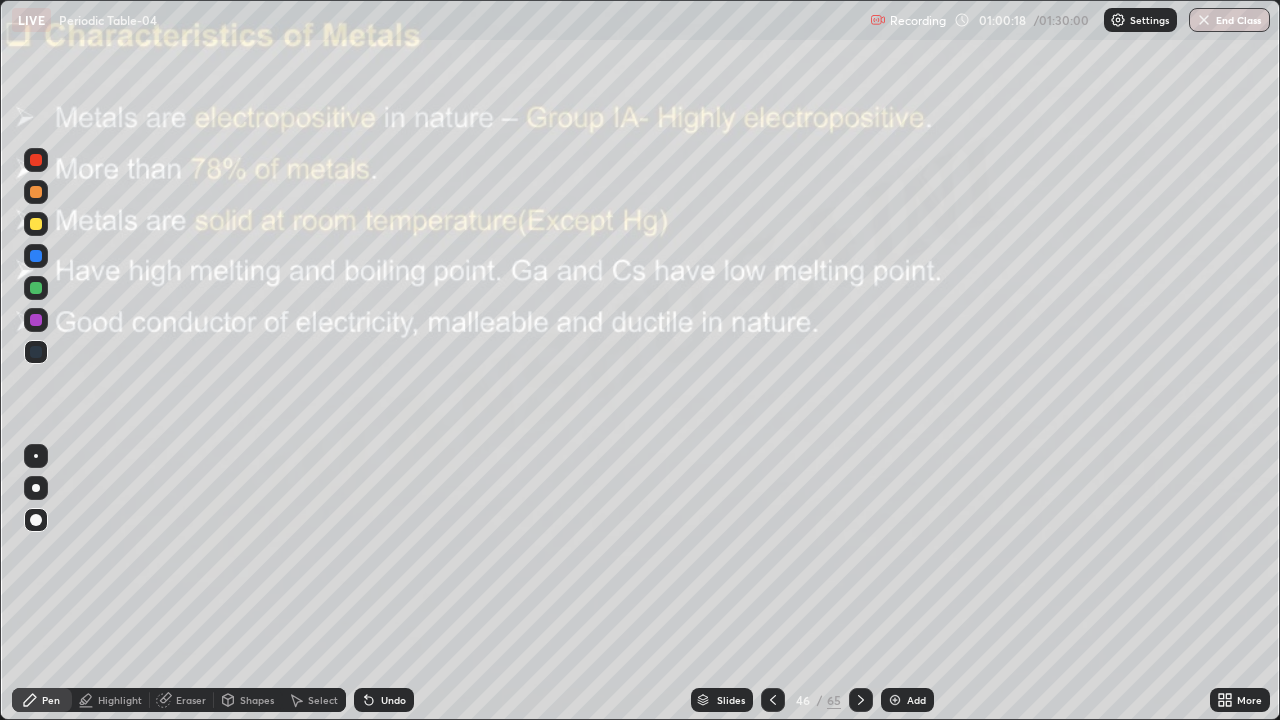 click 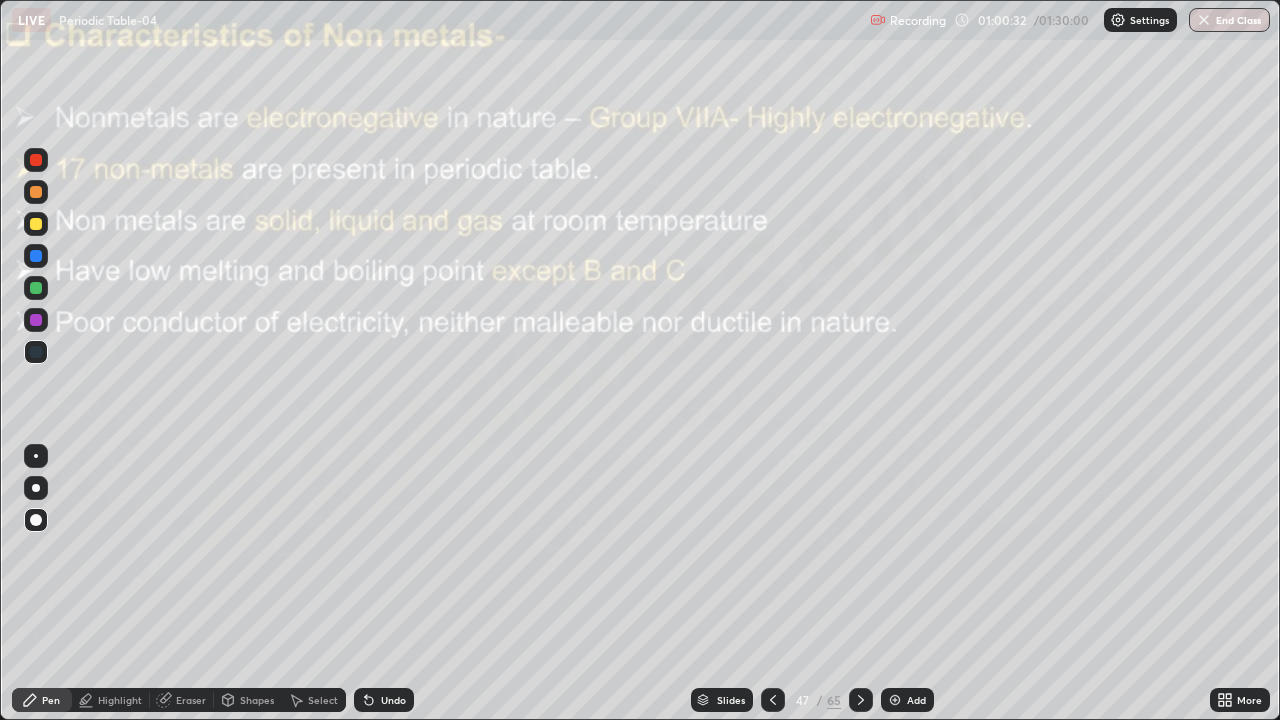 click on "Slides" at bounding box center (731, 700) 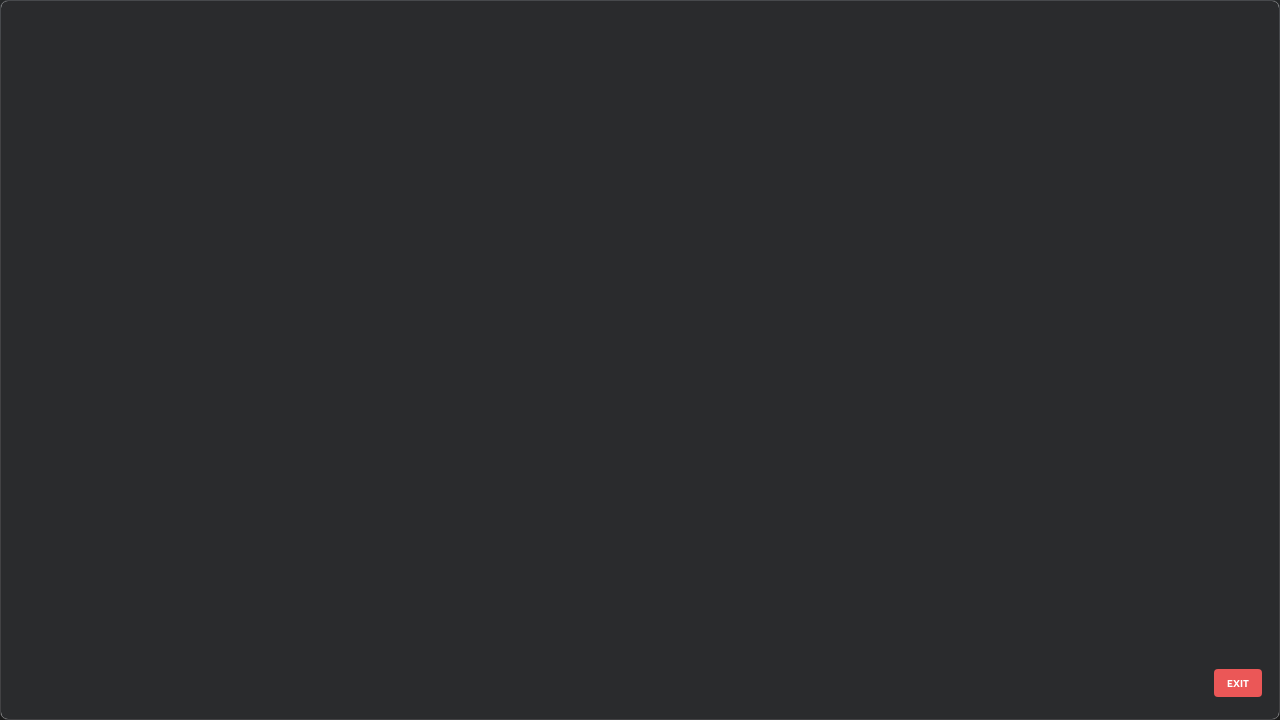 scroll, scrollTop: 2876, scrollLeft: 0, axis: vertical 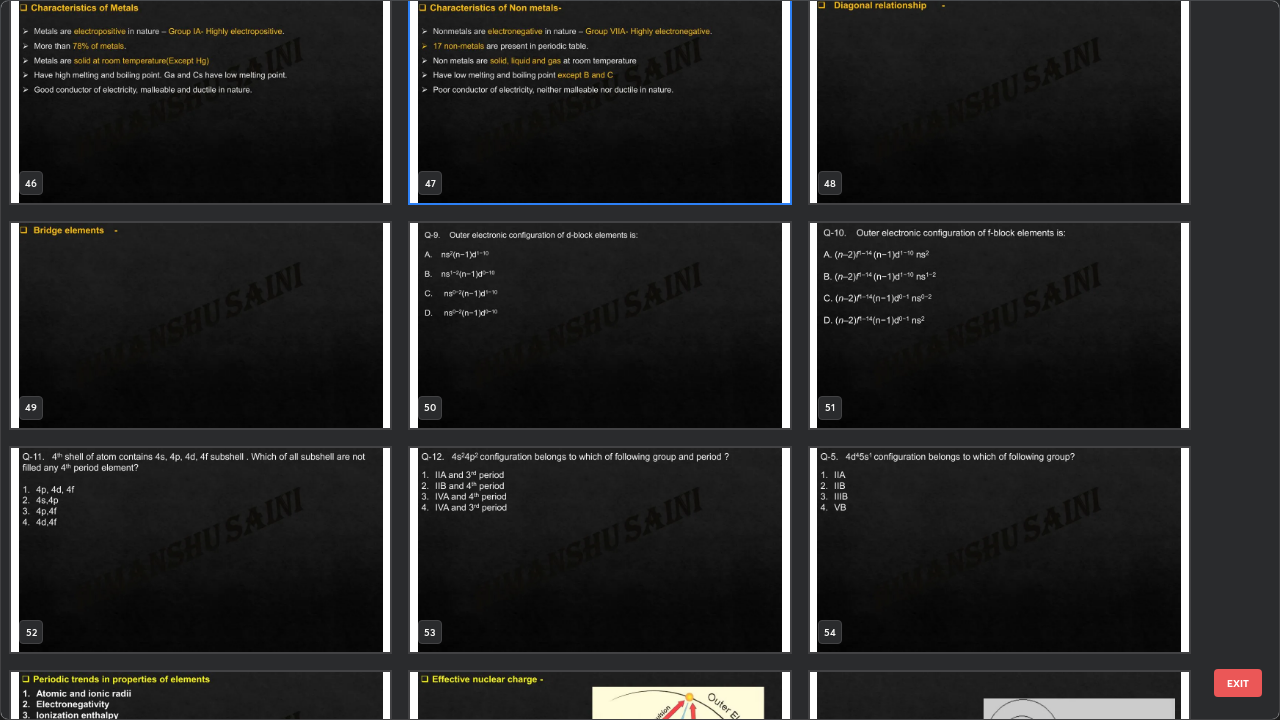 click at bounding box center (599, 325) 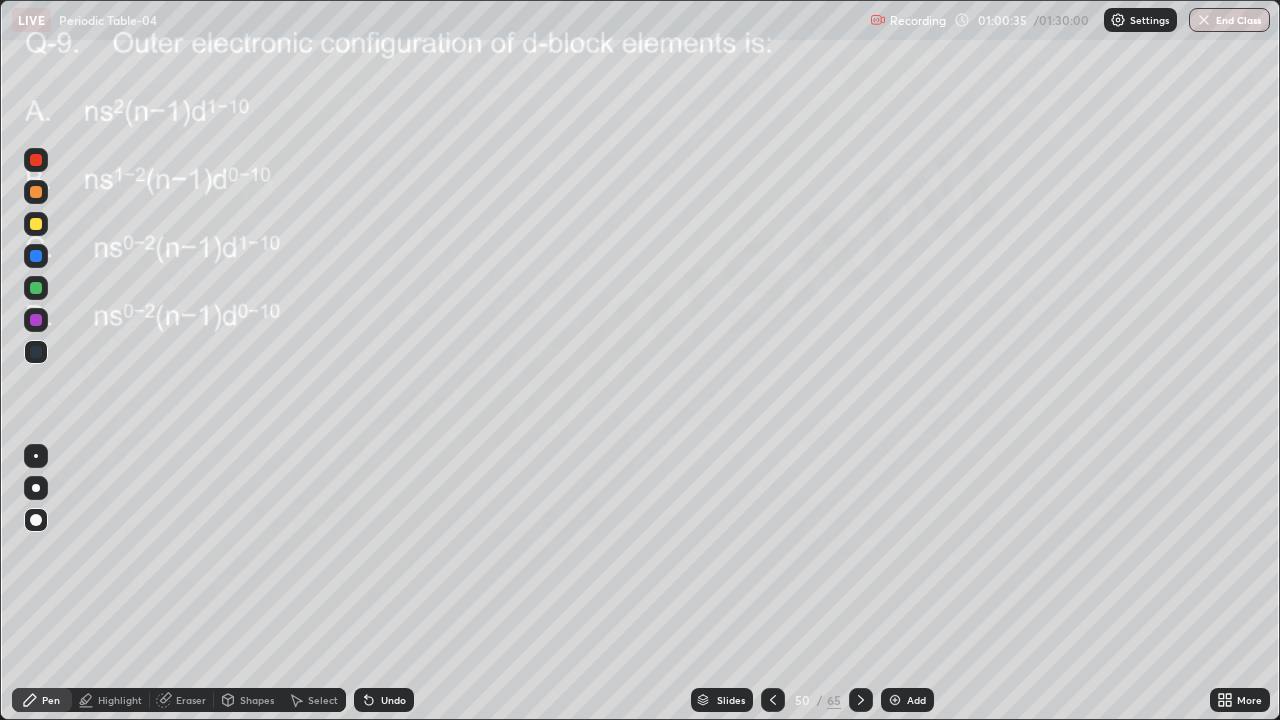 click at bounding box center [599, 325] 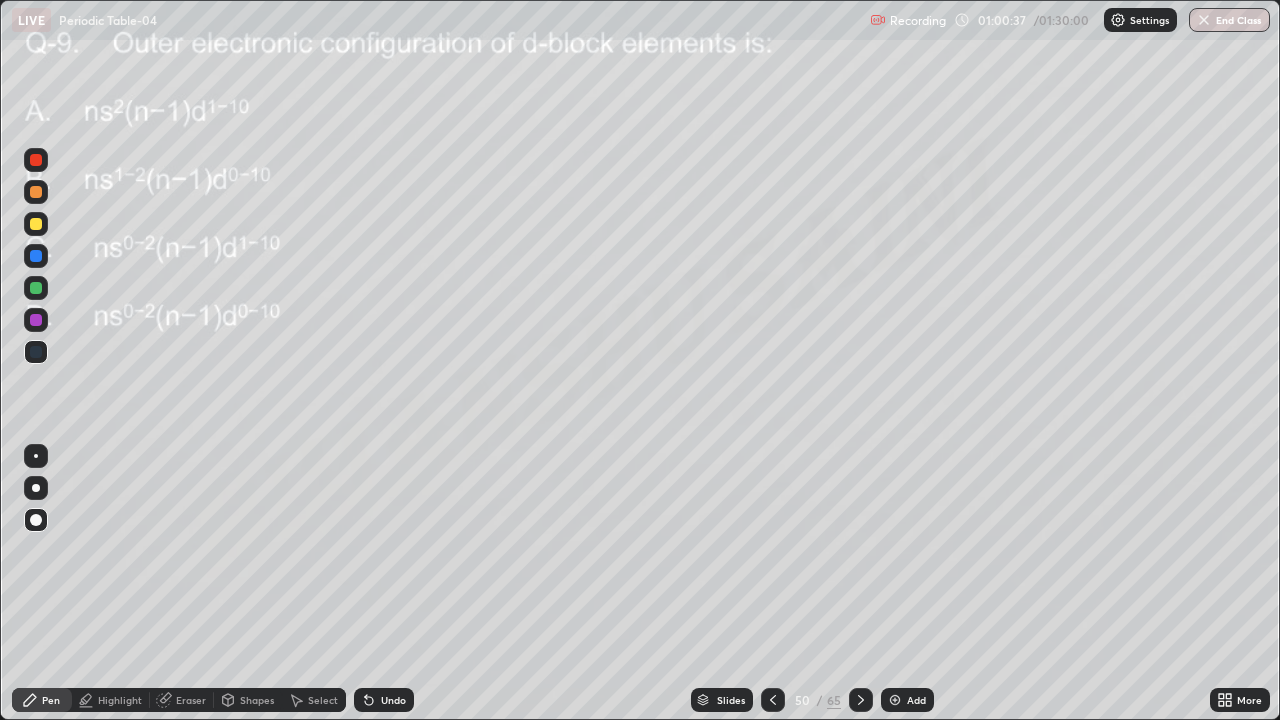 click on "Eraser" at bounding box center (191, 700) 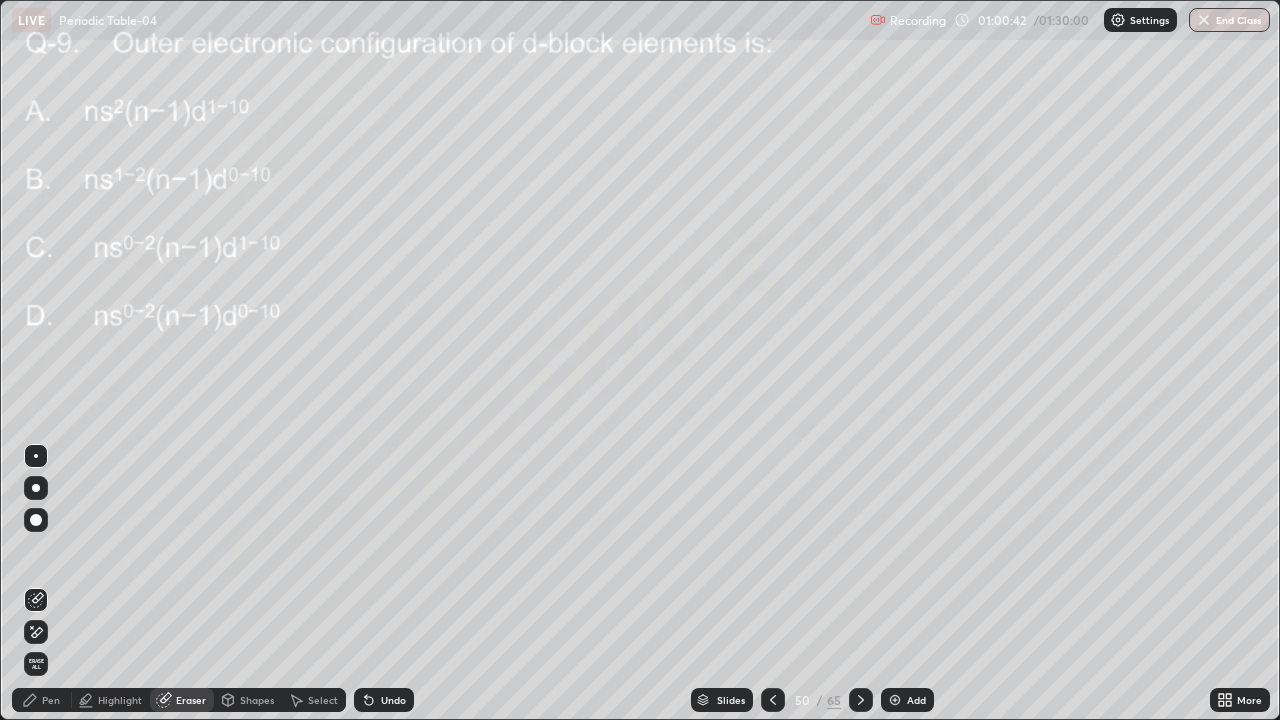 click on "Pen" at bounding box center (51, 700) 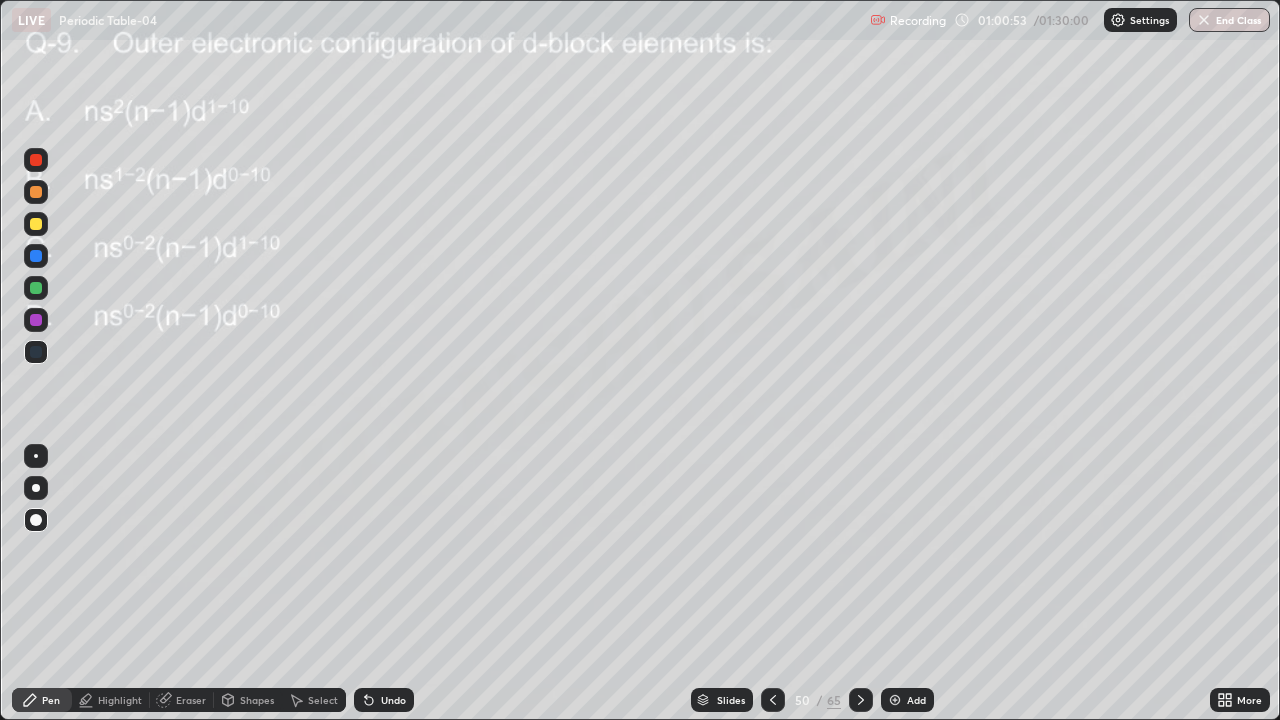 click at bounding box center (36, 288) 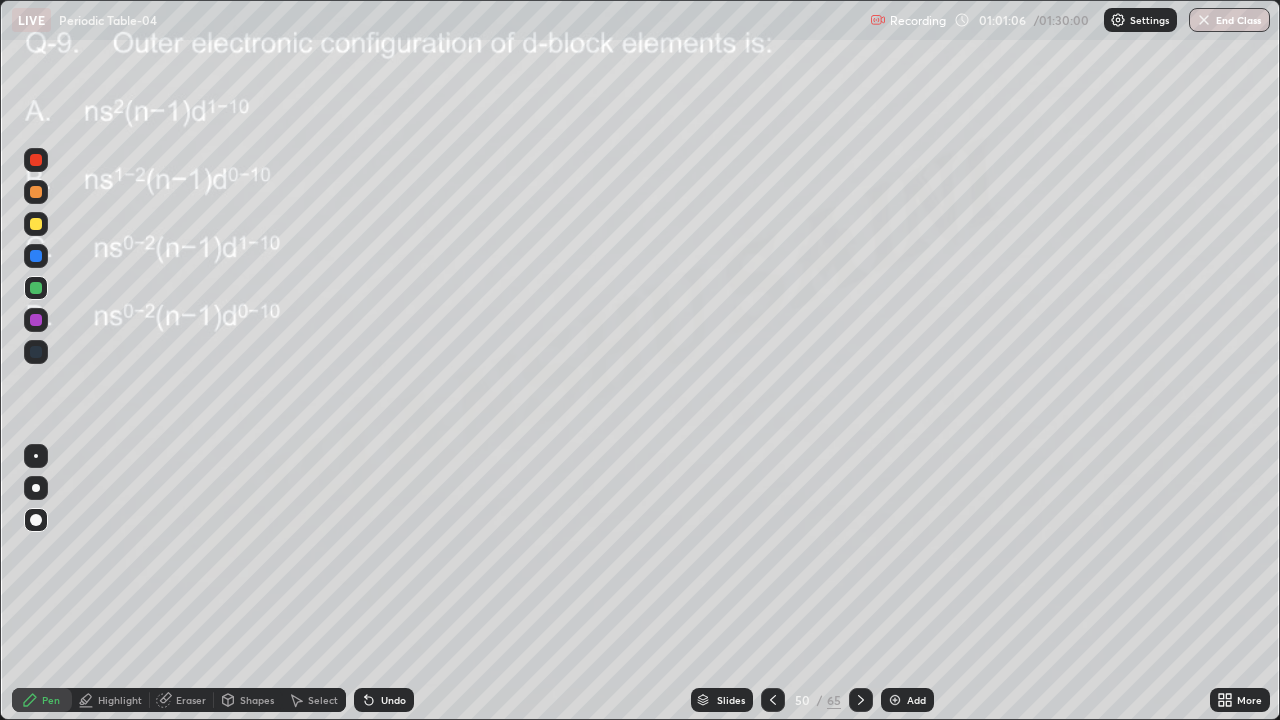 click 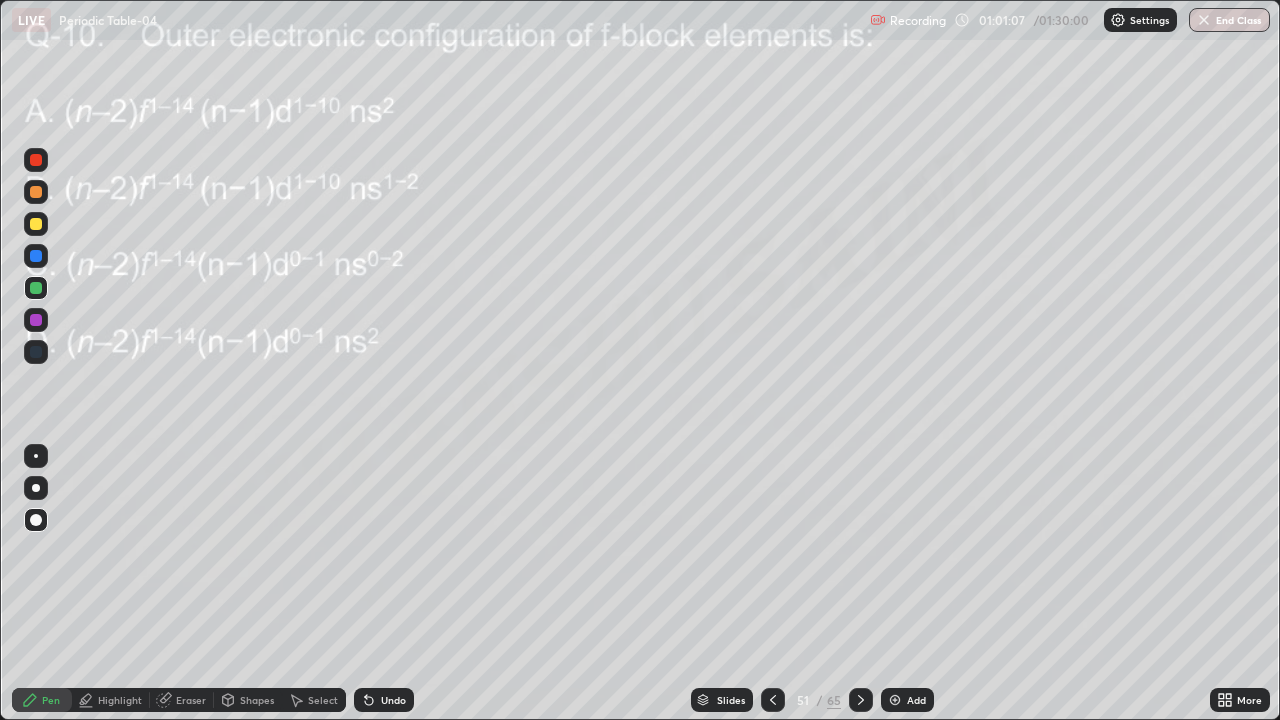 click on "Eraser" at bounding box center [191, 700] 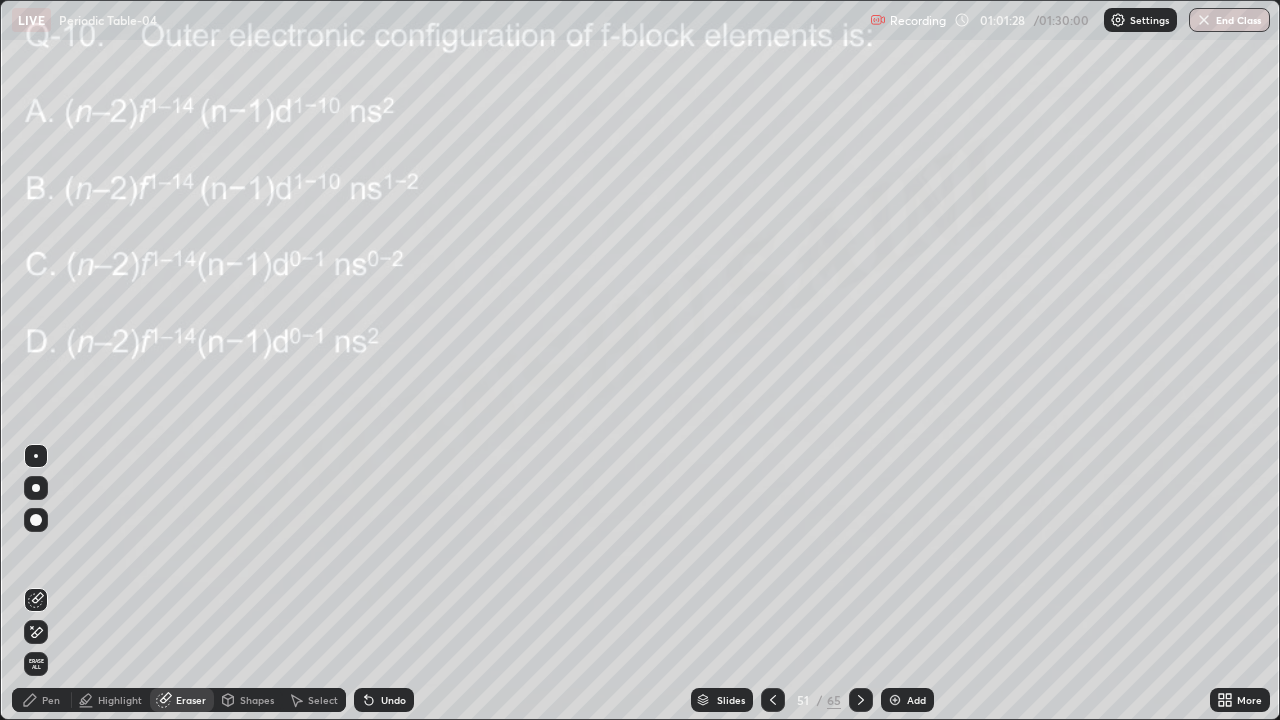 click 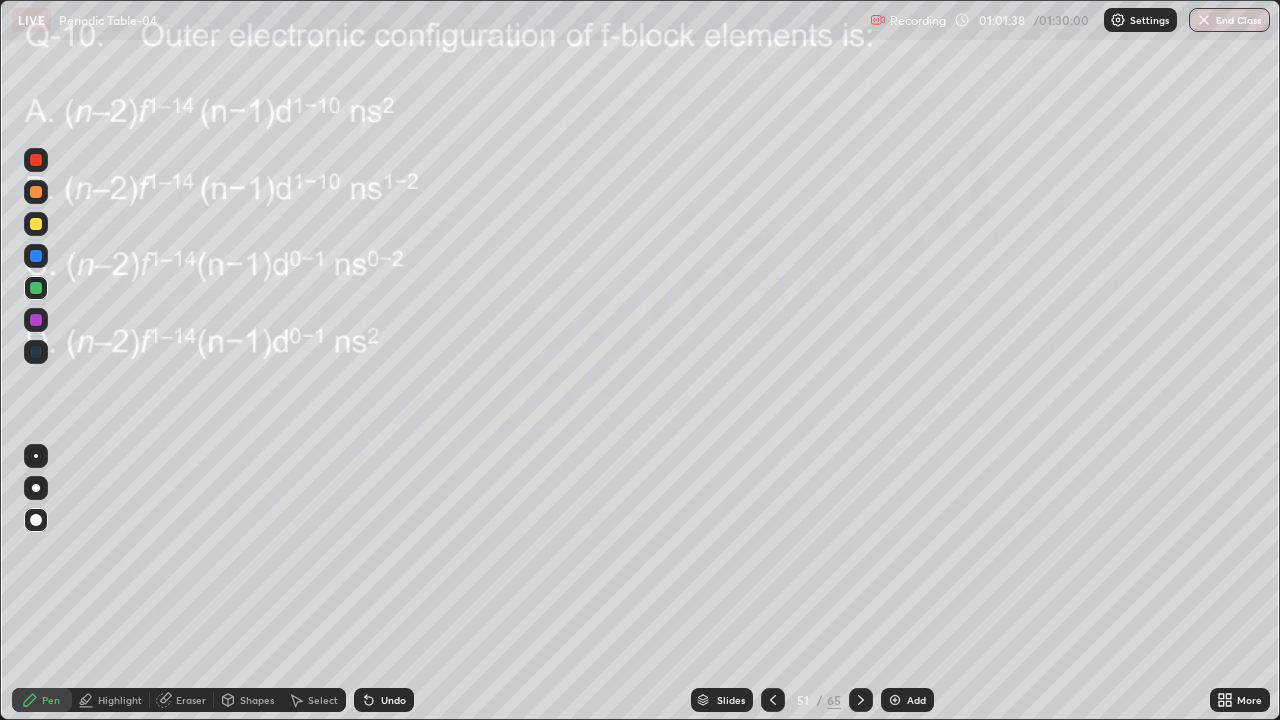 click 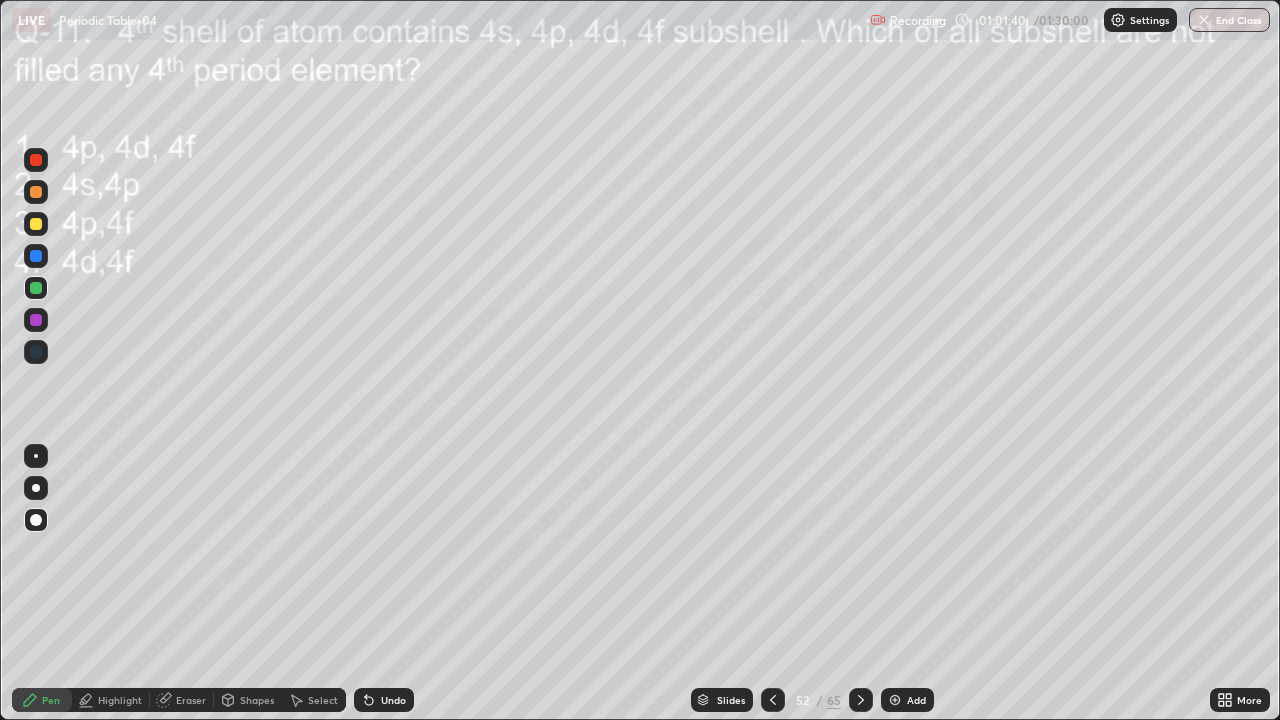 click on "Eraser" at bounding box center [191, 700] 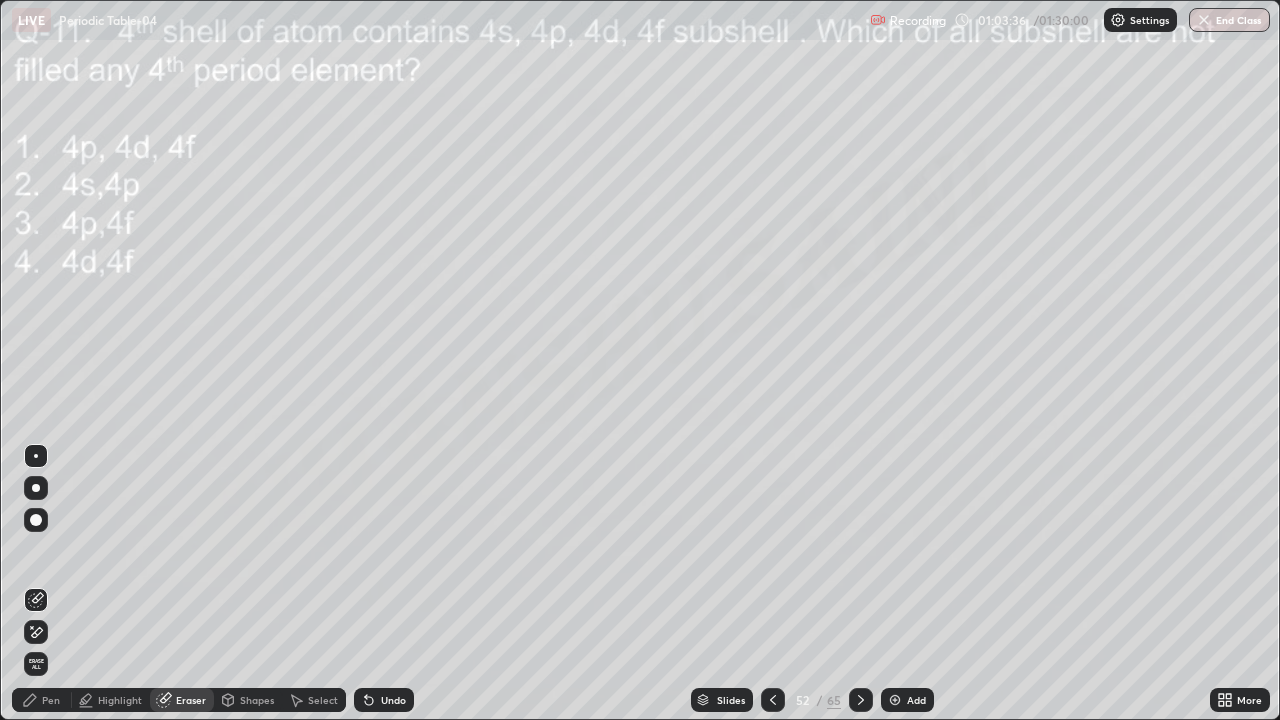 click on "Pen" at bounding box center (51, 700) 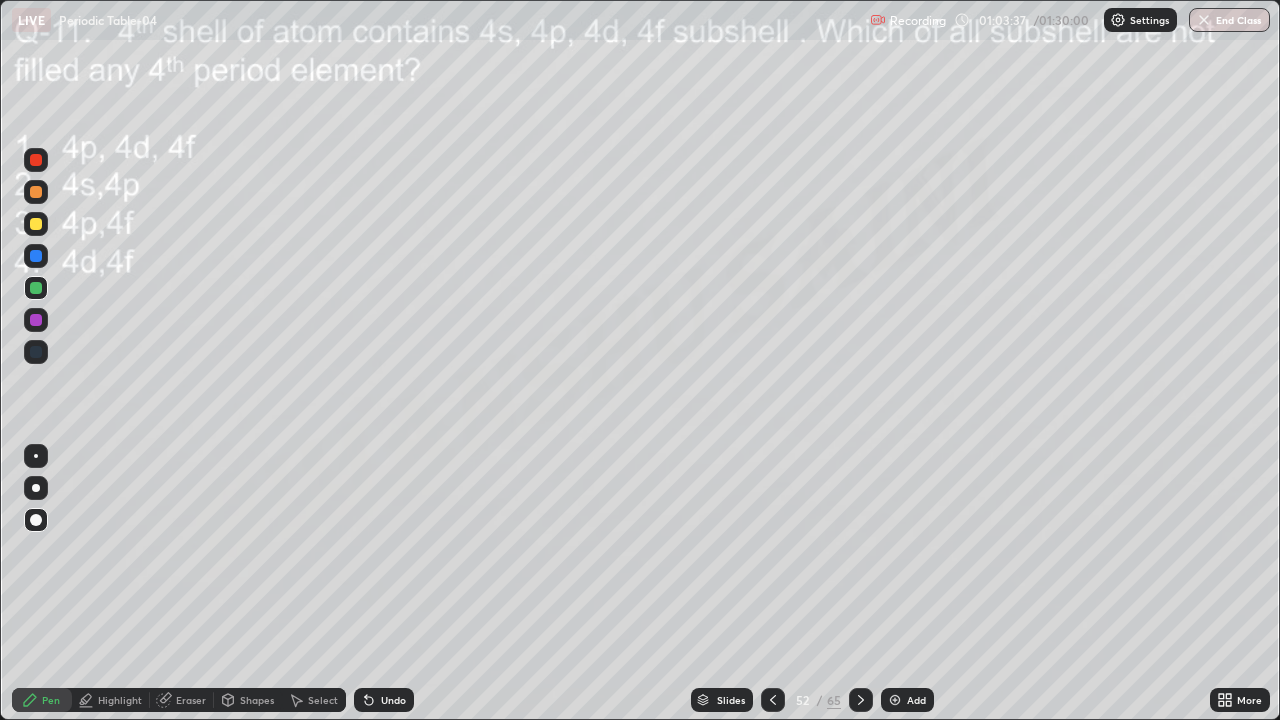 click at bounding box center [36, 224] 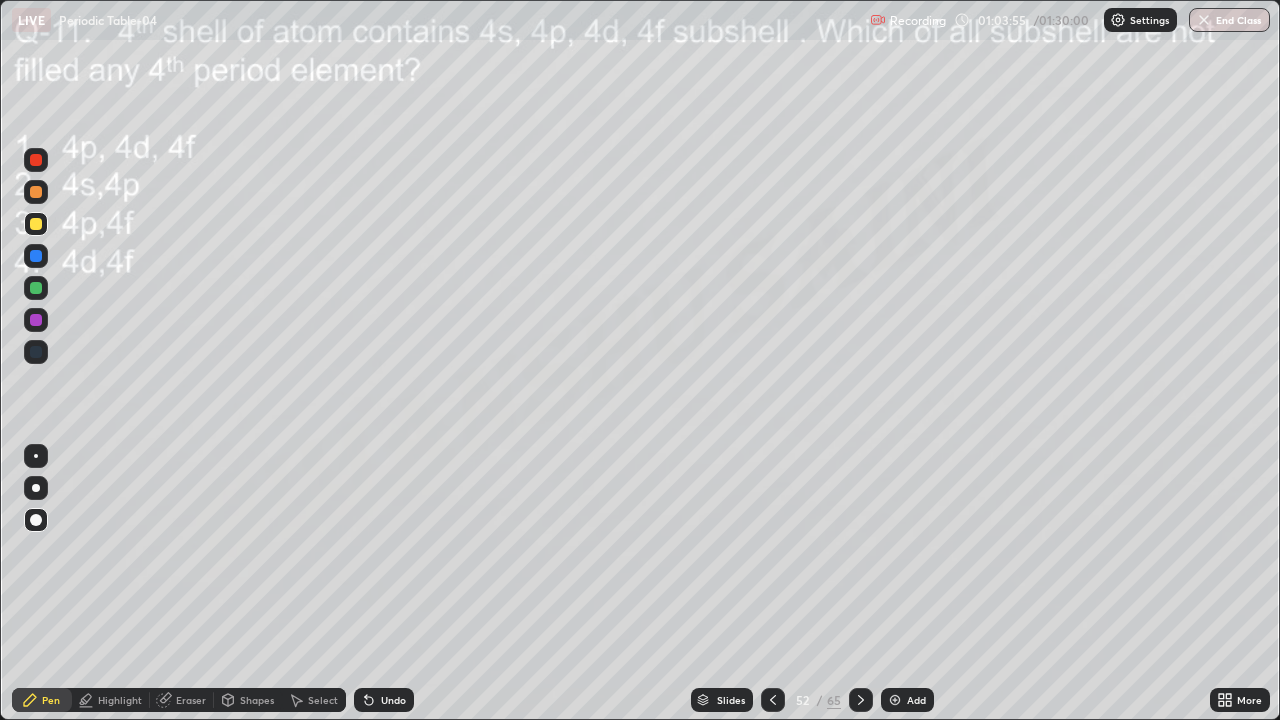 click at bounding box center (36, 320) 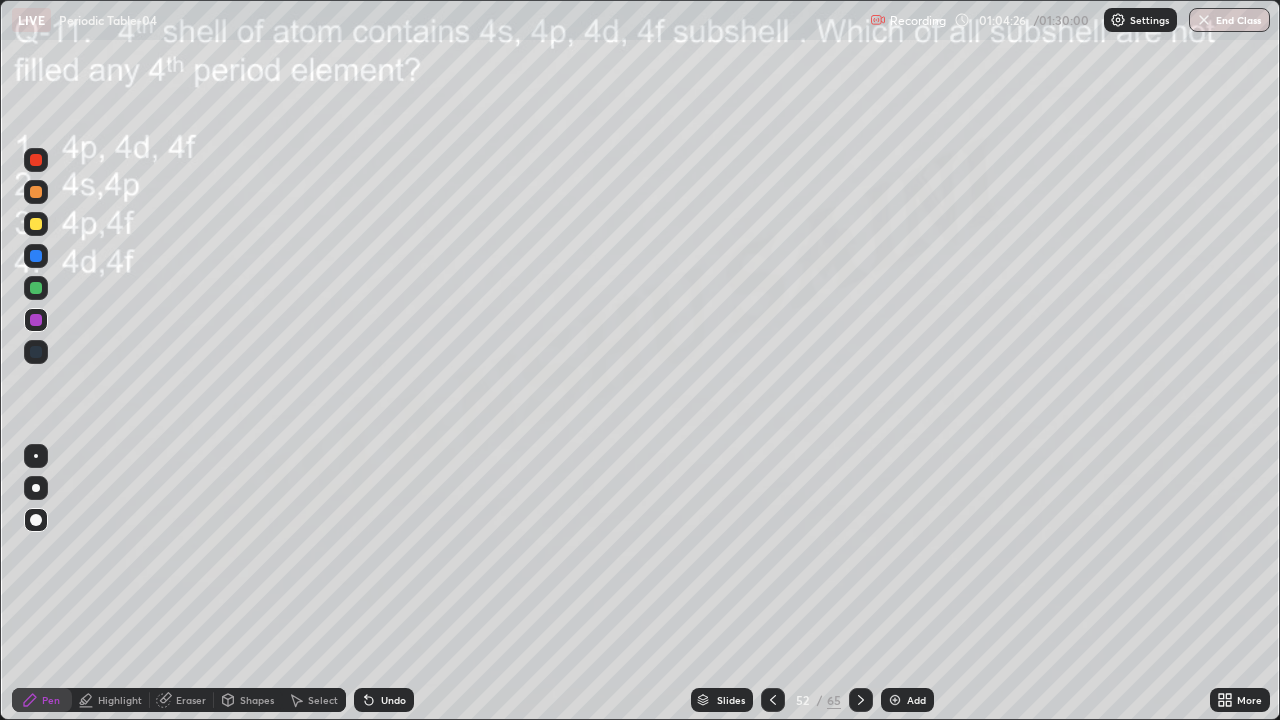 click 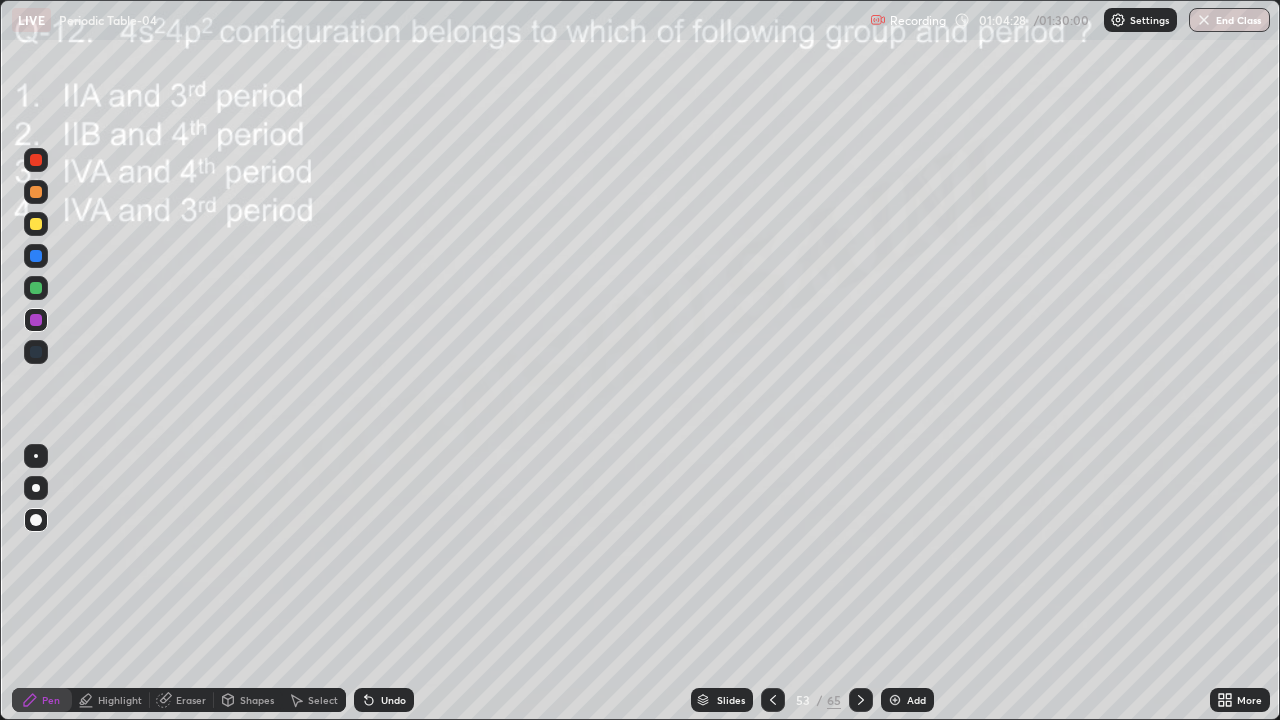 click on "Eraser" at bounding box center [191, 700] 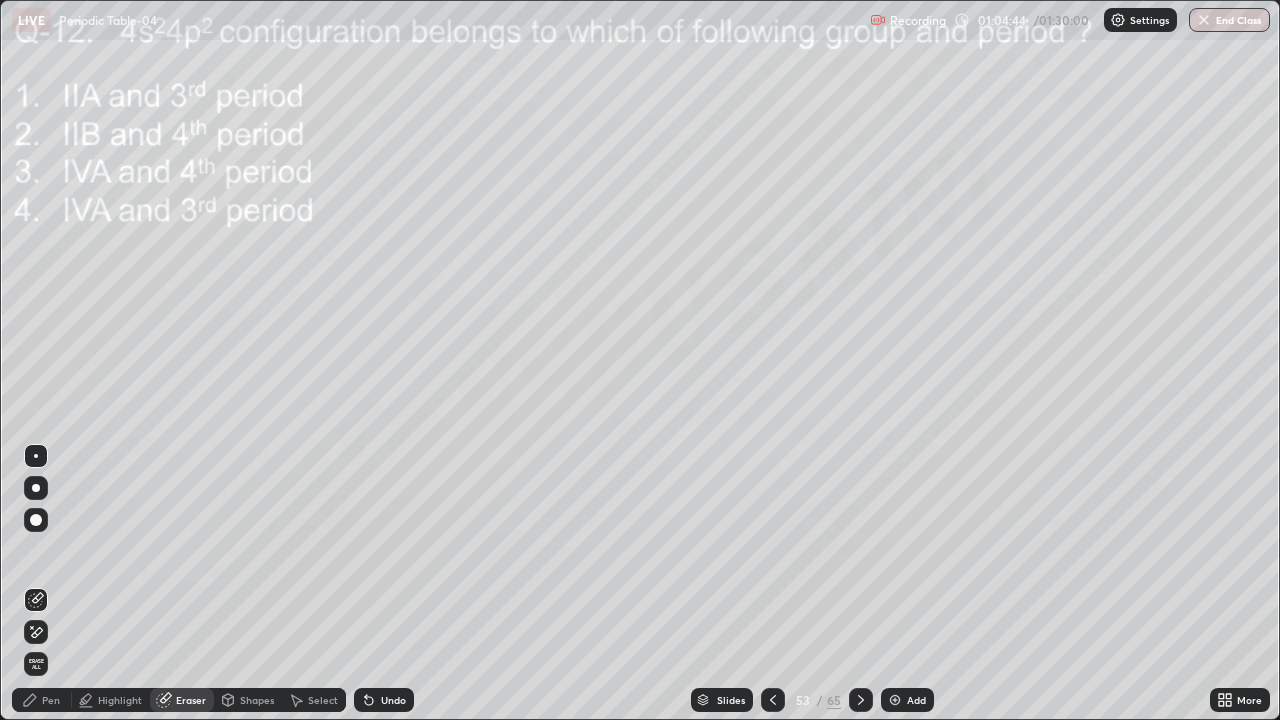 click on "Pen" at bounding box center (51, 700) 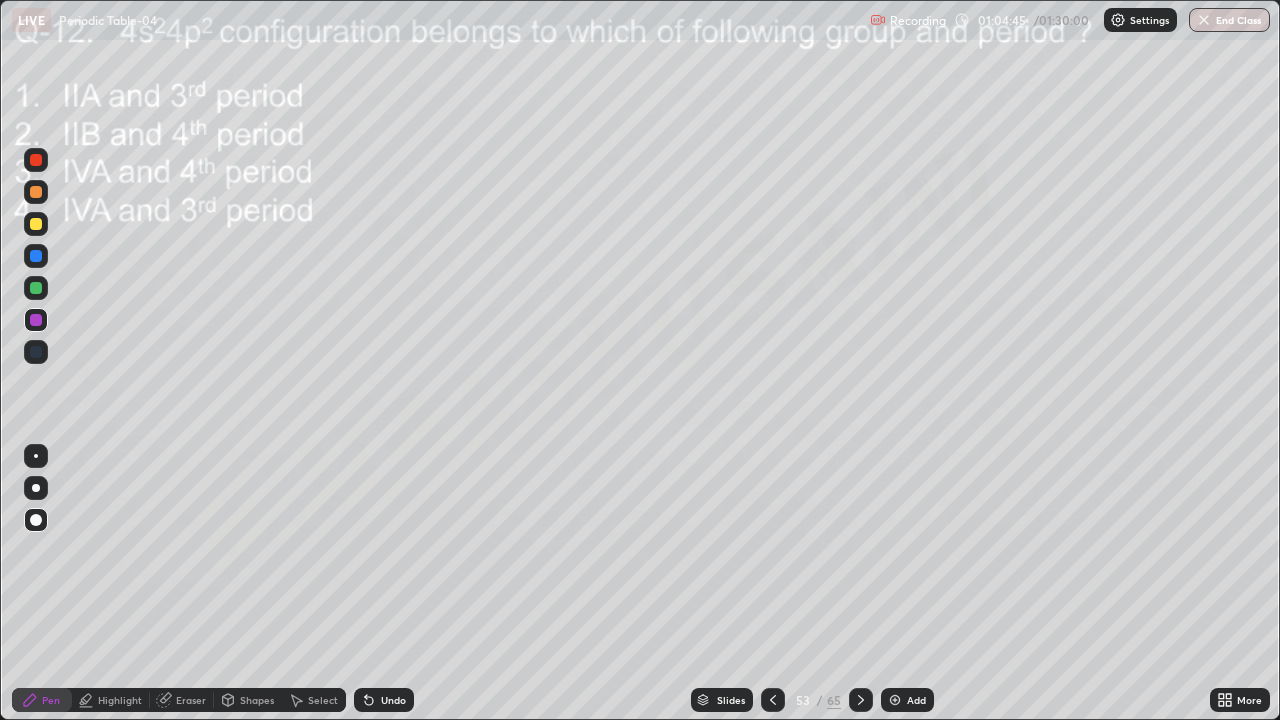 click on "Eraser" at bounding box center (191, 700) 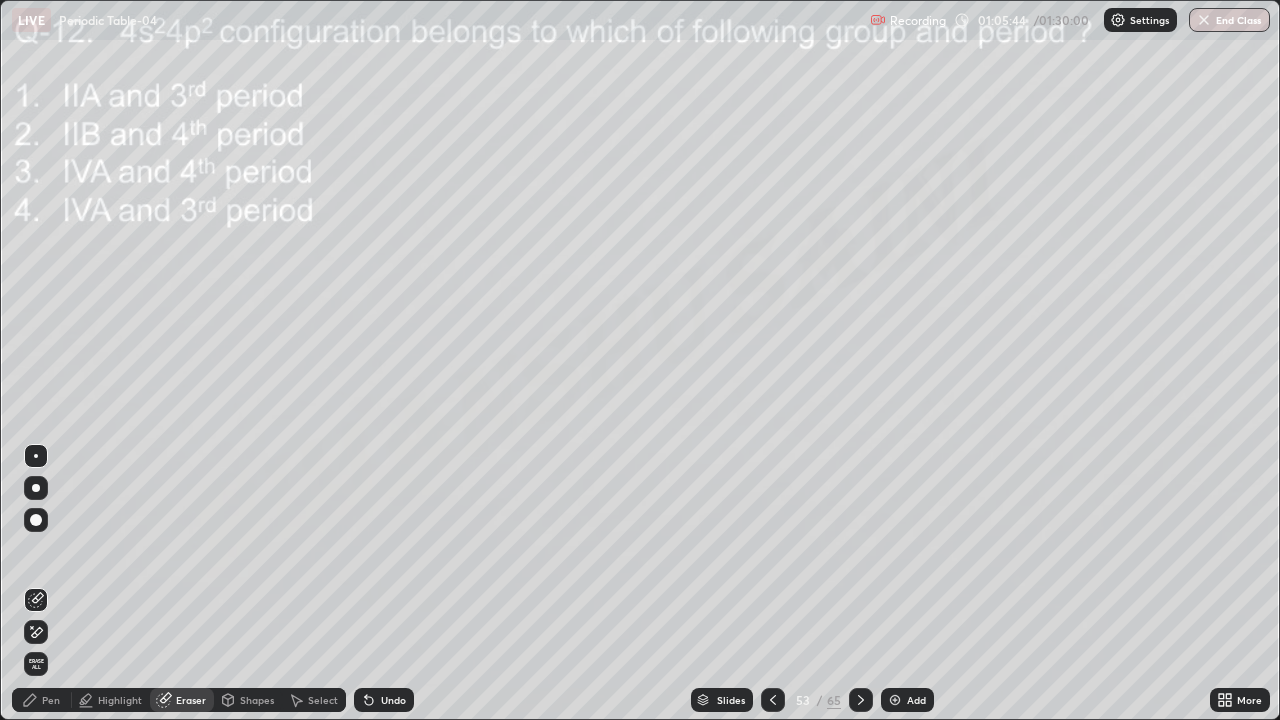 click 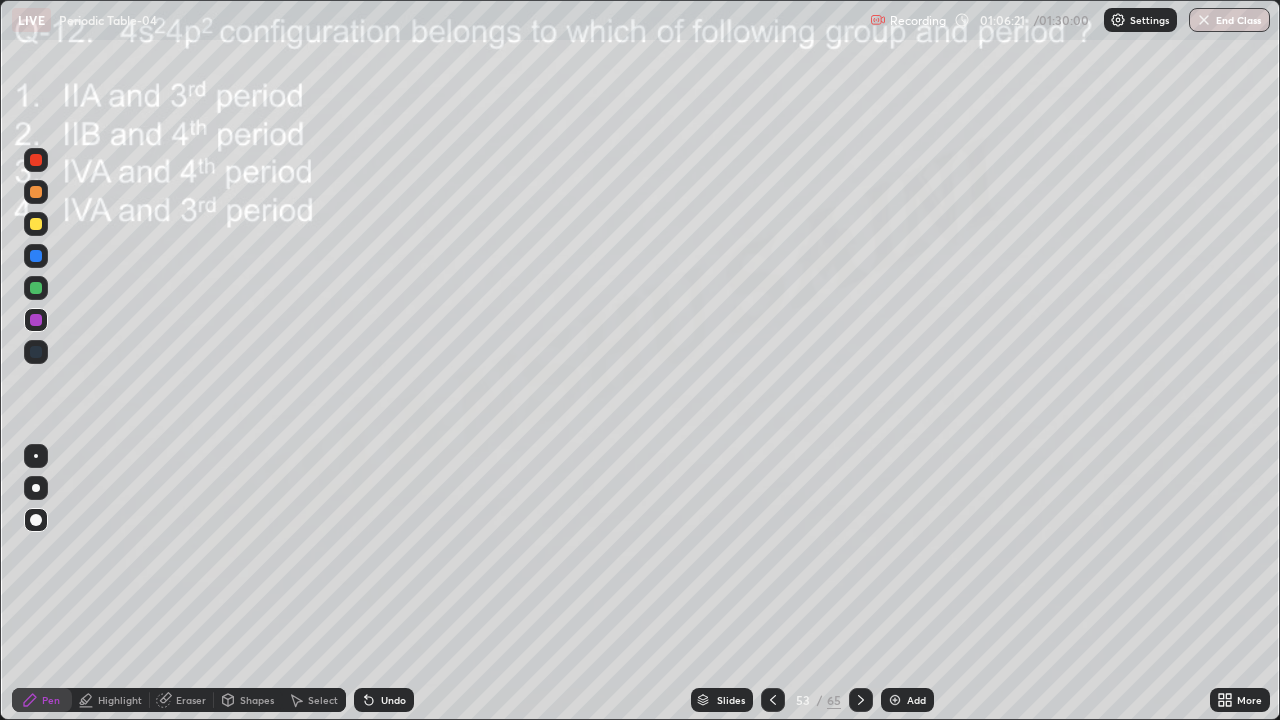 click 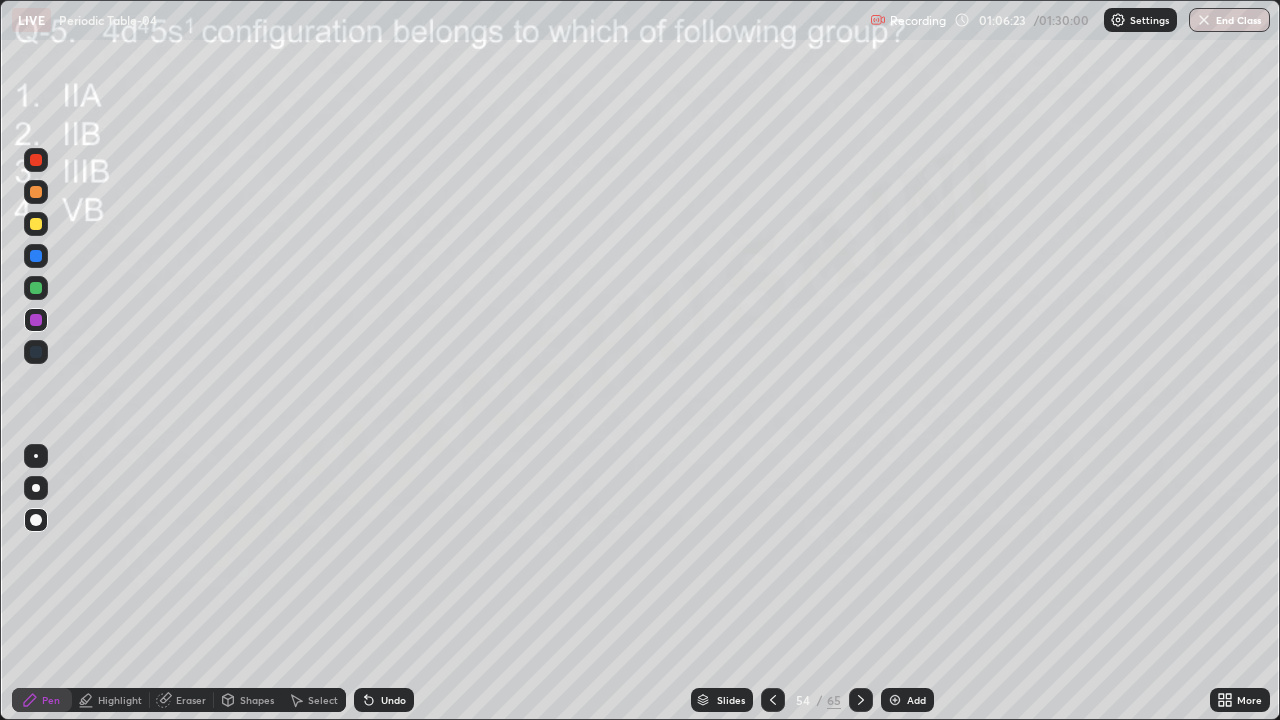 click on "Eraser" at bounding box center (182, 700) 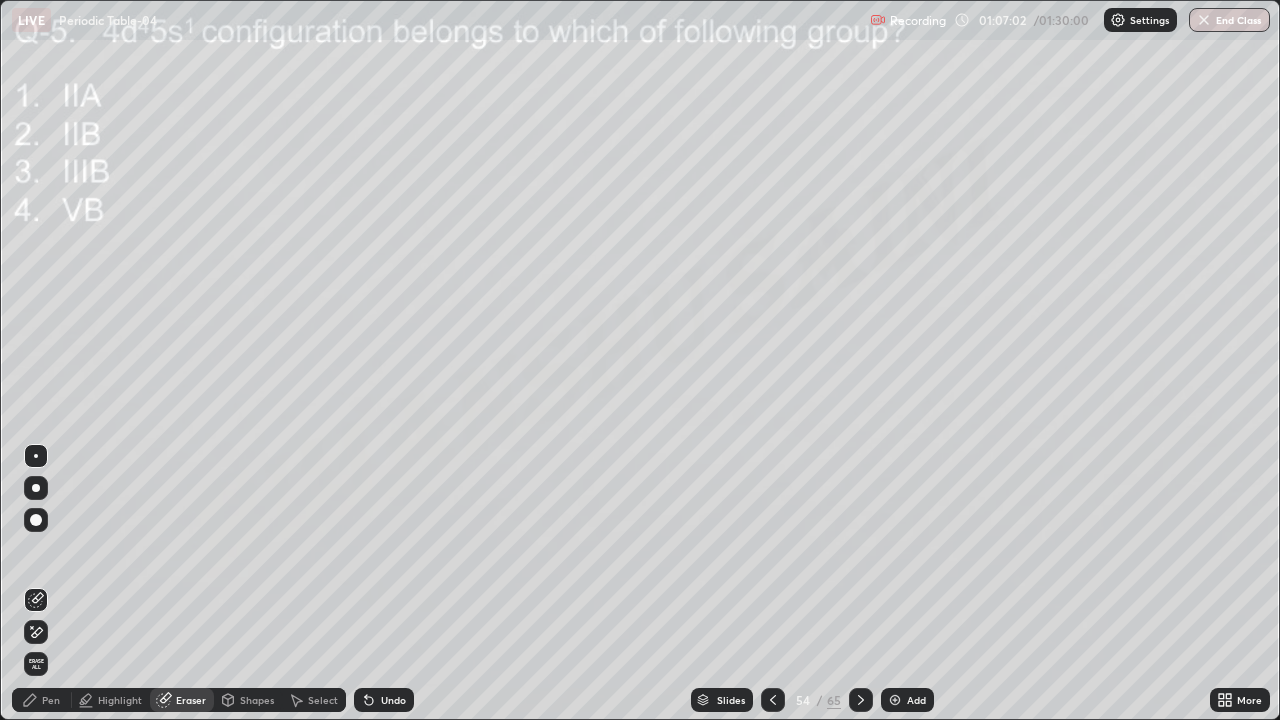 click on "Pen" at bounding box center [51, 700] 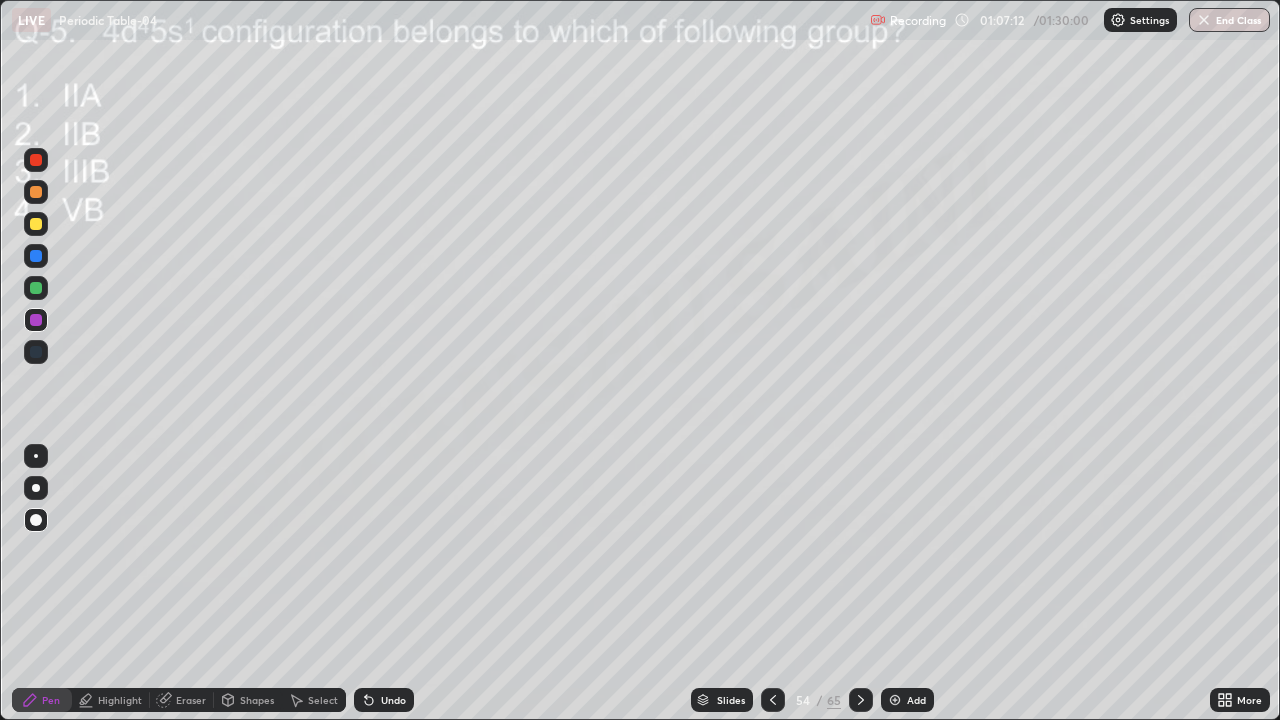 click at bounding box center (36, 256) 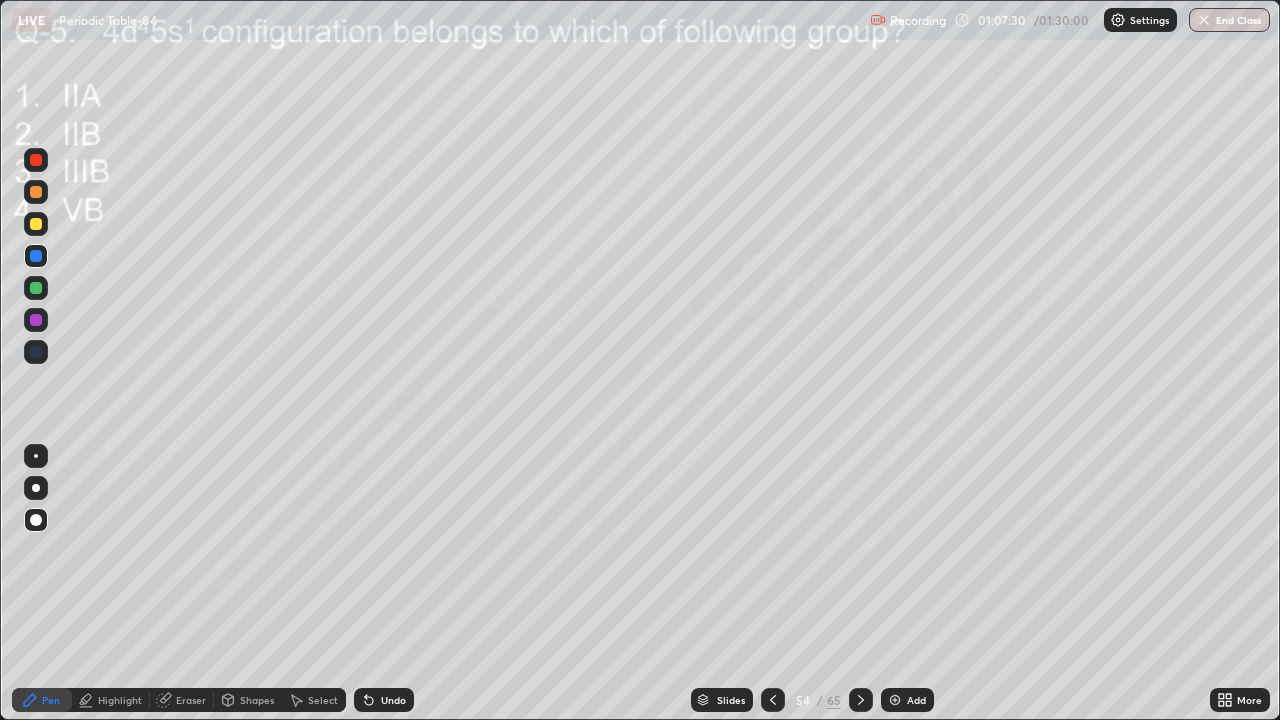 click at bounding box center (36, 224) 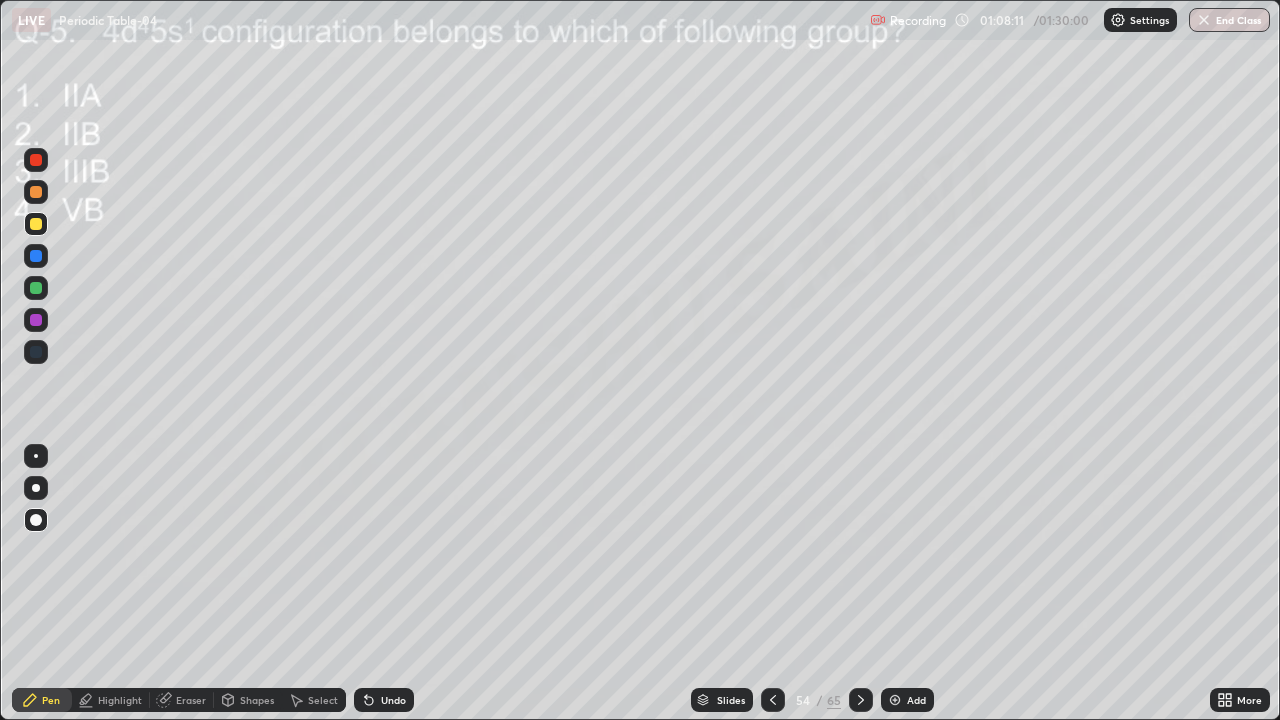 click on "Eraser" at bounding box center (182, 700) 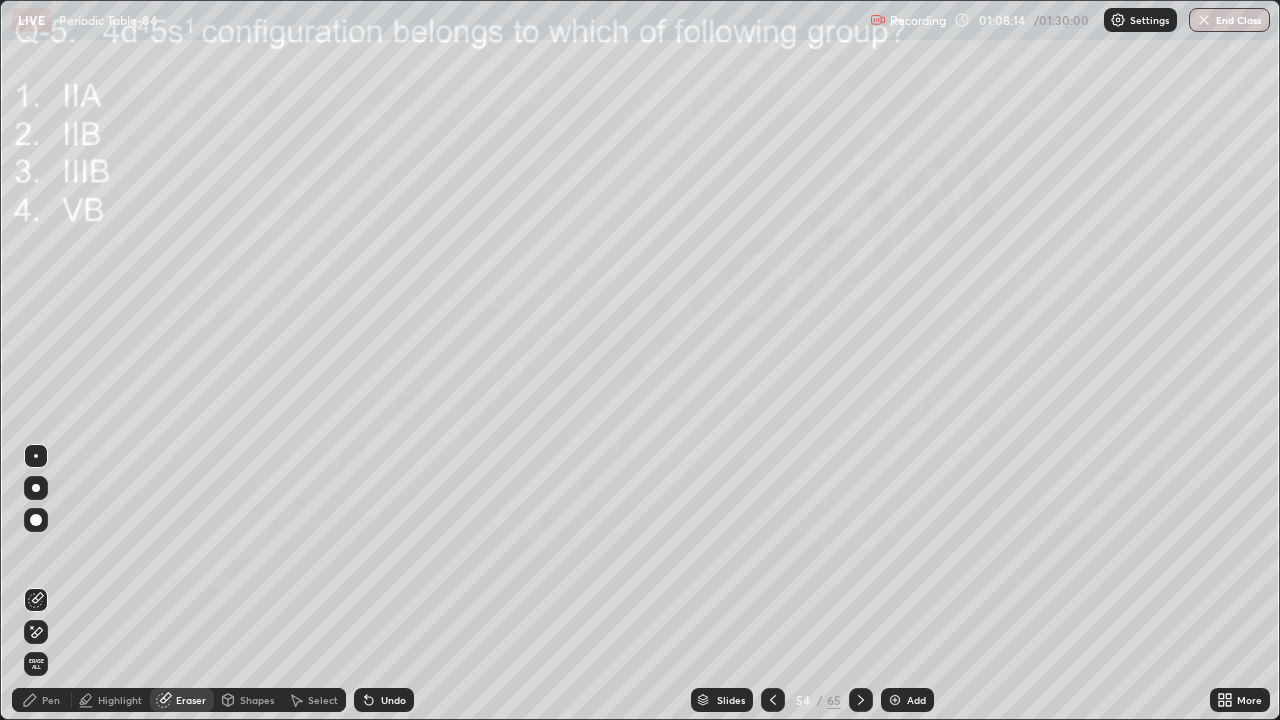 click on "Pen" at bounding box center (51, 700) 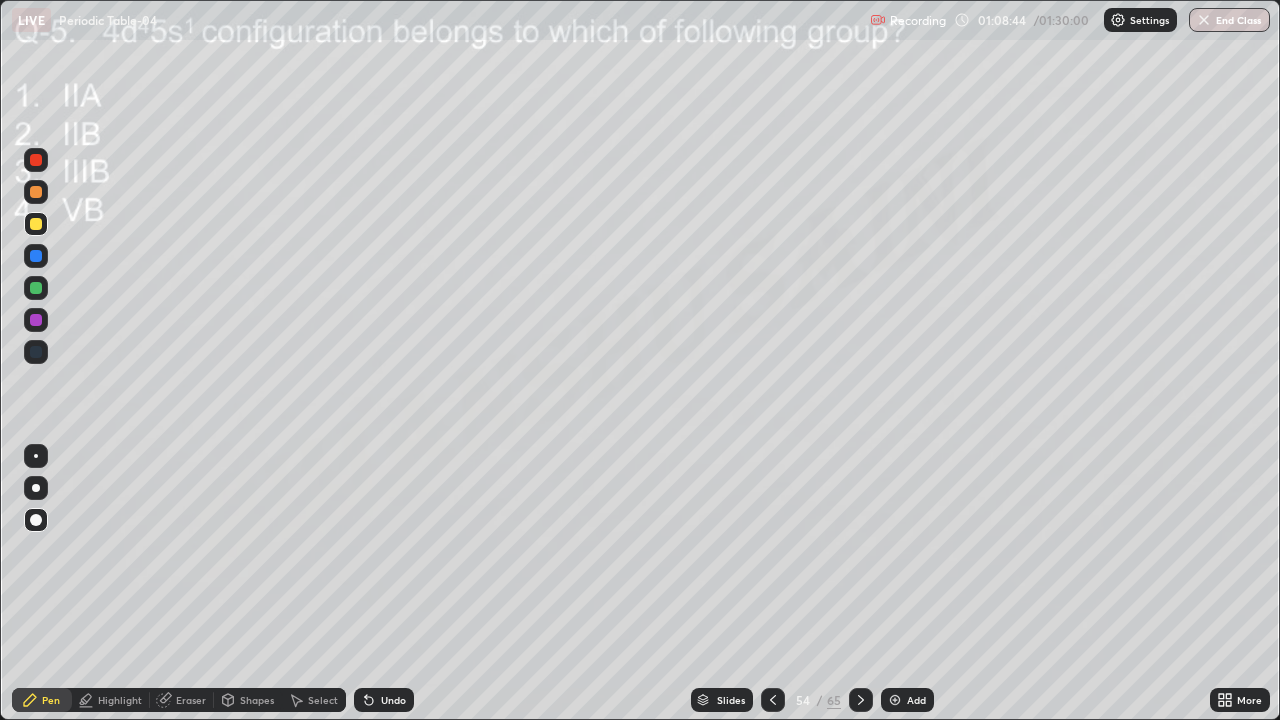 click at bounding box center [861, 700] 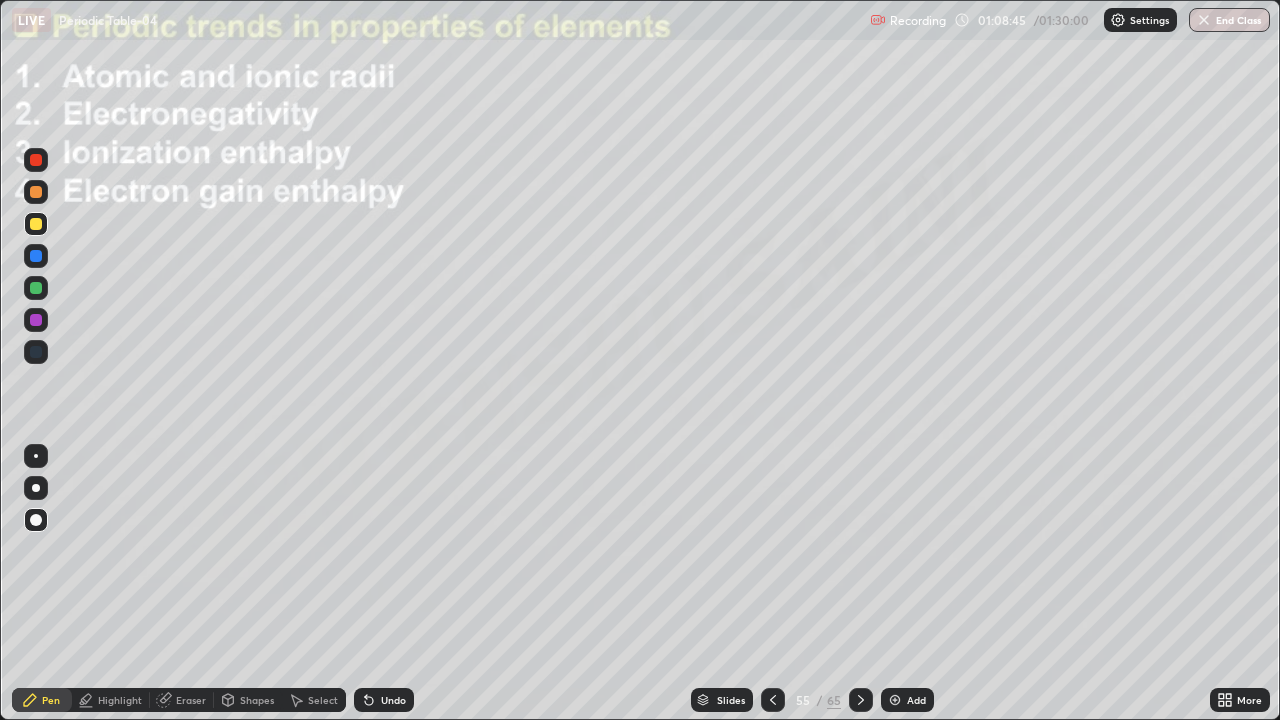 click 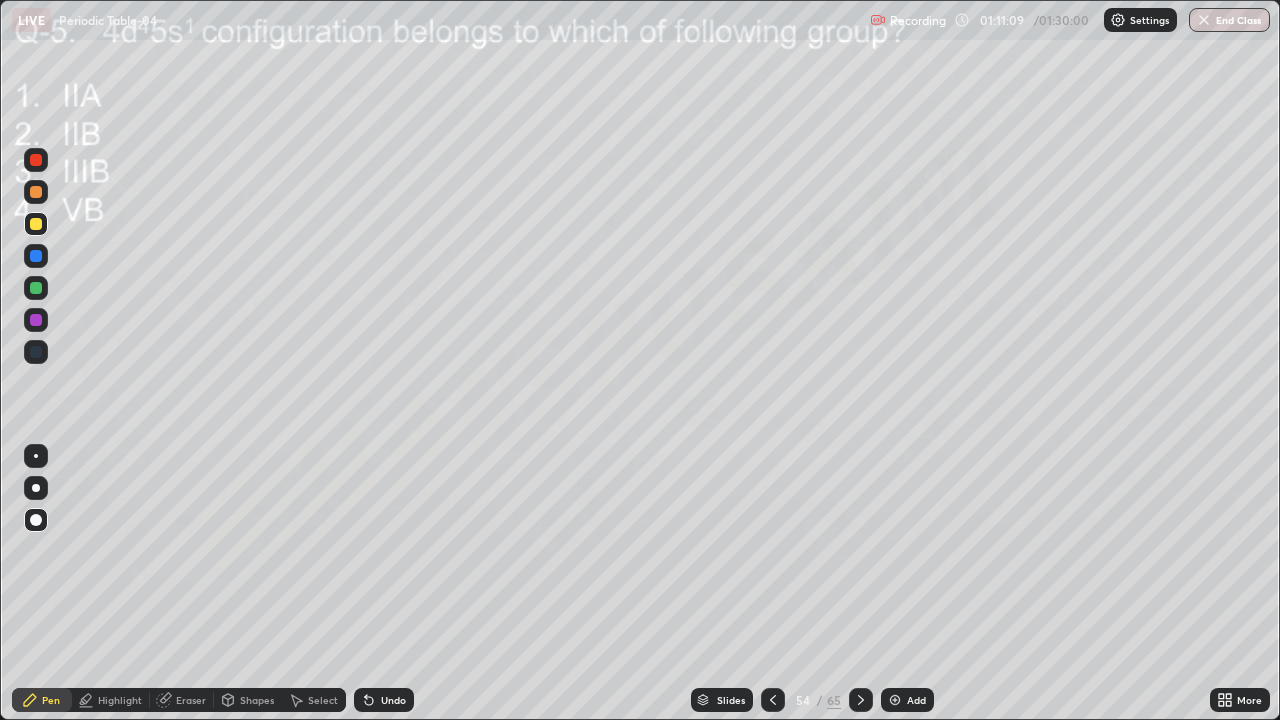 click 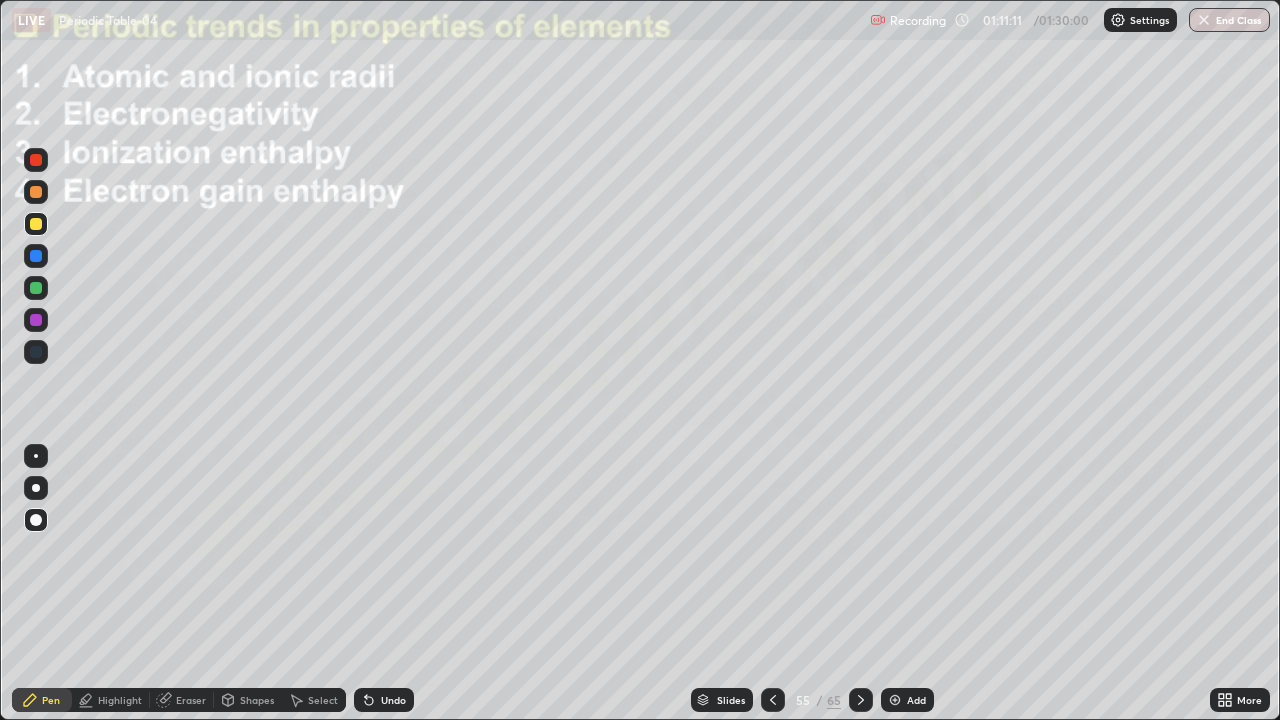 click on "Slides" at bounding box center (731, 700) 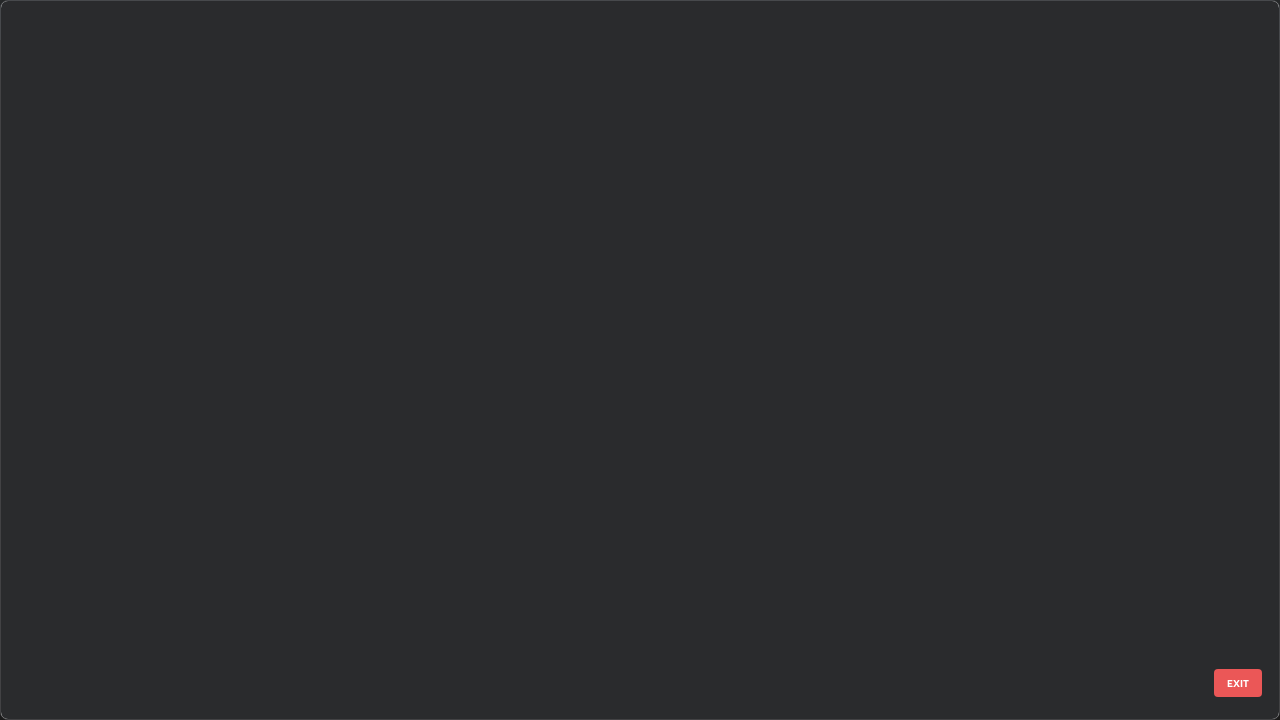 scroll, scrollTop: 3550, scrollLeft: 0, axis: vertical 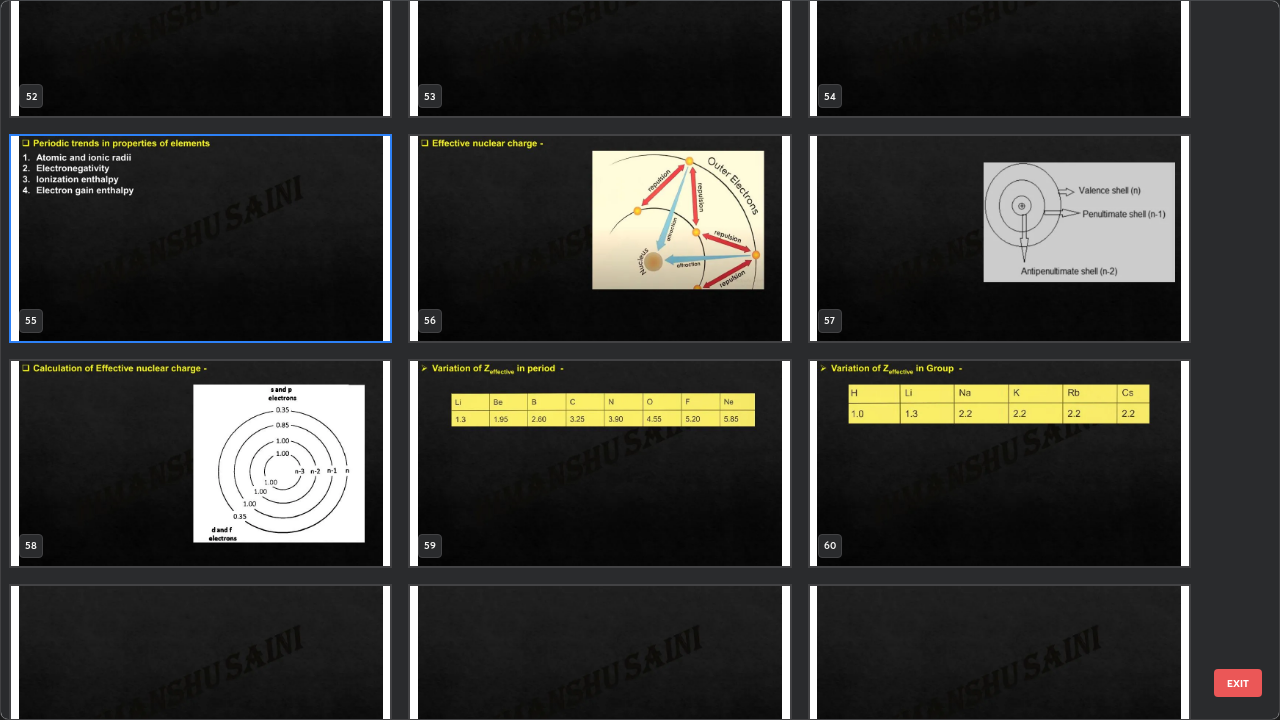 click at bounding box center (200, 238) 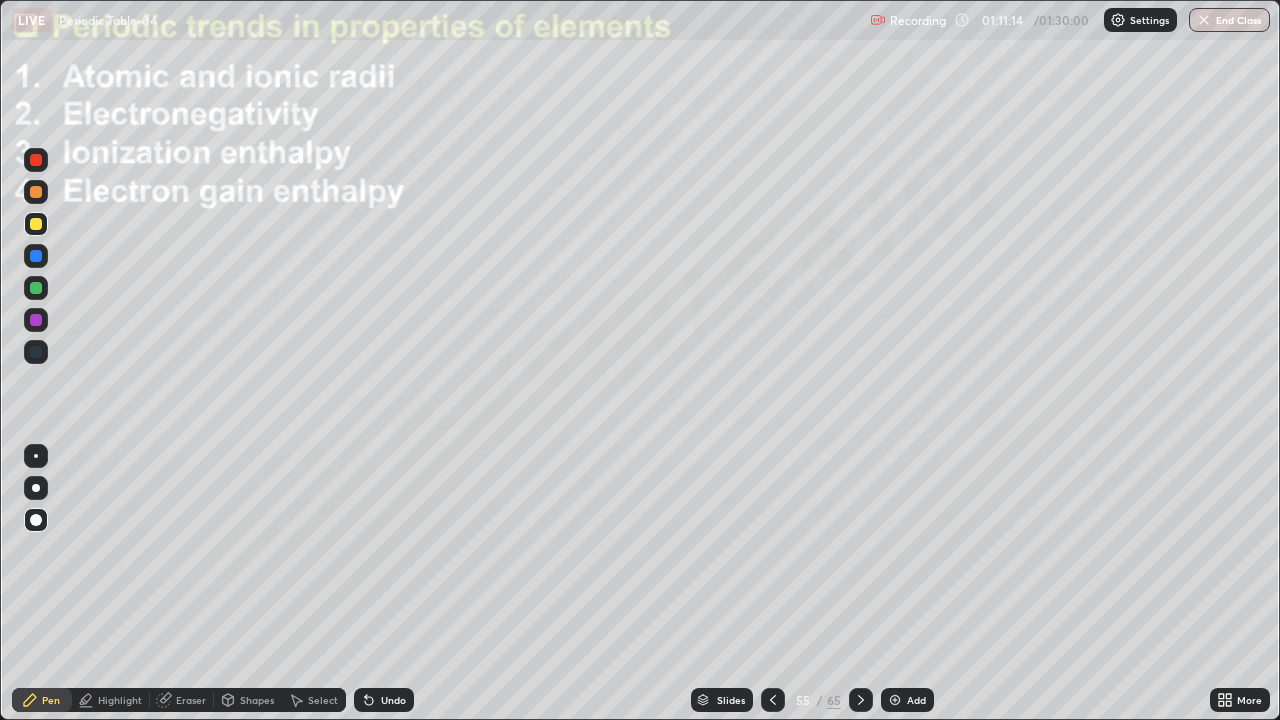 click at bounding box center [200, 238] 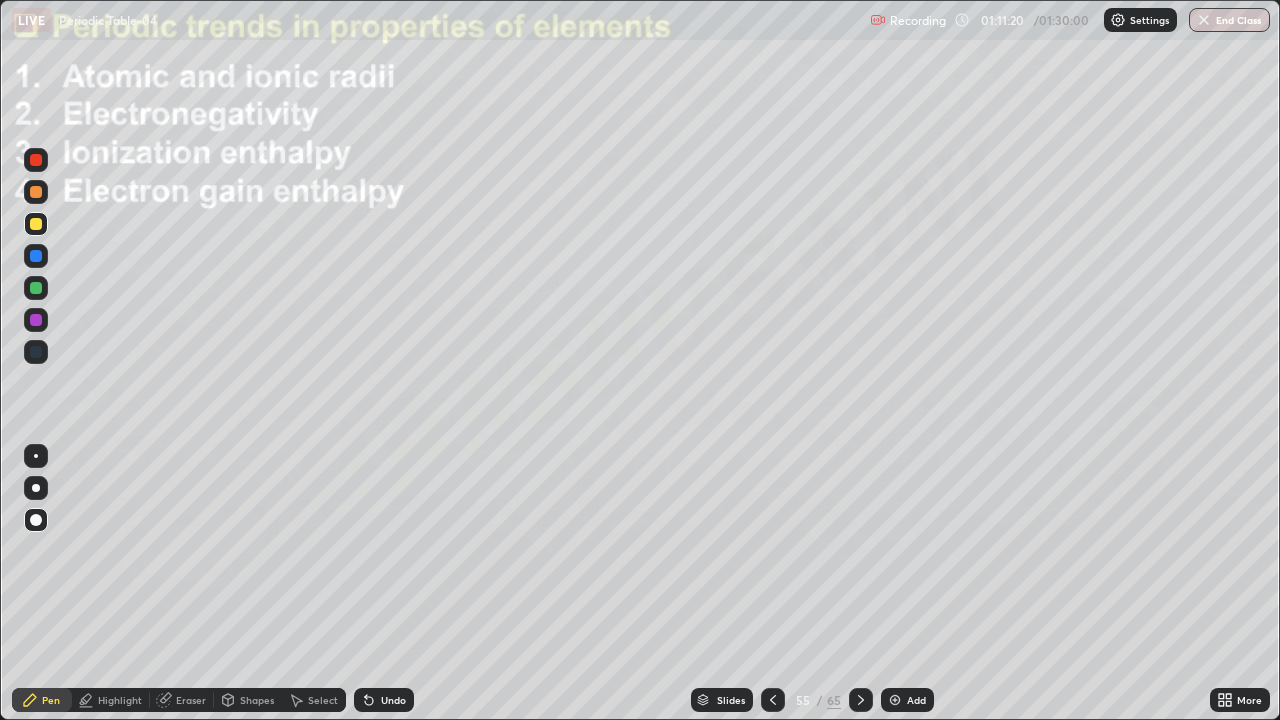 click 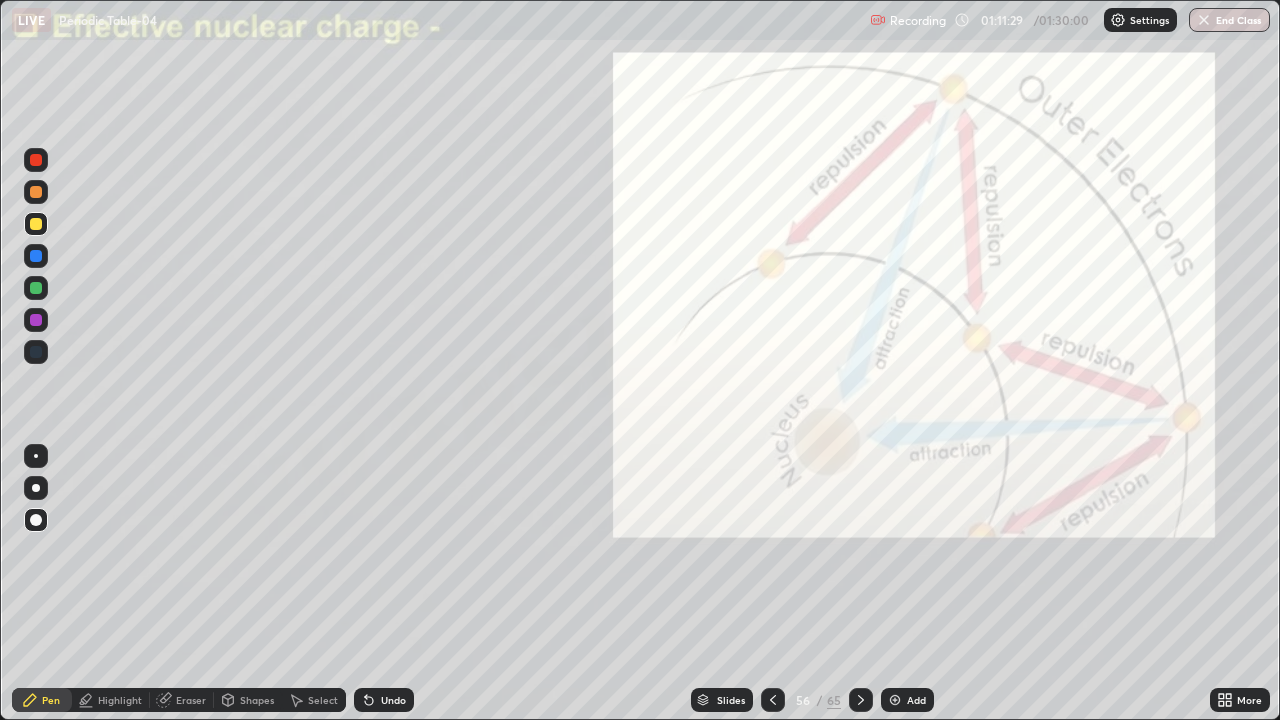 click 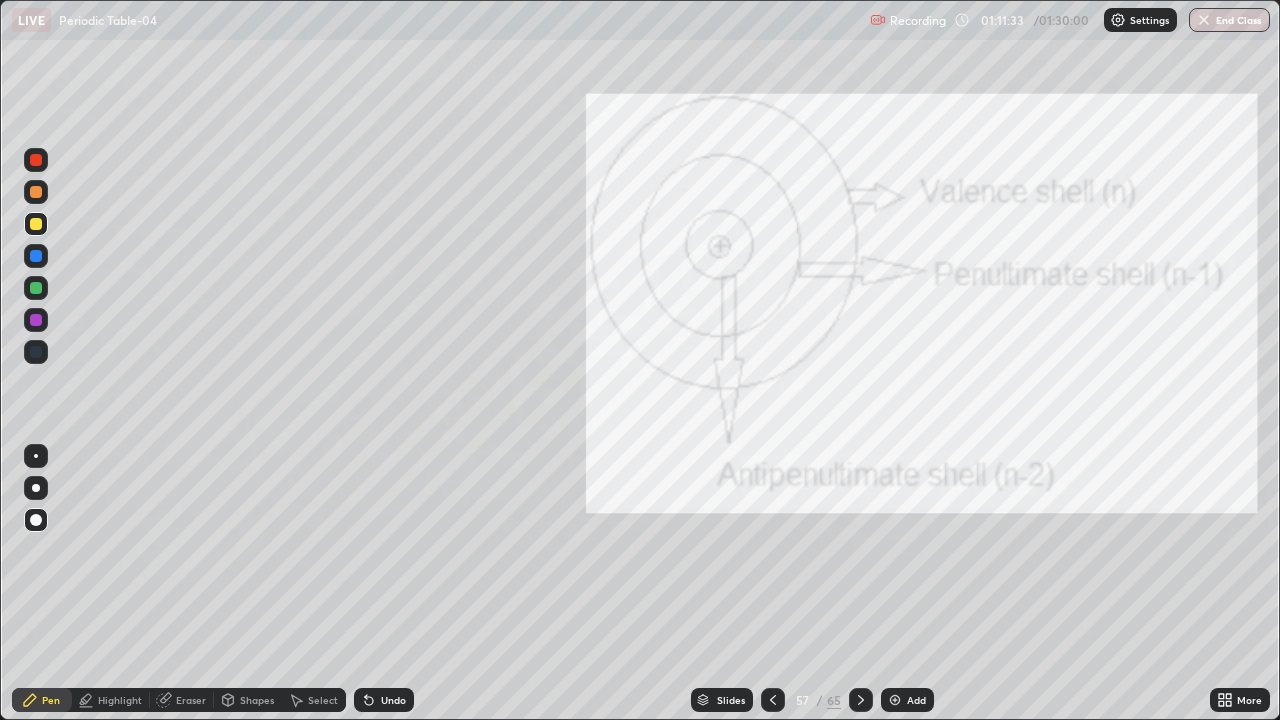 click 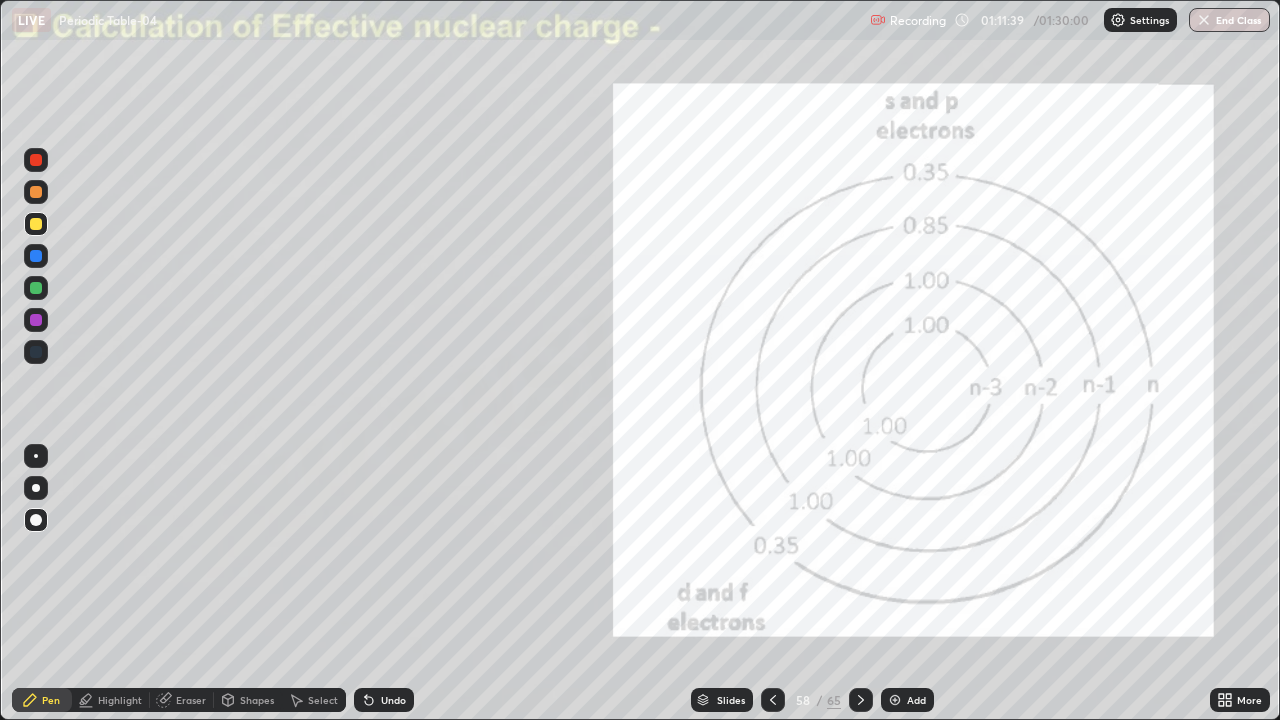 click 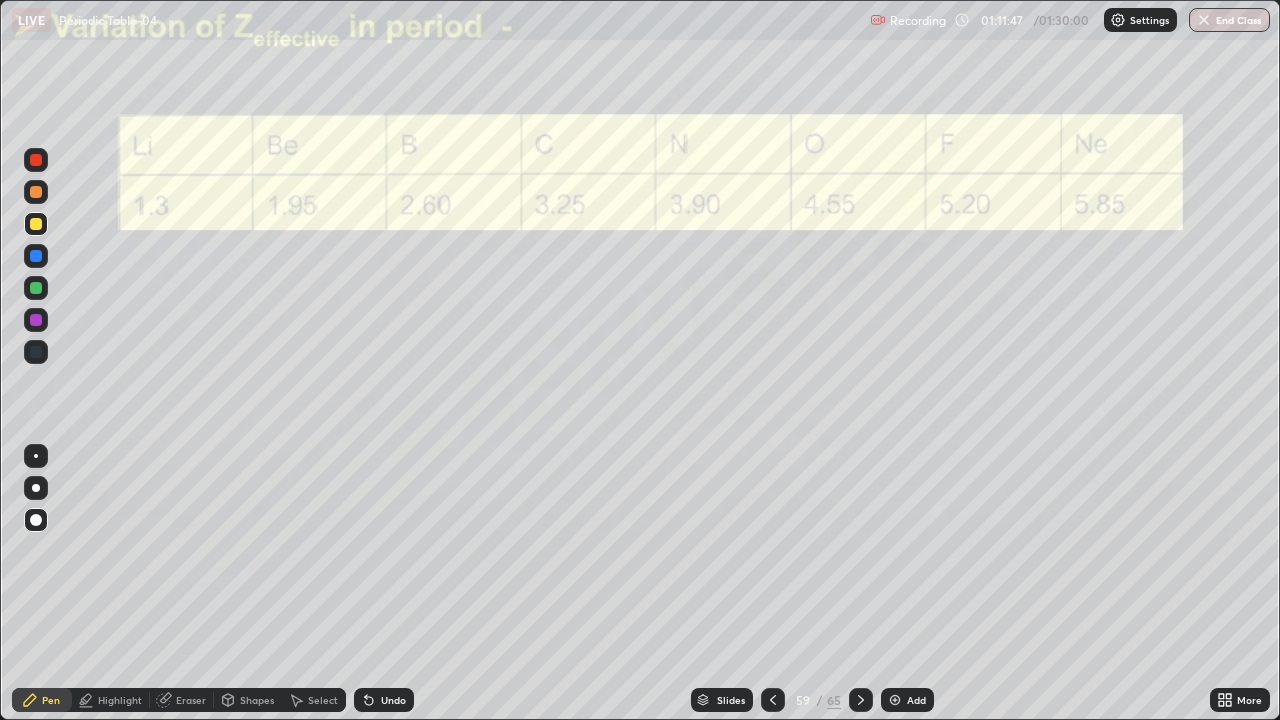 click 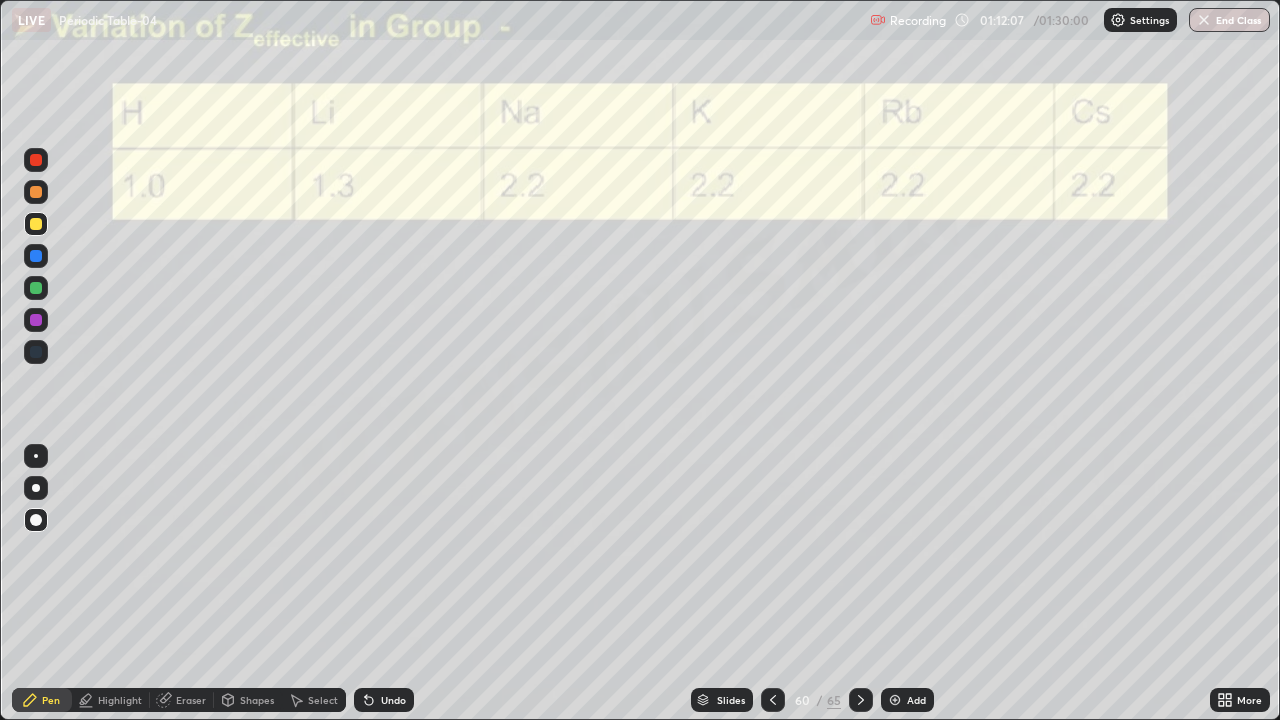 click 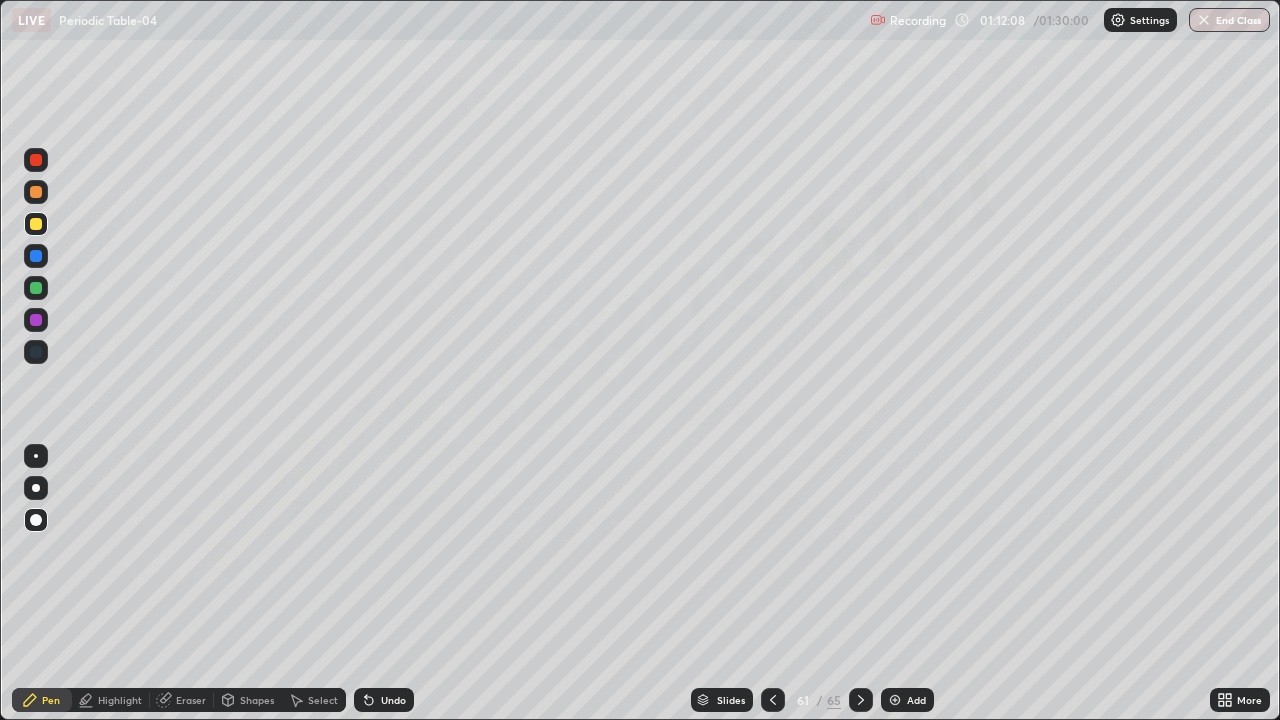 click on "Slides" at bounding box center (731, 700) 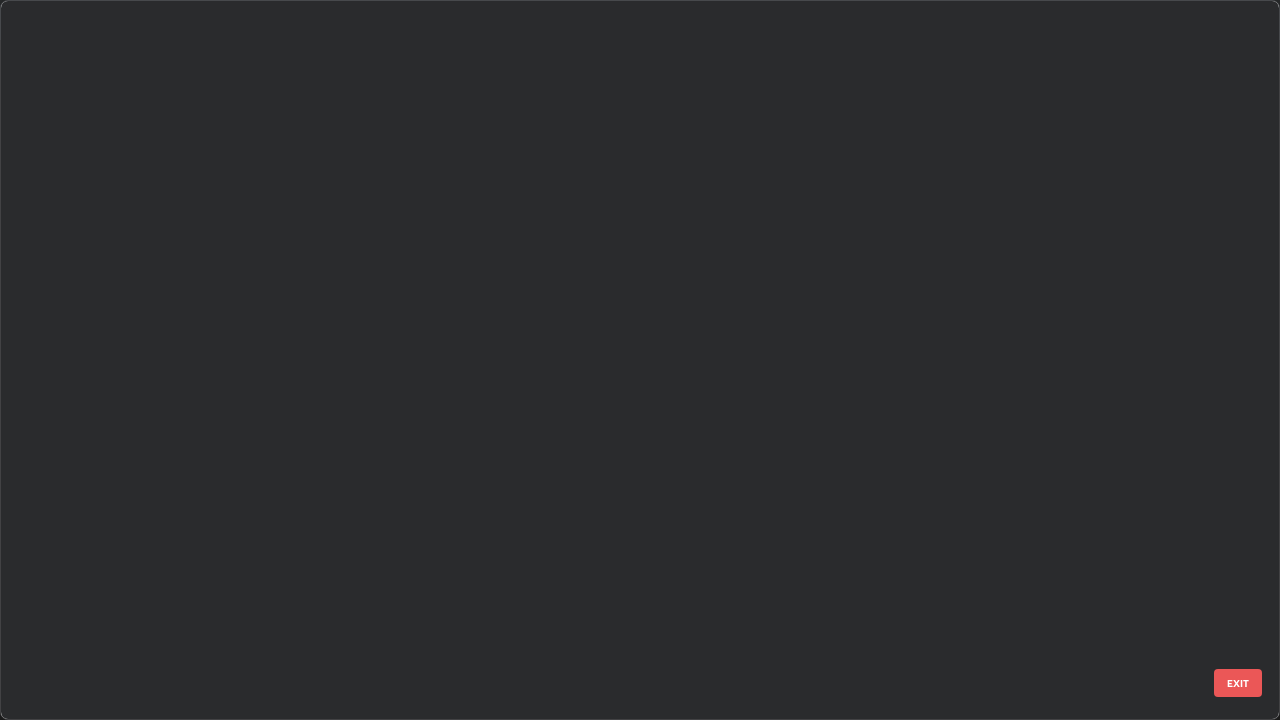 scroll, scrollTop: 3999, scrollLeft: 0, axis: vertical 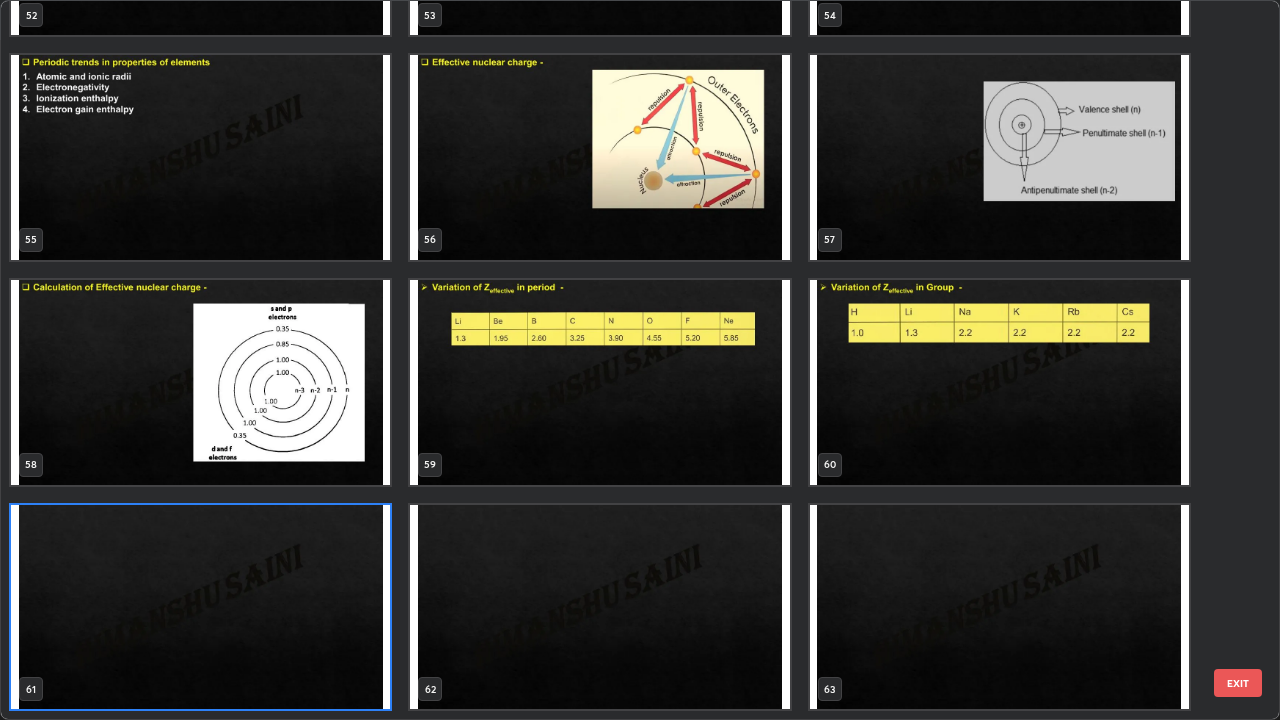 click at bounding box center (200, 157) 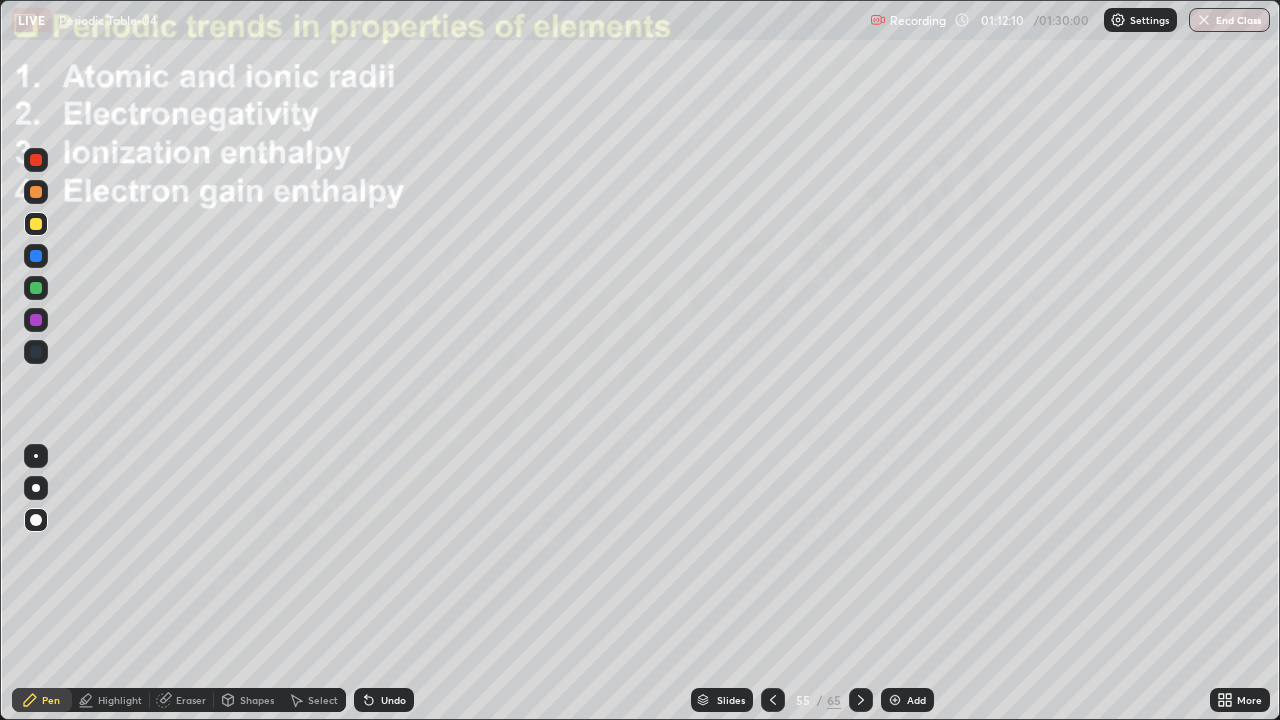 click at bounding box center (200, 157) 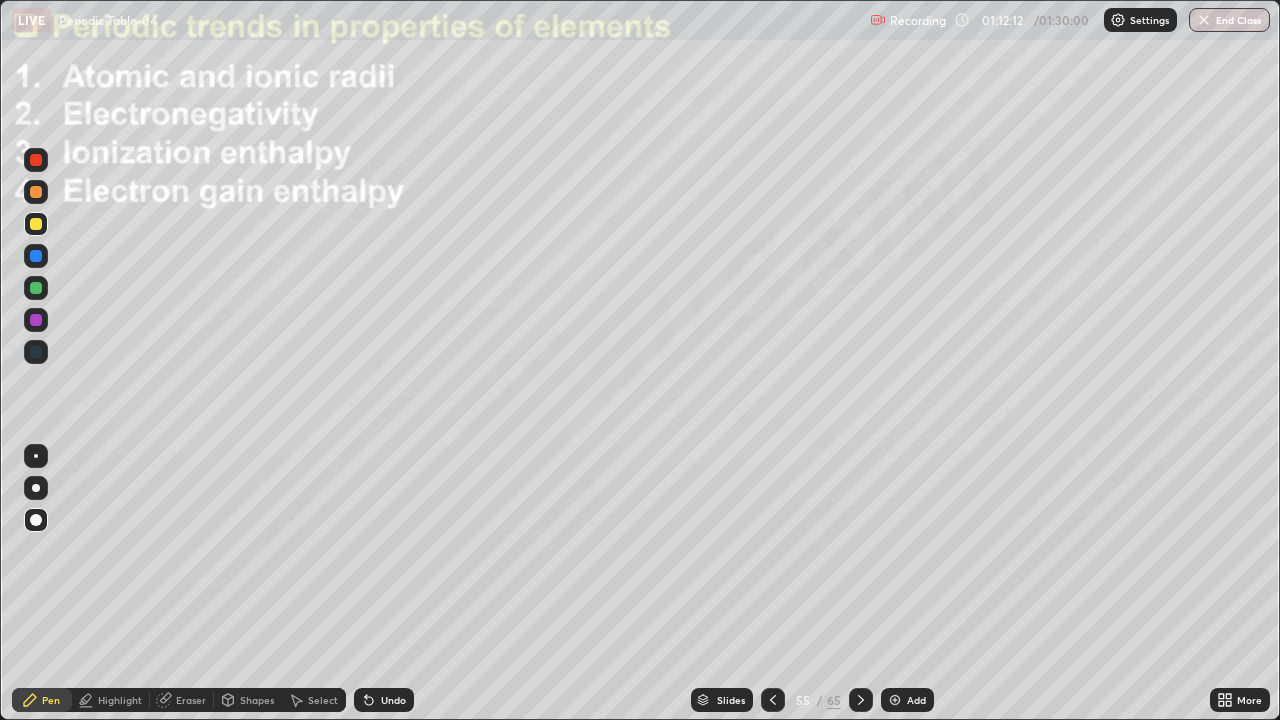 click on "Slides" at bounding box center (722, 700) 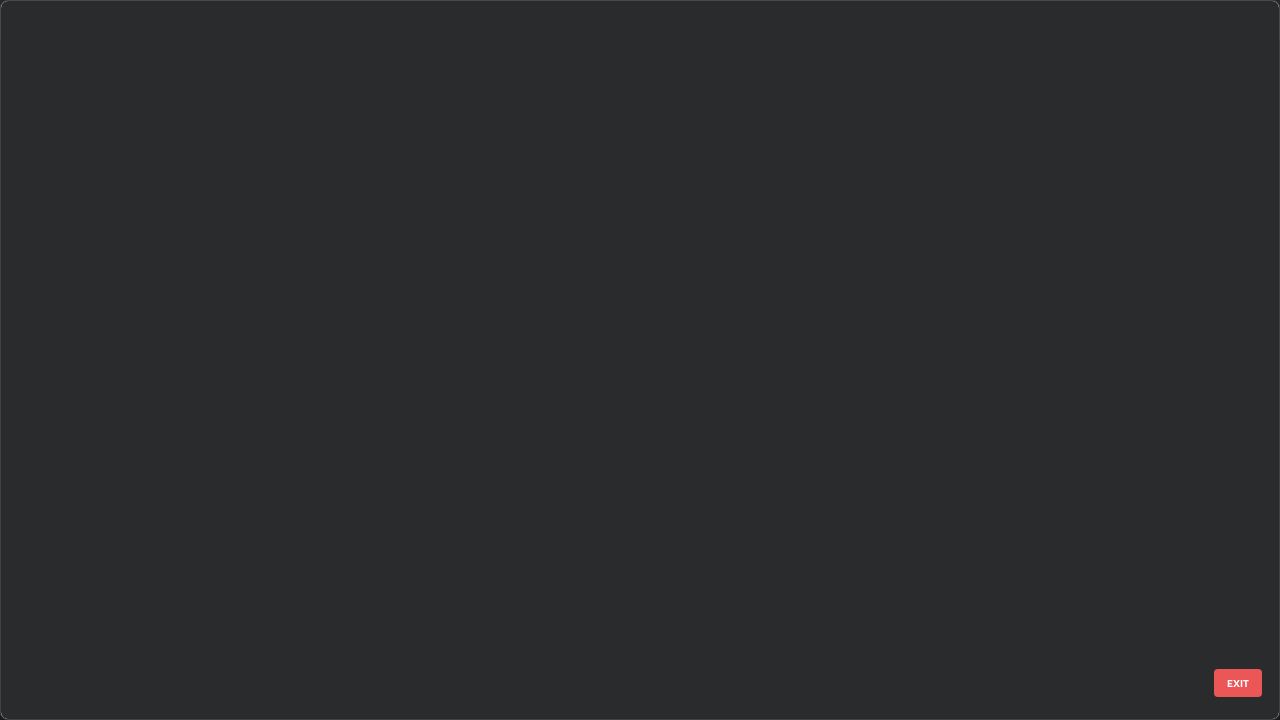 scroll, scrollTop: 3550, scrollLeft: 0, axis: vertical 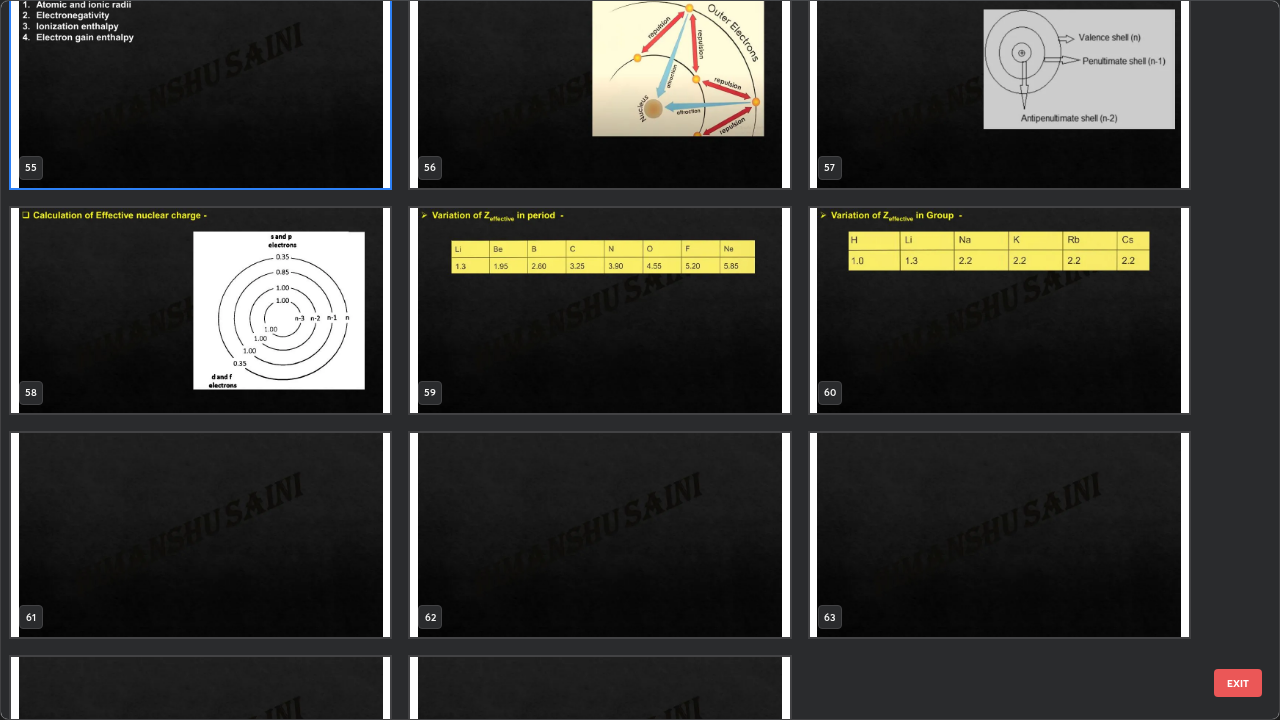 click at bounding box center (599, 535) 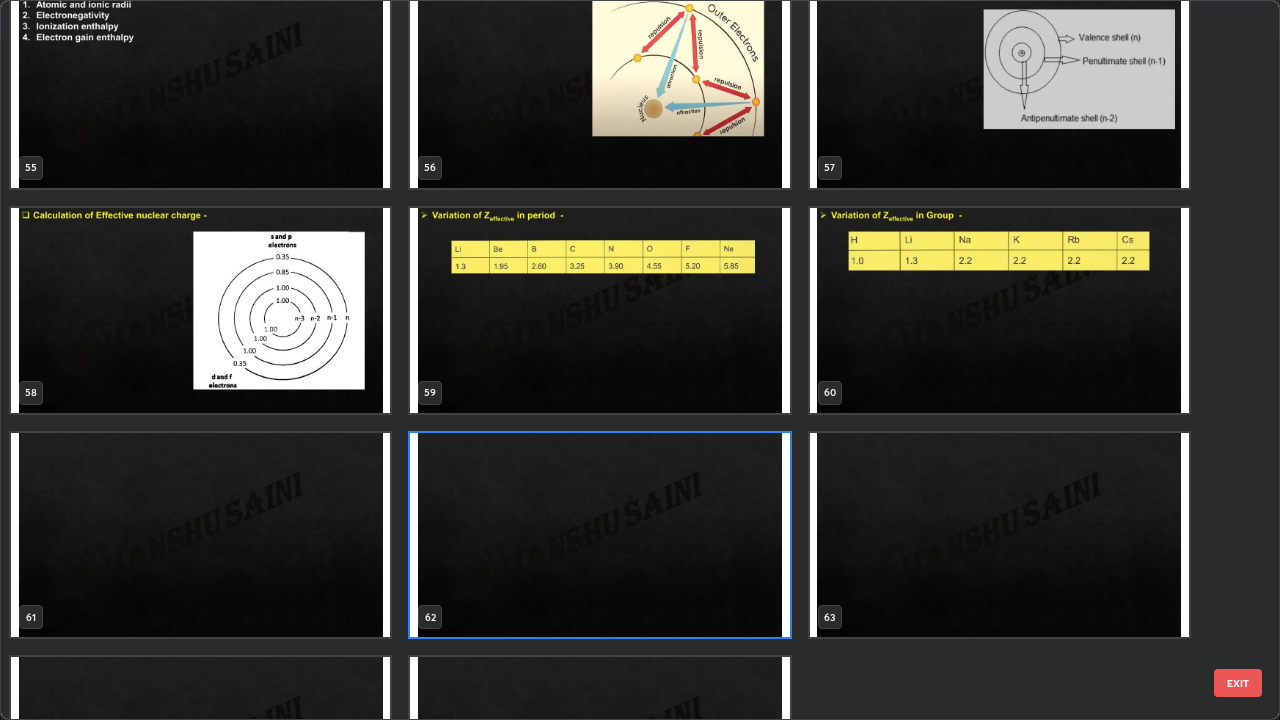 click at bounding box center [999, 535] 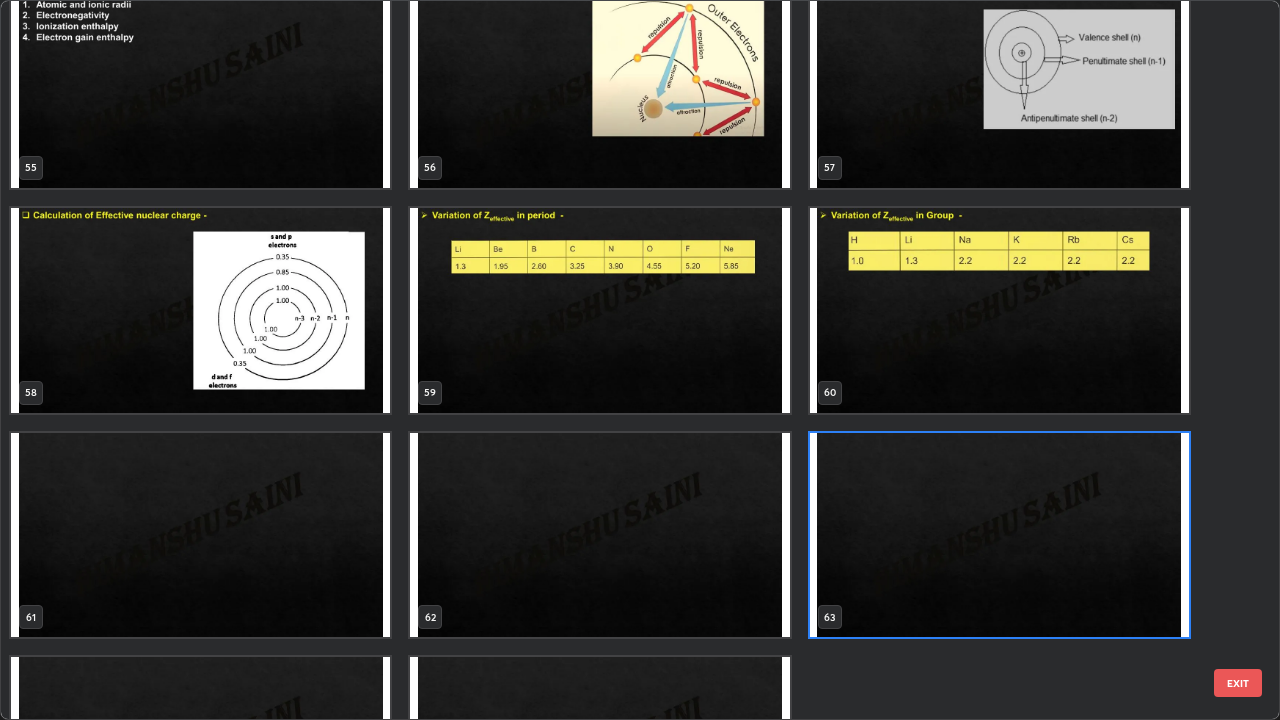 click at bounding box center [999, 535] 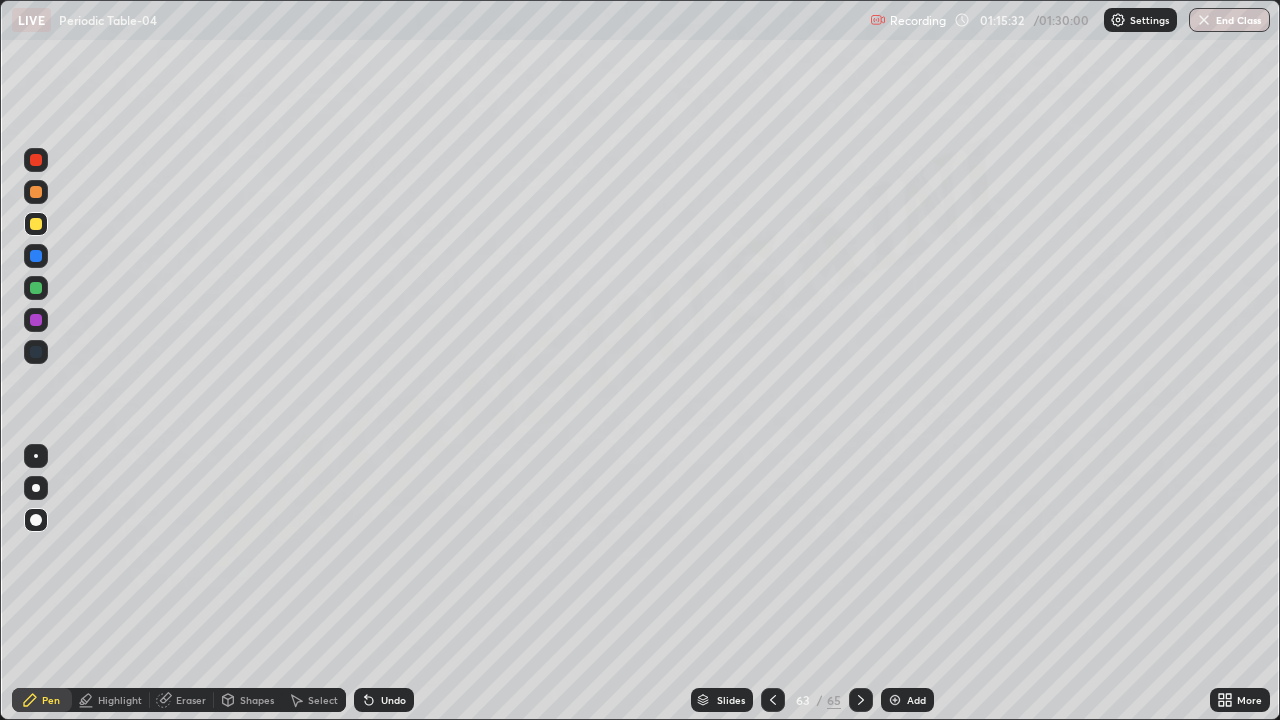 click 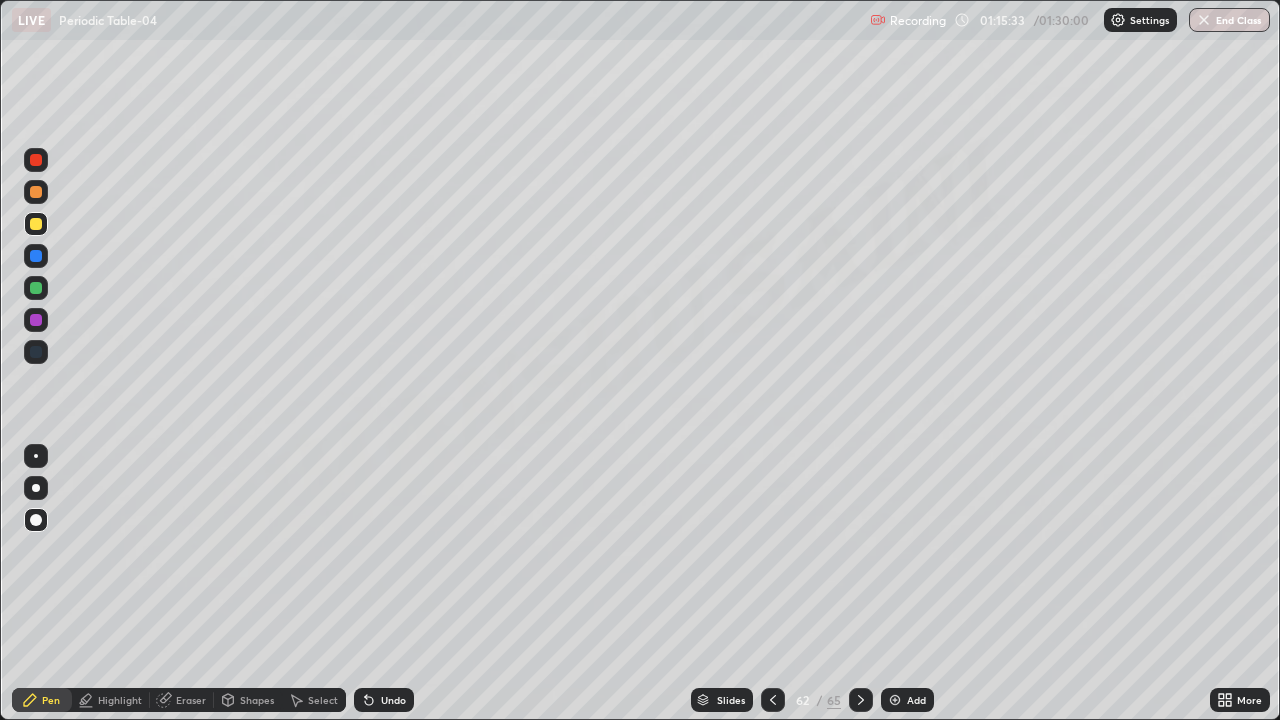 click 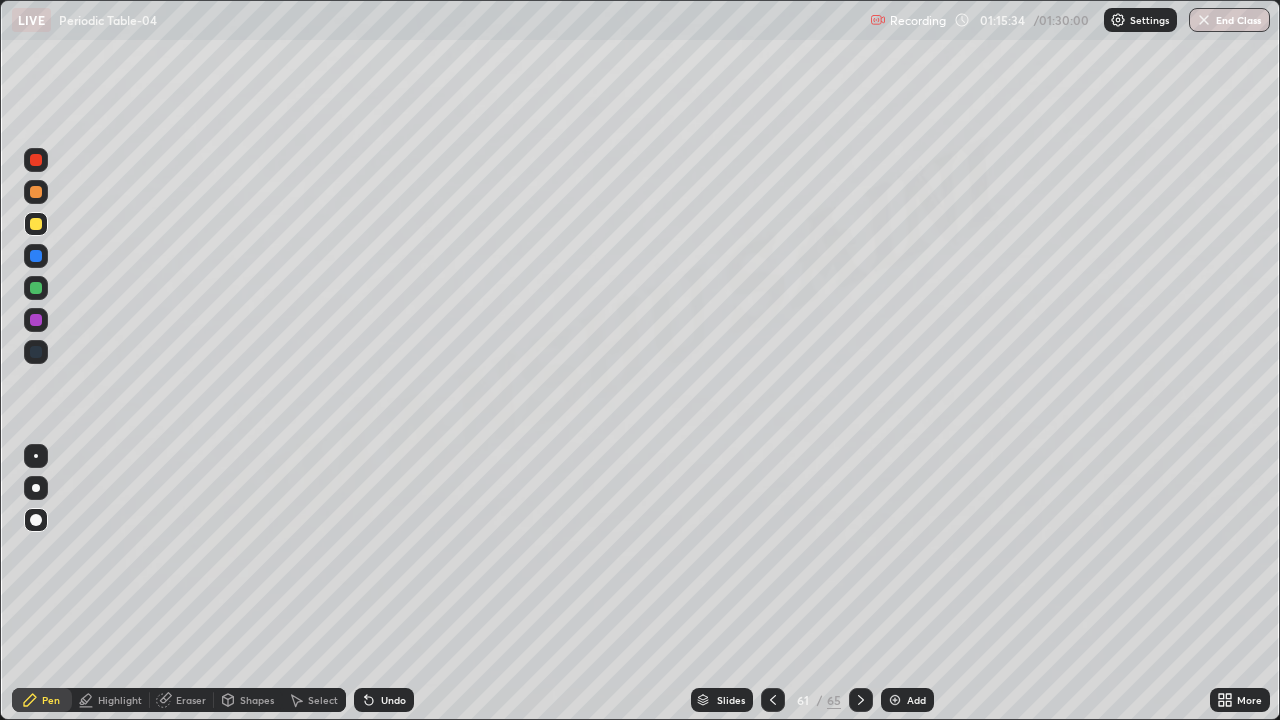click 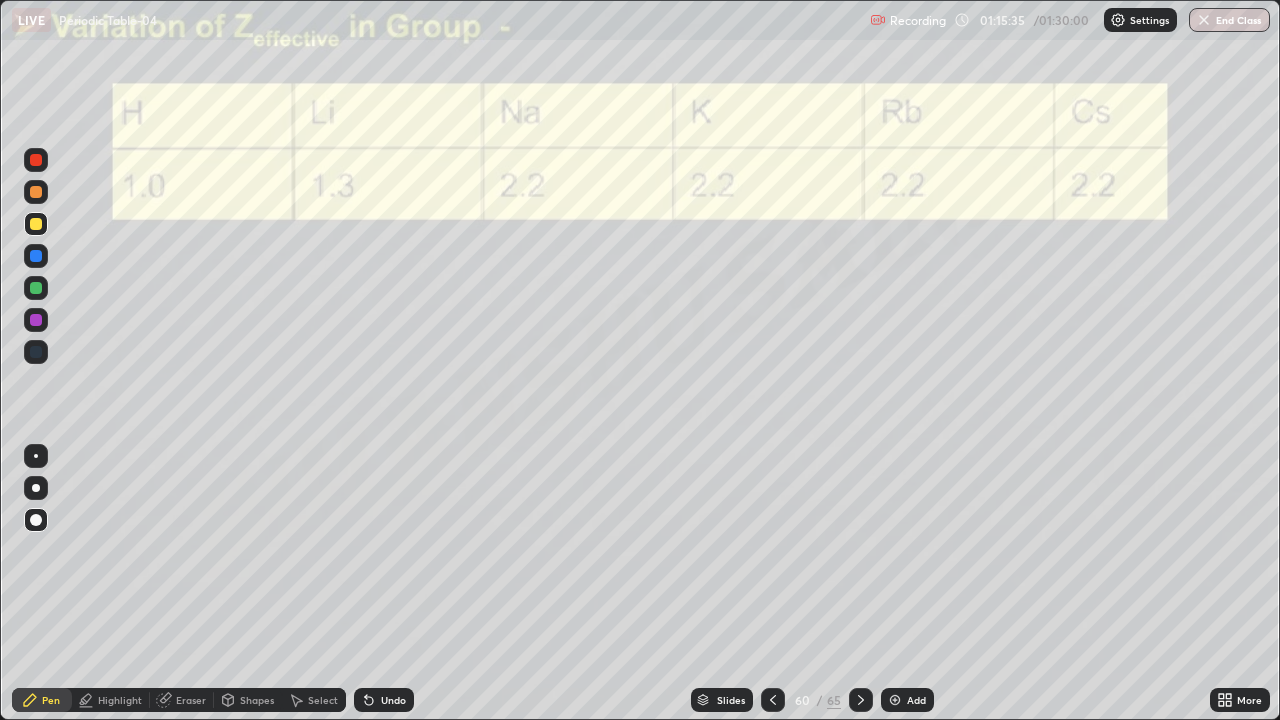 click at bounding box center [861, 700] 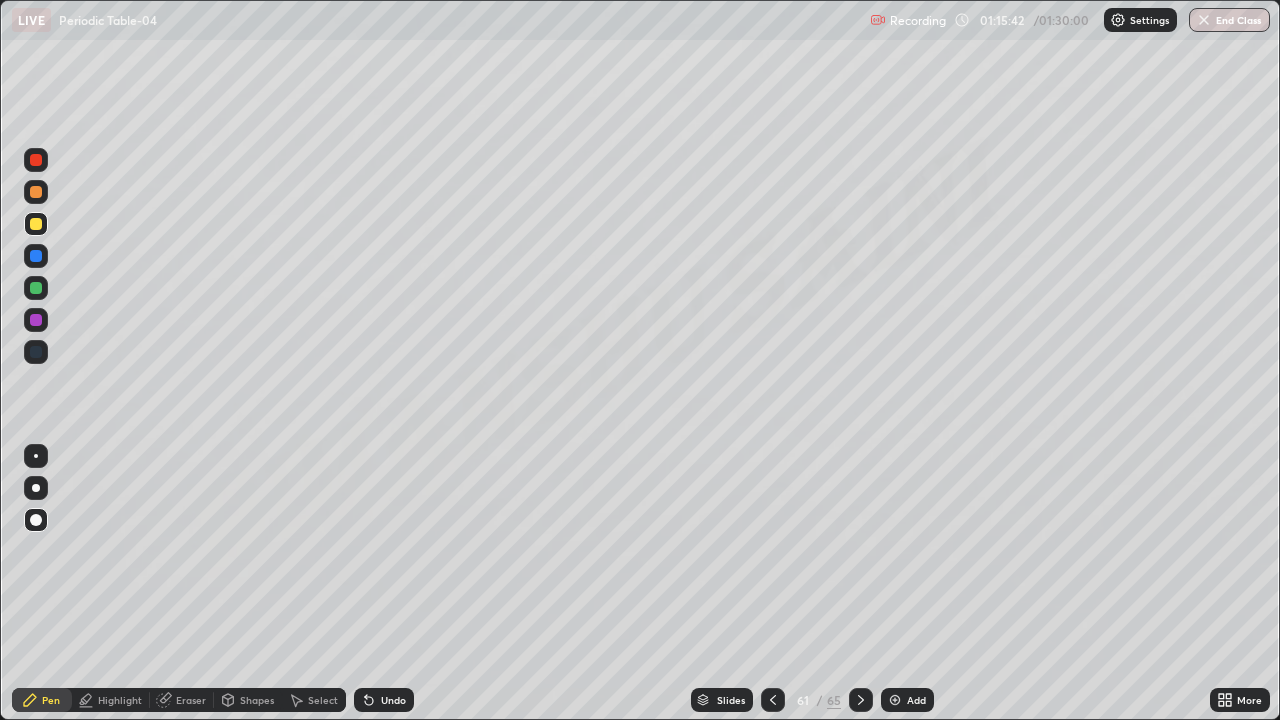 click at bounding box center (861, 700) 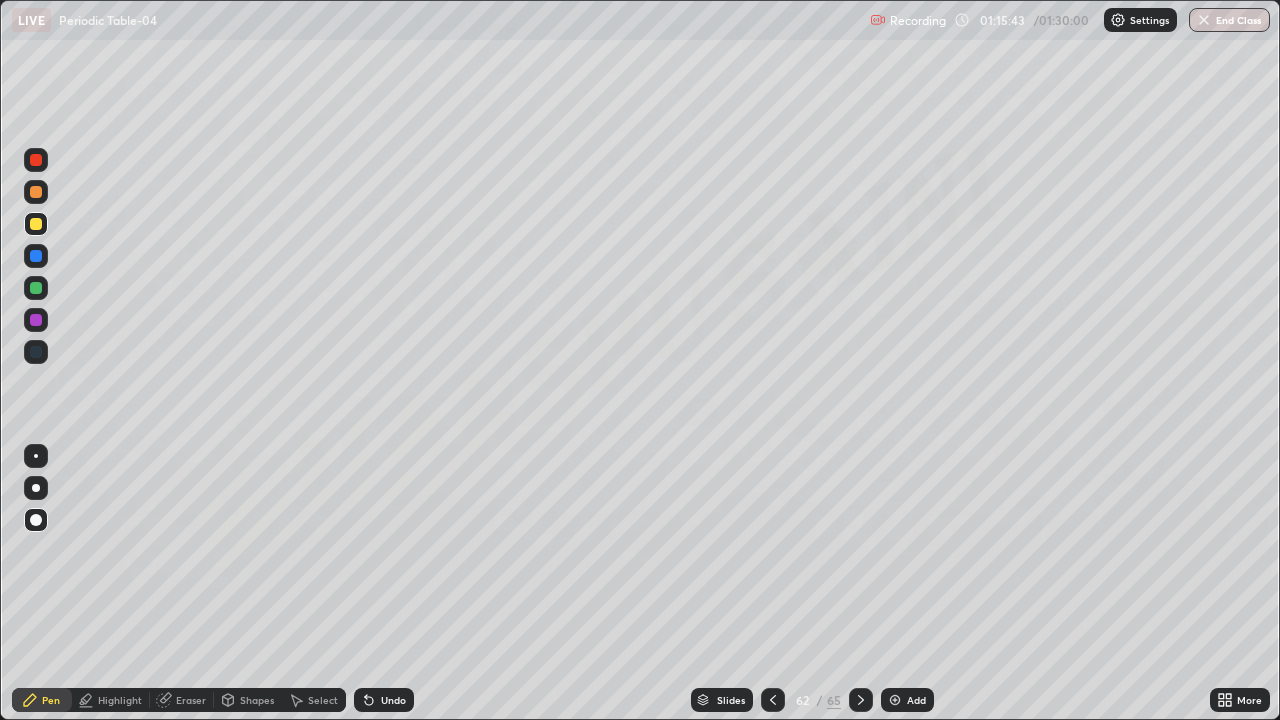 click 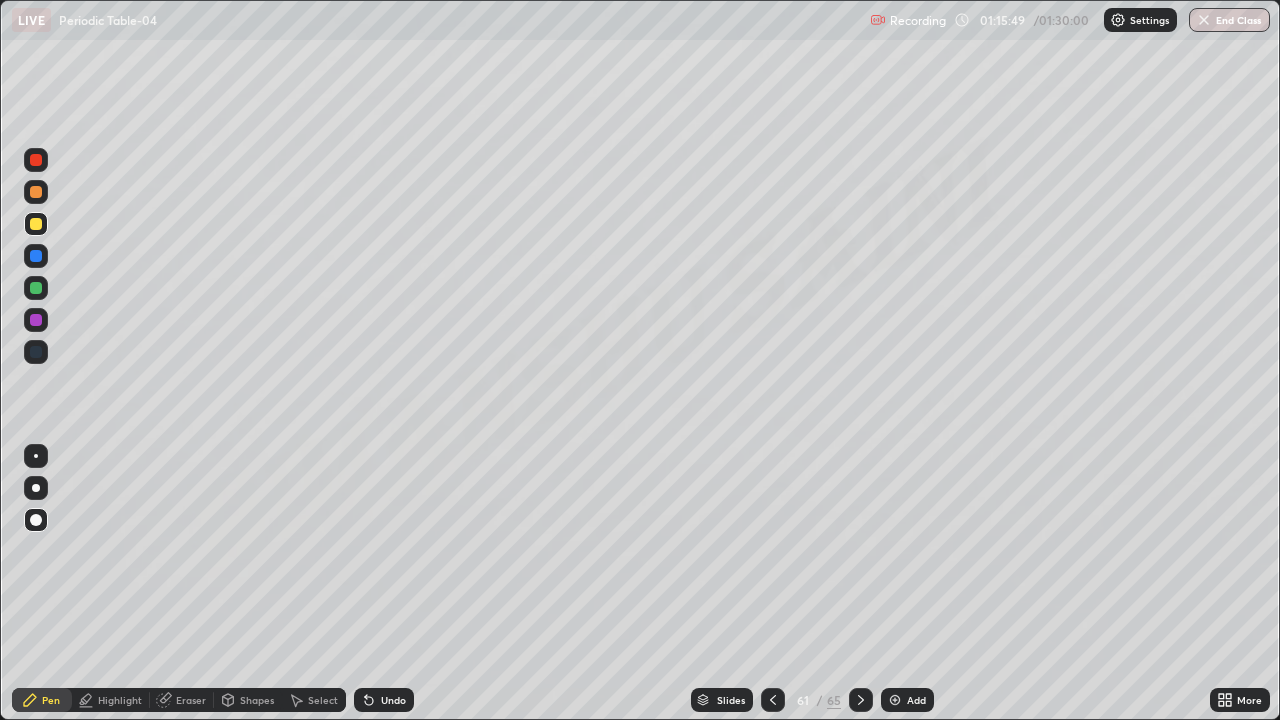 click on "Slides" at bounding box center [731, 700] 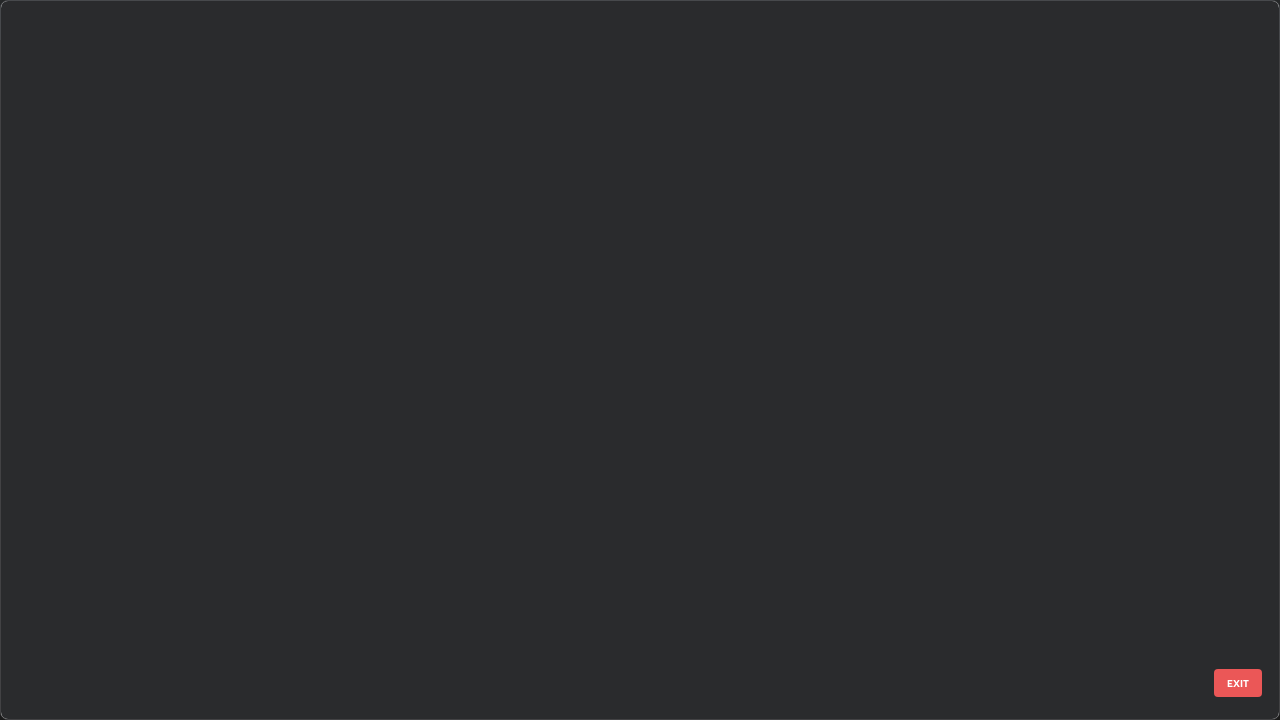 scroll, scrollTop: 3999, scrollLeft: 0, axis: vertical 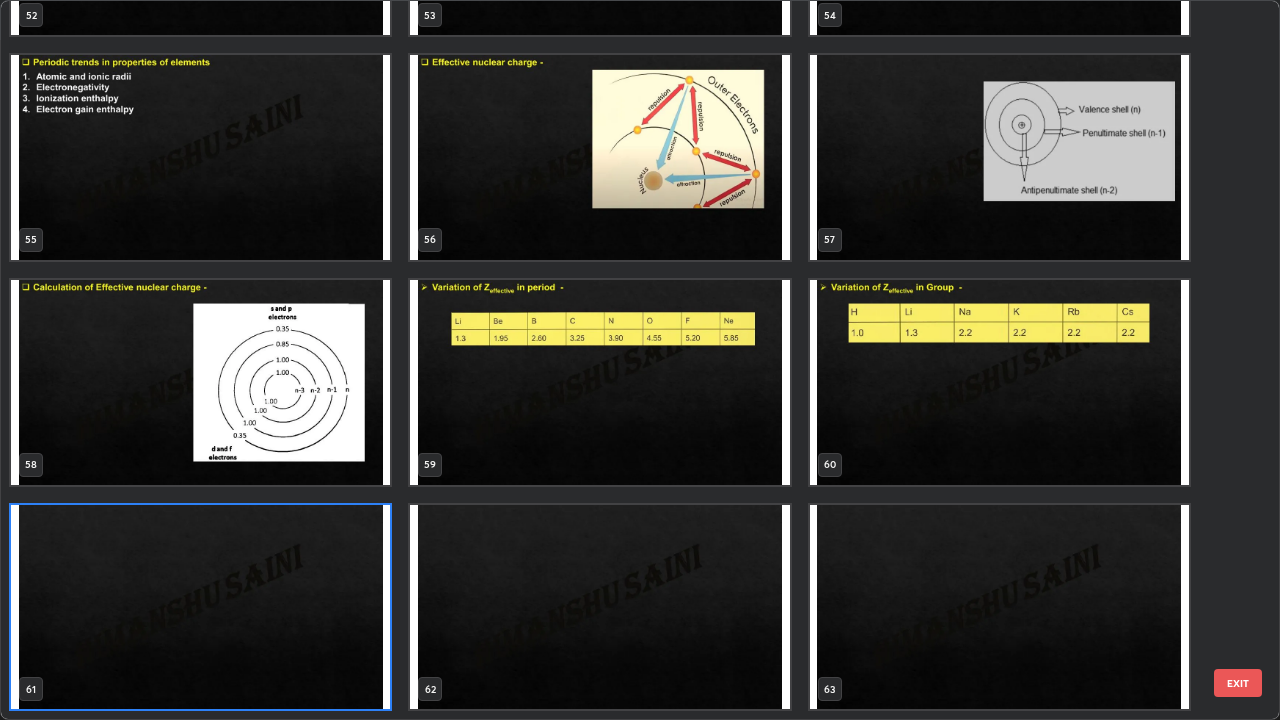 click at bounding box center [999, 382] 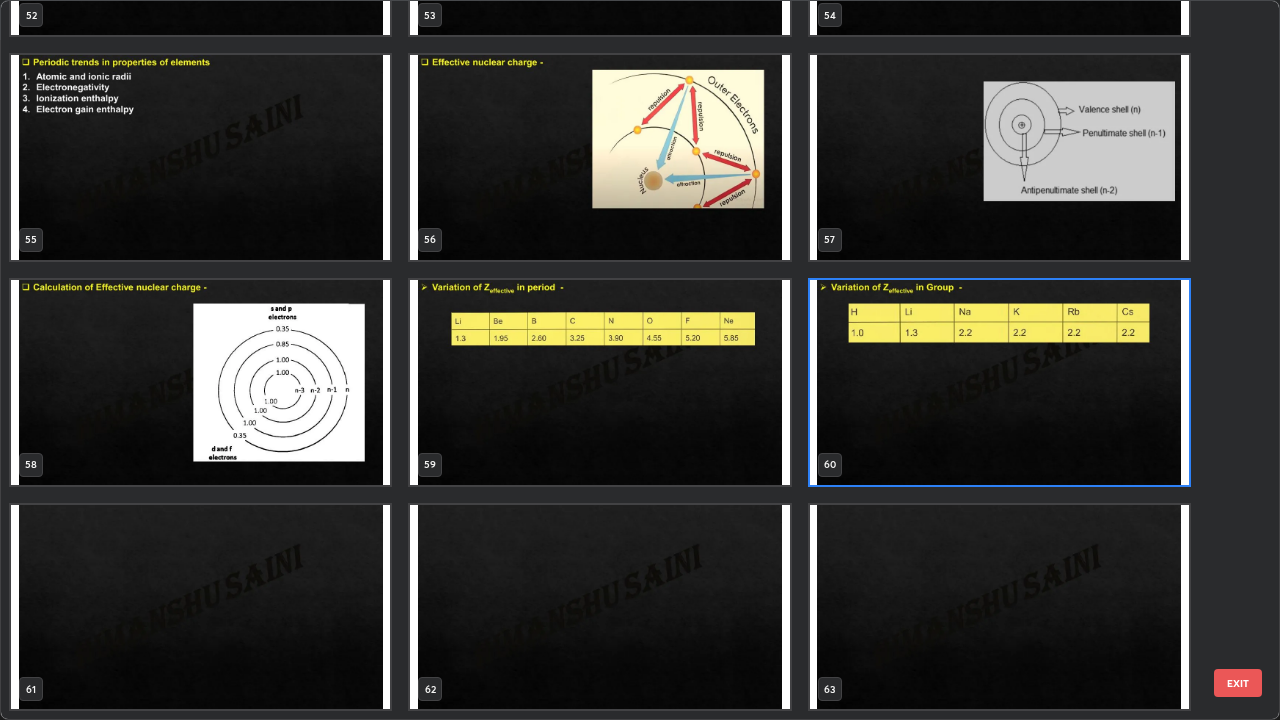 click at bounding box center [999, 382] 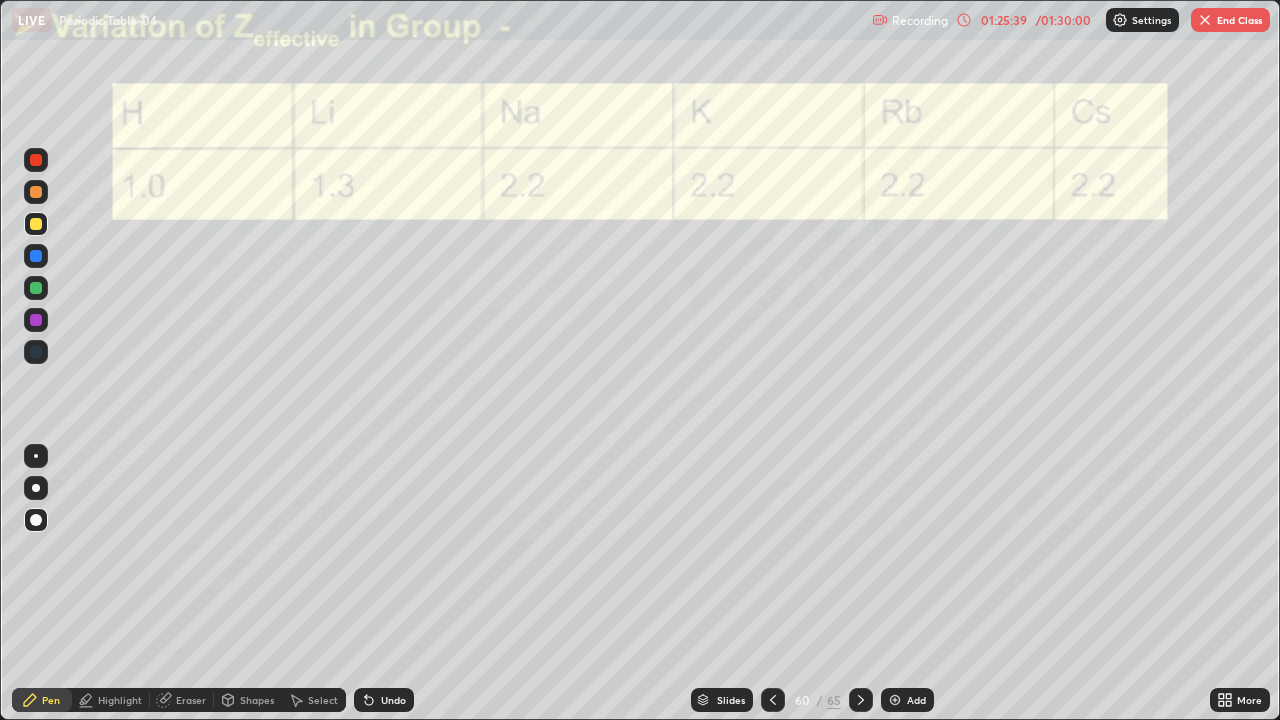 click on "/  01:30:00" at bounding box center (1063, 20) 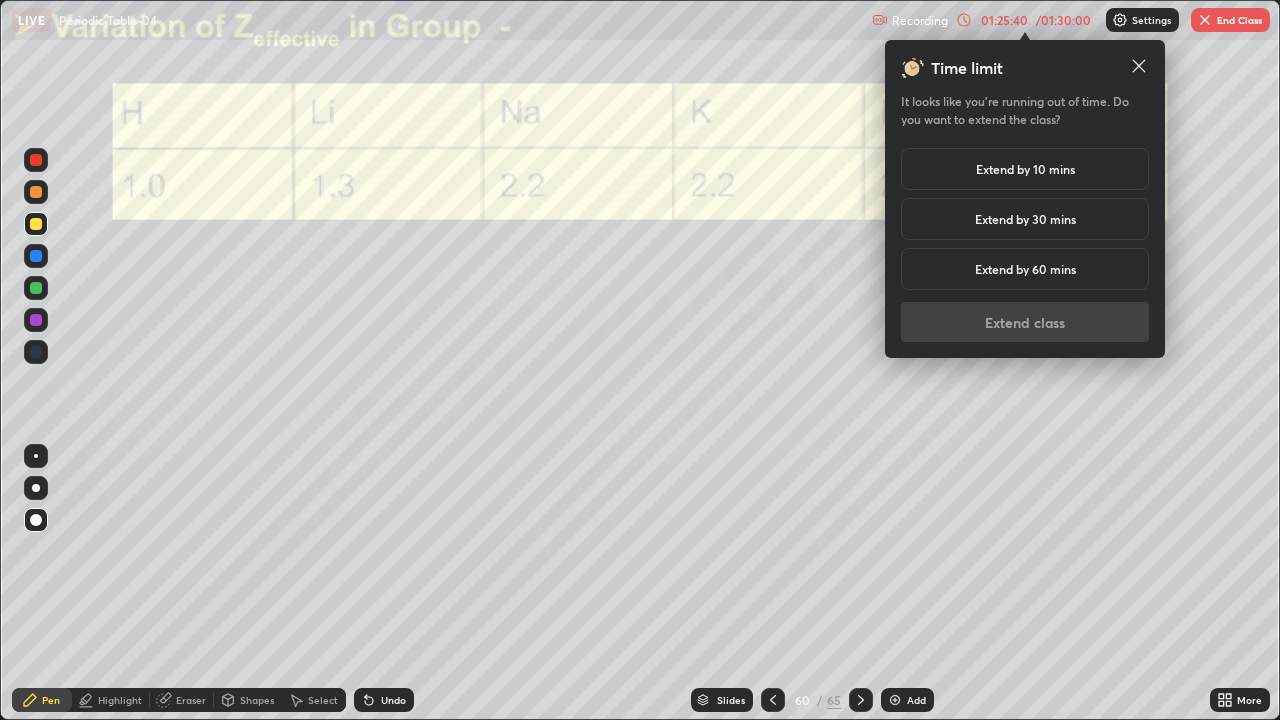 click on "Extend by 30 mins" at bounding box center (1025, 219) 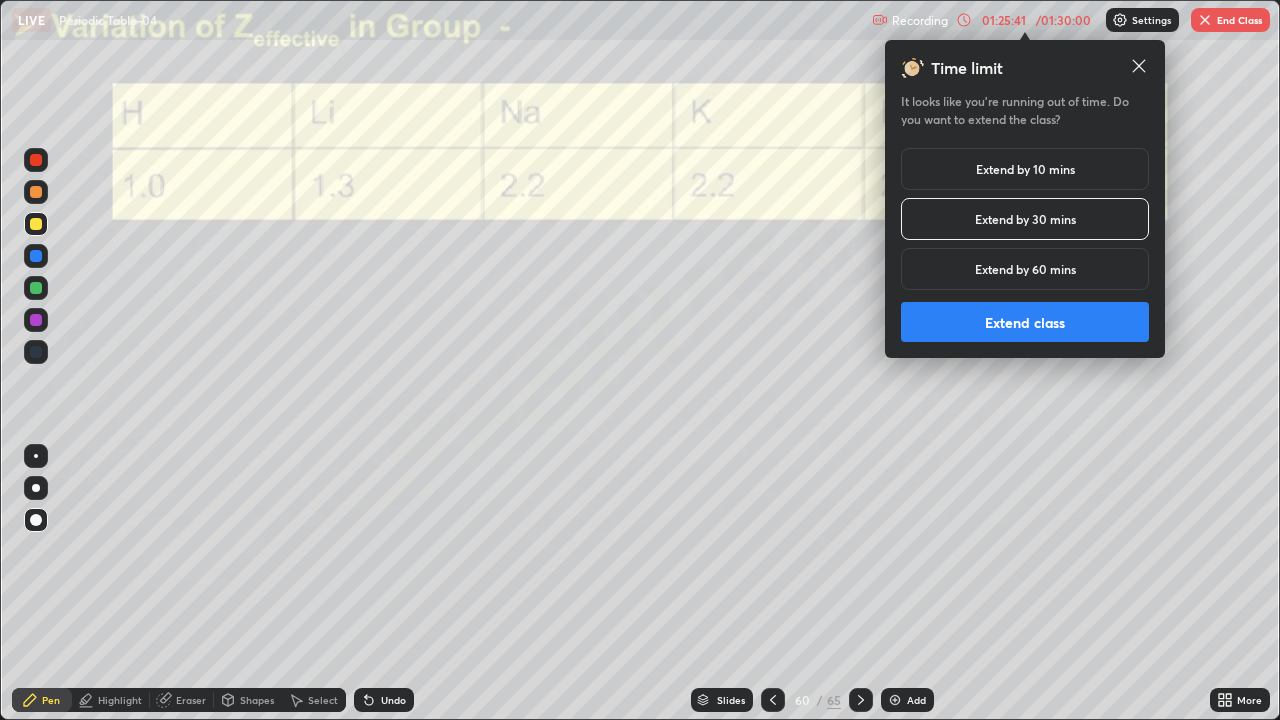 click on "Extend class" at bounding box center [1025, 322] 